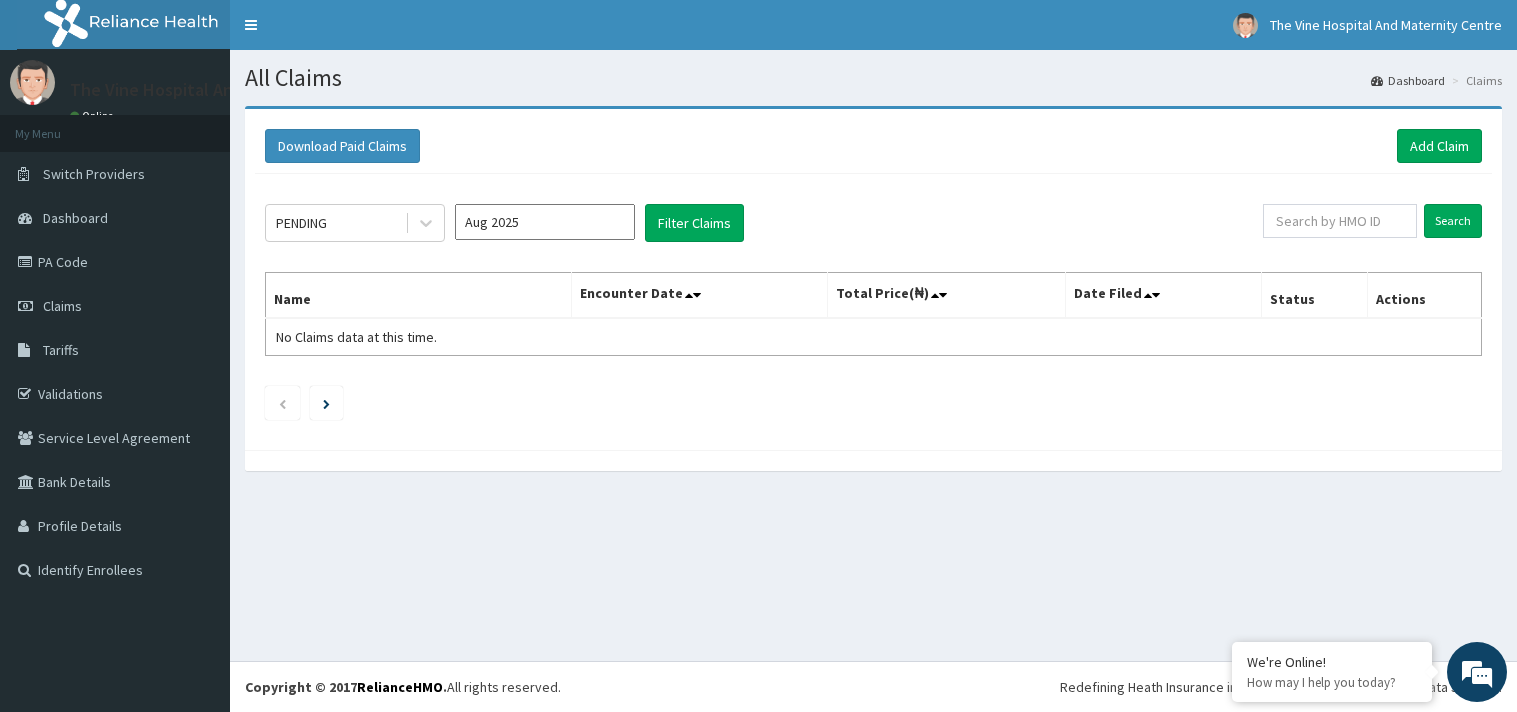scroll, scrollTop: 0, scrollLeft: 0, axis: both 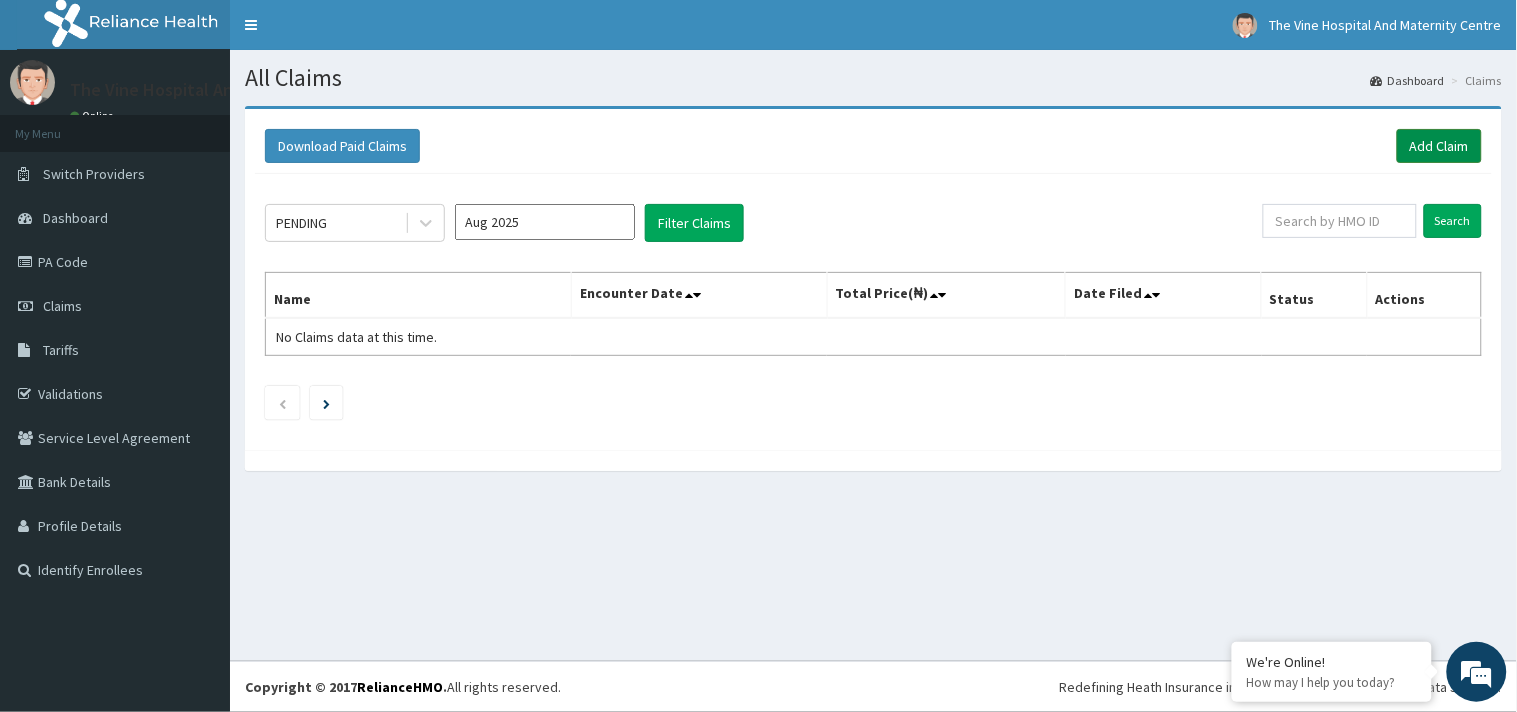 click on "Add Claim" at bounding box center [1439, 146] 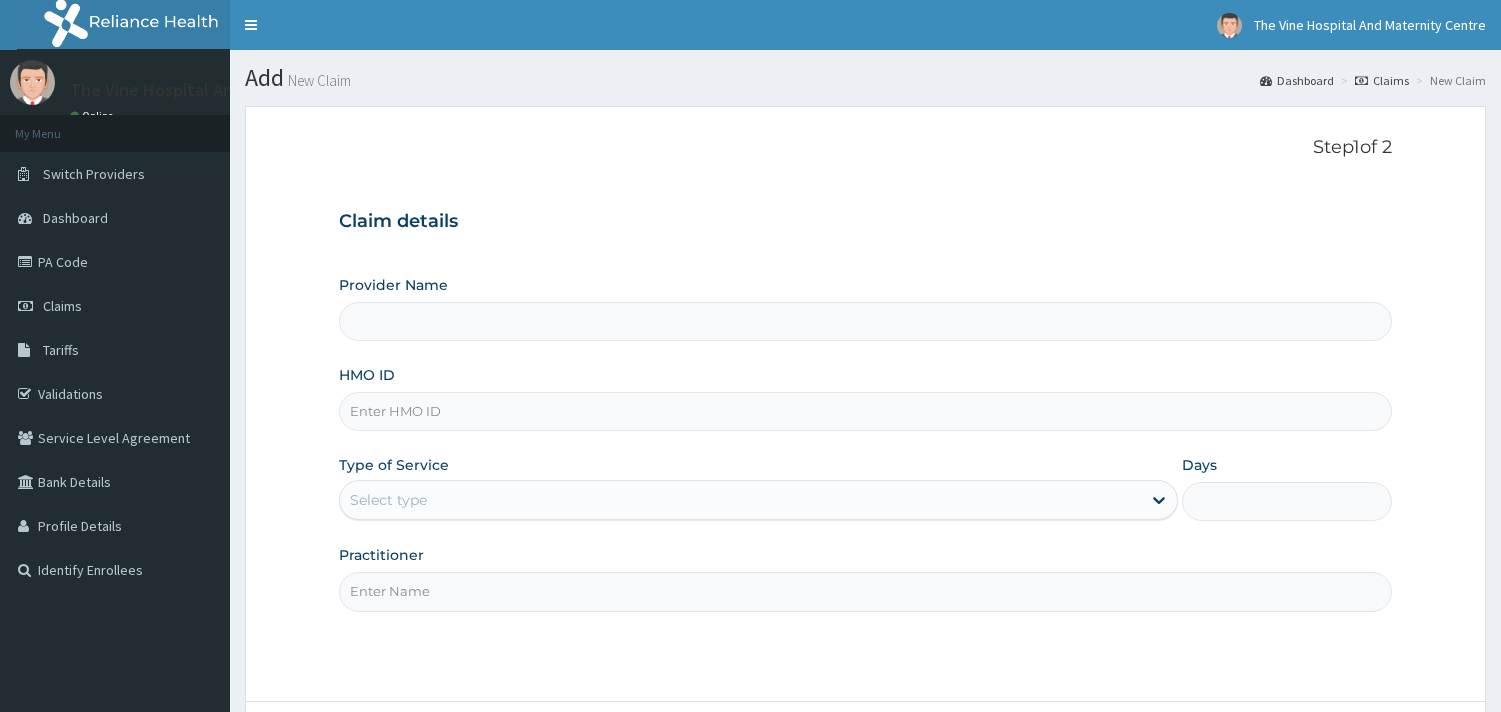 scroll, scrollTop: 0, scrollLeft: 0, axis: both 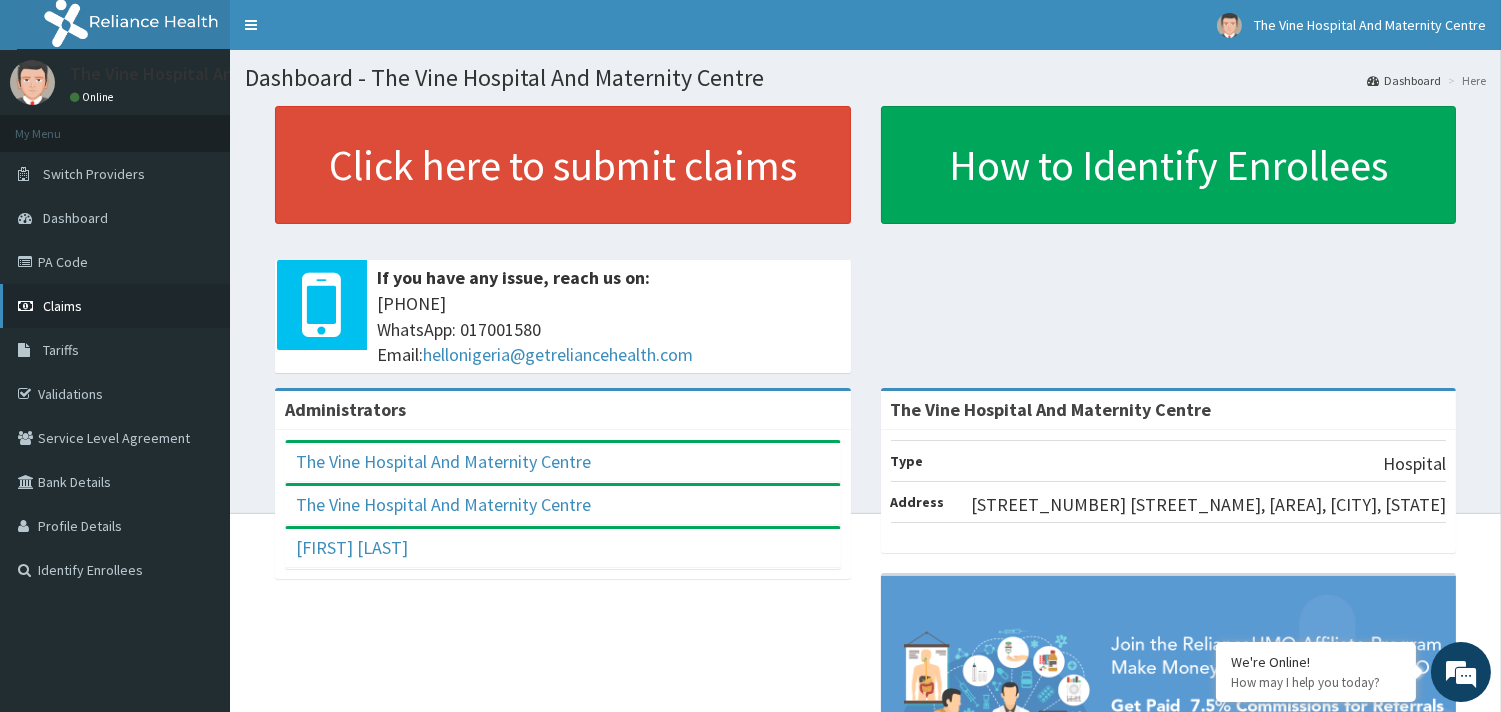 click on "Claims" at bounding box center [62, 306] 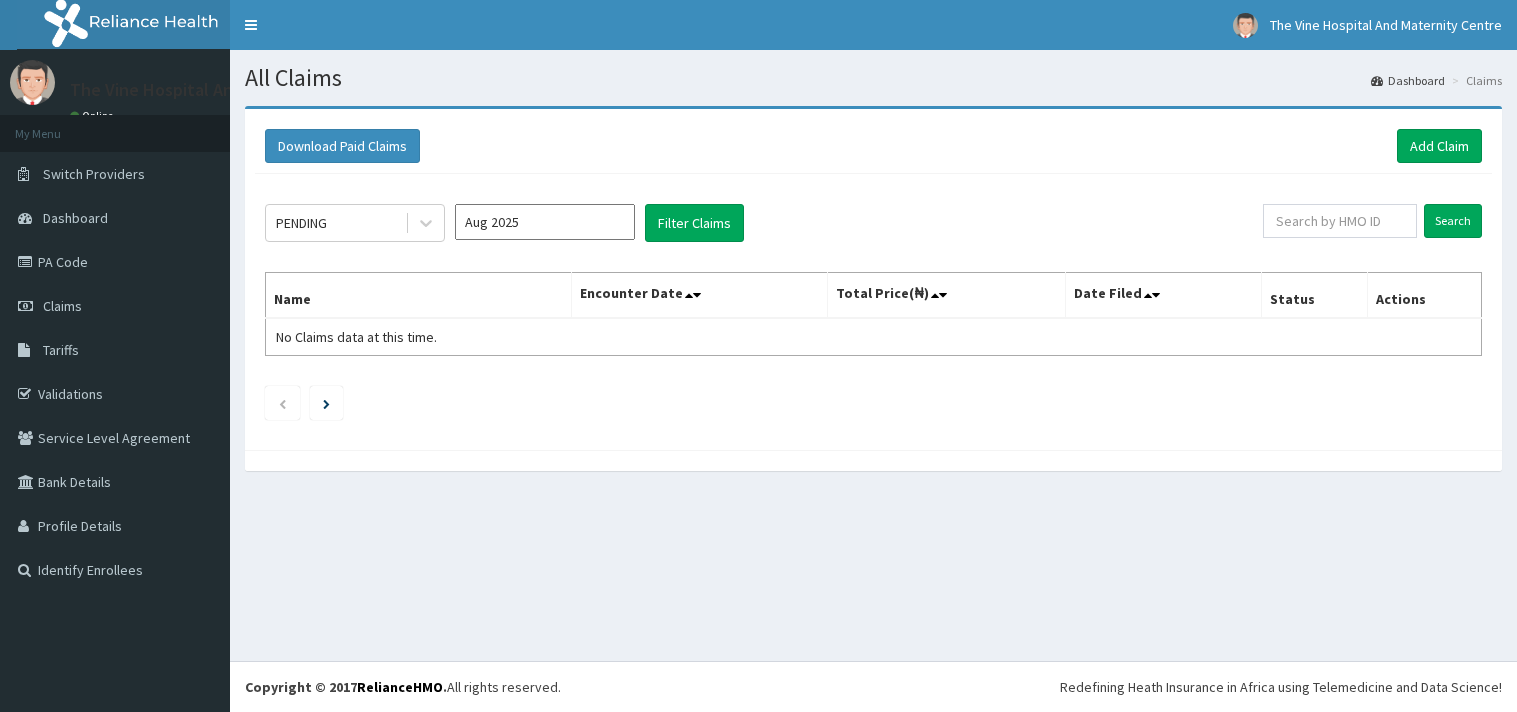 scroll, scrollTop: 0, scrollLeft: 0, axis: both 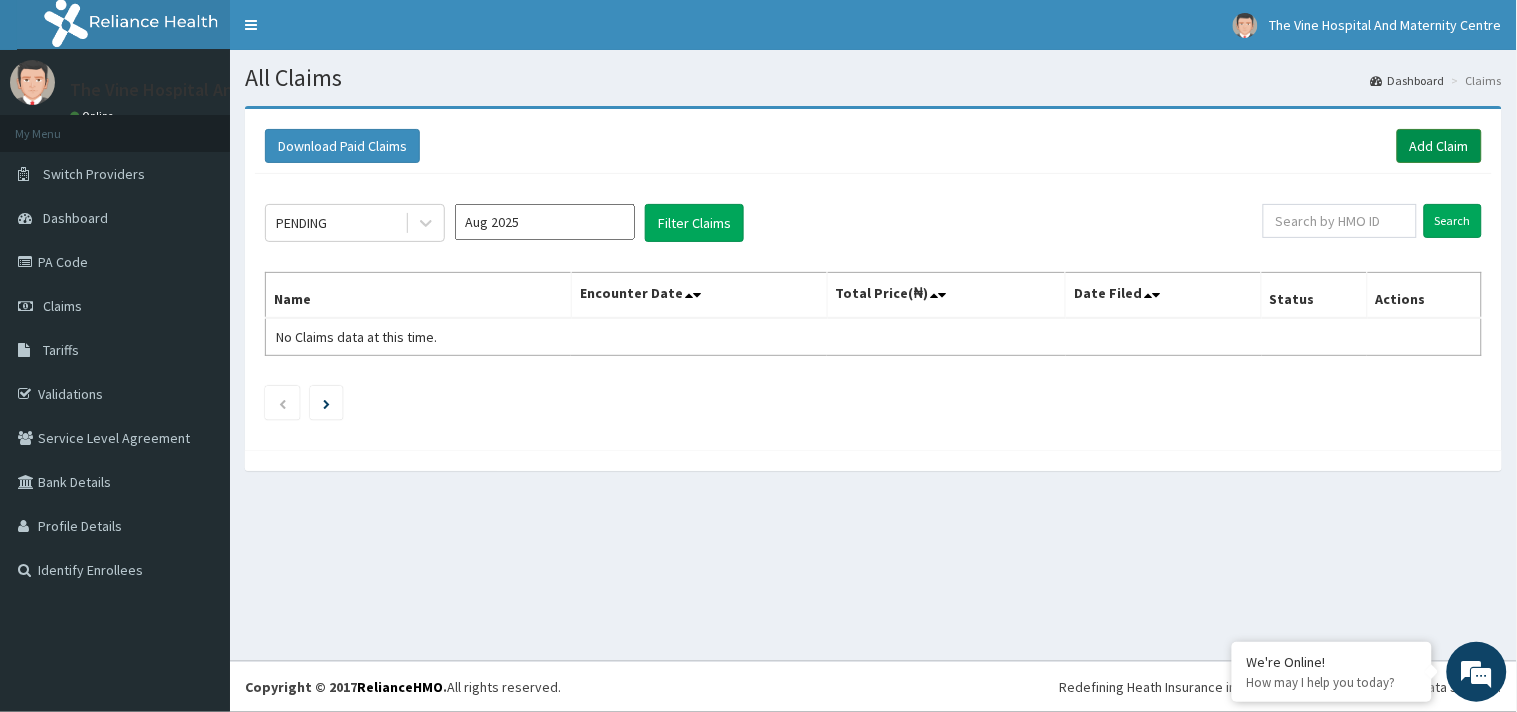 click on "Add Claim" at bounding box center (1439, 146) 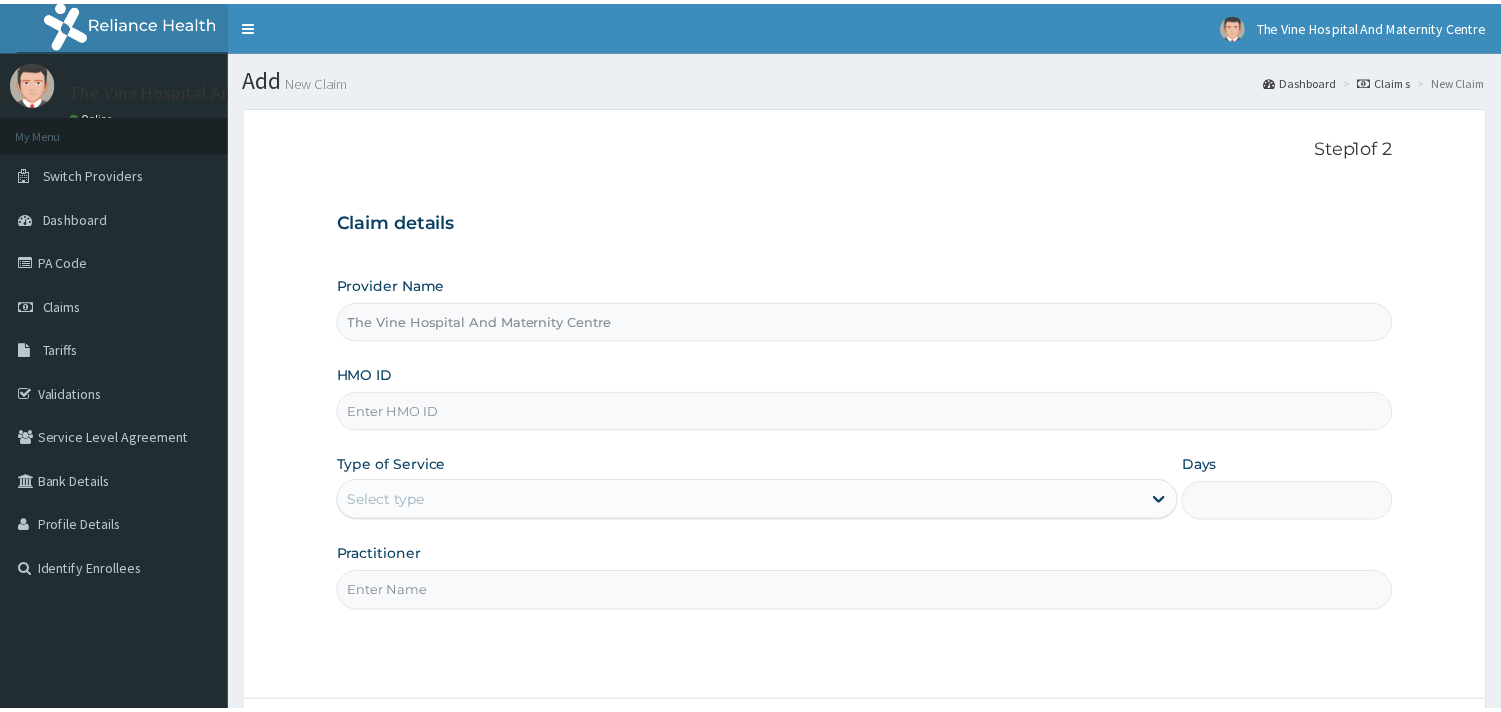 scroll, scrollTop: 0, scrollLeft: 0, axis: both 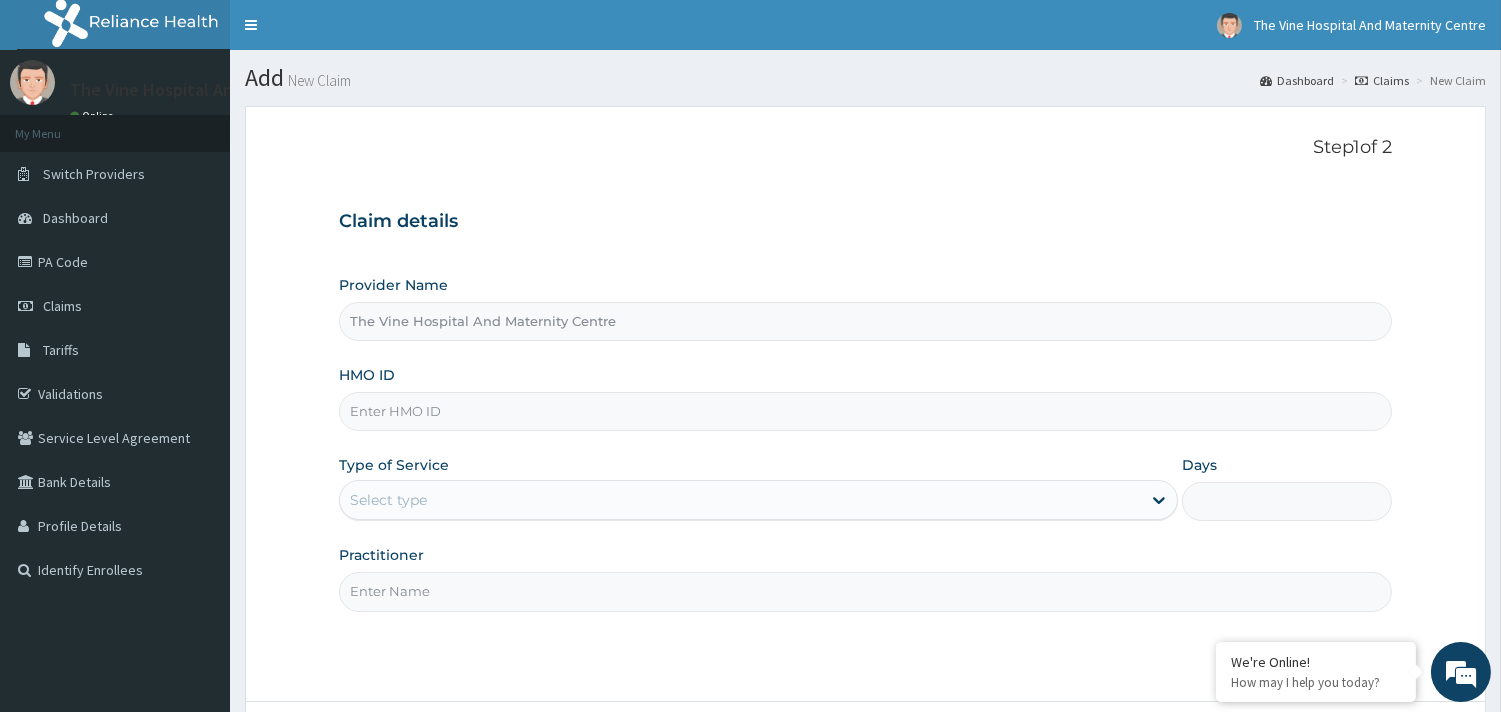 click on "HMO ID" at bounding box center [865, 411] 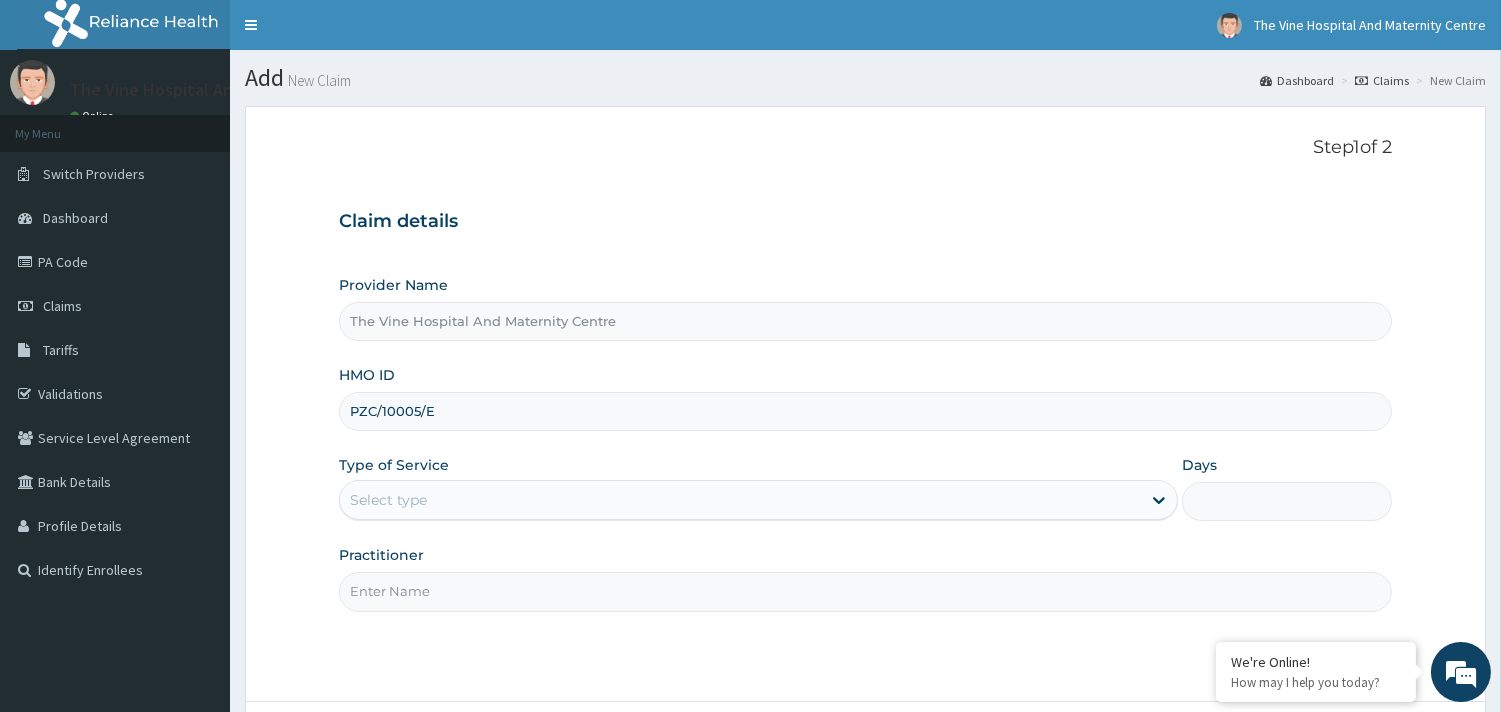type on "PZC/10005/E" 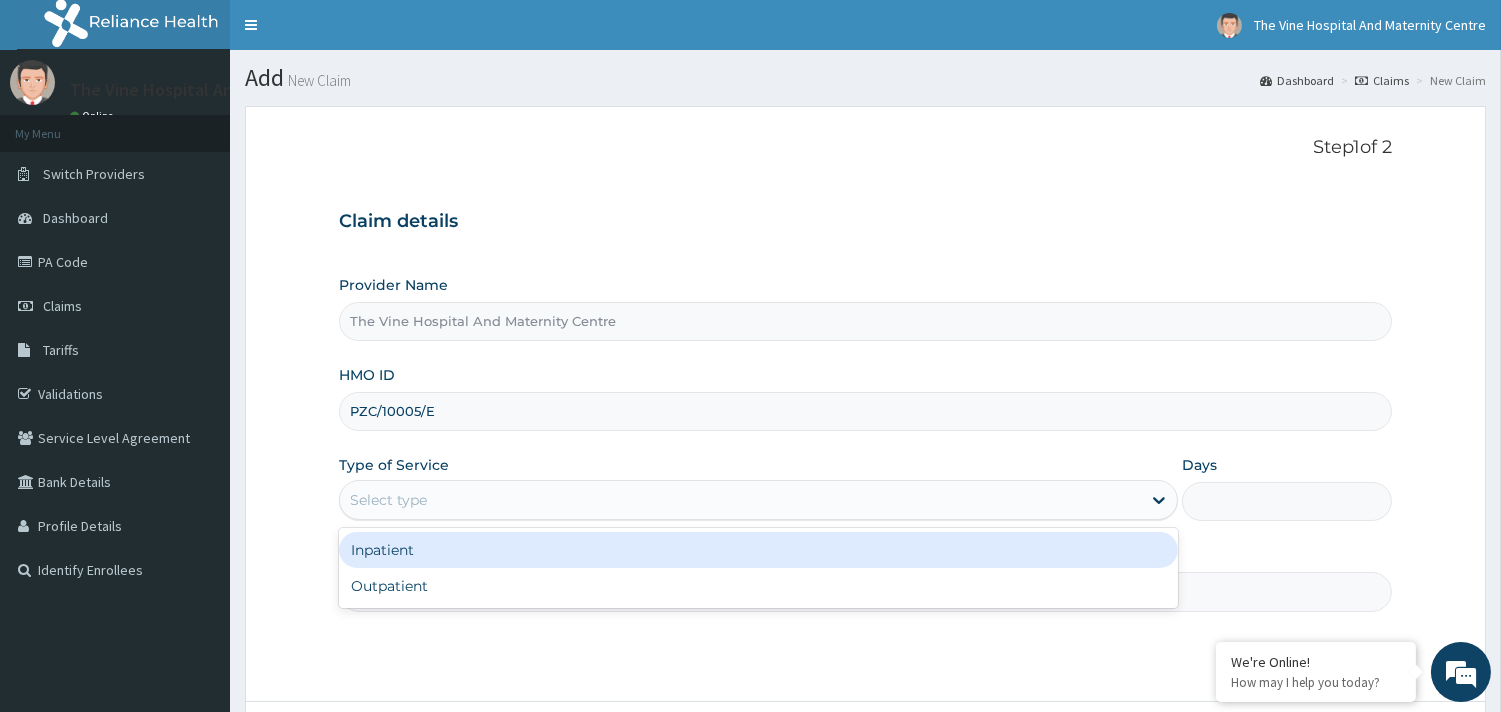 click on "Select type" at bounding box center (388, 500) 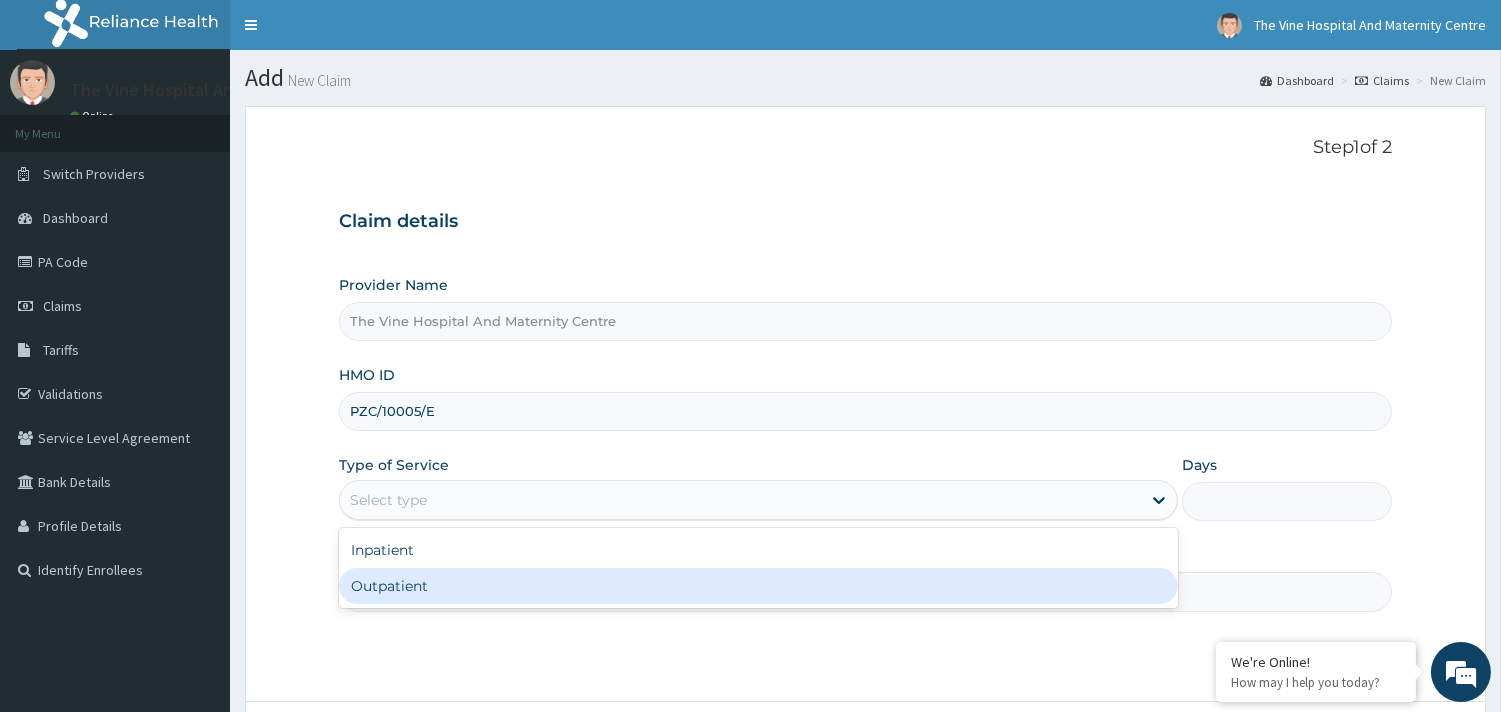 click on "Outpatient" at bounding box center [758, 586] 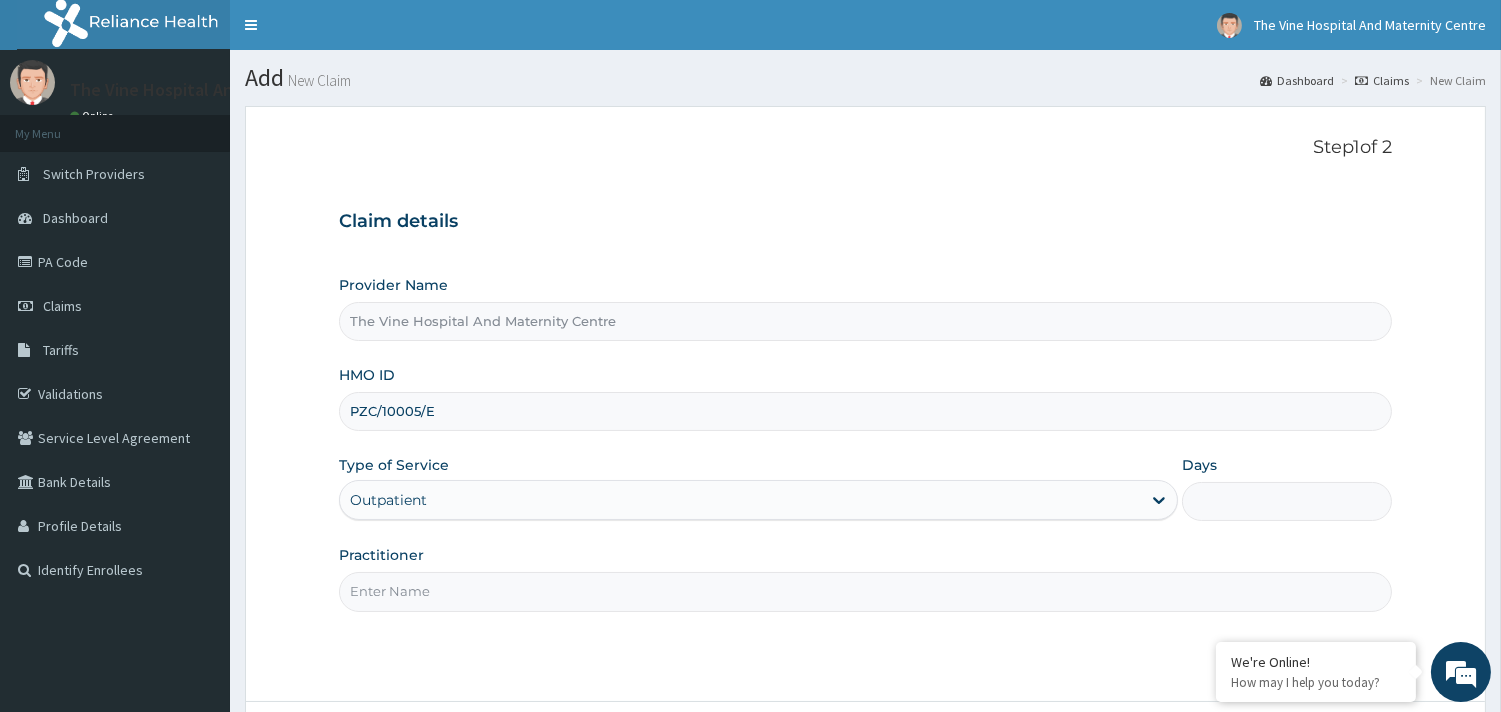 type on "1" 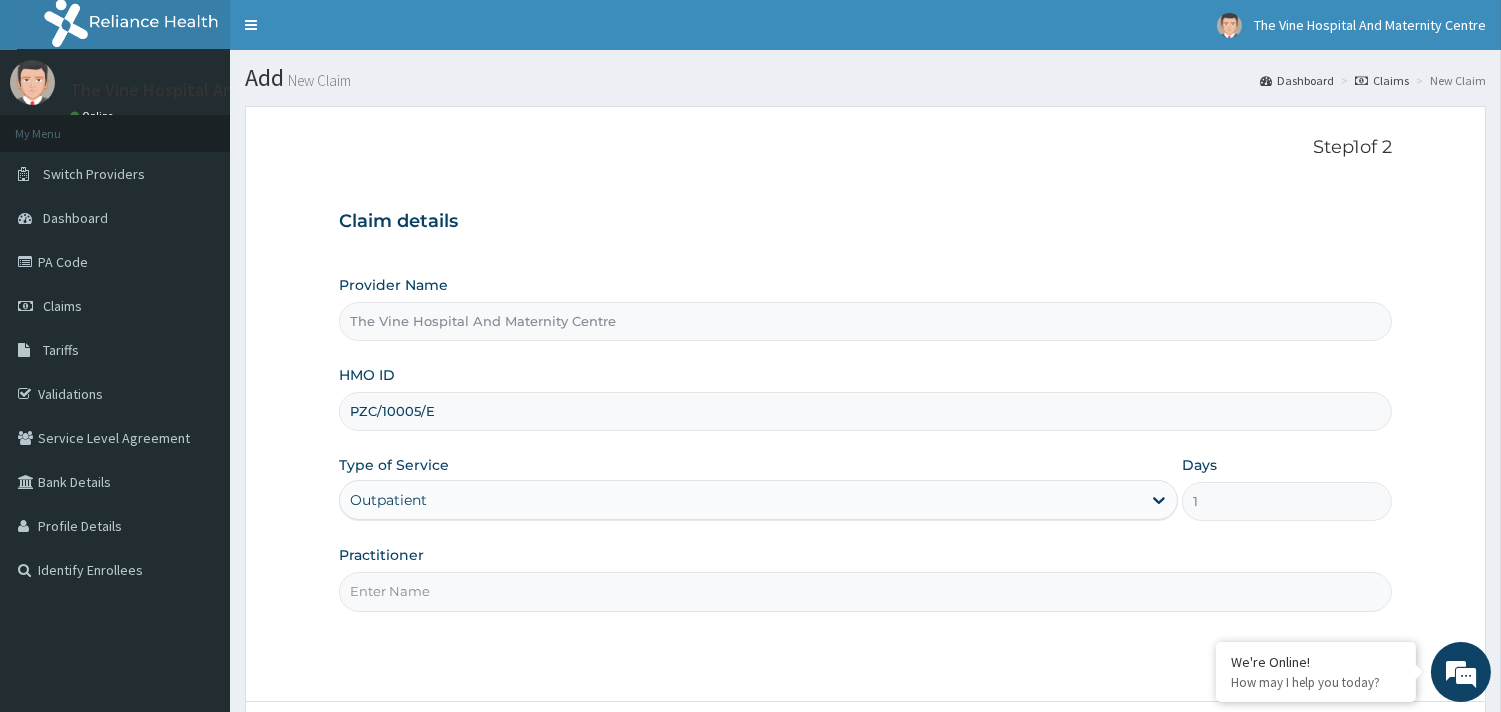 click on "Practitioner" at bounding box center (865, 591) 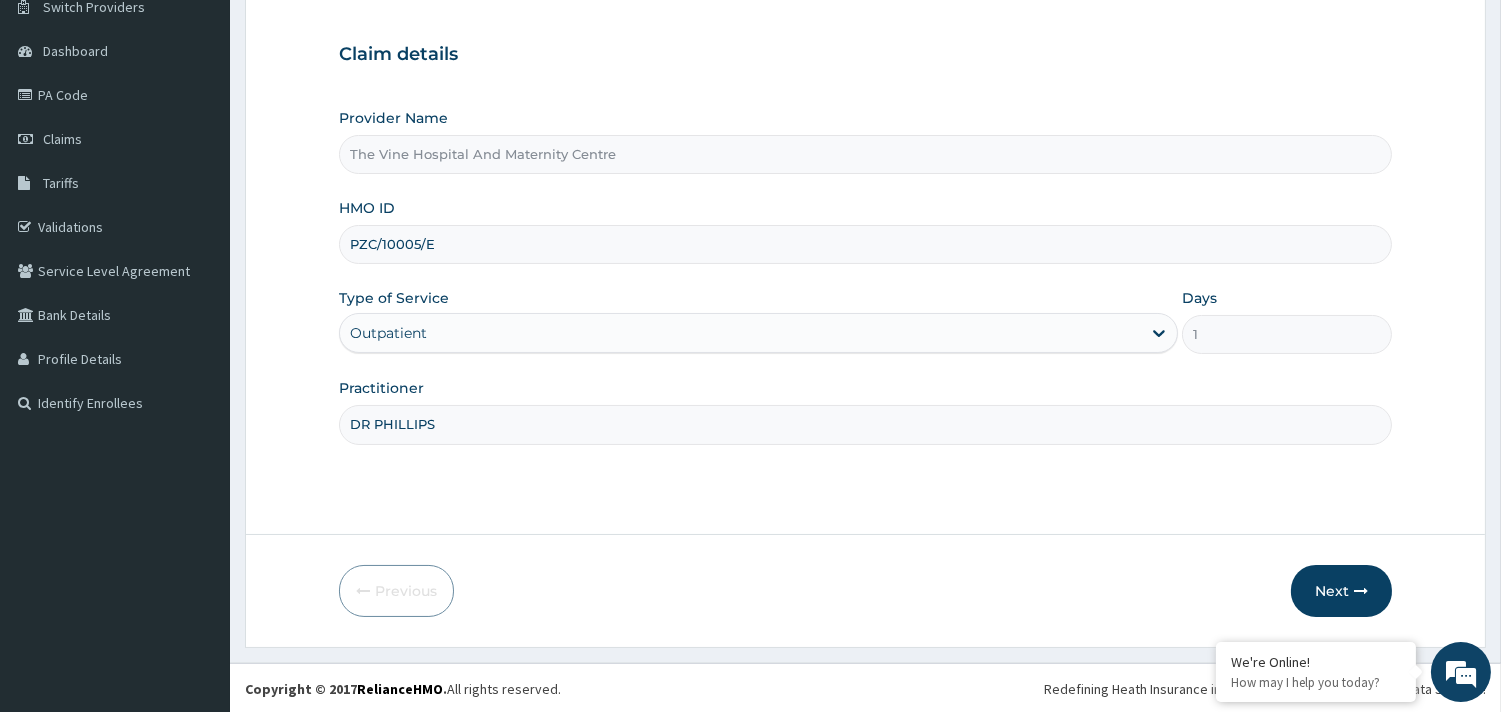 scroll, scrollTop: 170, scrollLeft: 0, axis: vertical 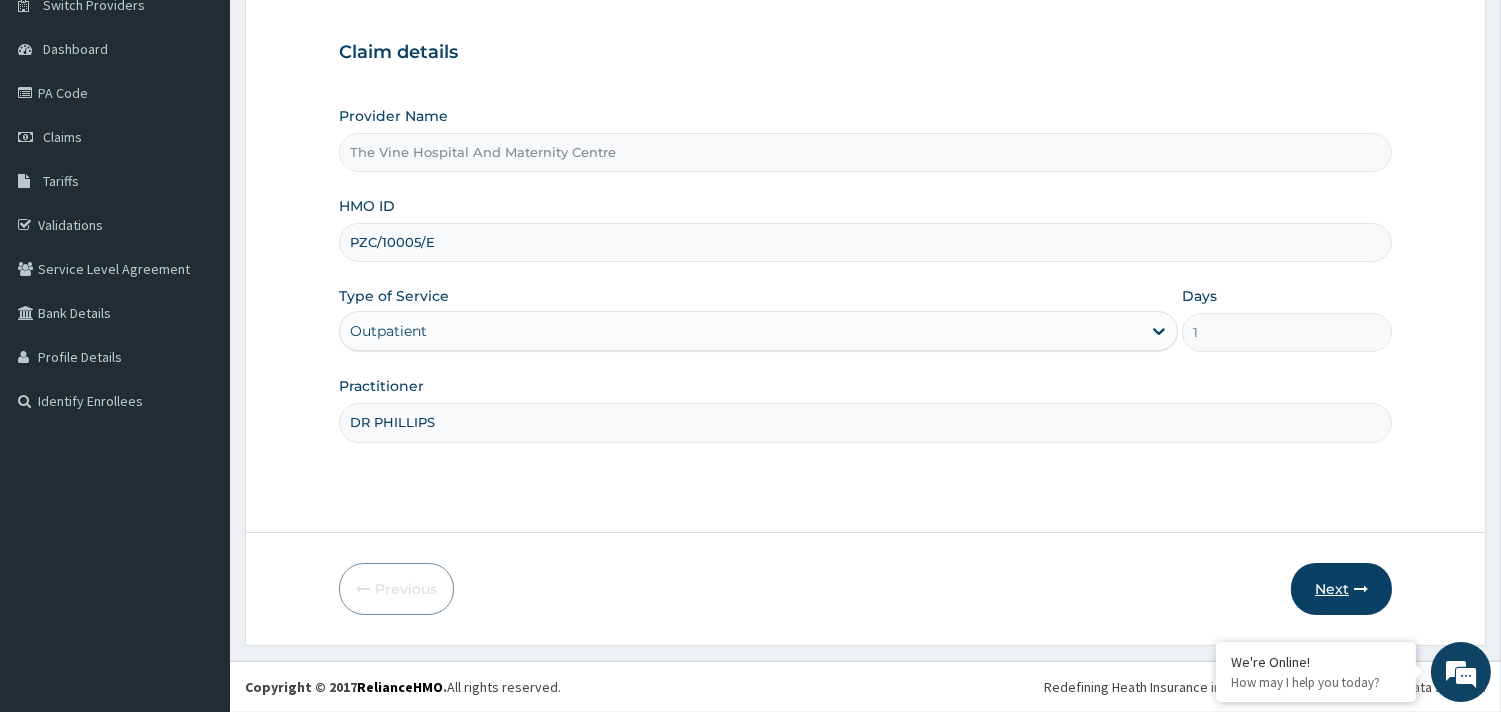 click on "Next" at bounding box center [1341, 589] 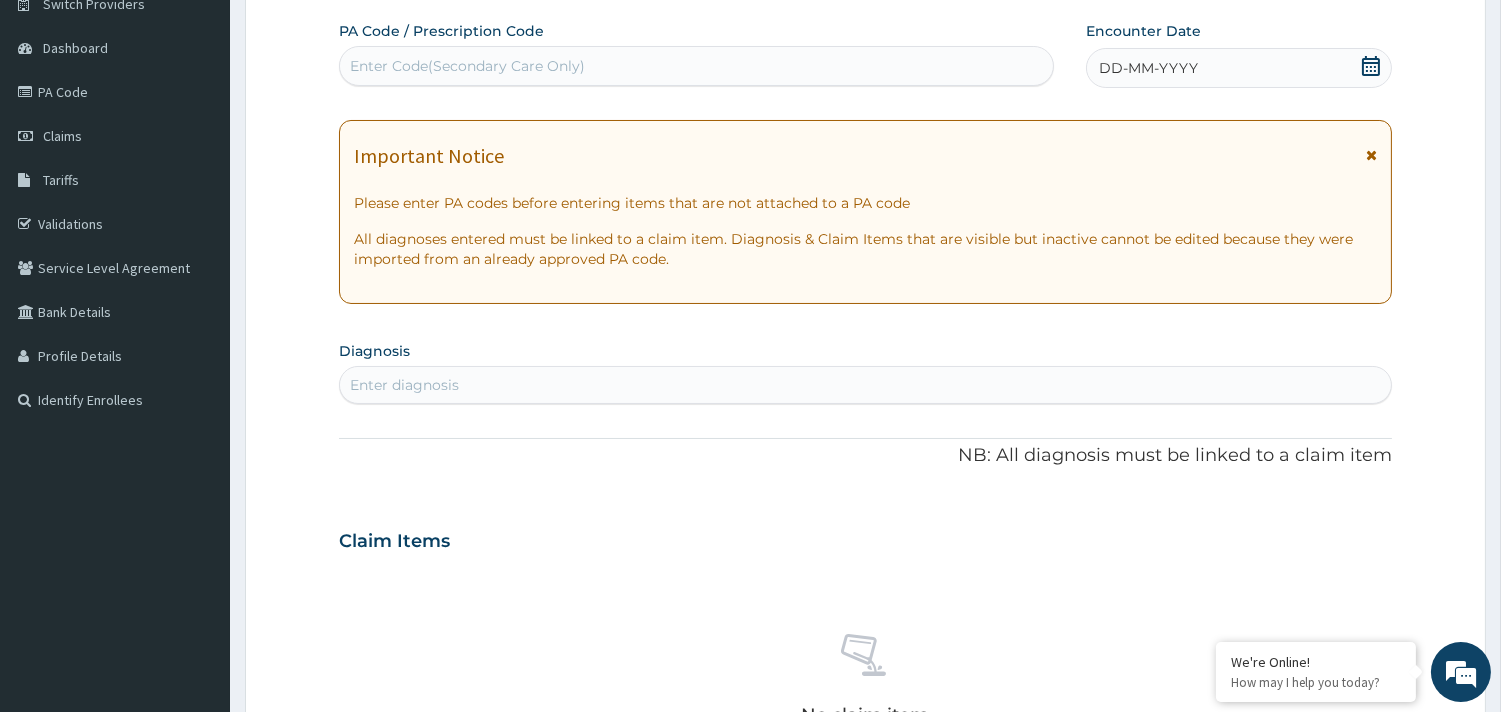 click 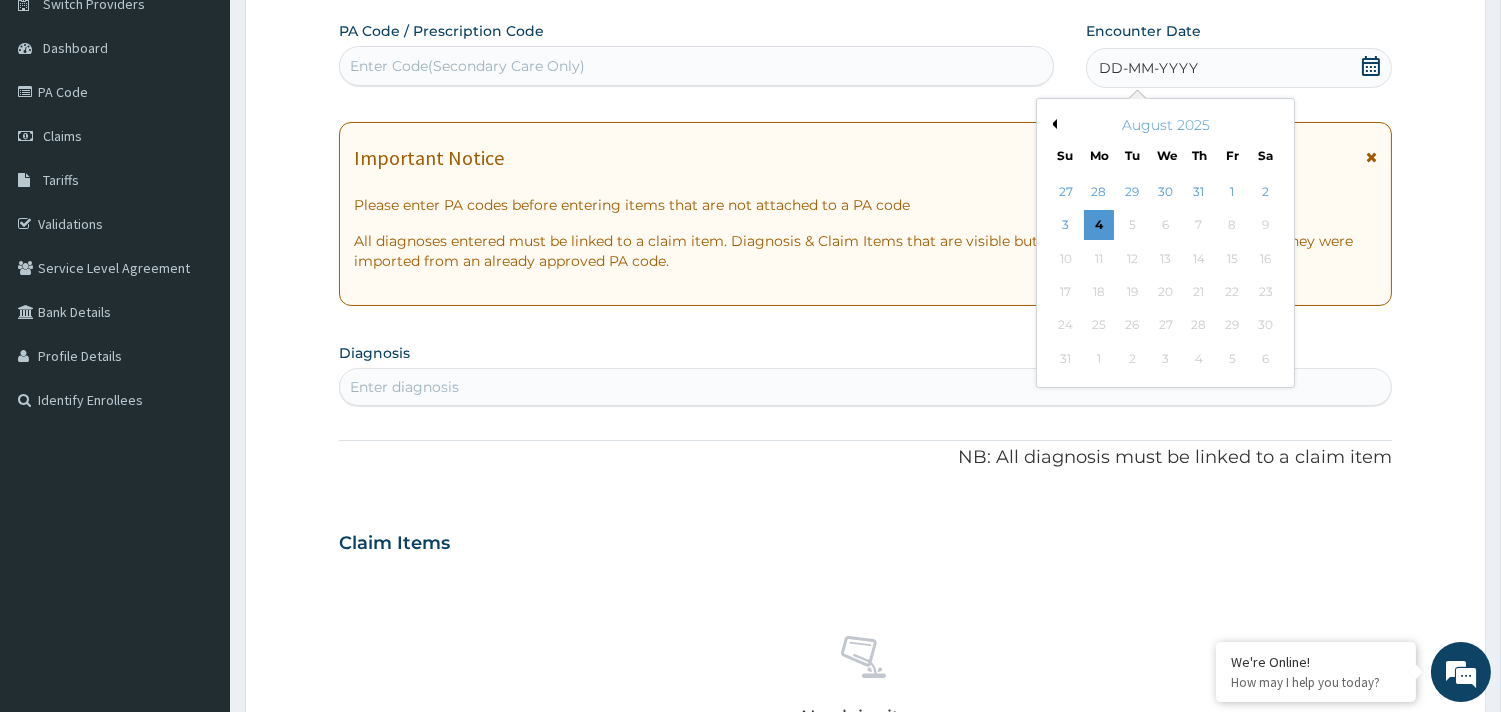 click on "August 2025" at bounding box center (1165, 125) 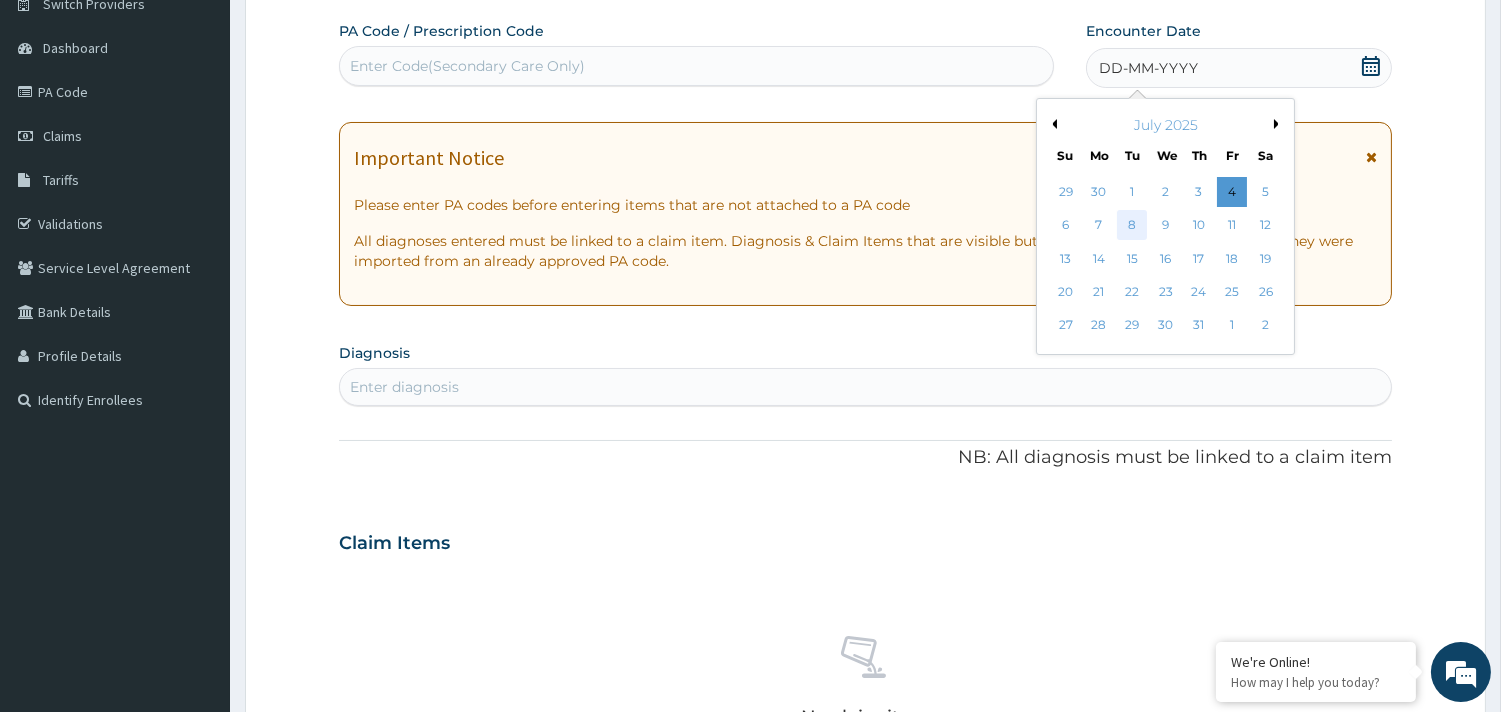 click on "8" at bounding box center [1132, 226] 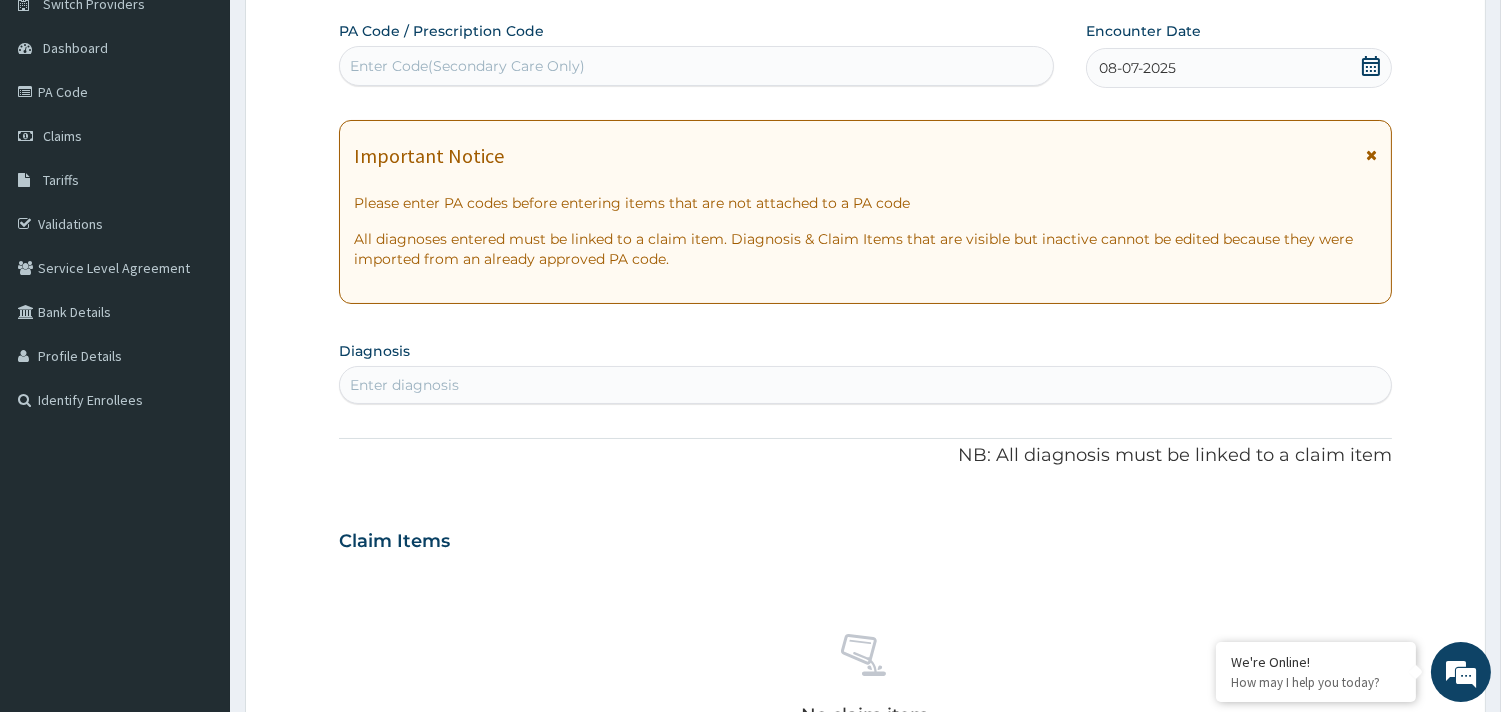 click on "Enter diagnosis" at bounding box center [404, 385] 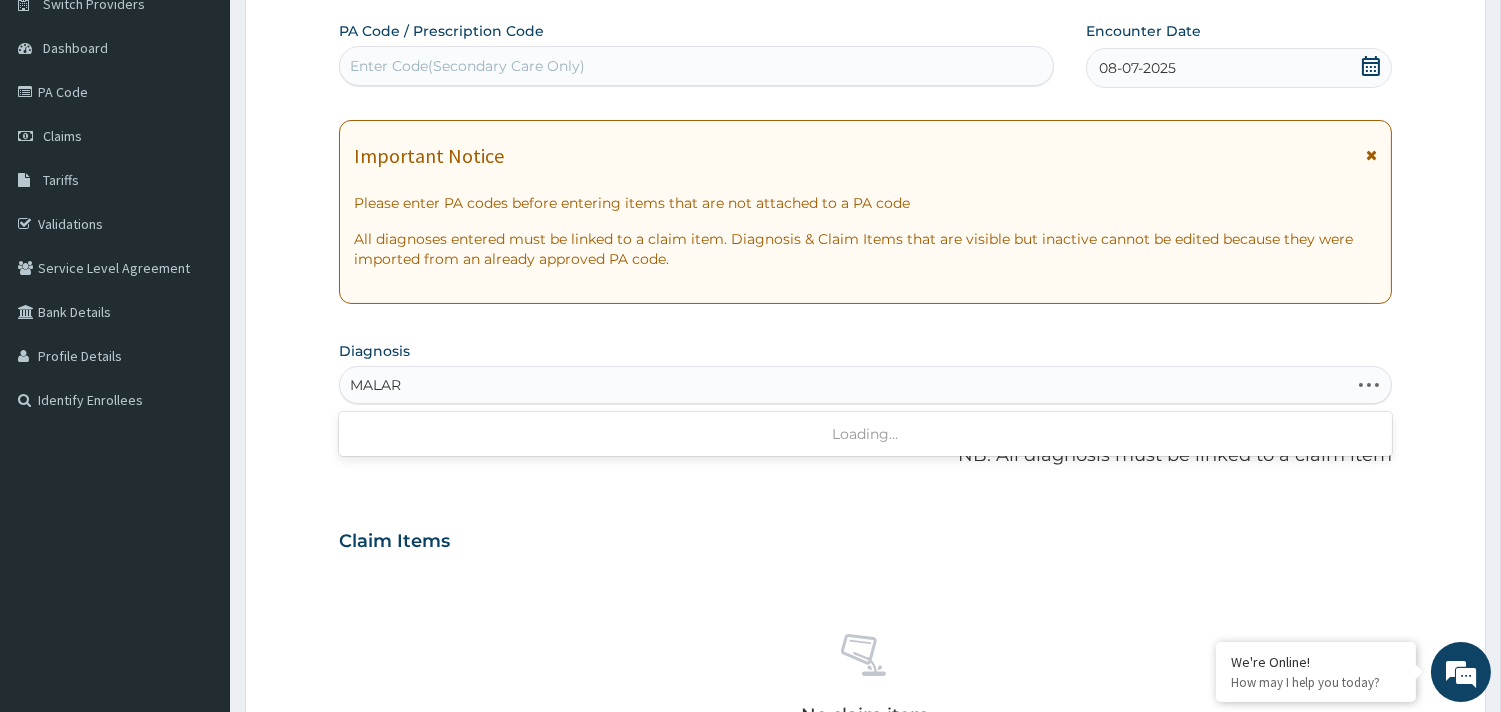 type on "MALARI" 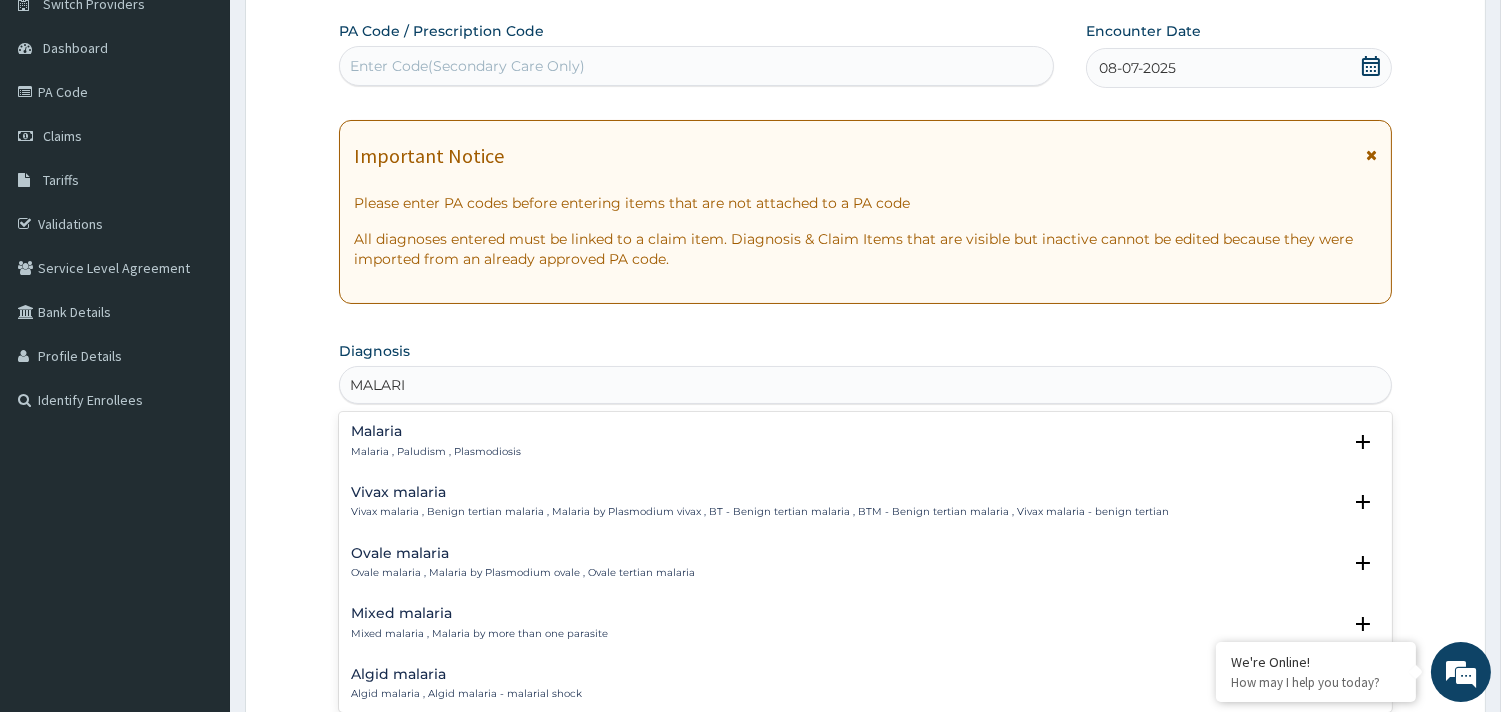 click on "Malaria , Paludism , Plasmodiosis" at bounding box center (436, 452) 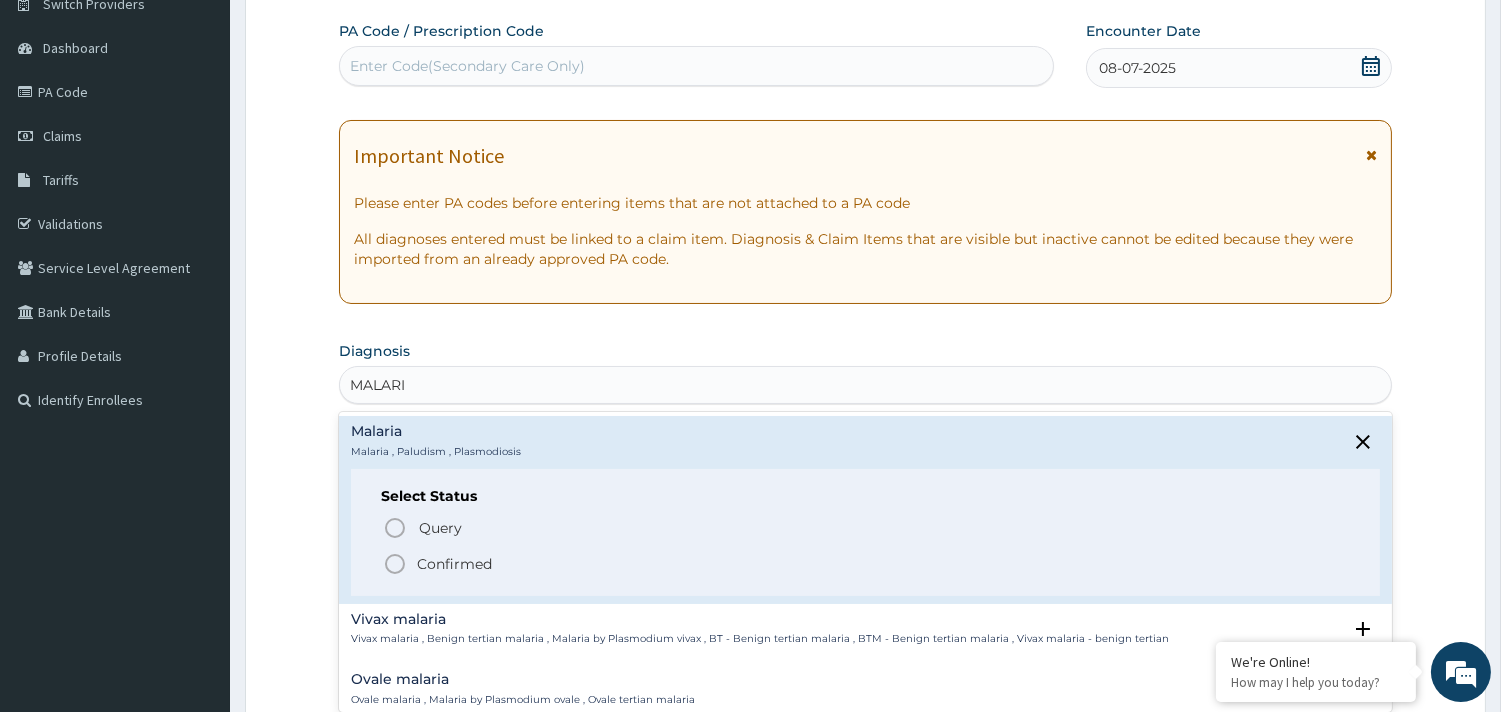 click 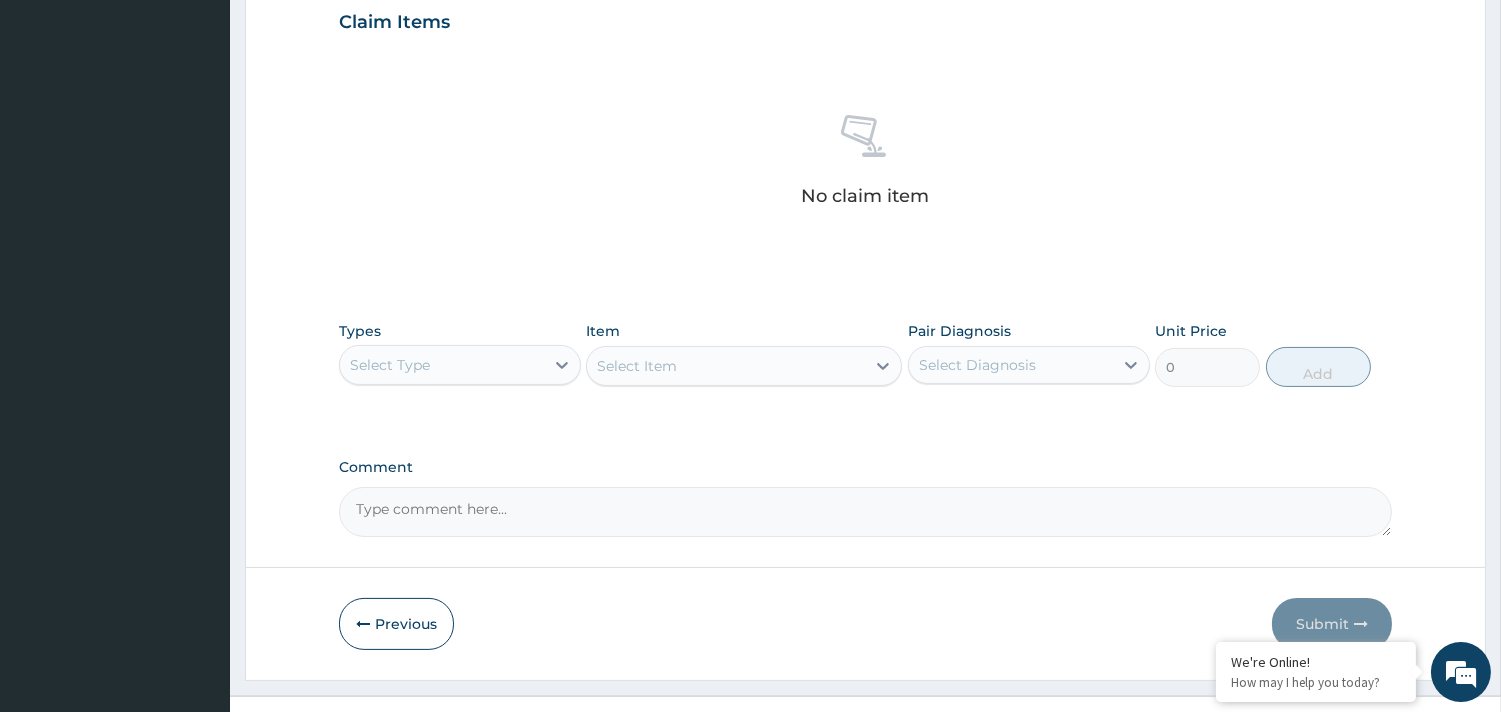 scroll, scrollTop: 725, scrollLeft: 0, axis: vertical 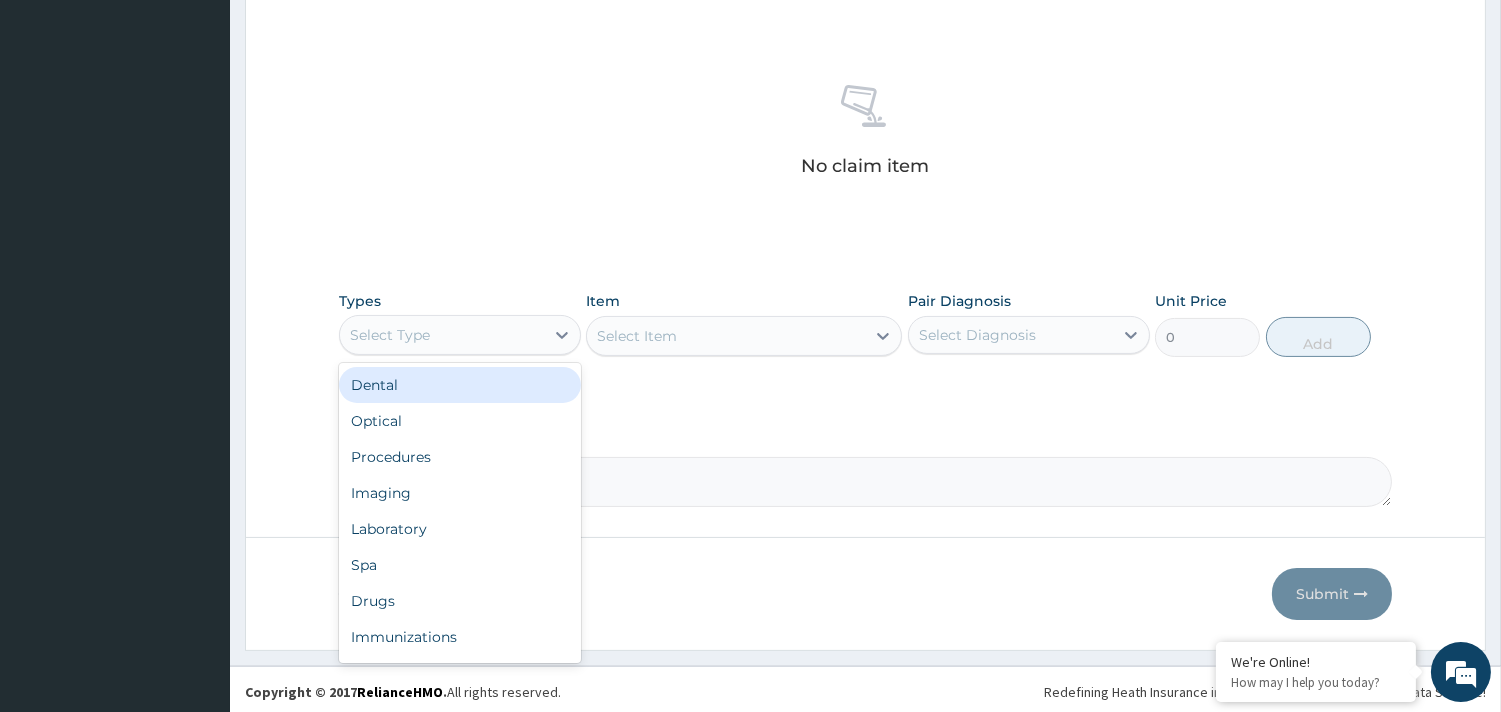 click on "Select Type" at bounding box center (442, 335) 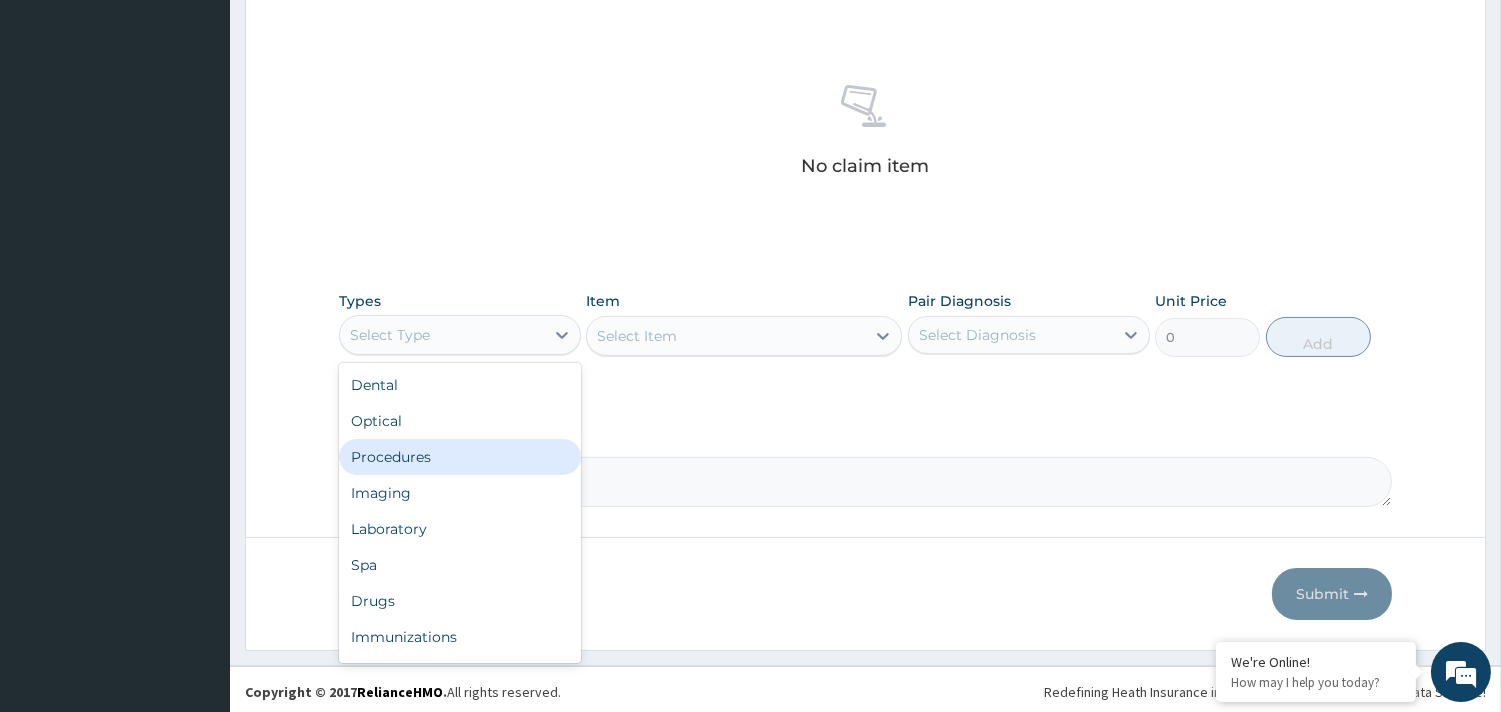 click on "Procedures" at bounding box center (460, 457) 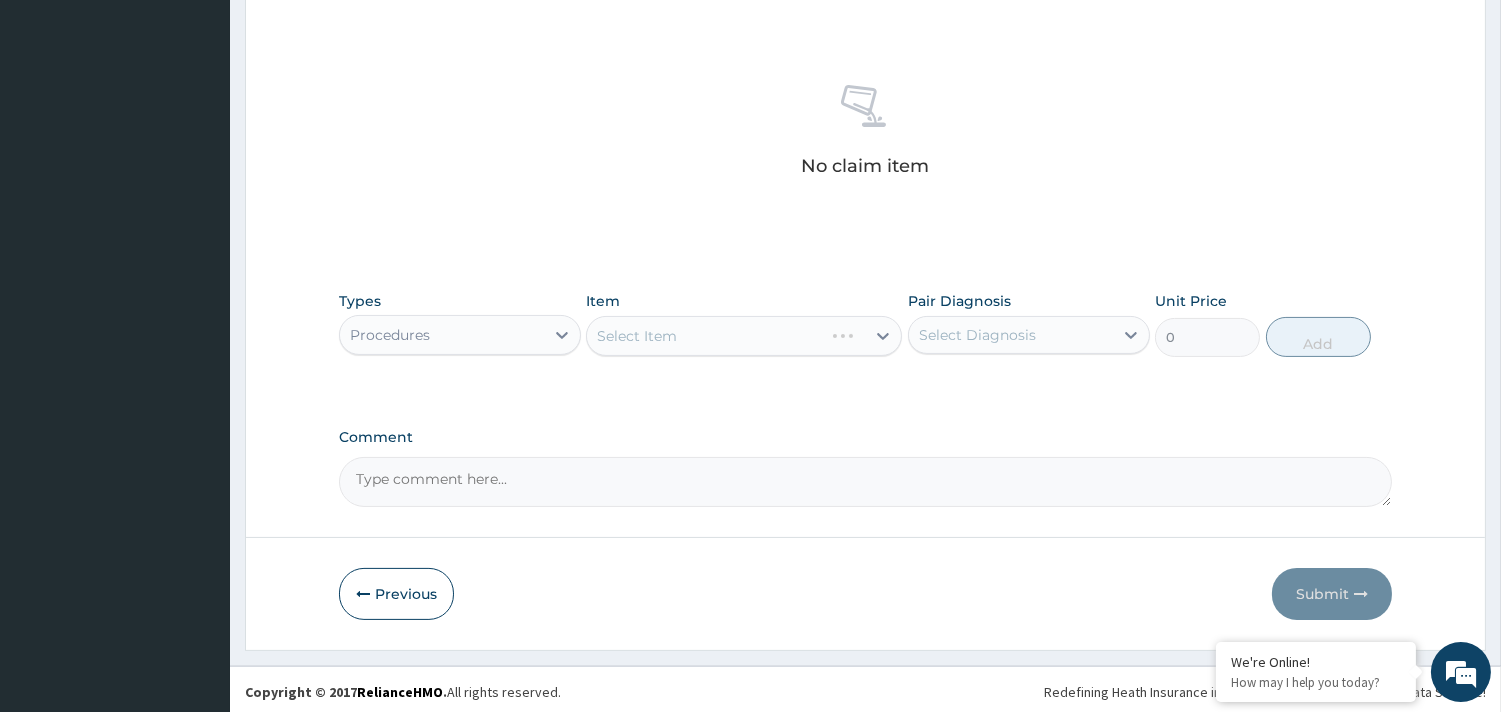 click on "Select Item" at bounding box center [744, 336] 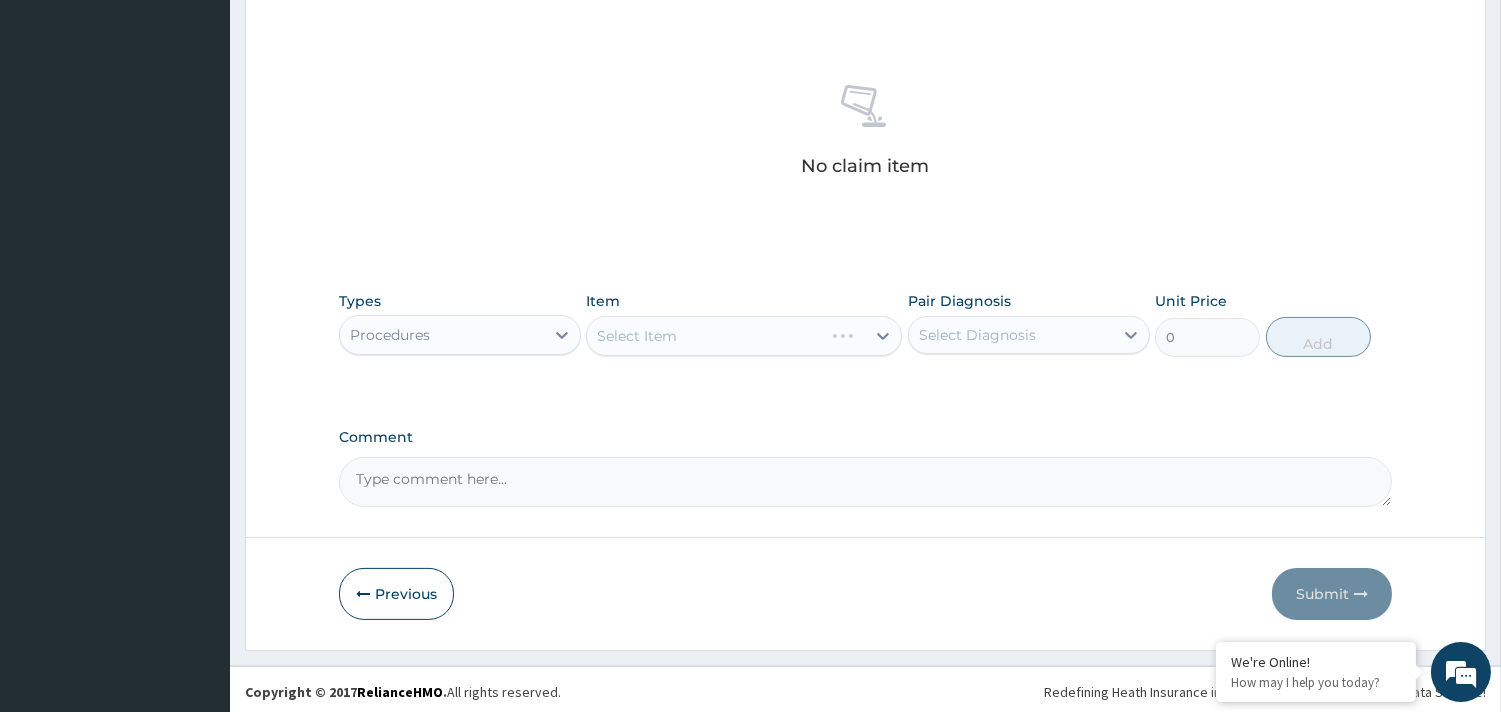 click on "Select Item" at bounding box center [705, 336] 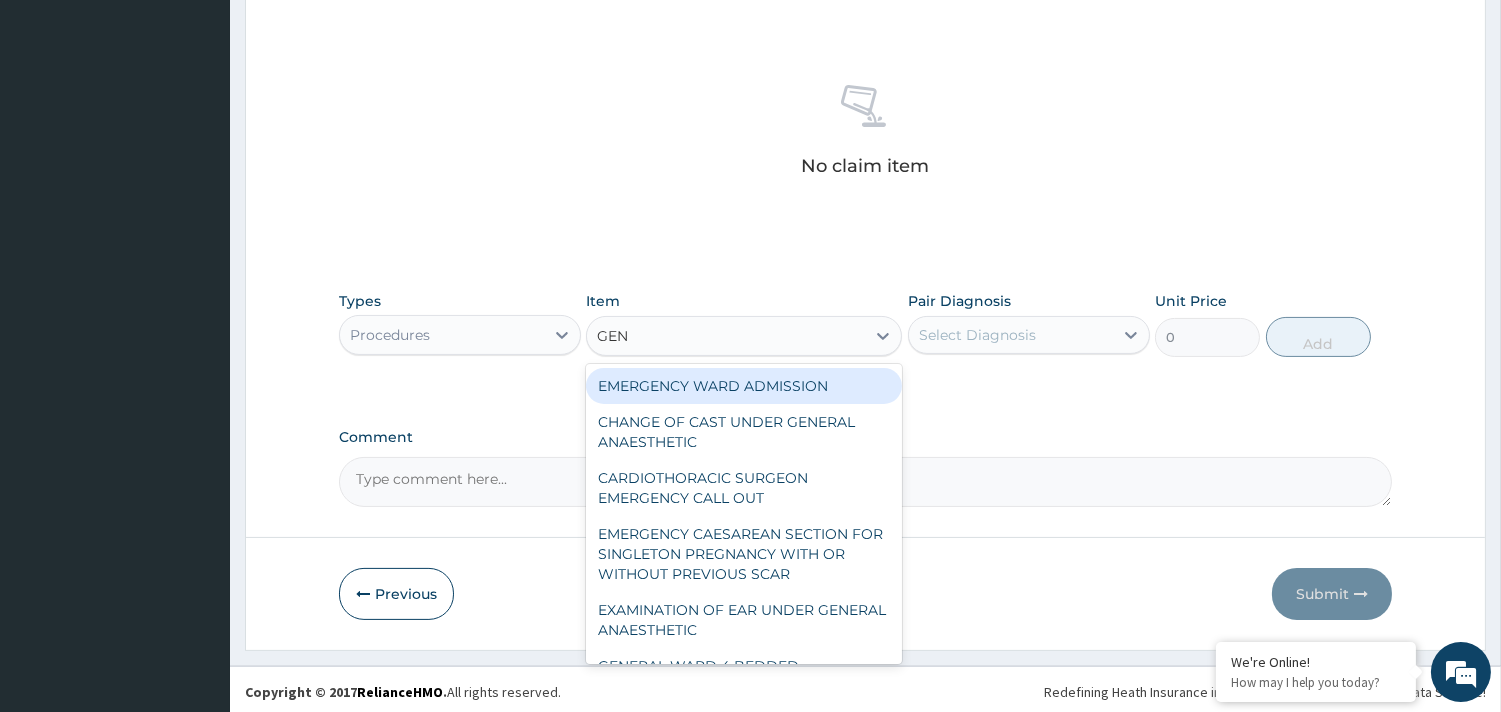 type on "GENE" 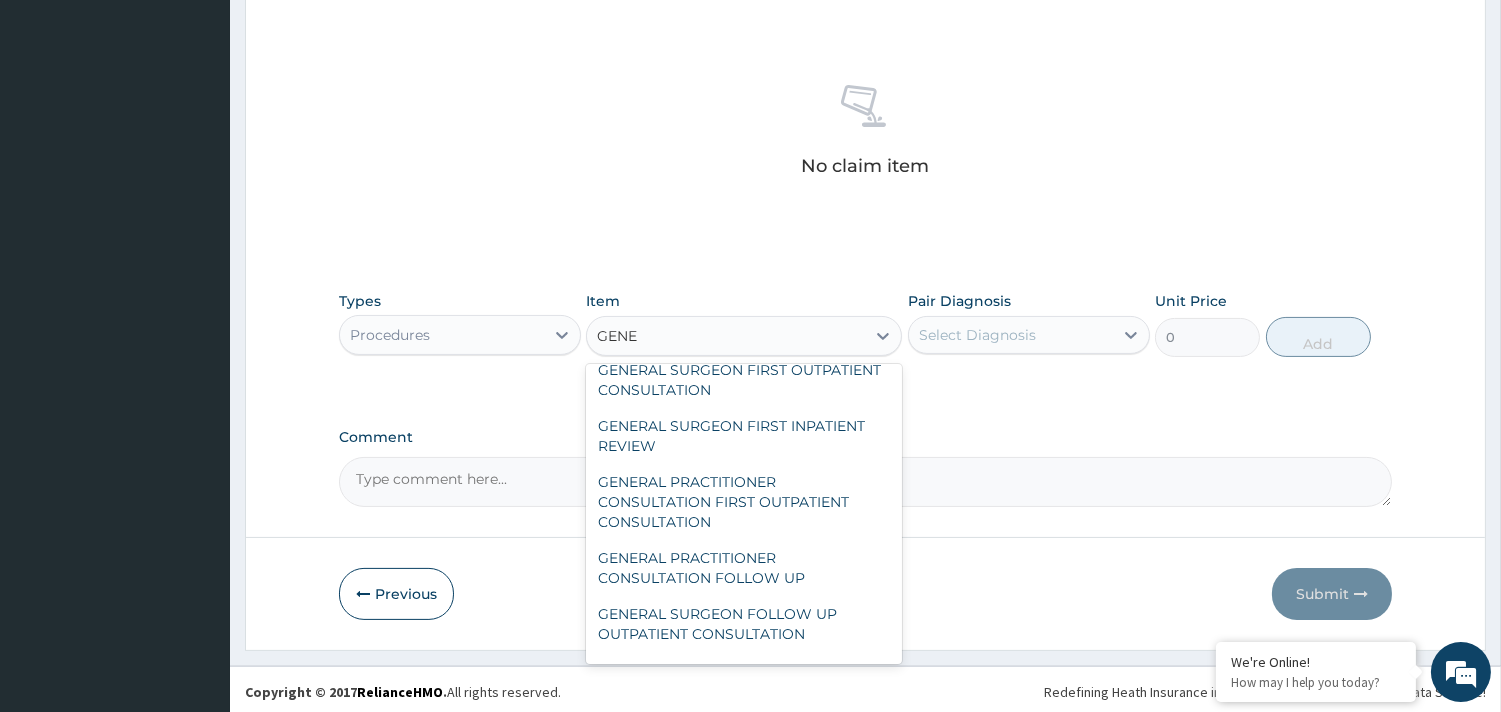 scroll, scrollTop: 222, scrollLeft: 0, axis: vertical 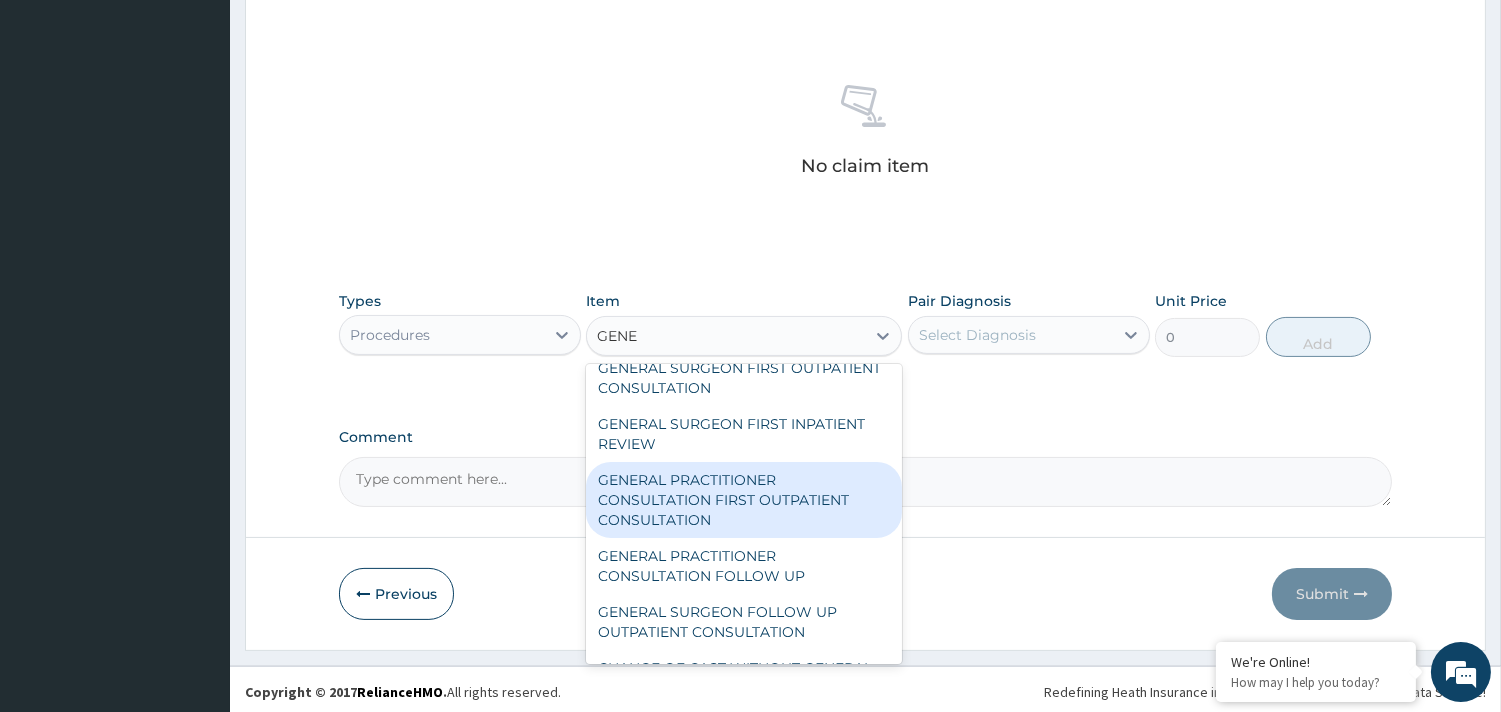 click on "GENERAL PRACTITIONER CONSULTATION FIRST OUTPATIENT CONSULTATION" at bounding box center [744, 500] 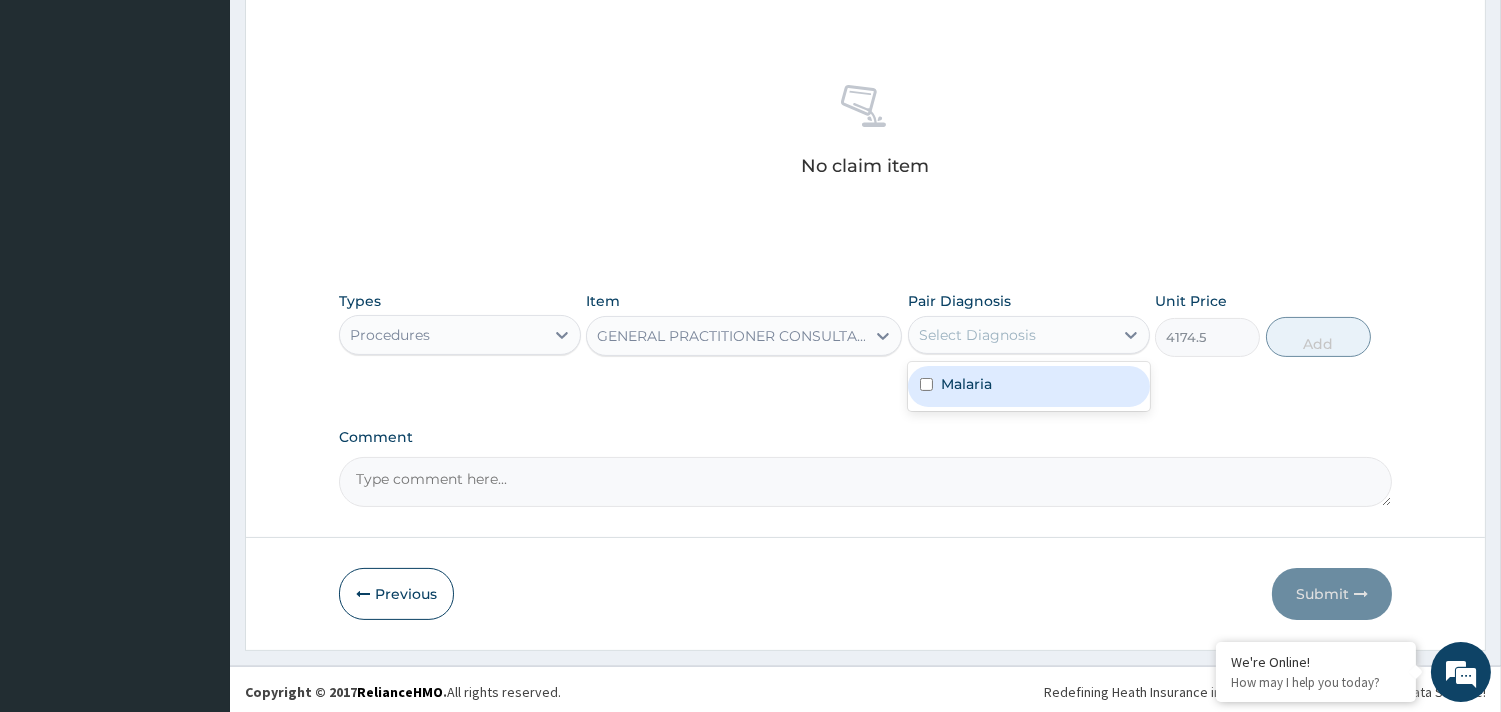 click on "Select Diagnosis" at bounding box center (1011, 335) 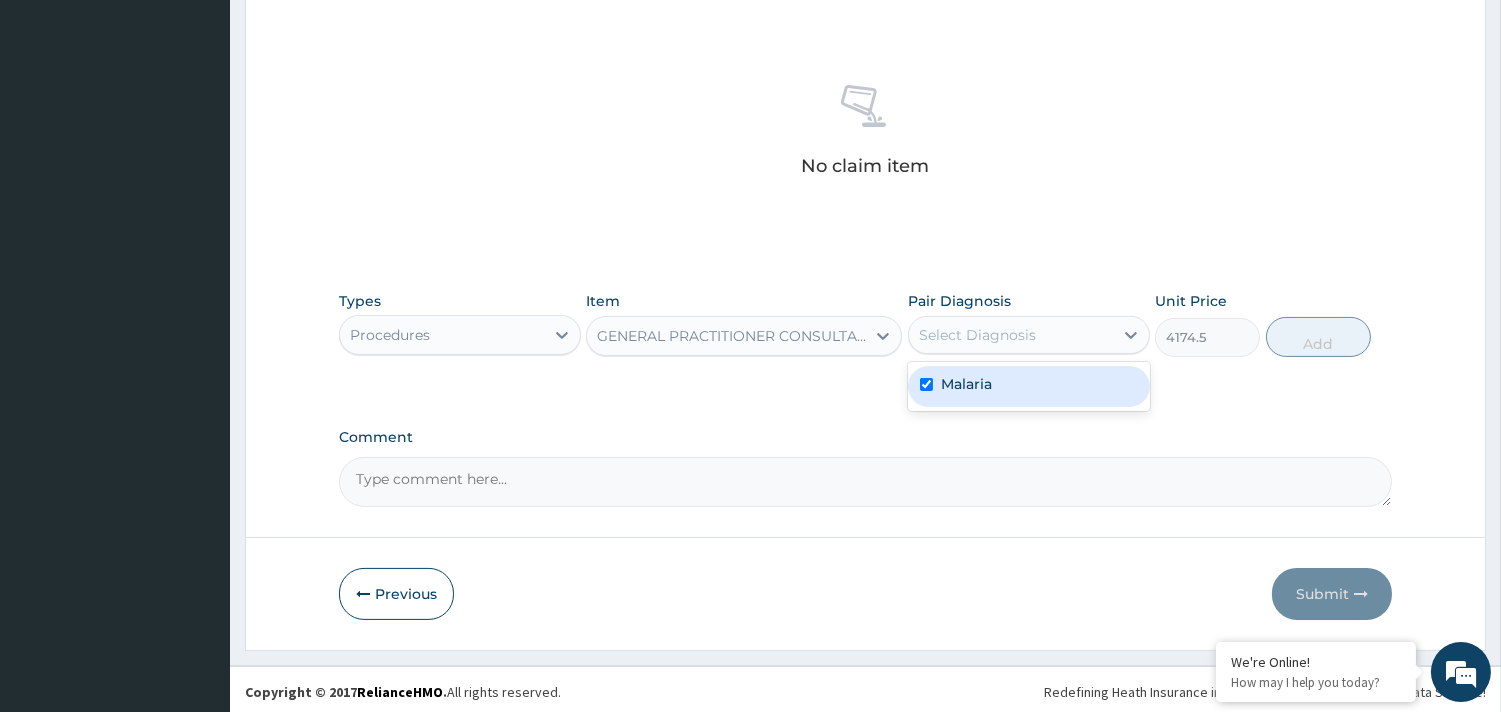checkbox on "true" 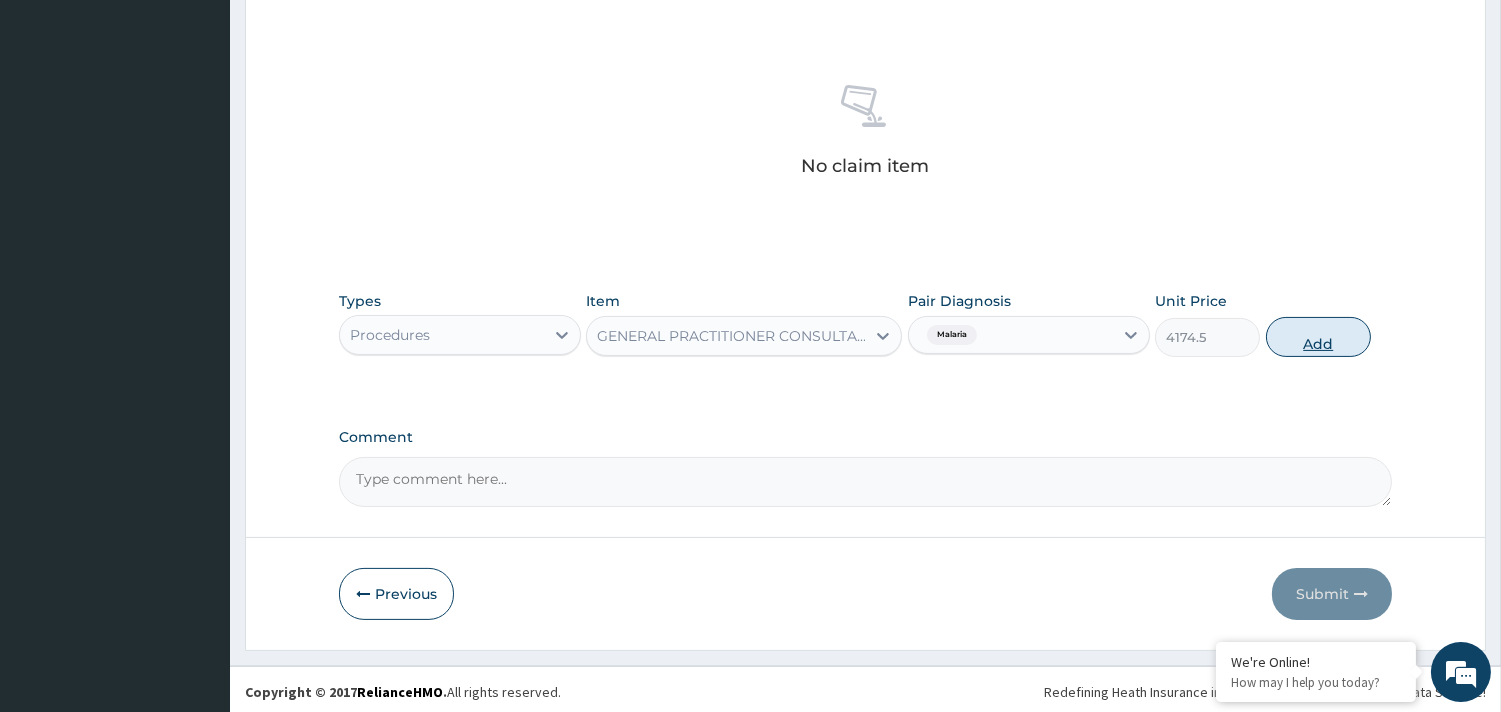 click on "Add" at bounding box center [1318, 337] 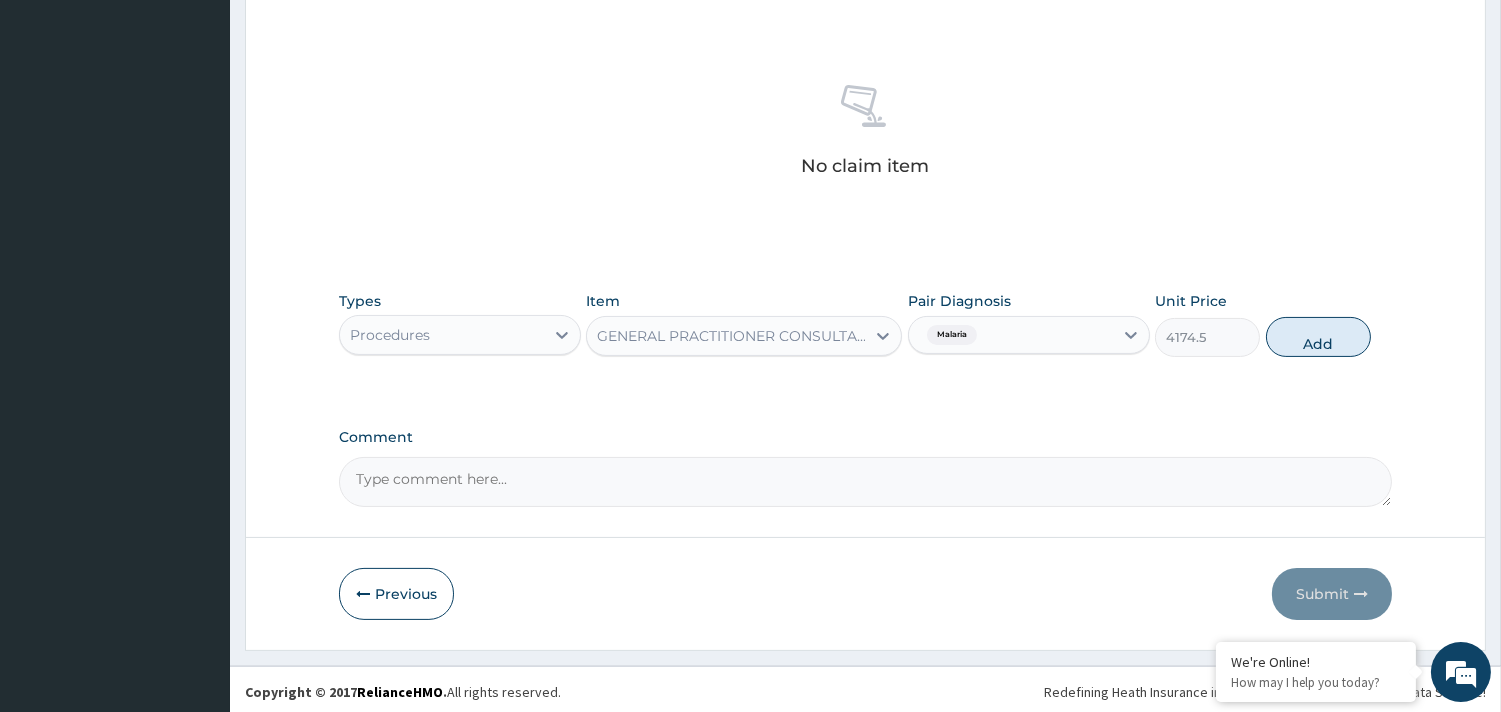 type on "0" 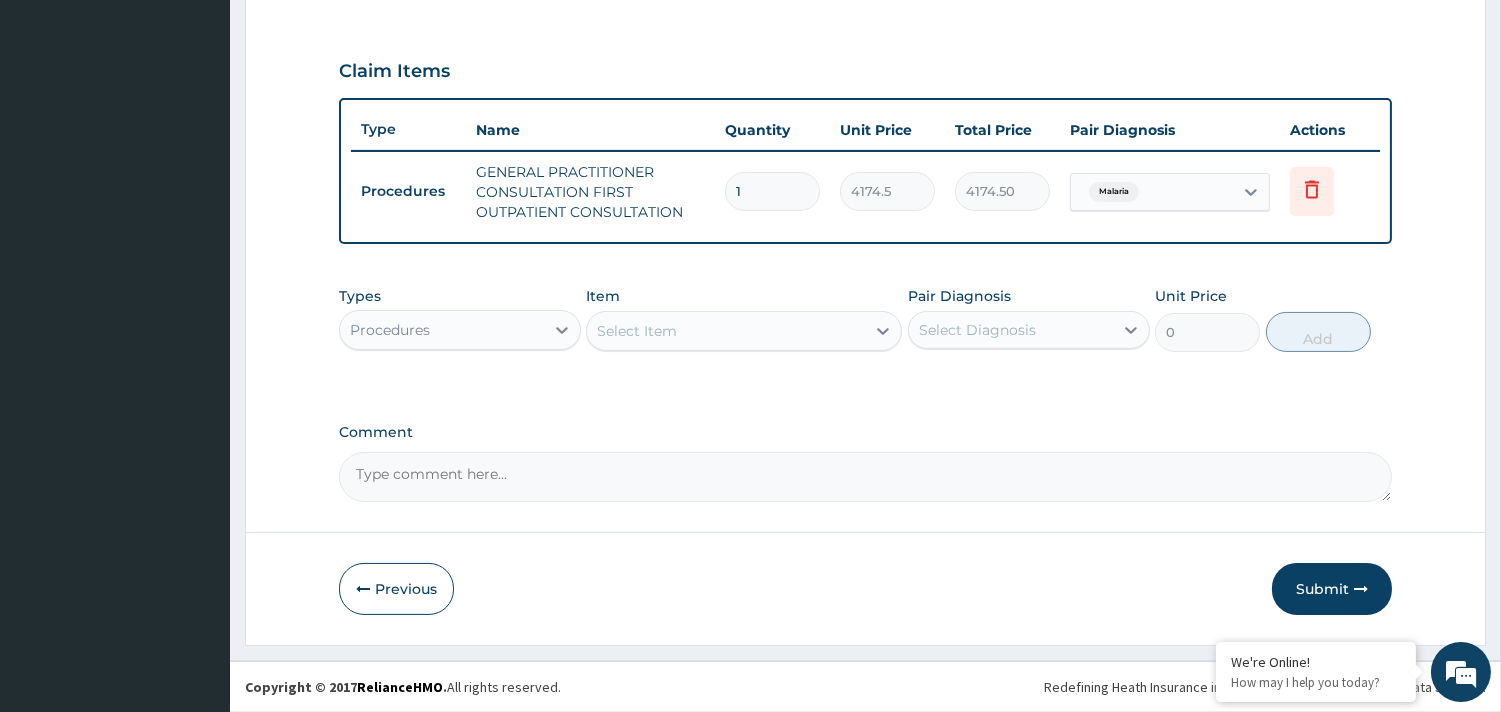 scroll, scrollTop: 643, scrollLeft: 0, axis: vertical 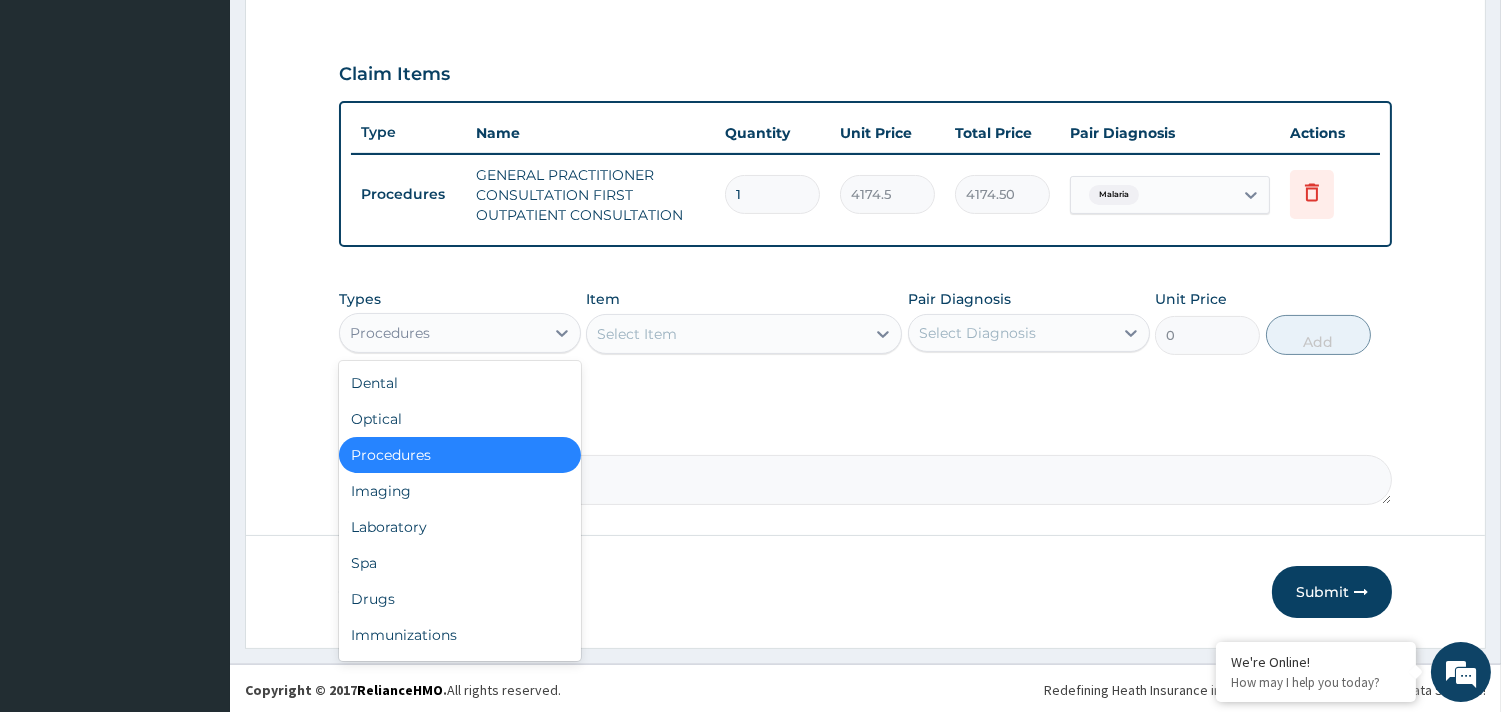 click on "Procedures" at bounding box center [442, 333] 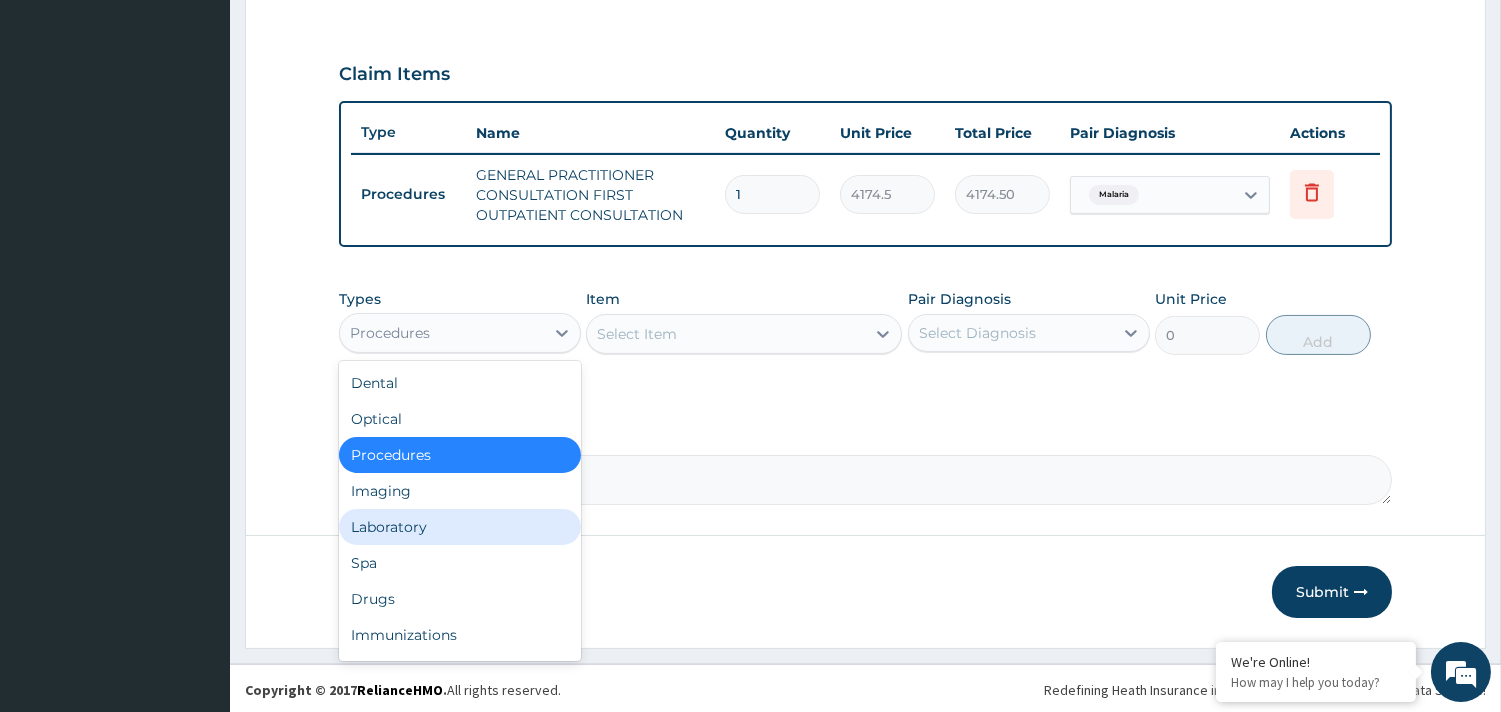 click on "Laboratory" at bounding box center (460, 527) 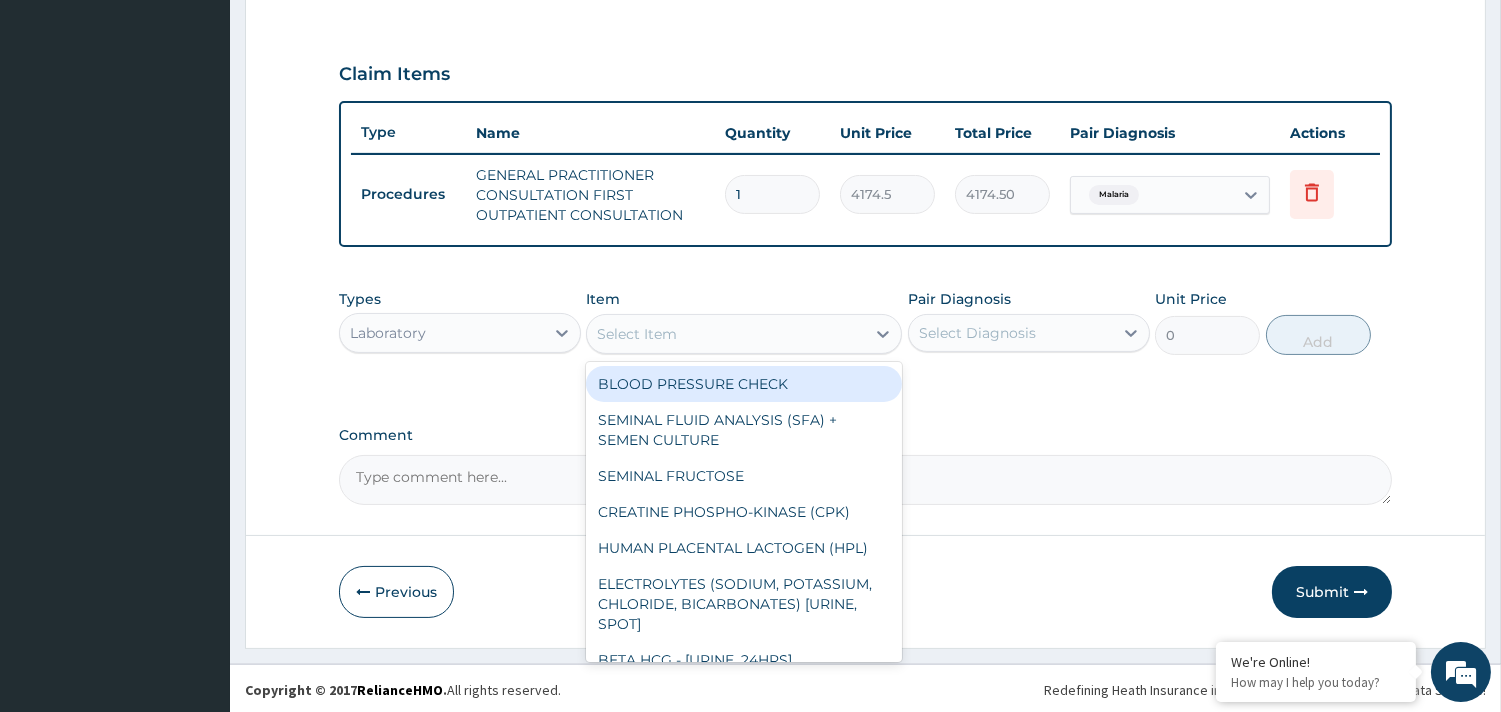 click on "Select Item" at bounding box center [637, 334] 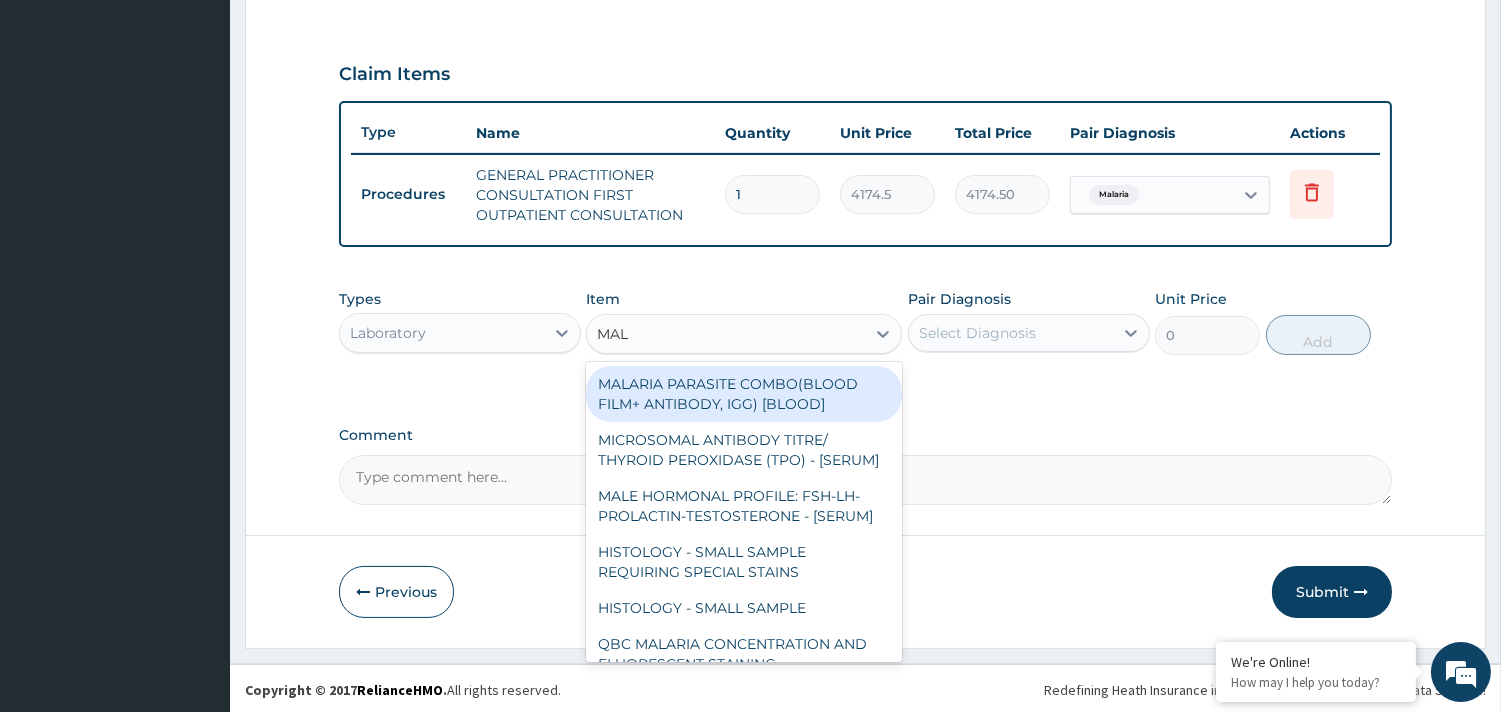 type on "MALA" 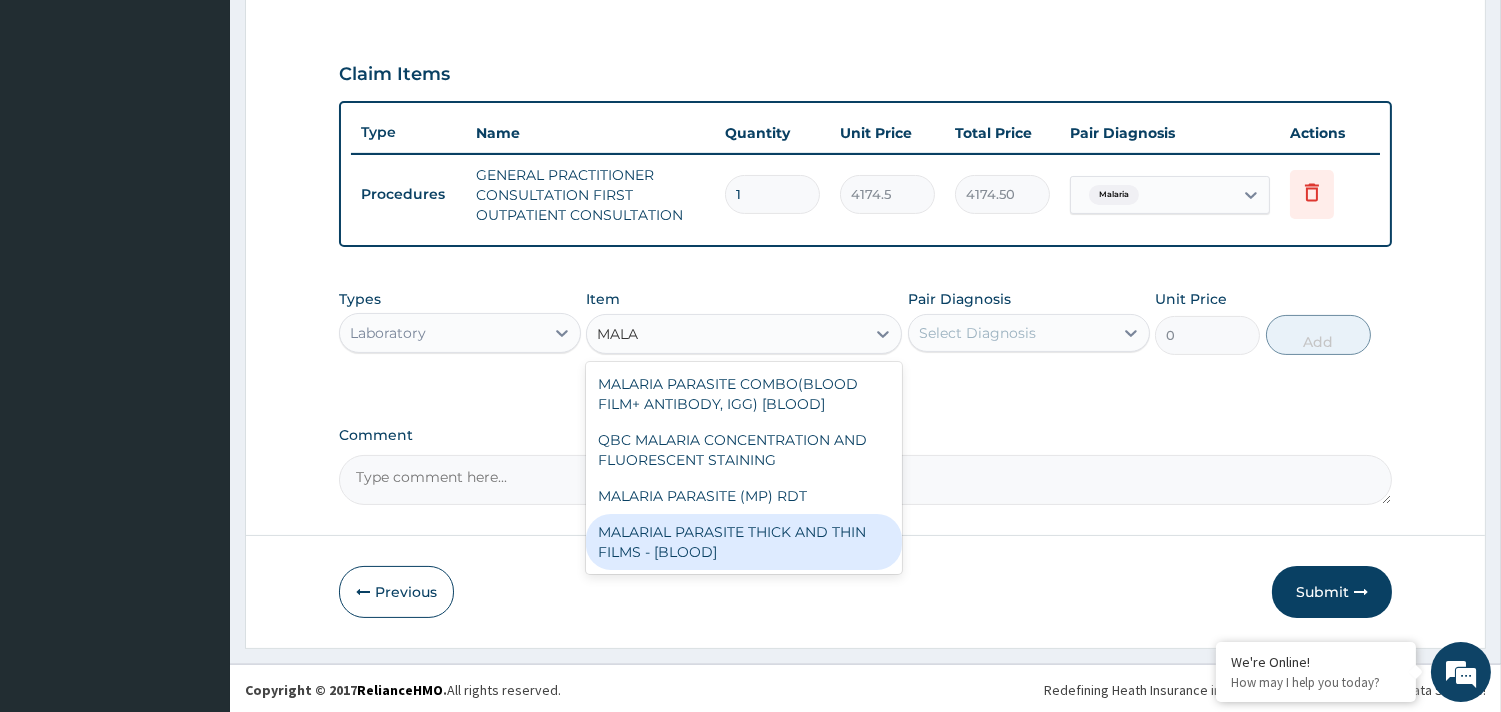 click on "MALARIAL PARASITE THICK AND THIN FILMS - [BLOOD]" at bounding box center (744, 542) 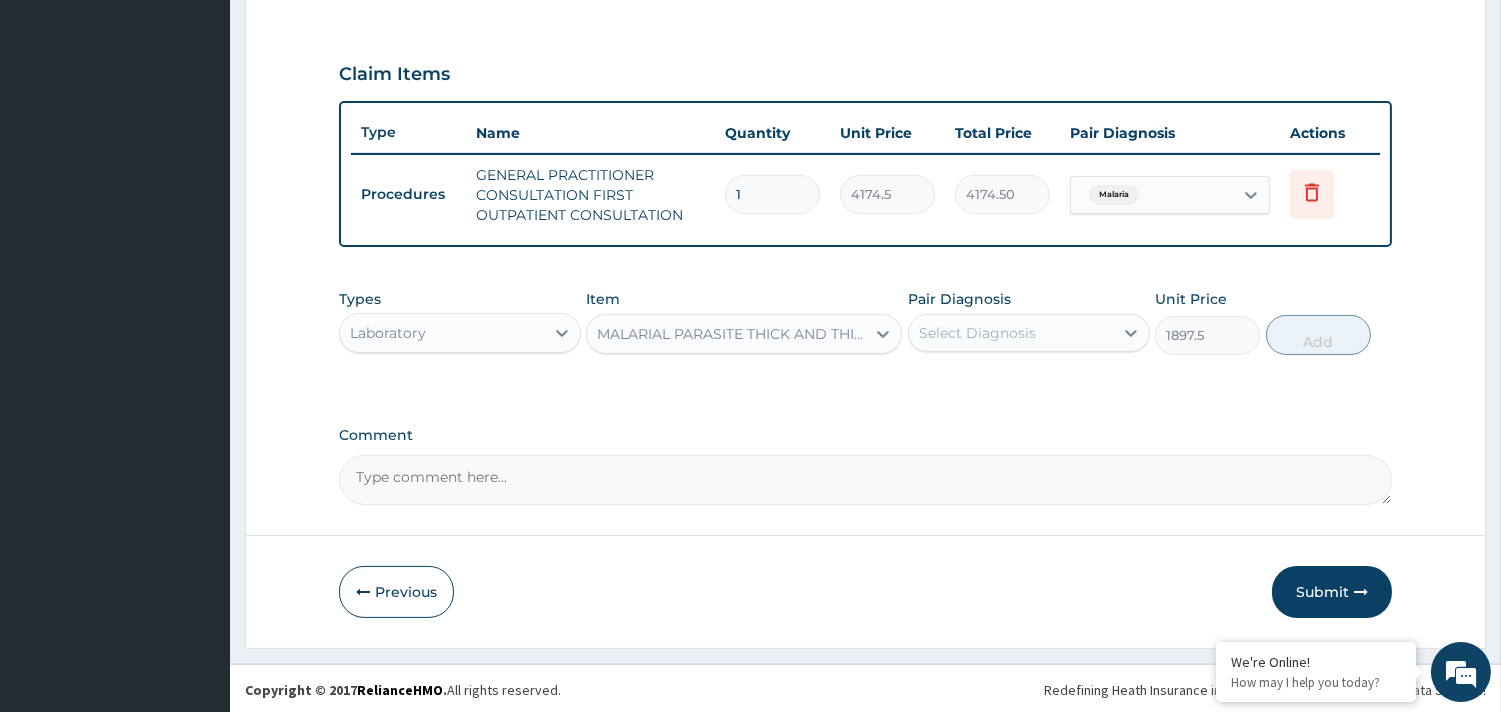 click on "Select Diagnosis" at bounding box center [977, 333] 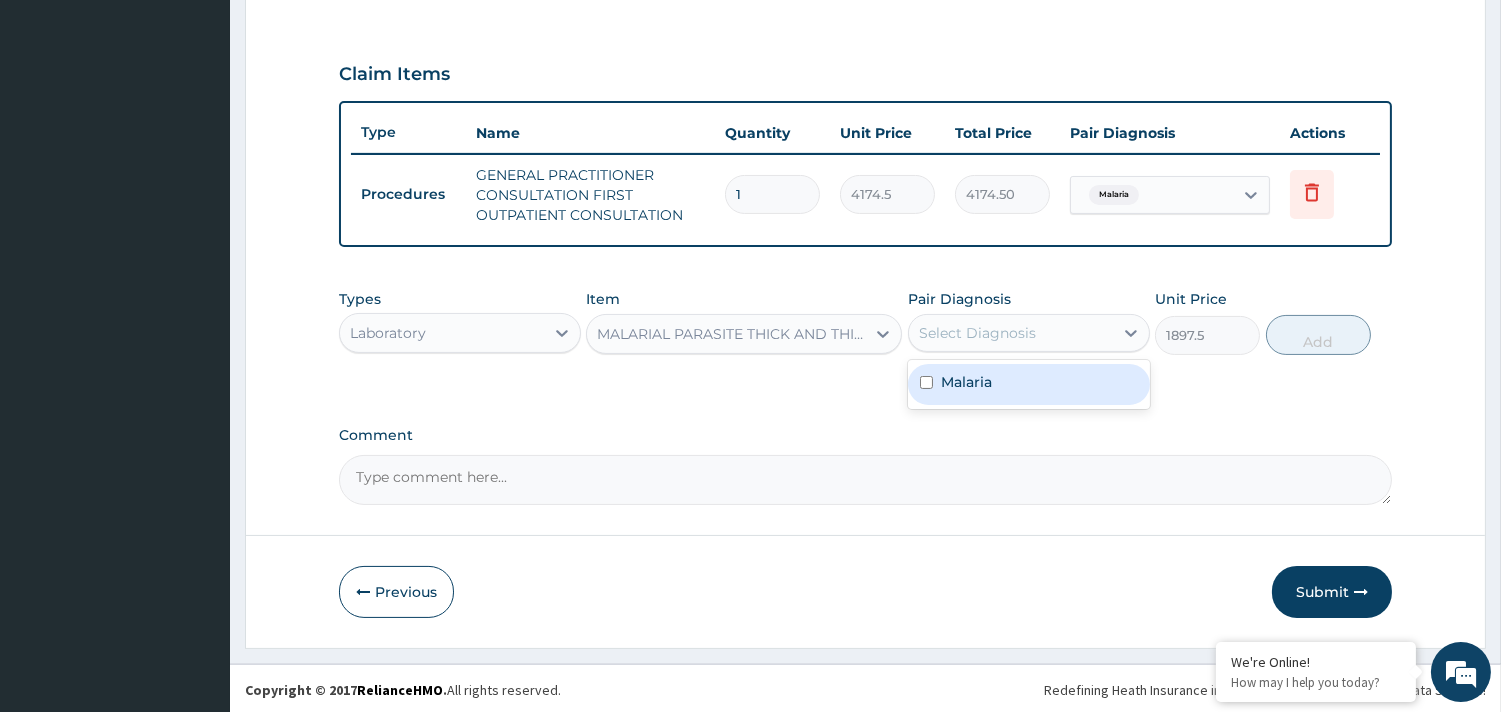 click on "Malaria" at bounding box center (1029, 384) 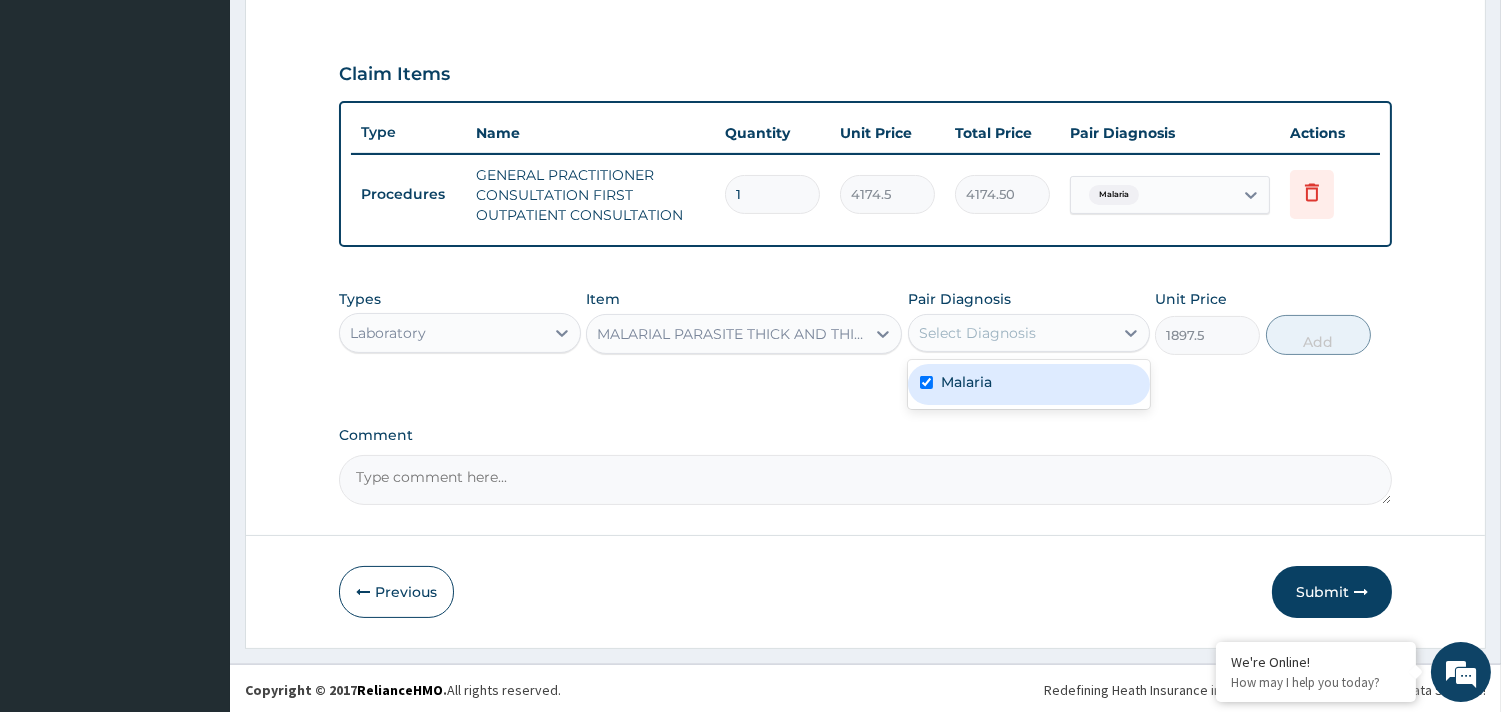 checkbox on "true" 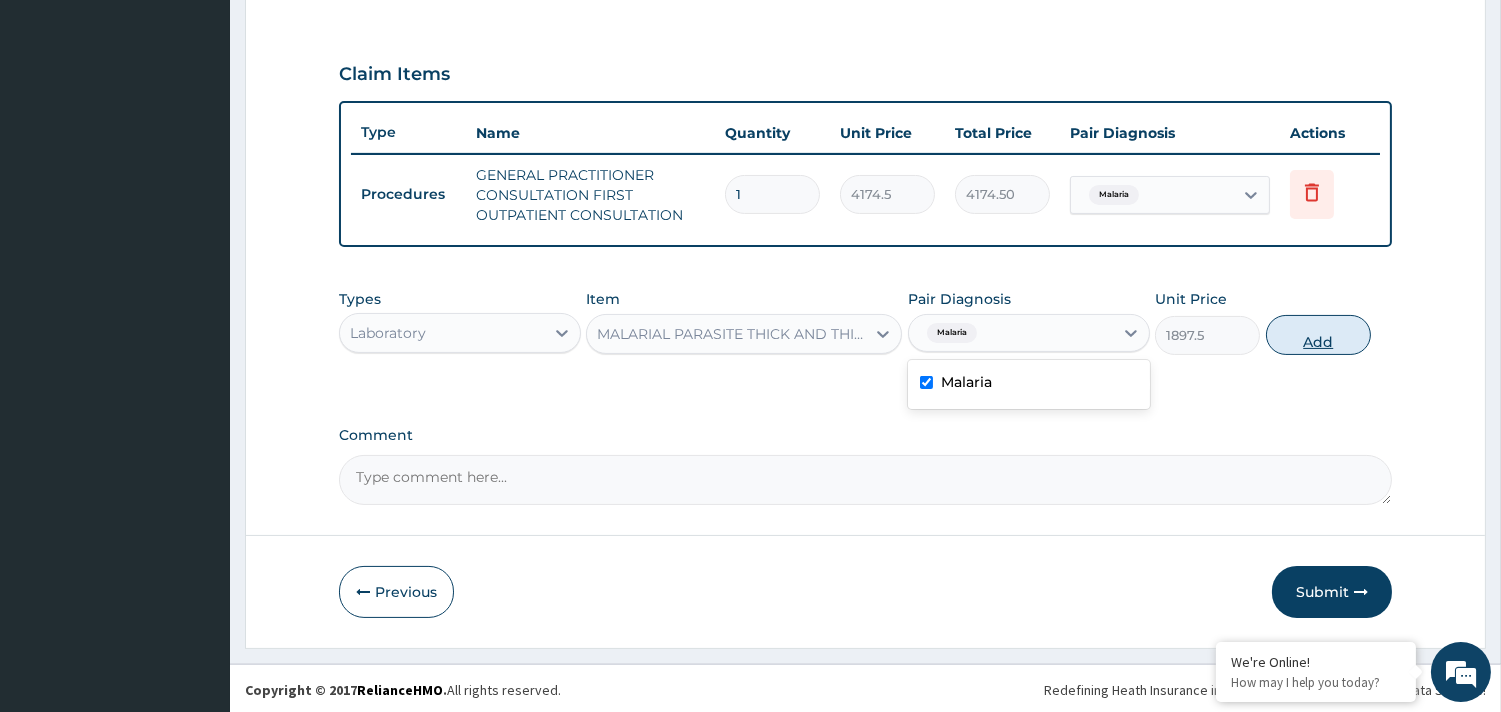 click on "Add" at bounding box center (1318, 335) 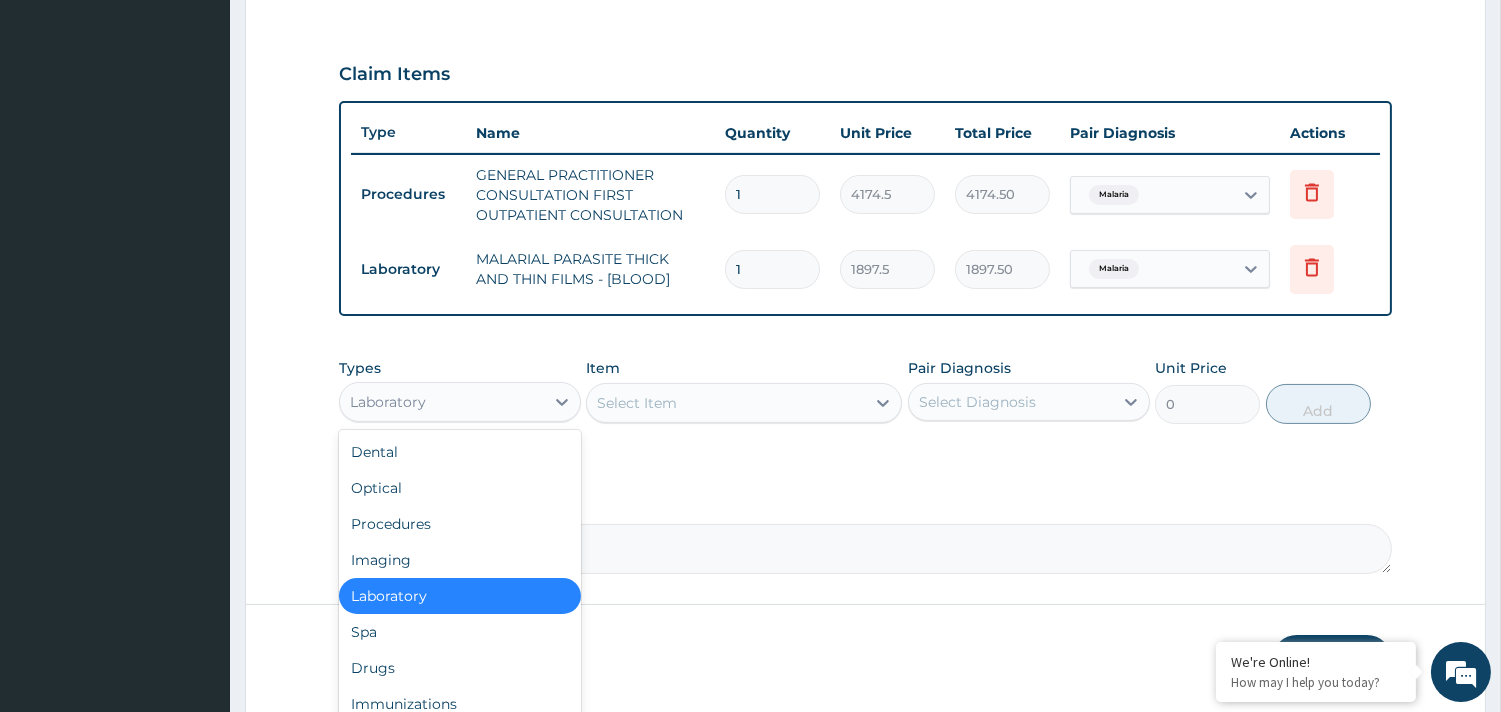 click on "Laboratory" at bounding box center [442, 402] 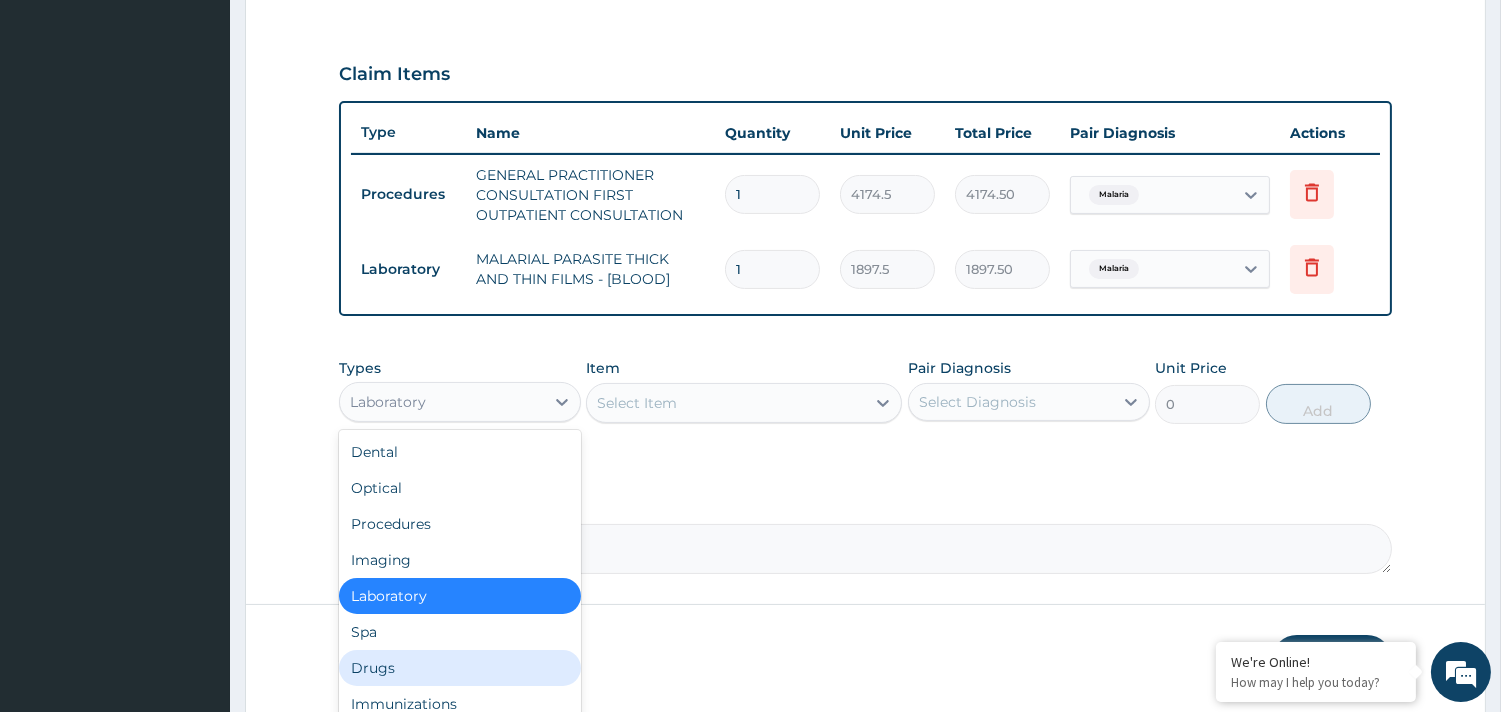 click on "Drugs" at bounding box center (460, 668) 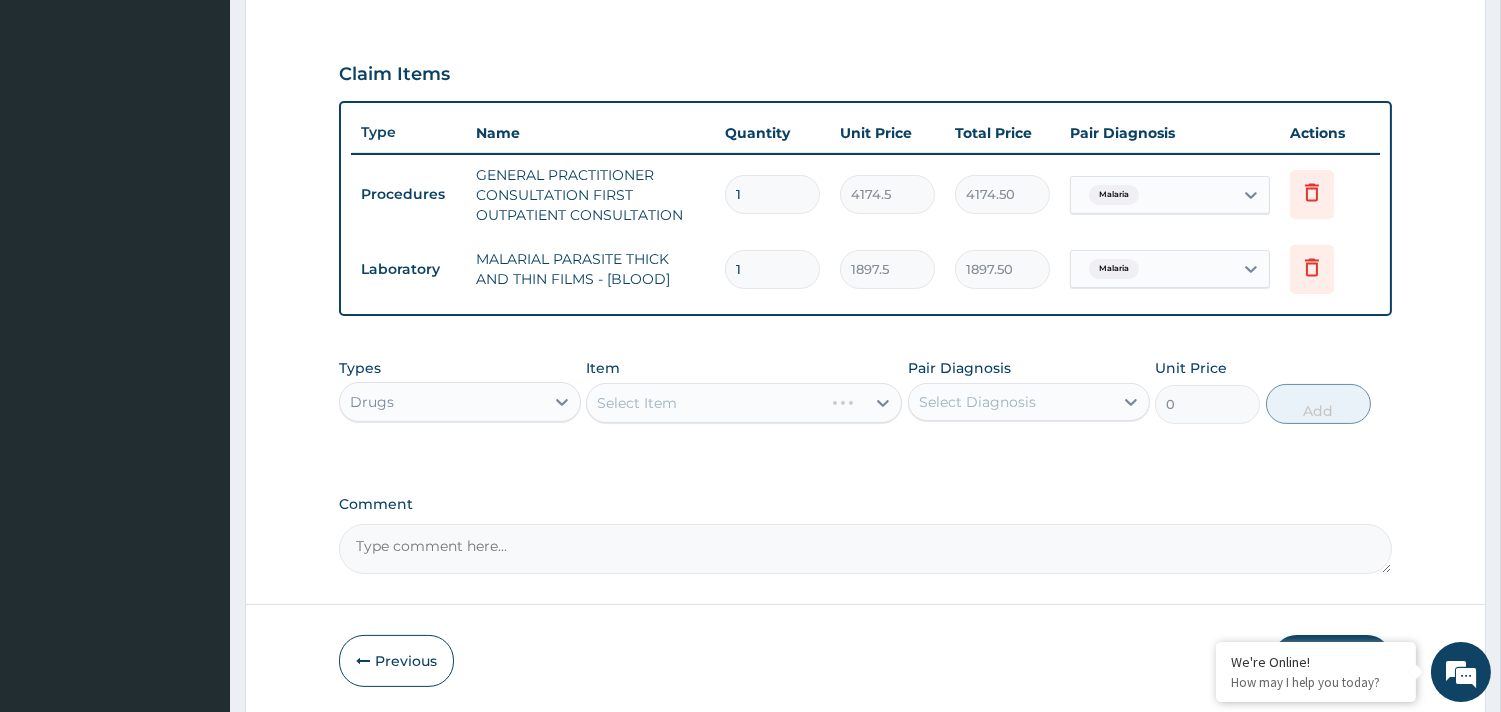 click on "Select Item" at bounding box center (744, 403) 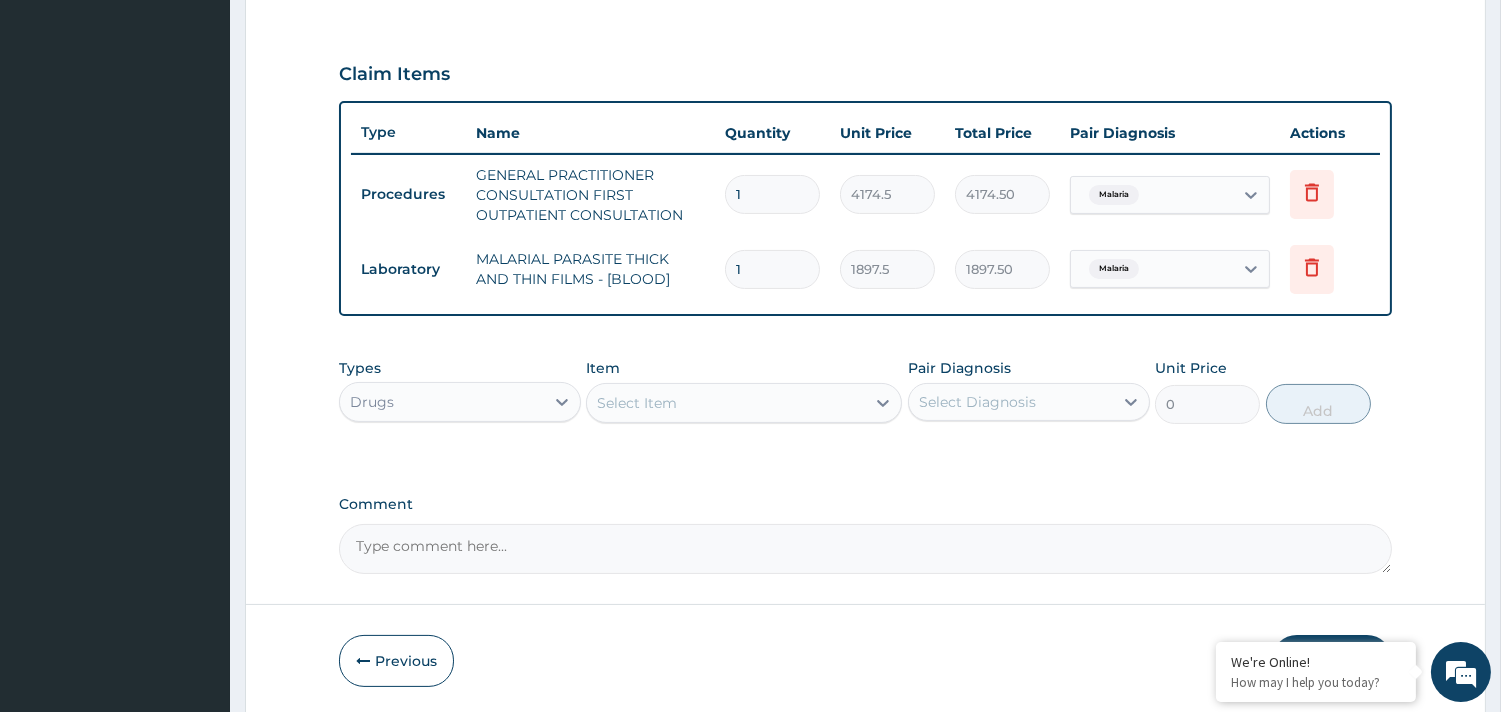 click on "Select Item" at bounding box center [726, 403] 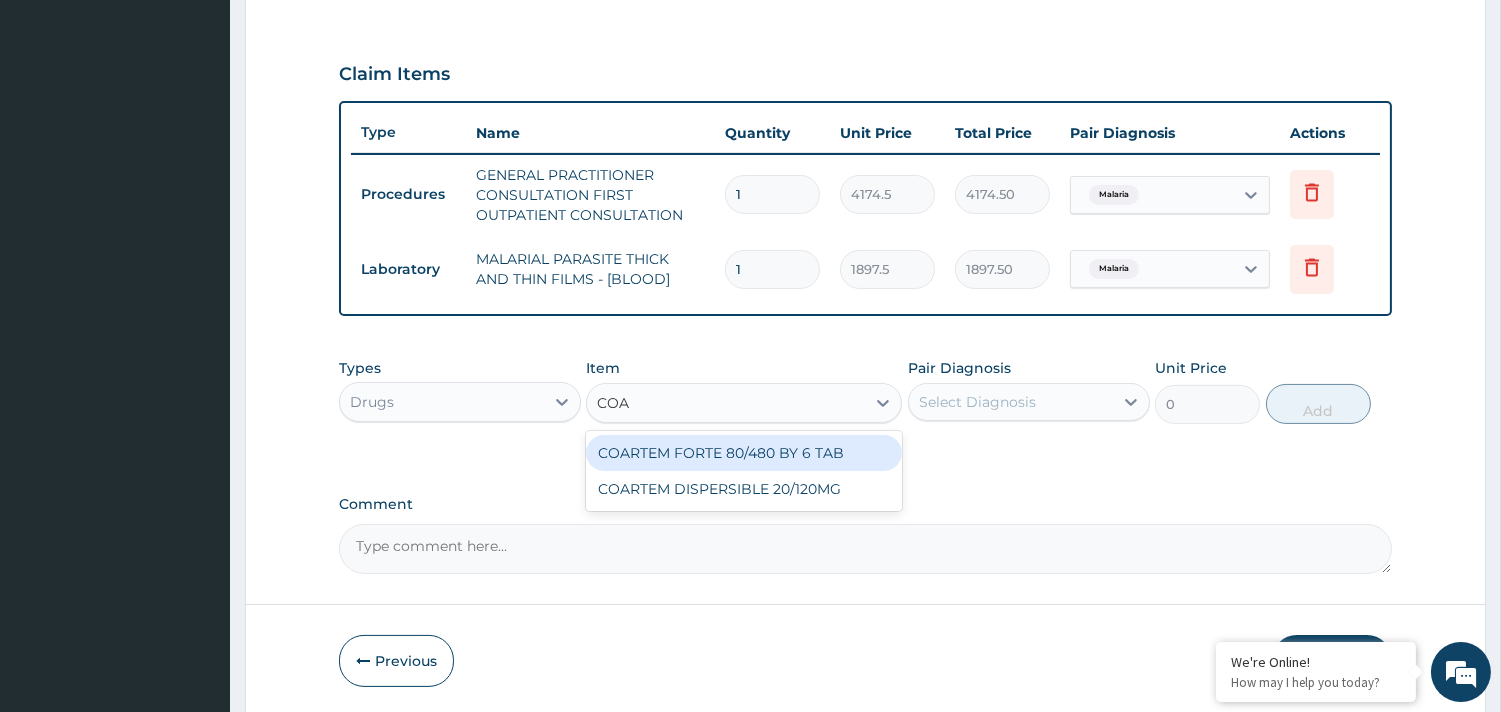 type on "COAR" 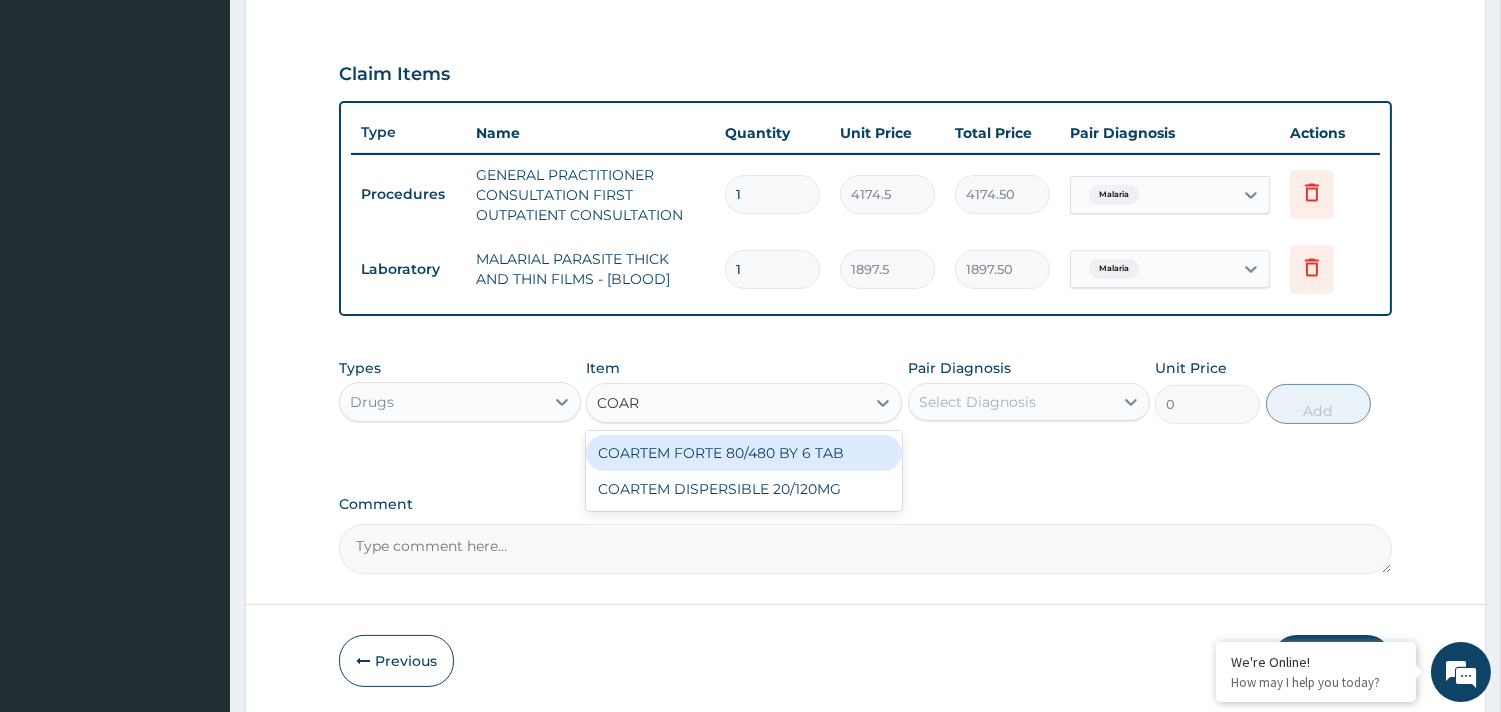 click on "COARTEM FORTE 80/480 BY 6 TAB" at bounding box center [744, 453] 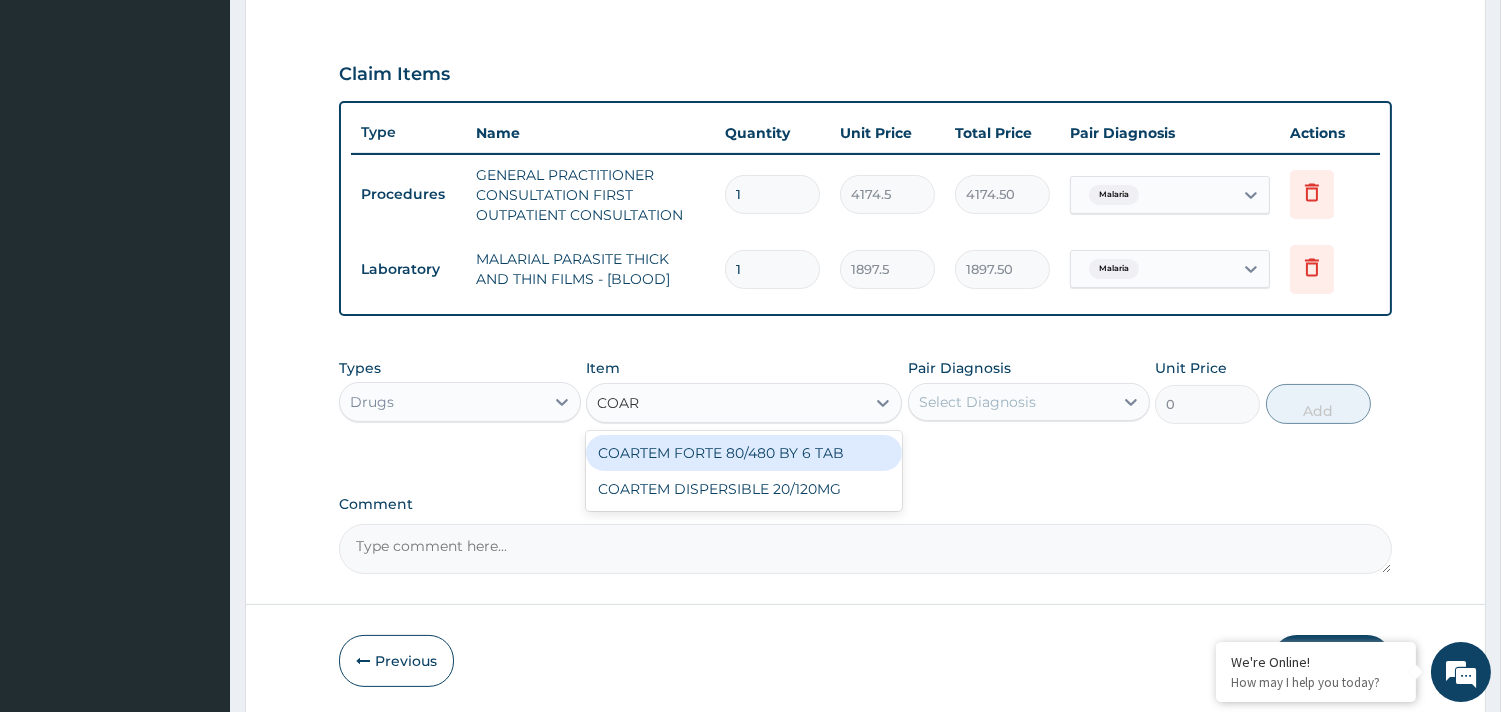 type 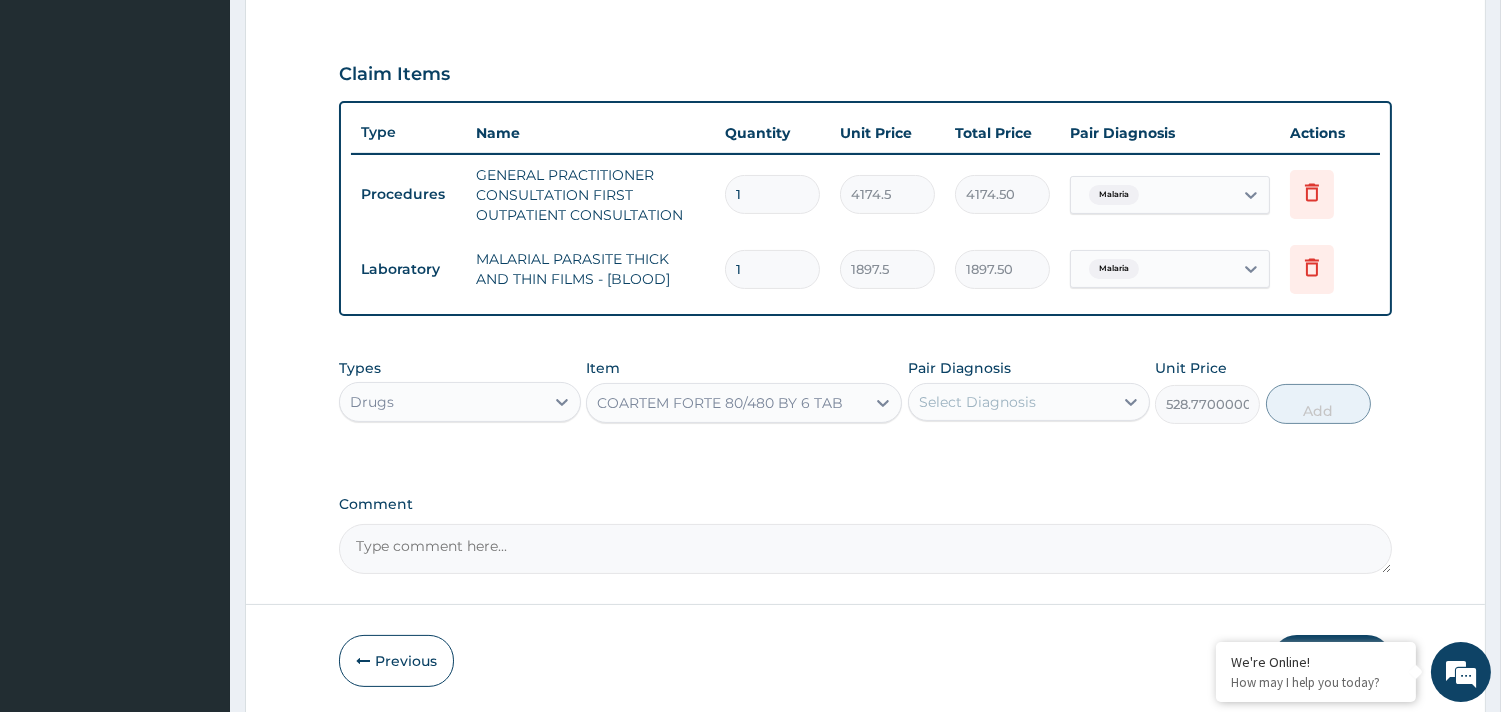 click on "Select Diagnosis" at bounding box center (977, 402) 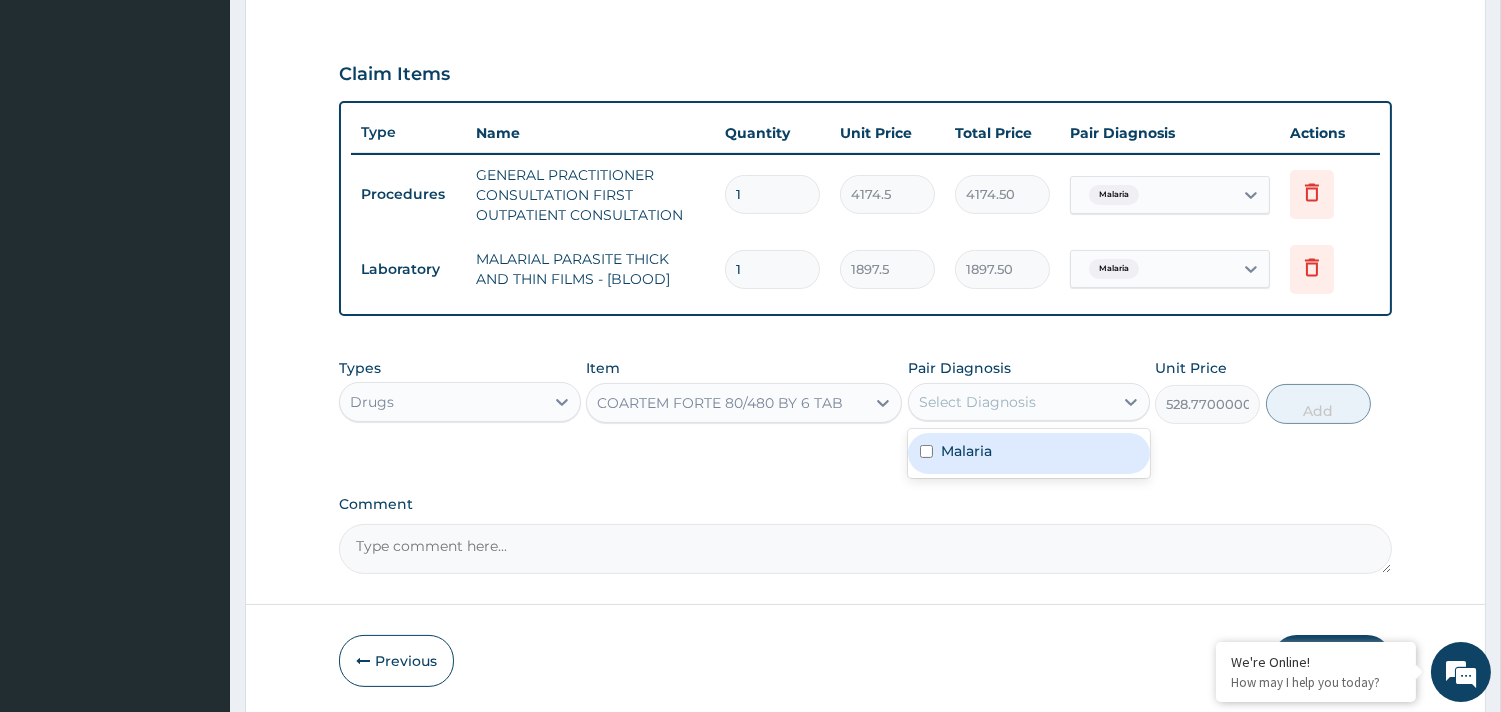 click on "Malaria" at bounding box center [966, 451] 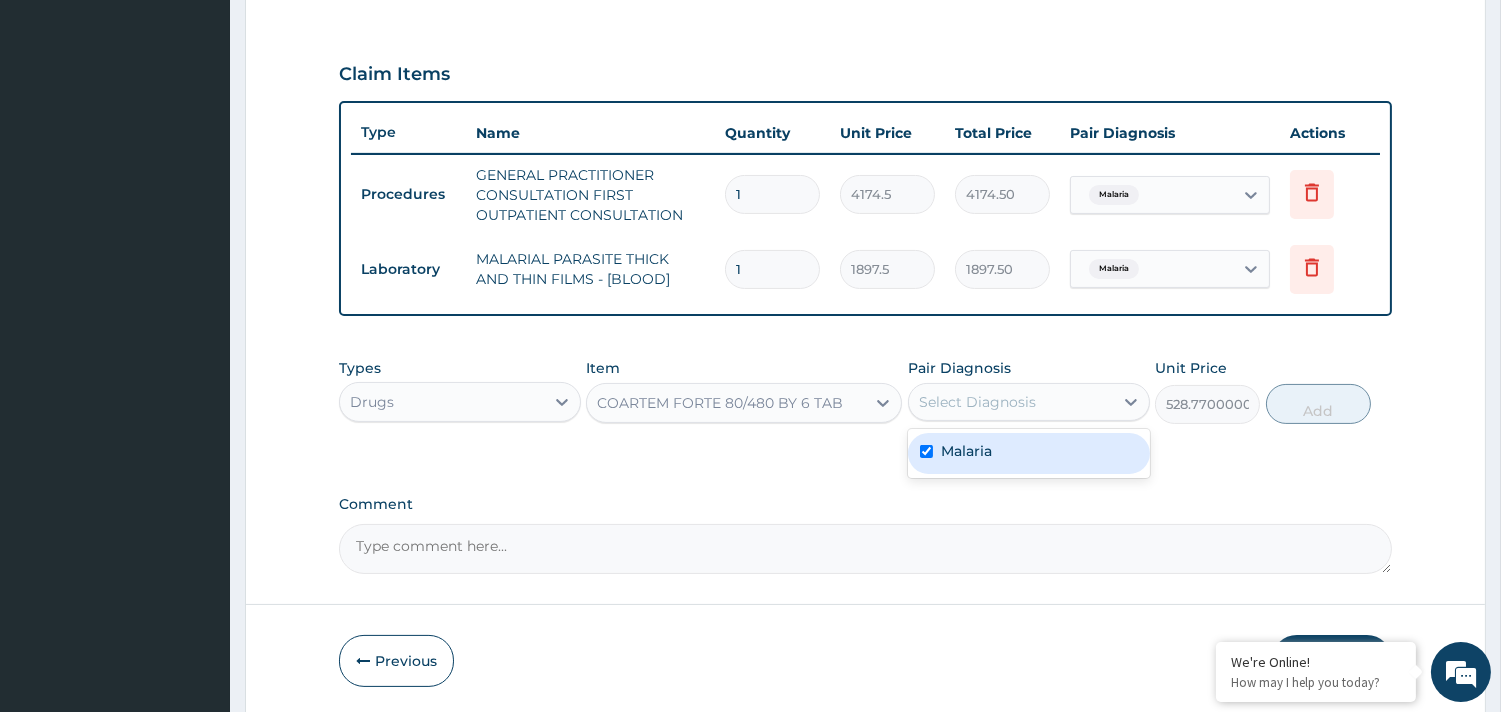 checkbox on "true" 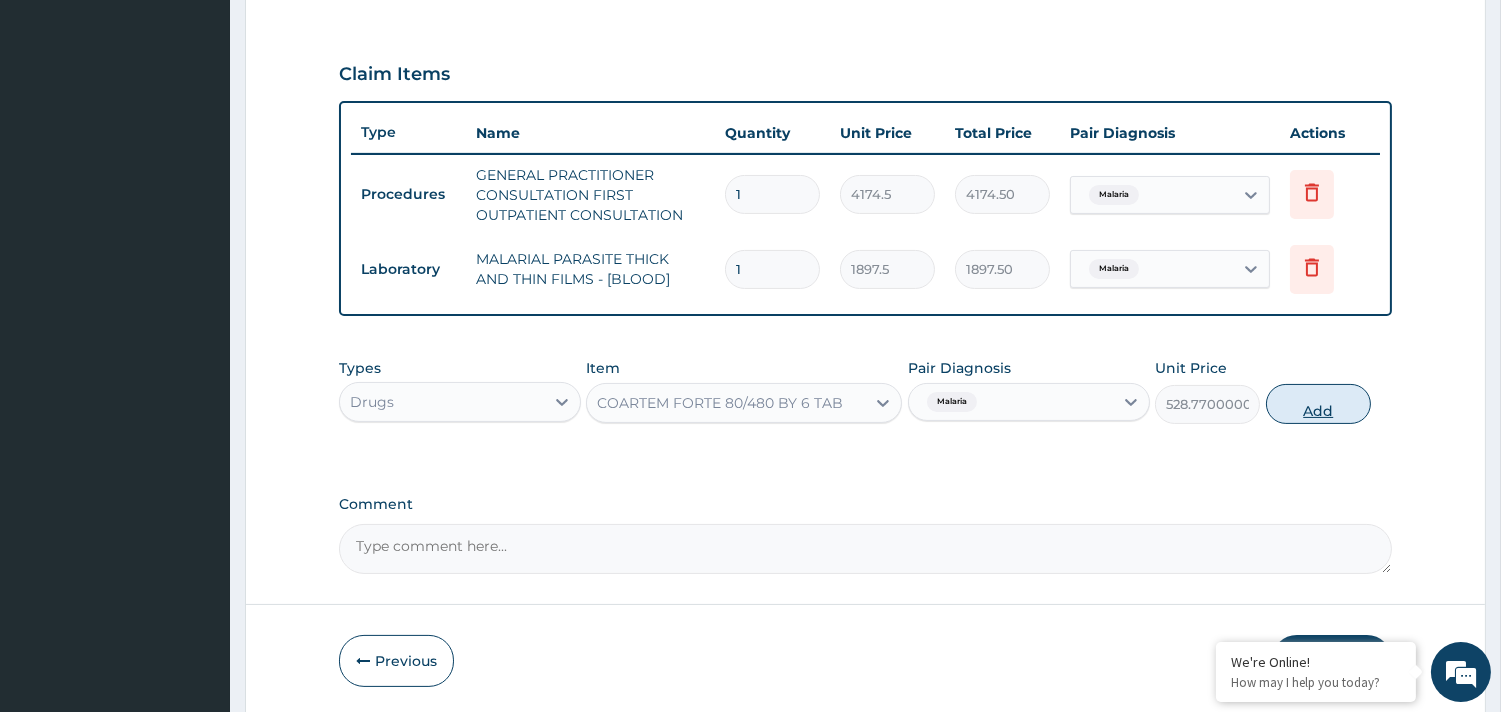 click on "Add" at bounding box center (1318, 404) 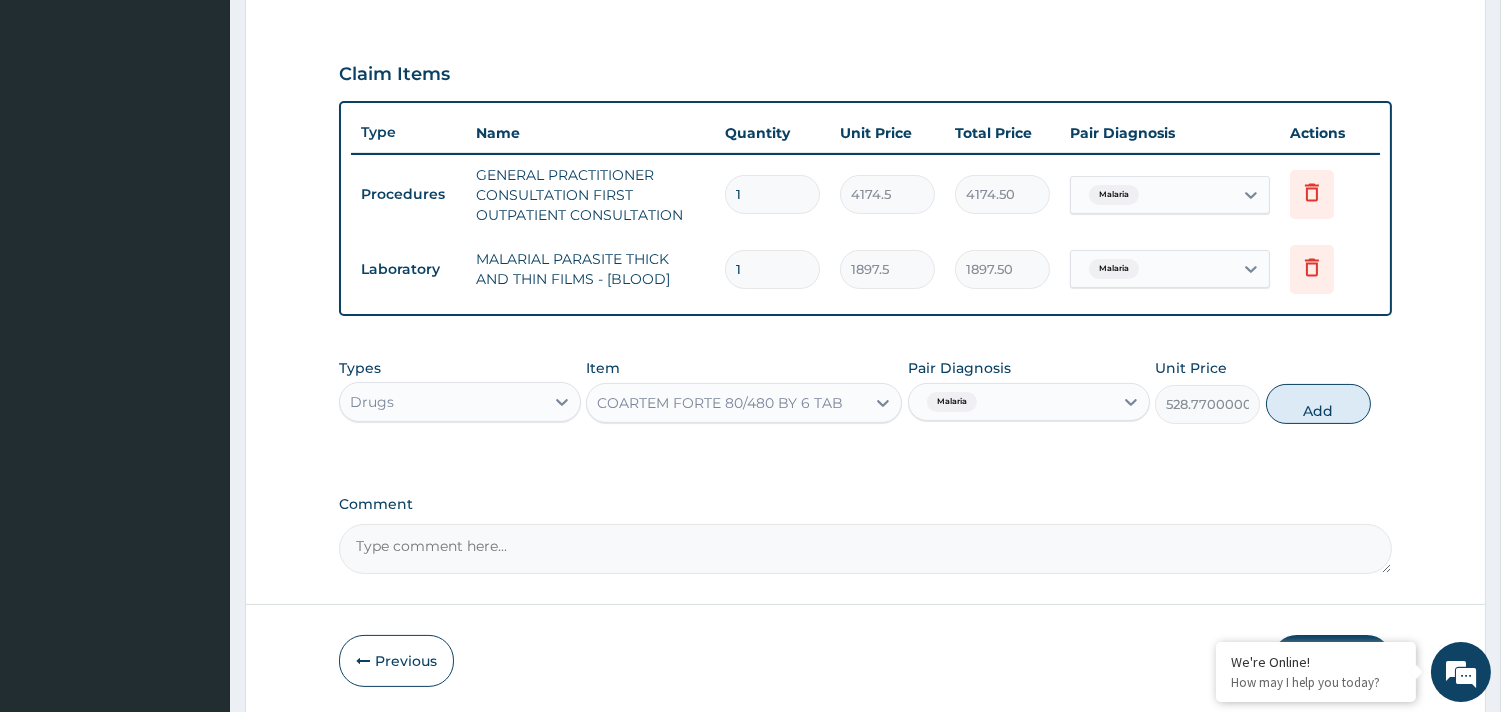 type on "0" 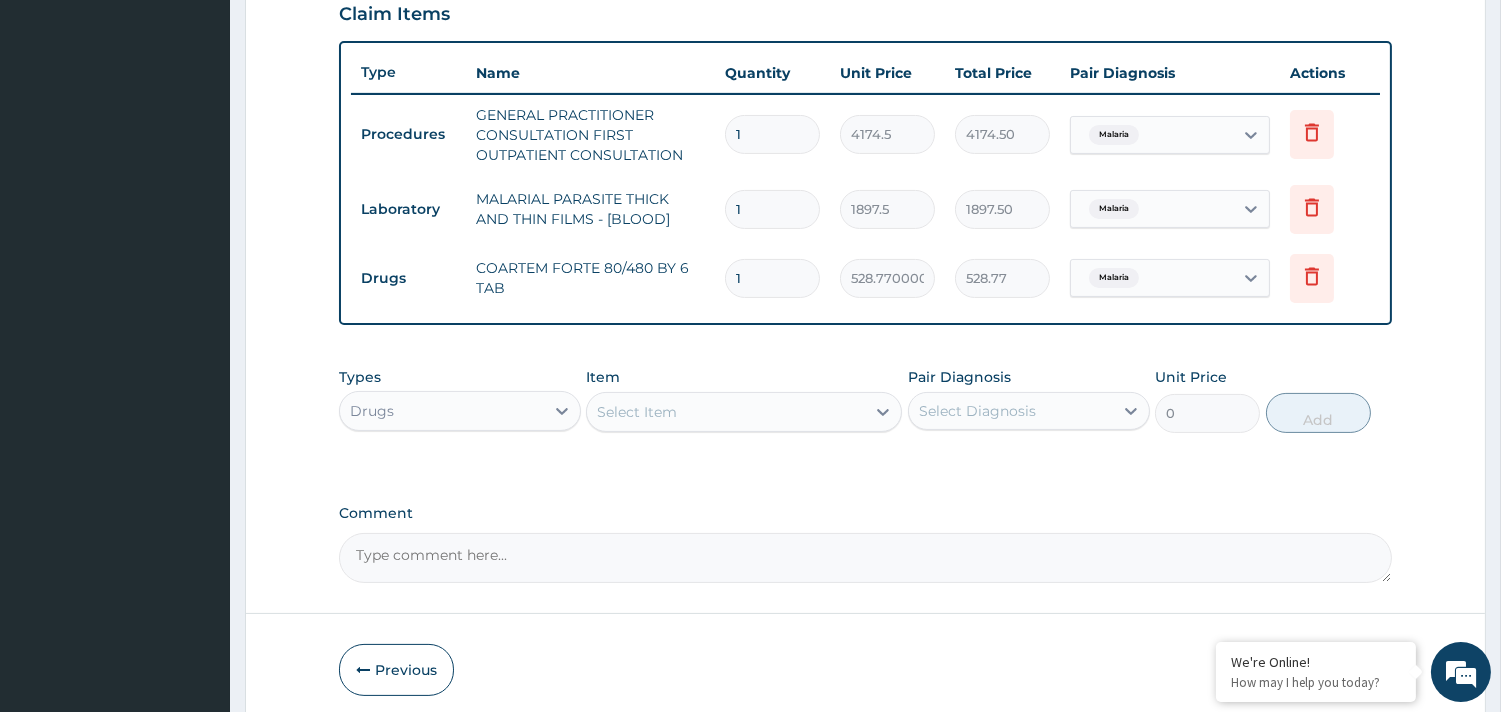 scroll, scrollTop: 754, scrollLeft: 0, axis: vertical 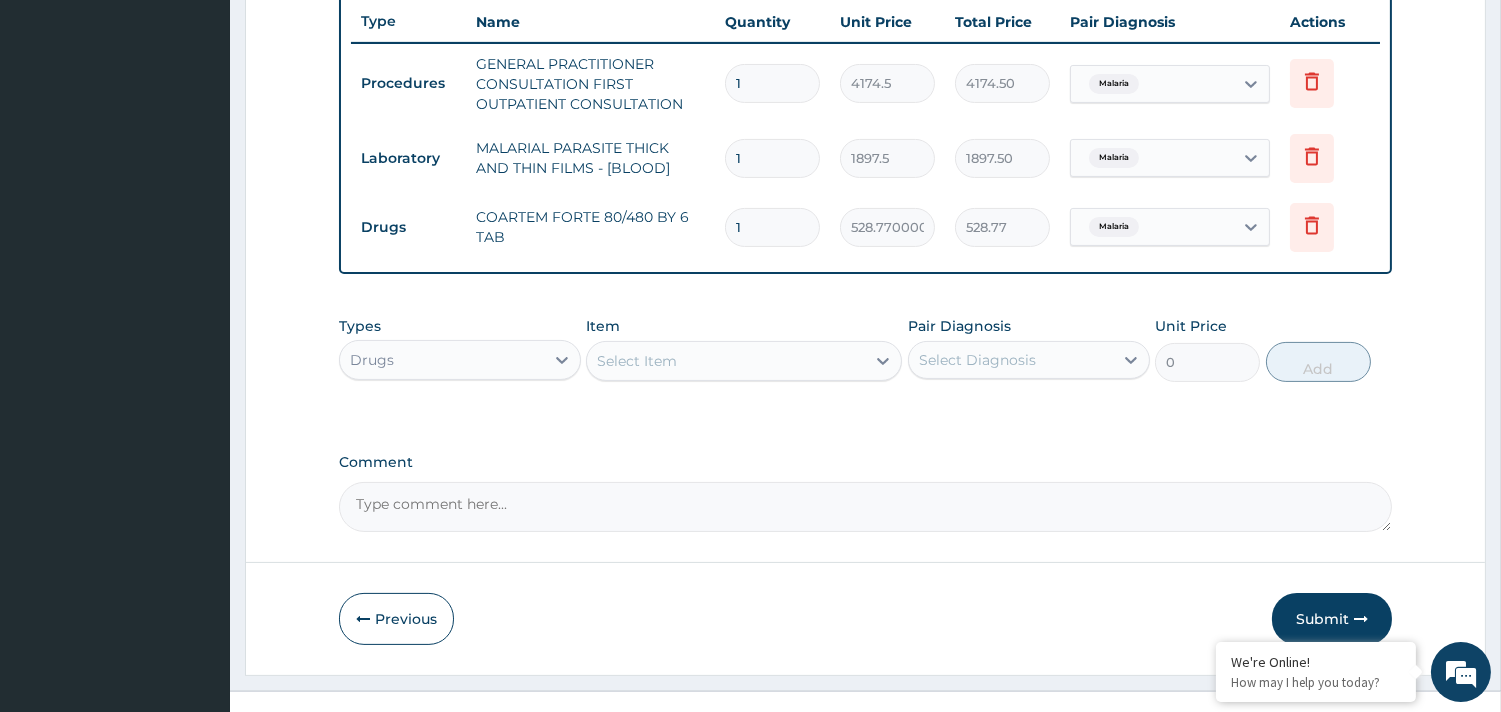click on "1" at bounding box center [772, 227] 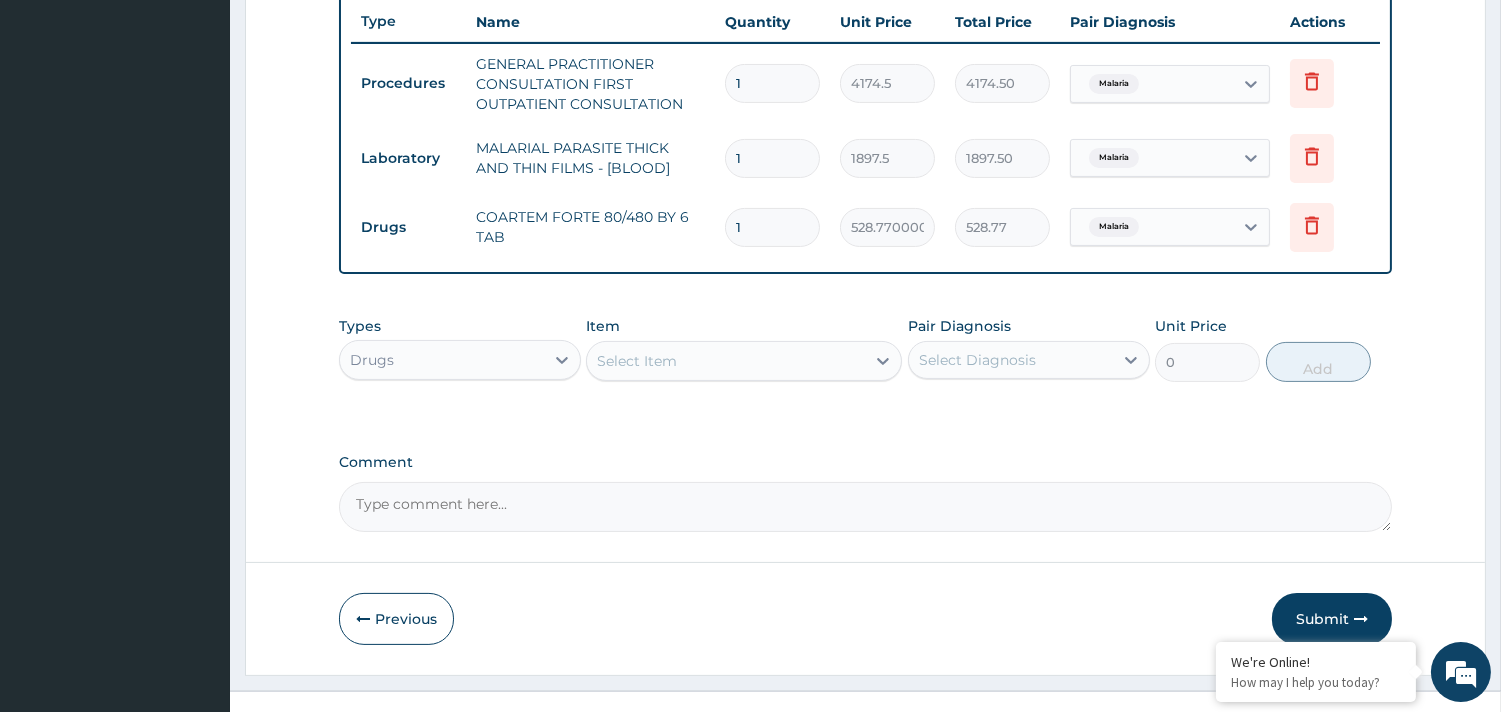 type 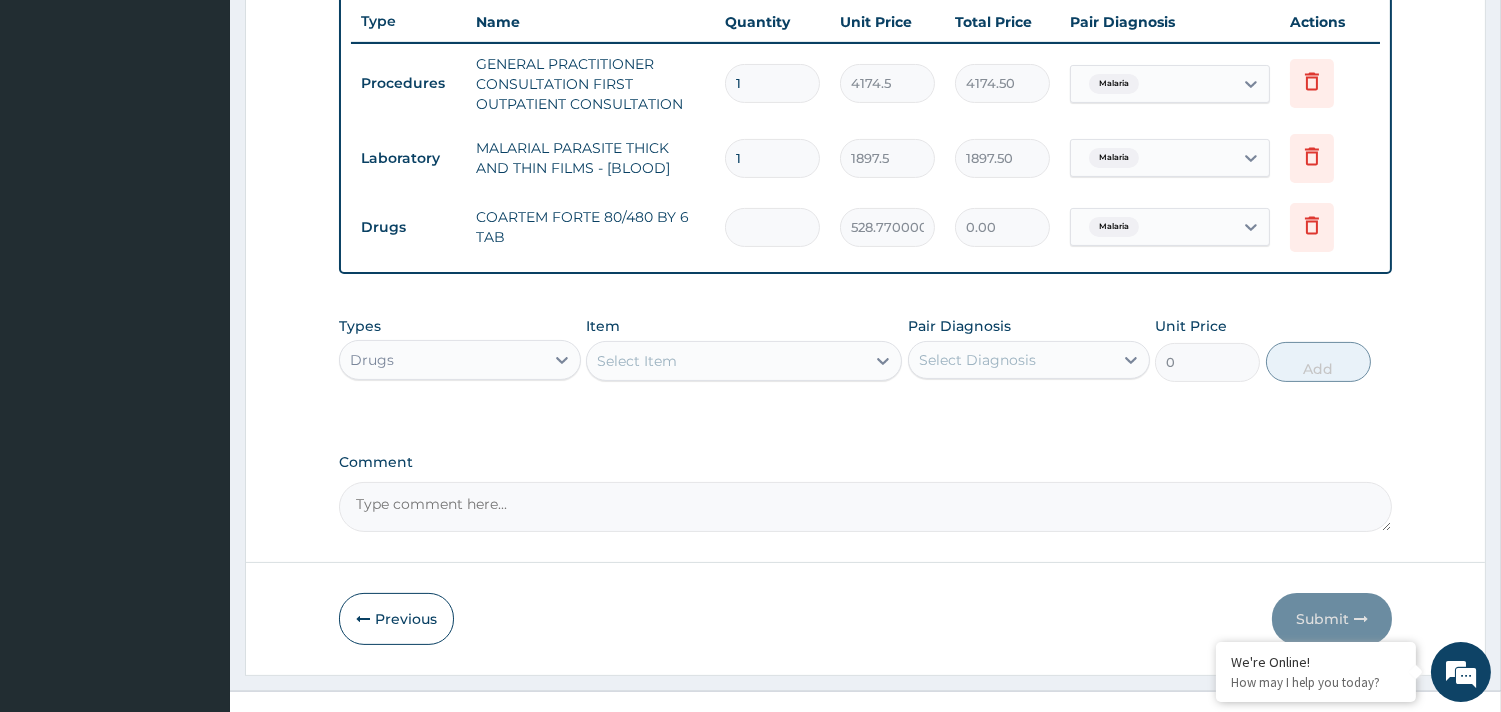type on "6" 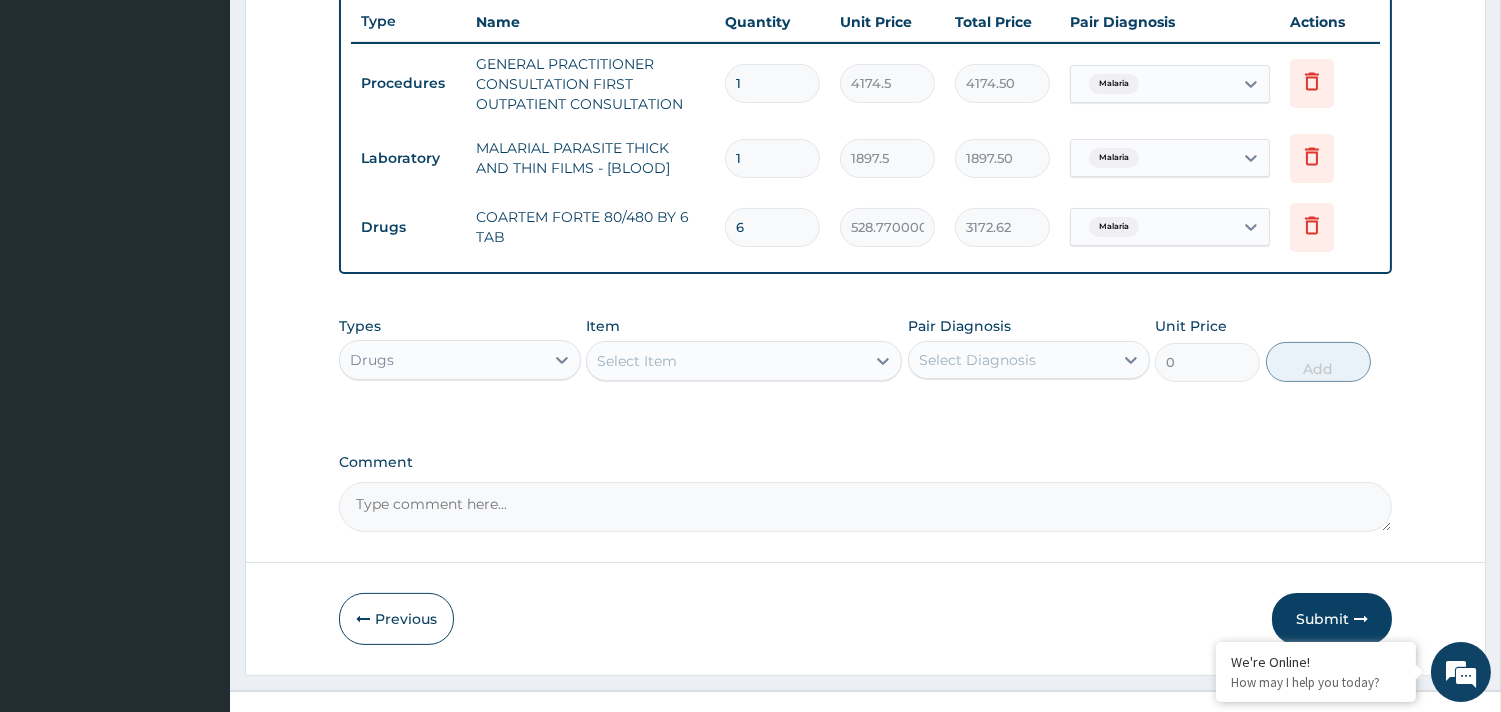 type on "6" 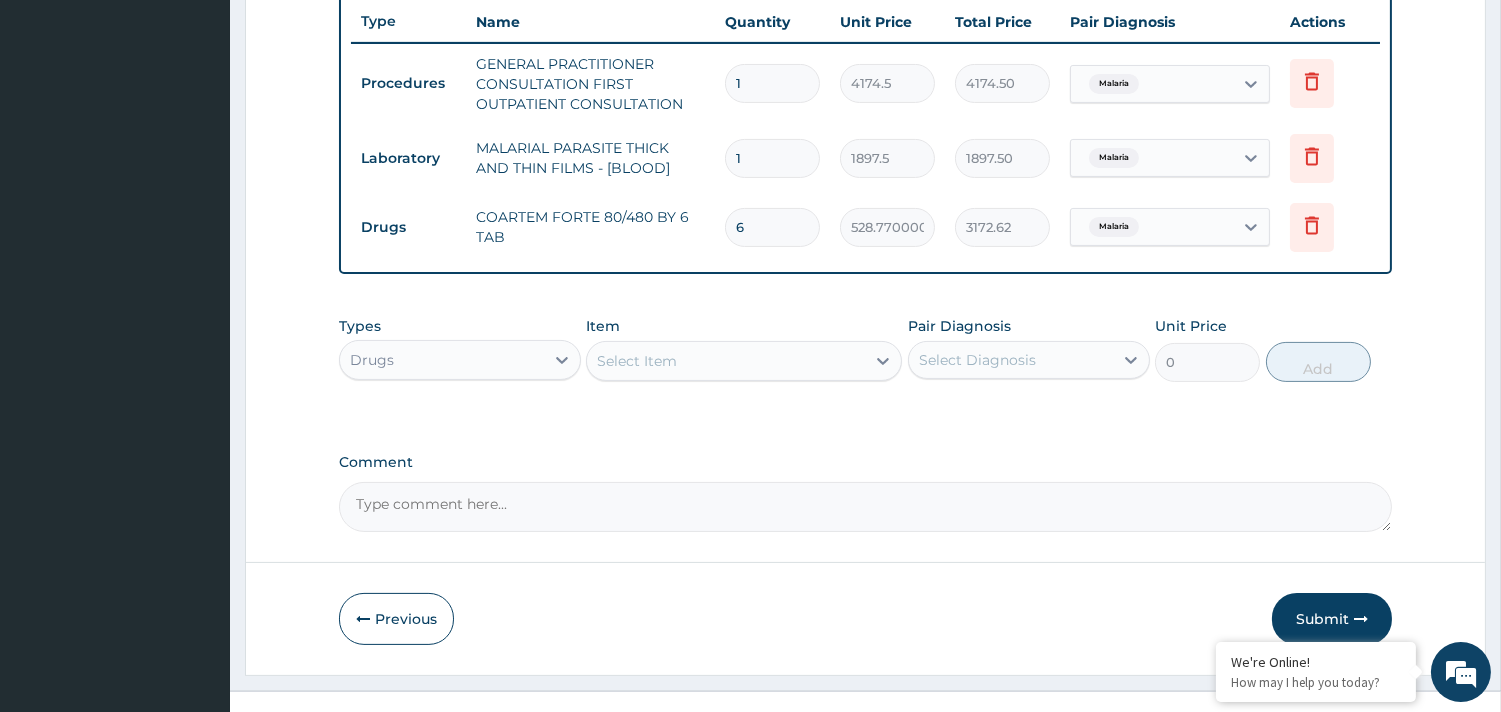 click on "Select Item" at bounding box center (637, 361) 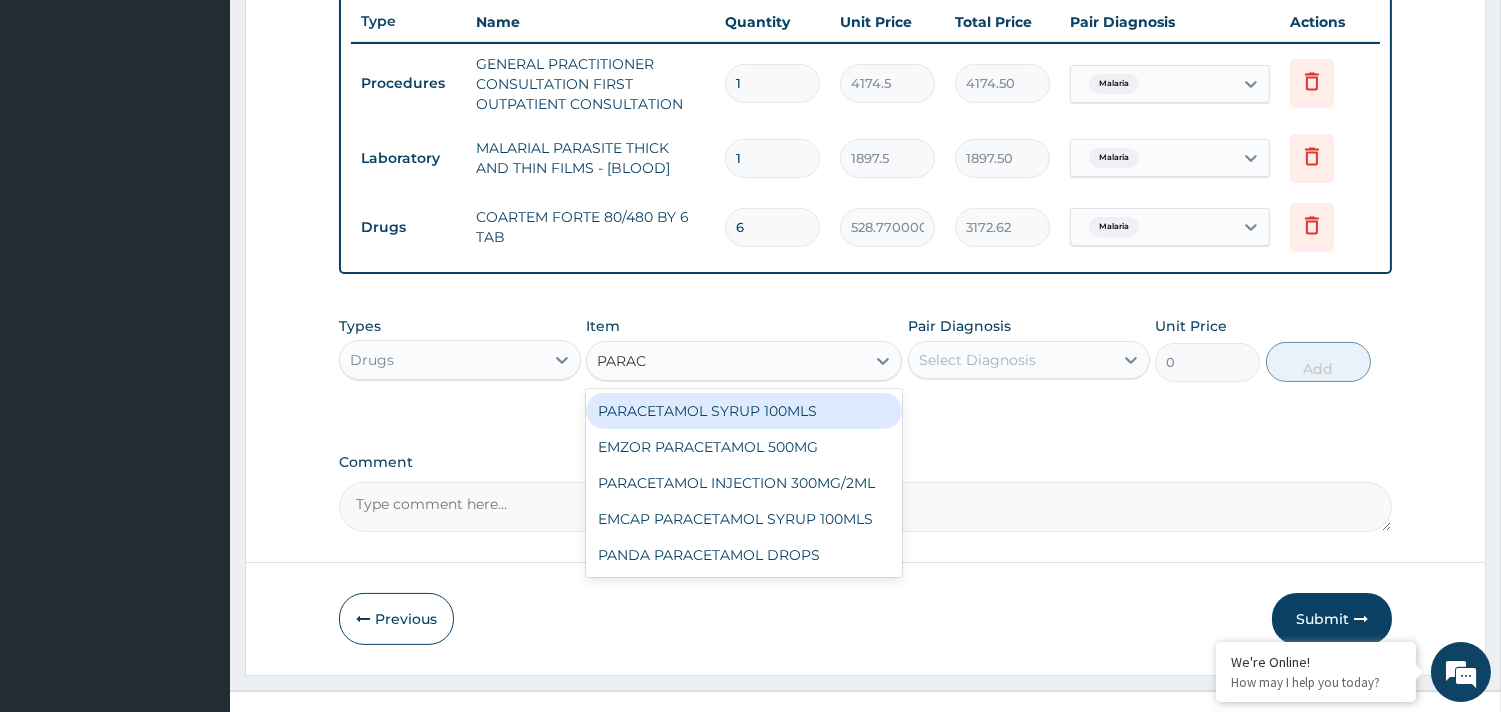 type on "PARACE" 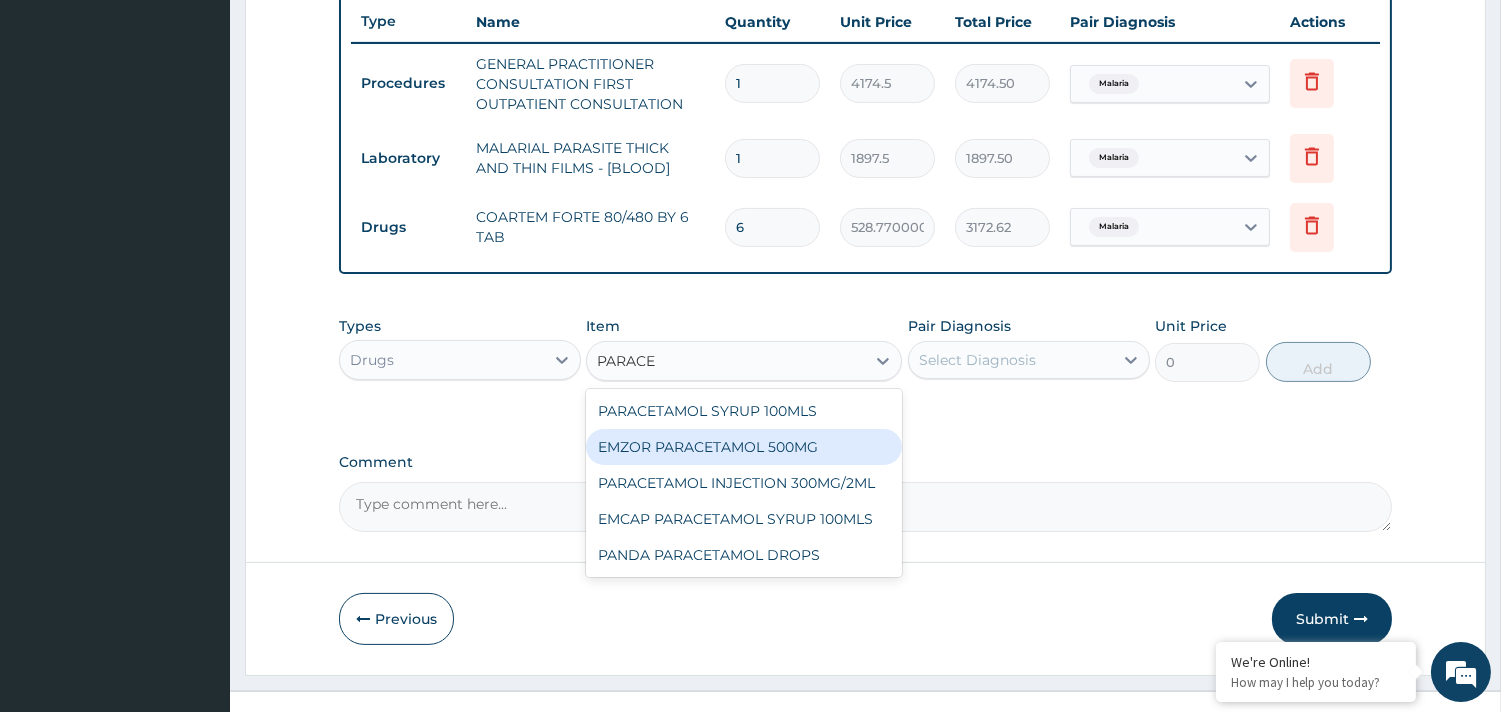 click on "EMZOR PARACETAMOL 500MG" at bounding box center (744, 447) 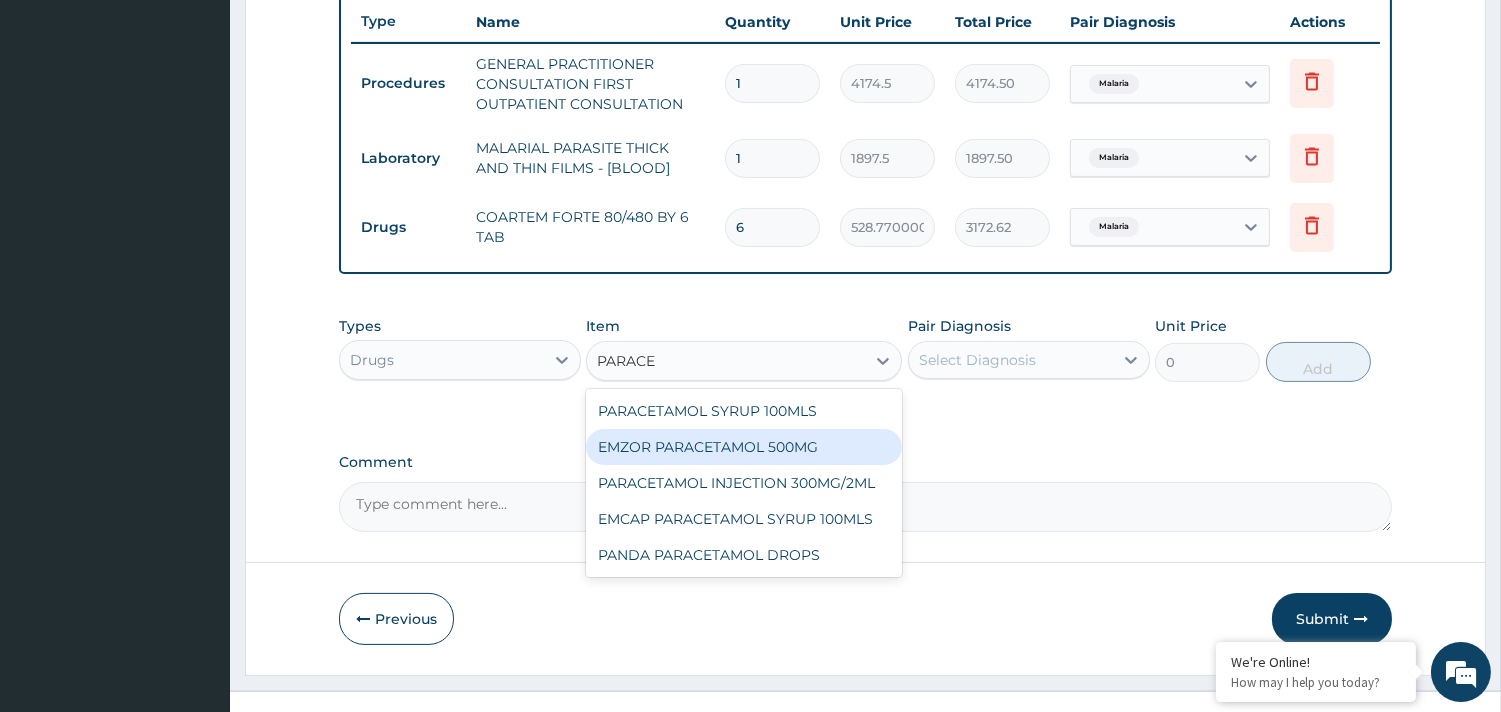 type 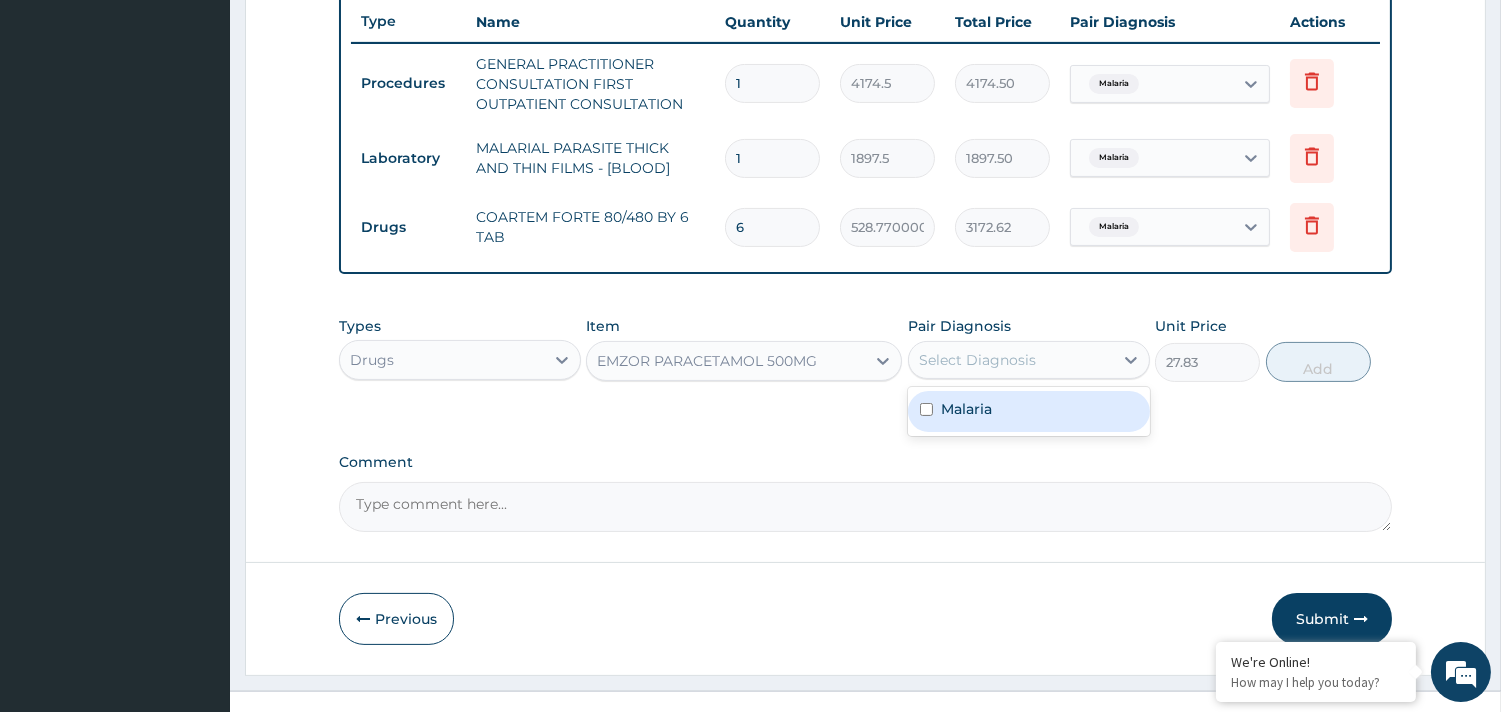 click on "Select Diagnosis" at bounding box center (977, 360) 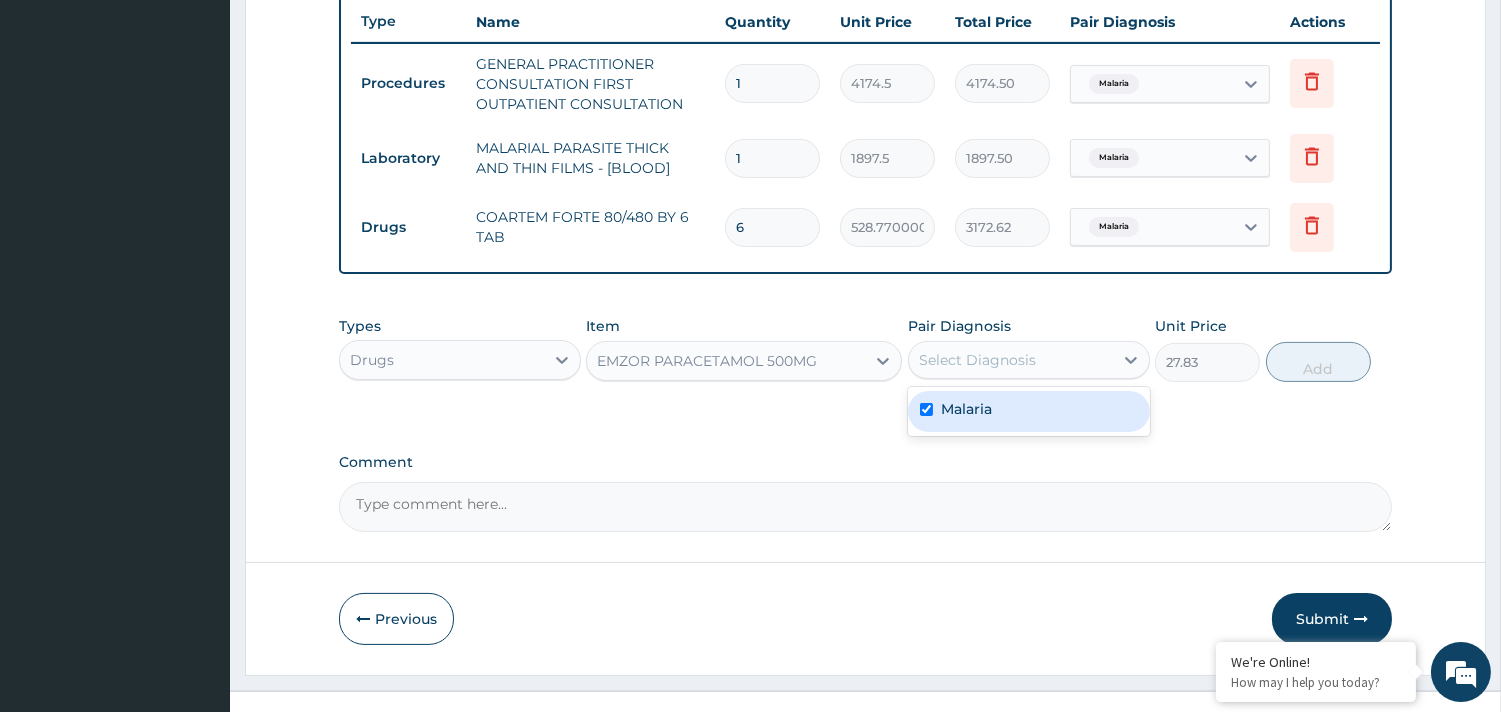 checkbox on "true" 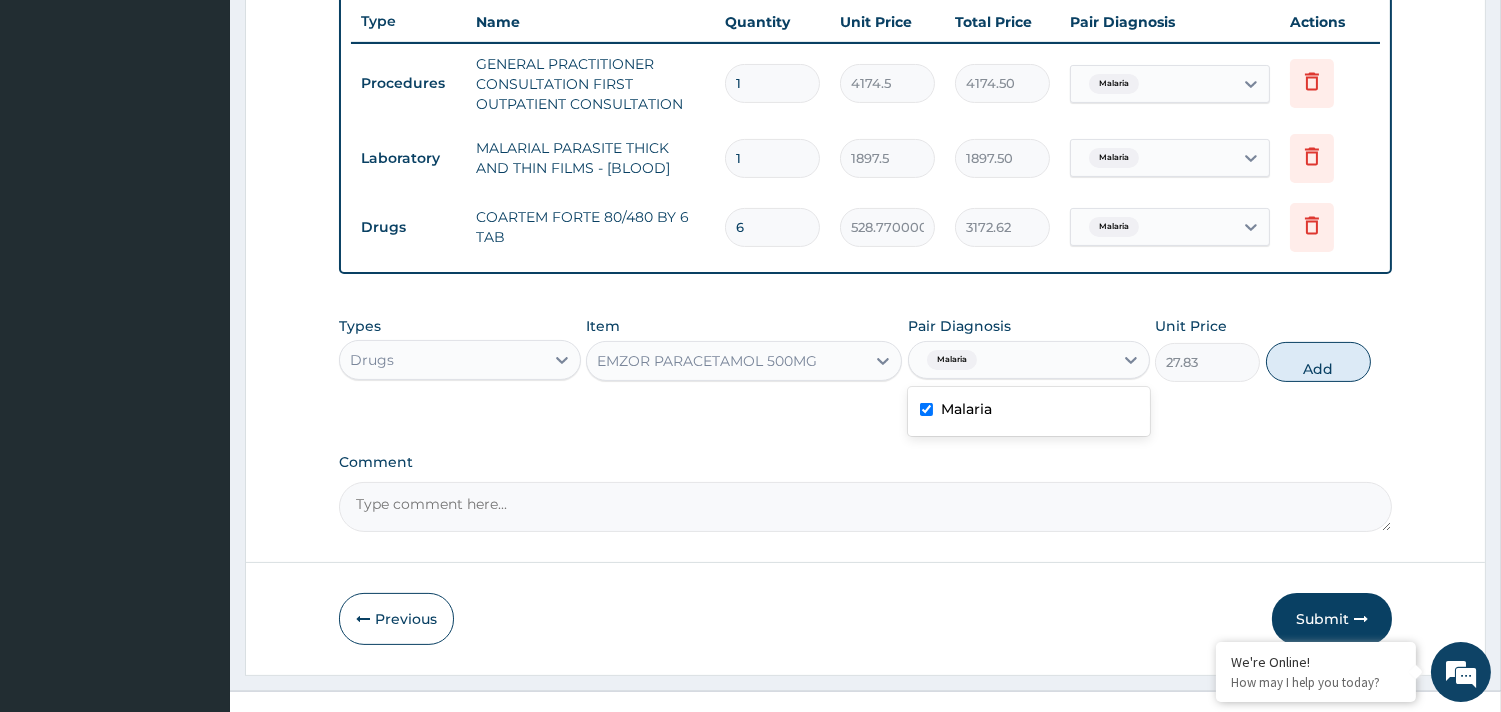 click on "Add" at bounding box center [1318, 362] 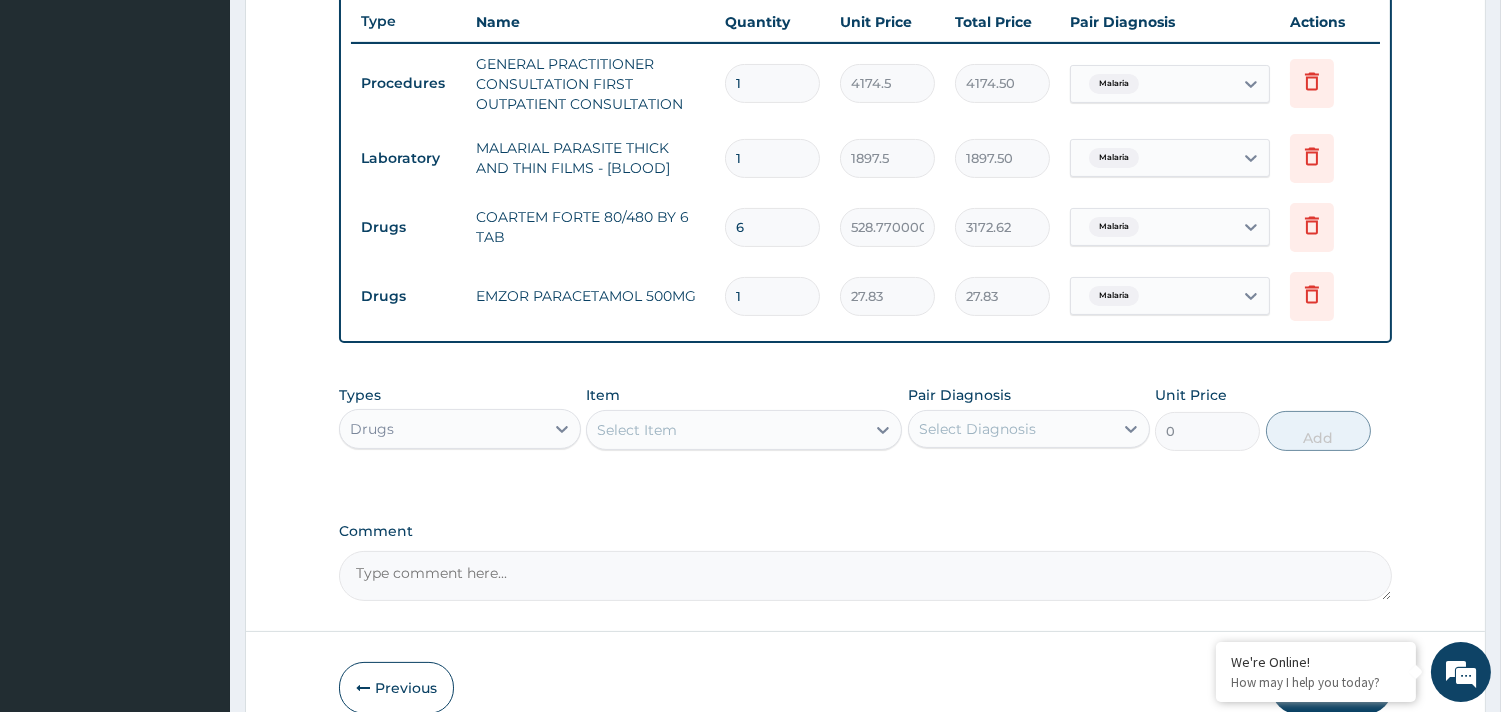 click on "1" at bounding box center [772, 296] 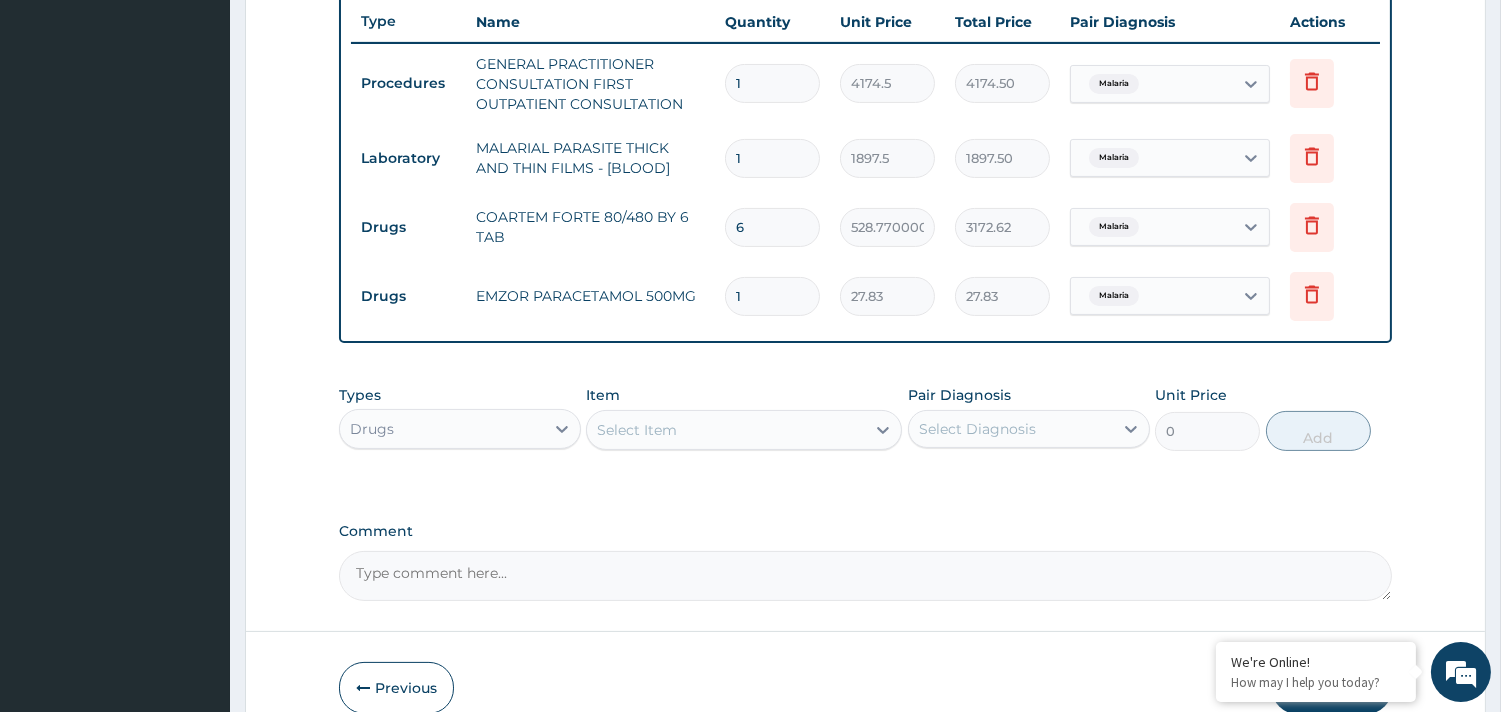type 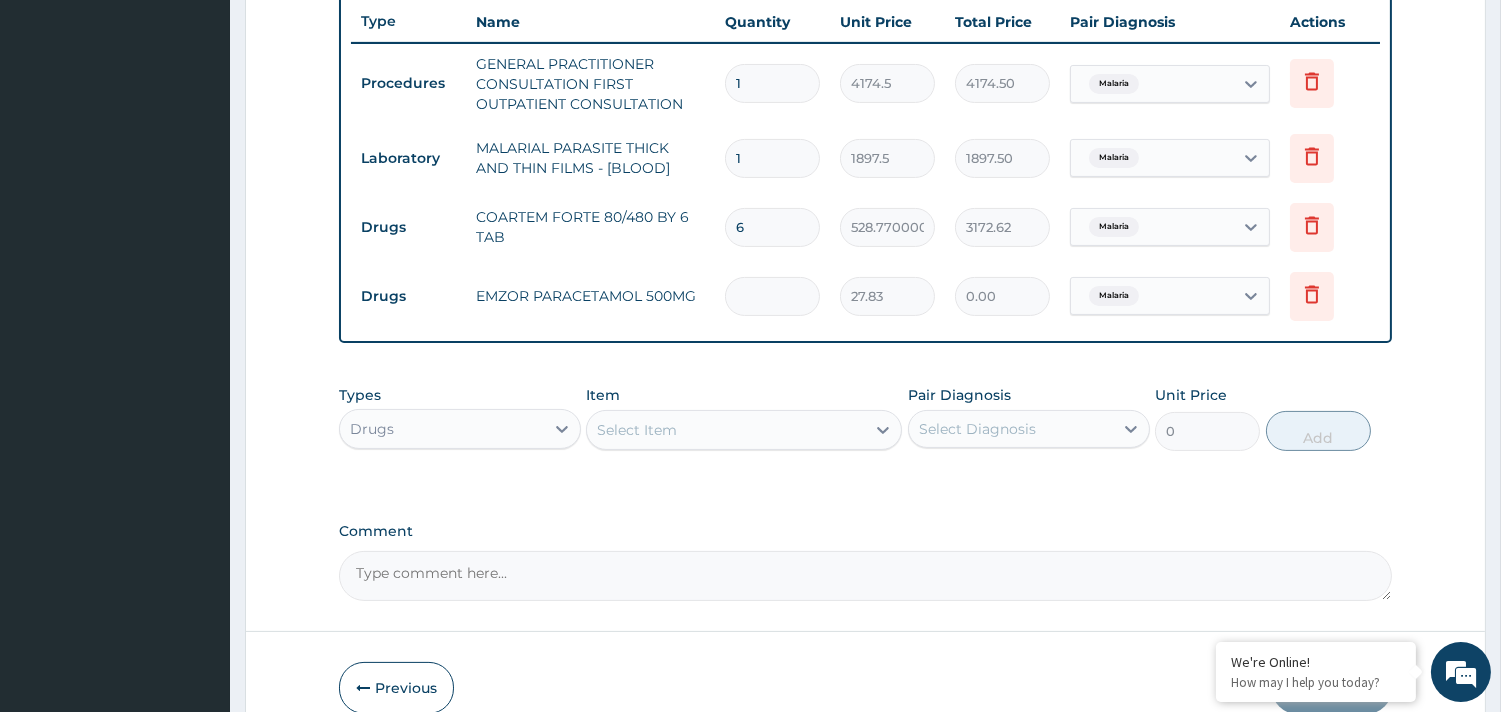 type on "2" 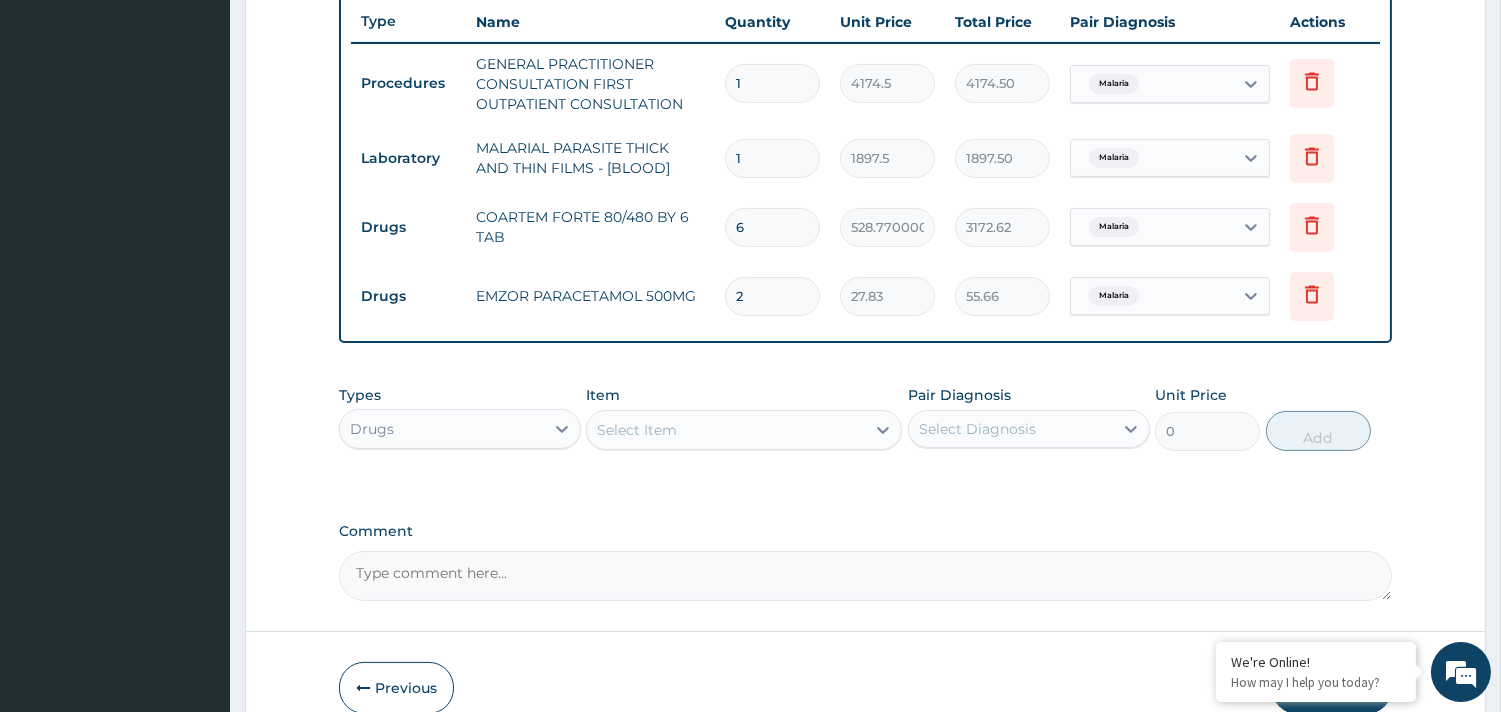 type on "20" 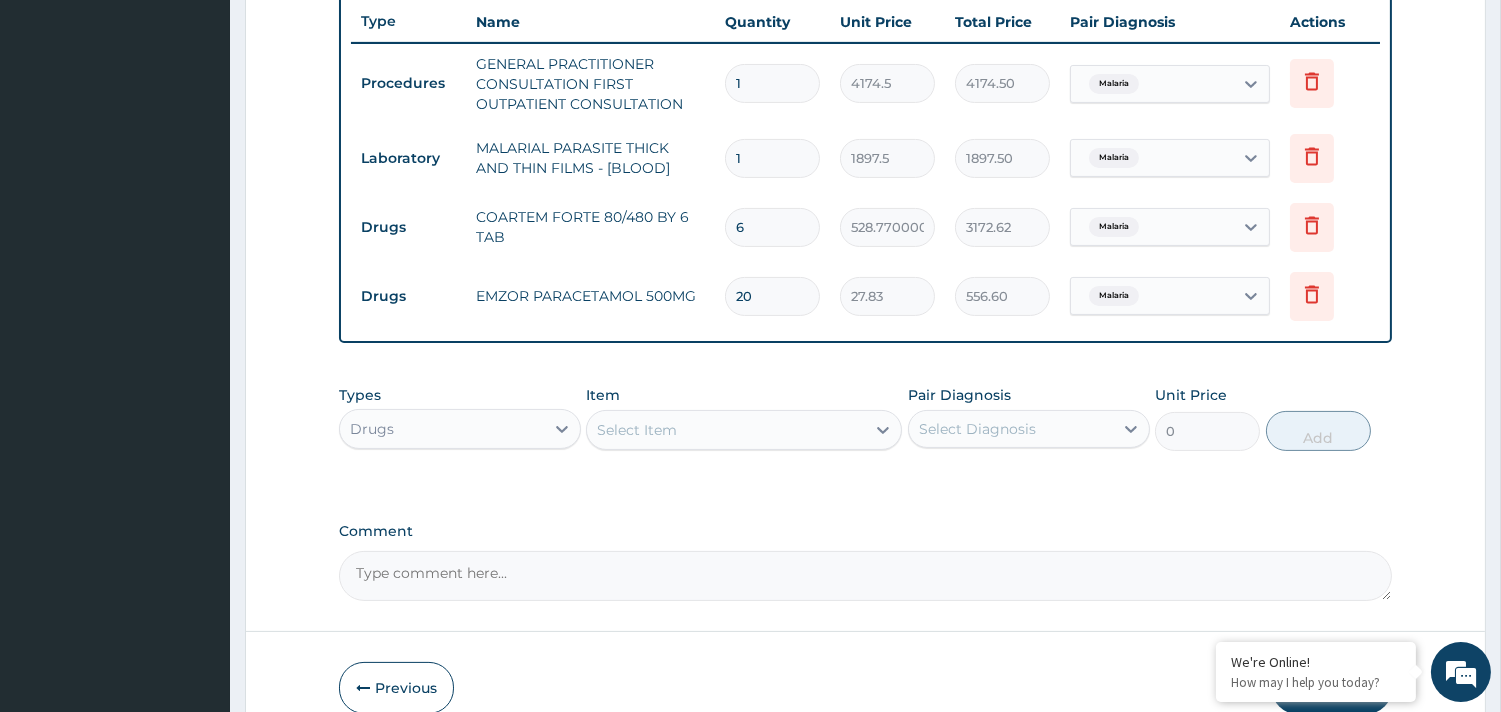 type on "20" 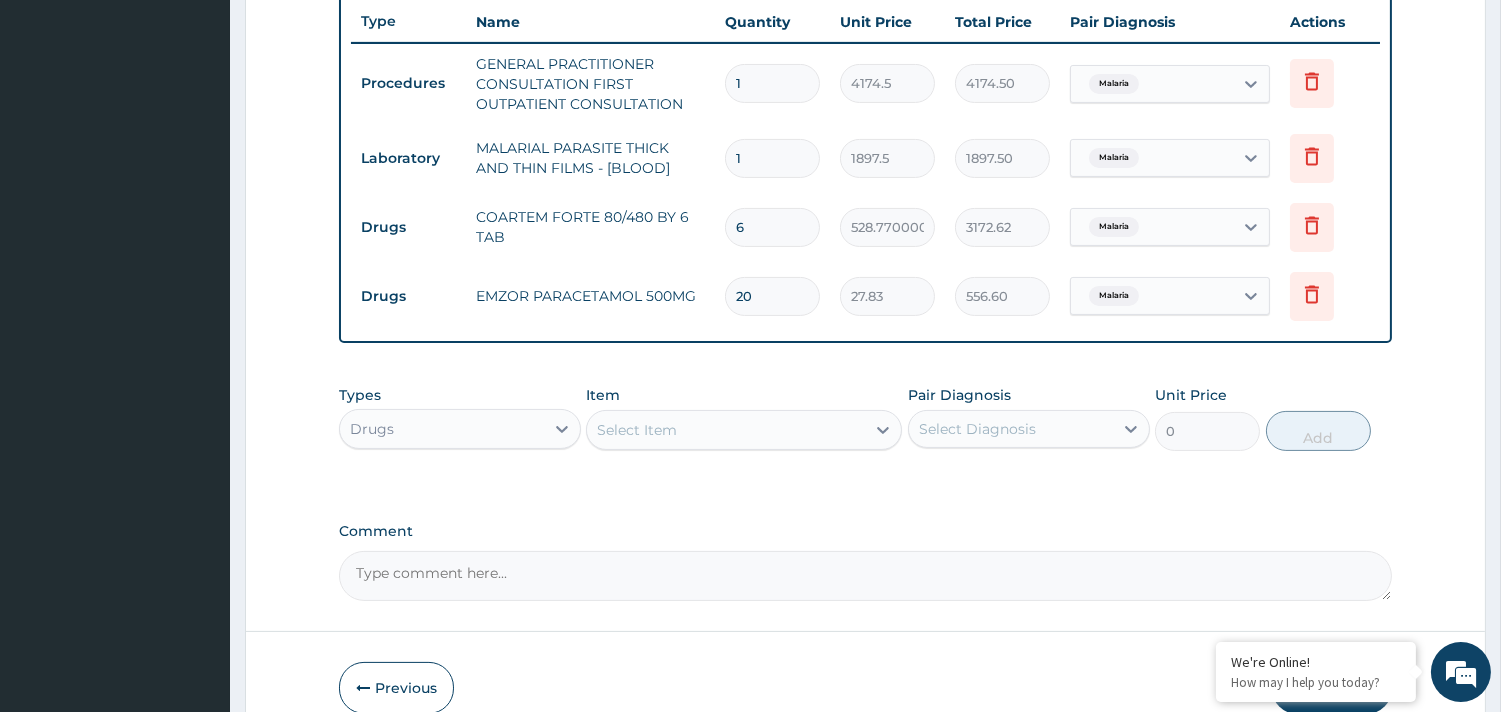 click on "Select Item" at bounding box center [726, 430] 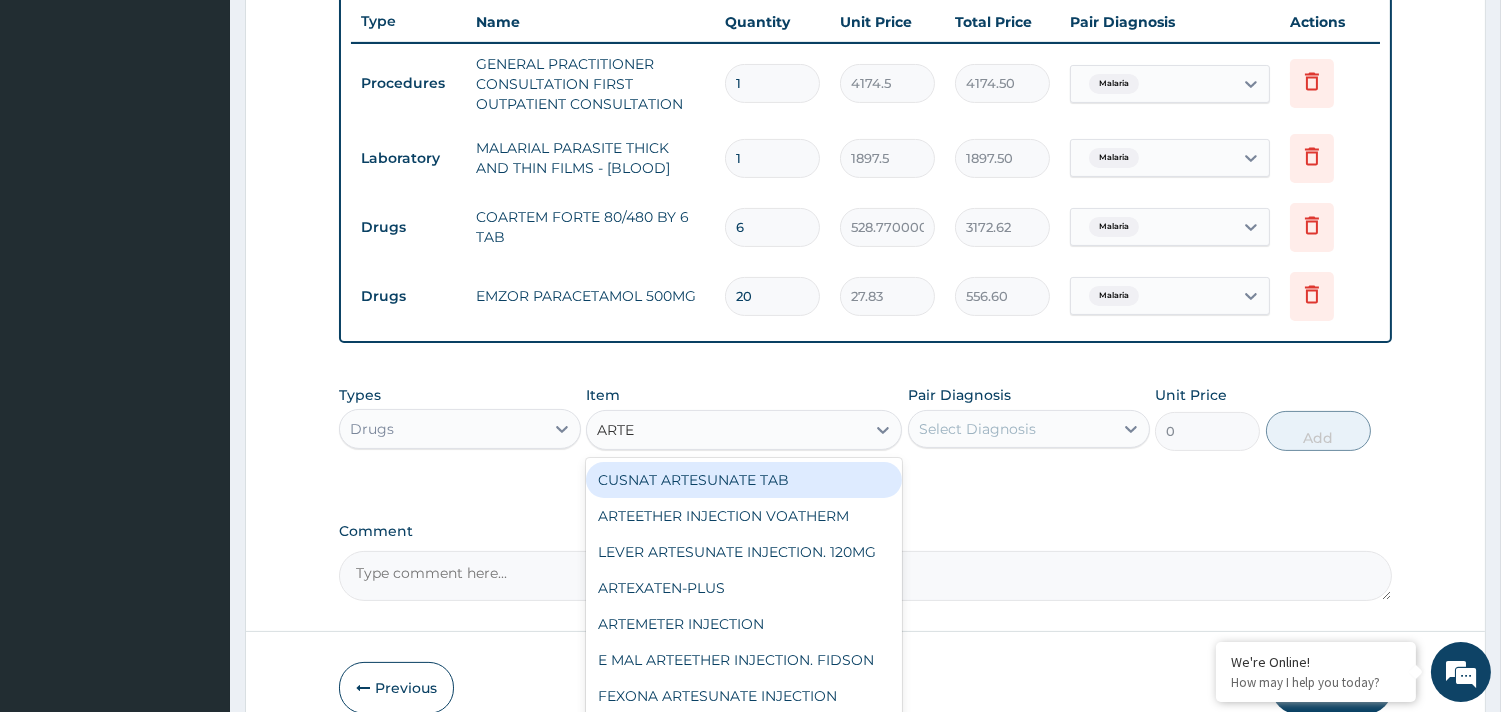 type on "ARTEM" 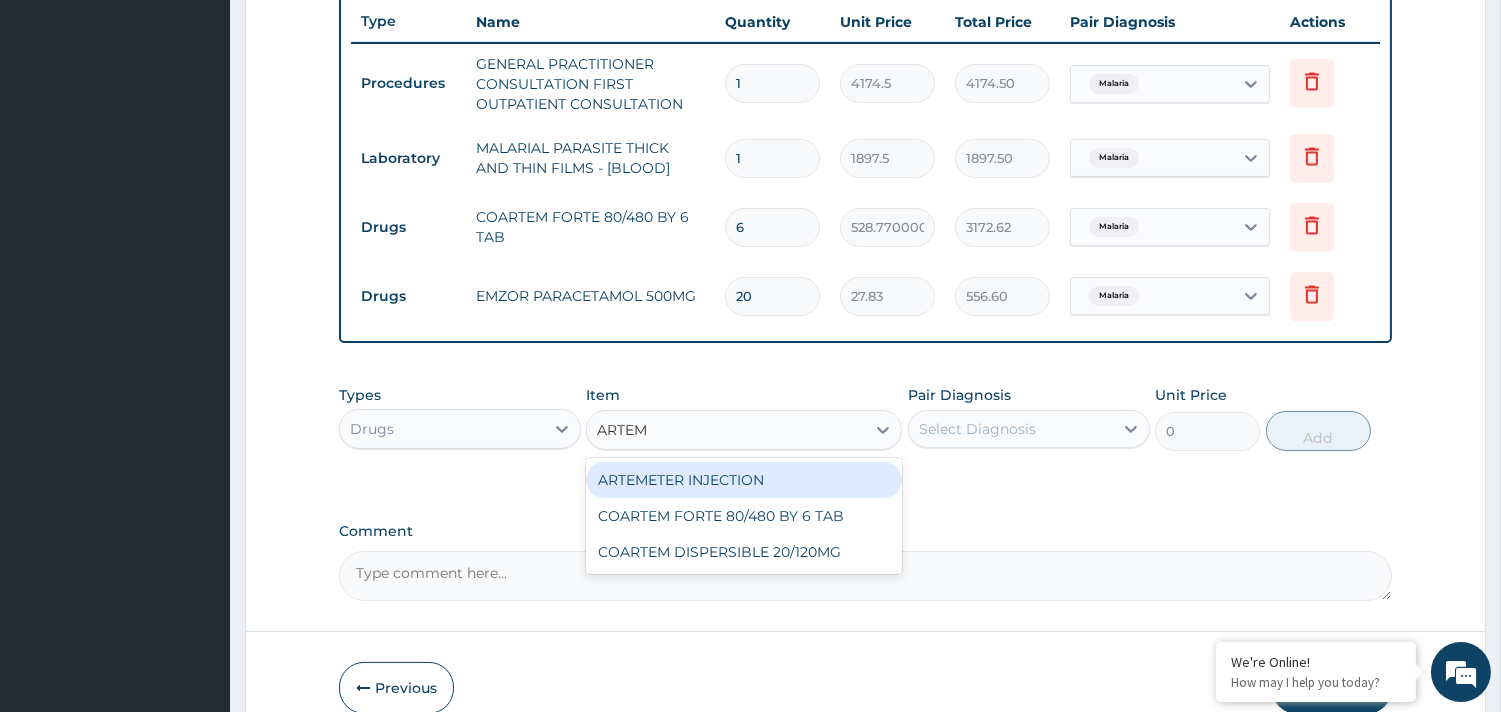 click on "ARTEMETER INJECTION" at bounding box center [744, 480] 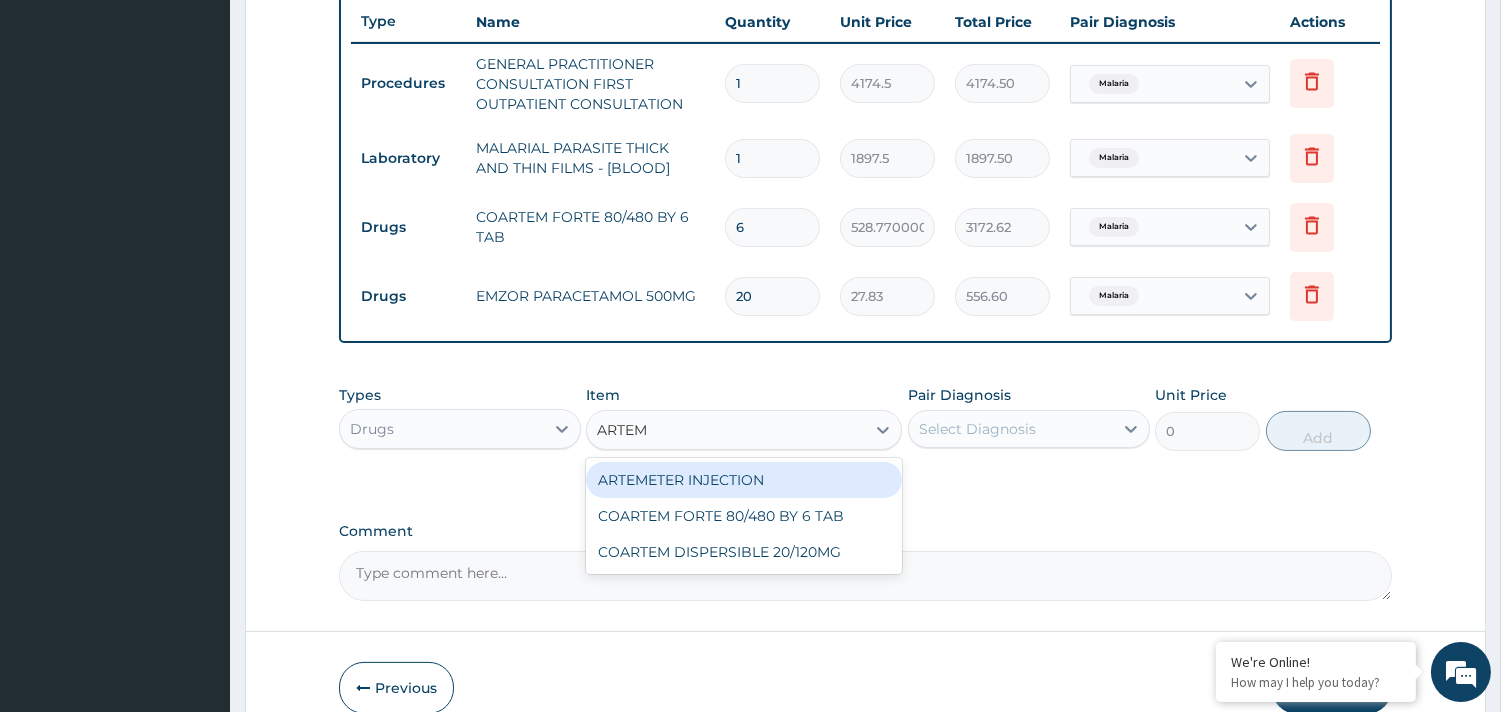 type 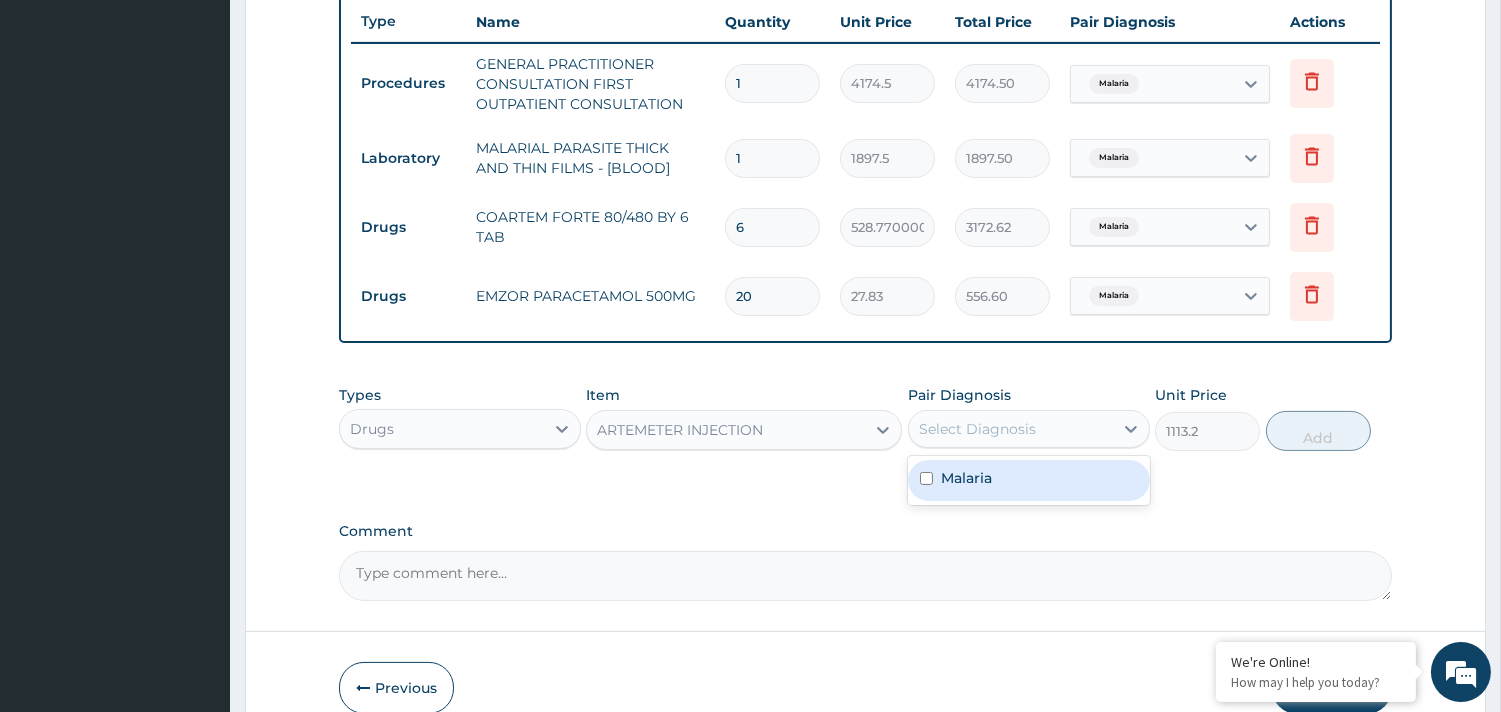 click on "Select Diagnosis" at bounding box center [977, 429] 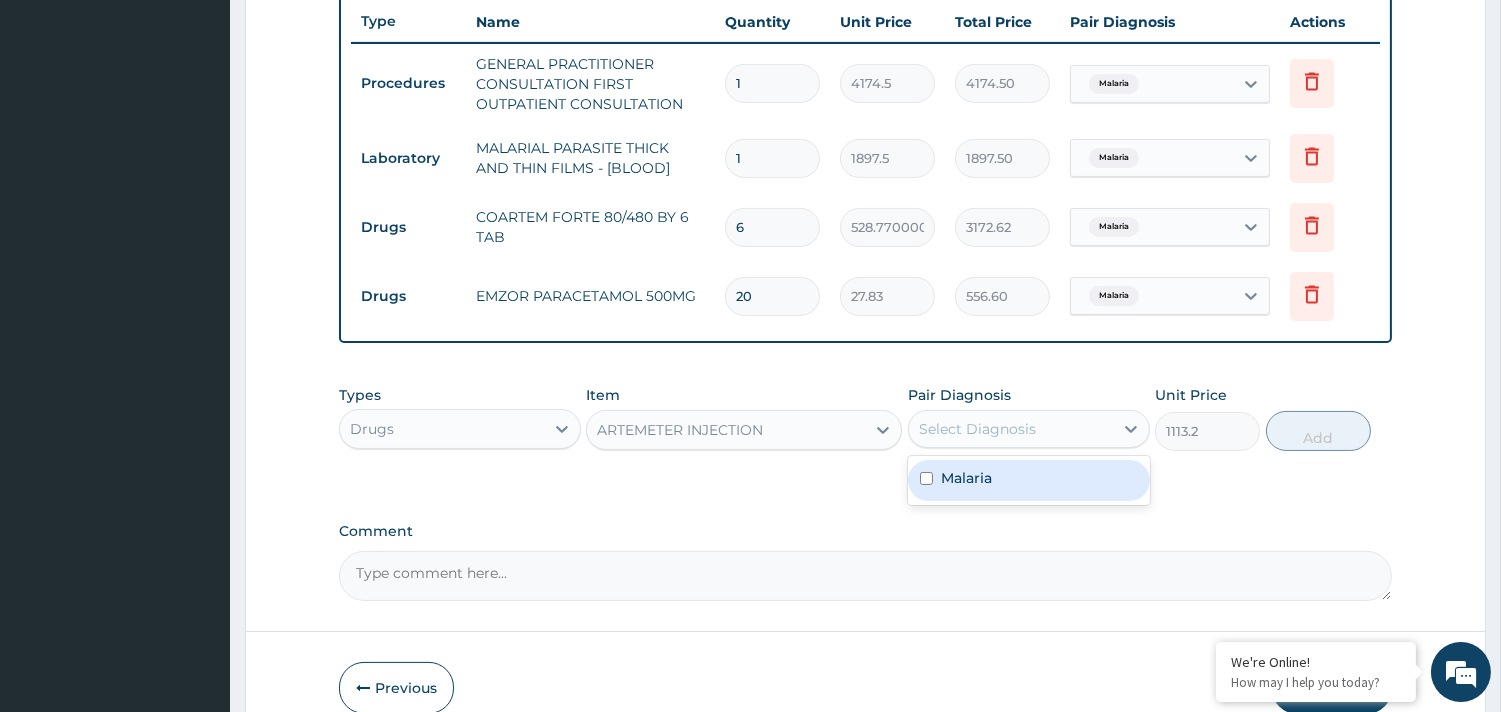 click on "Malaria" at bounding box center (1029, 480) 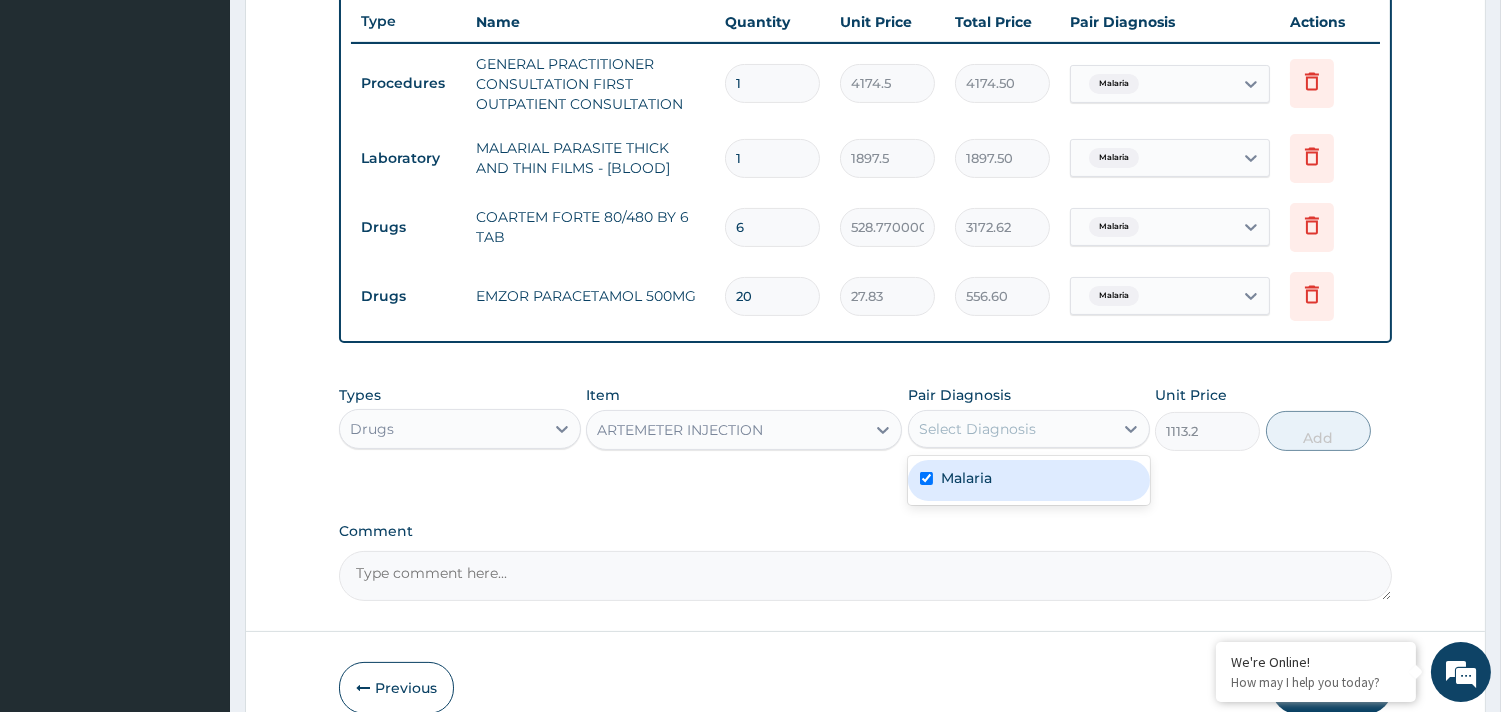 checkbox on "true" 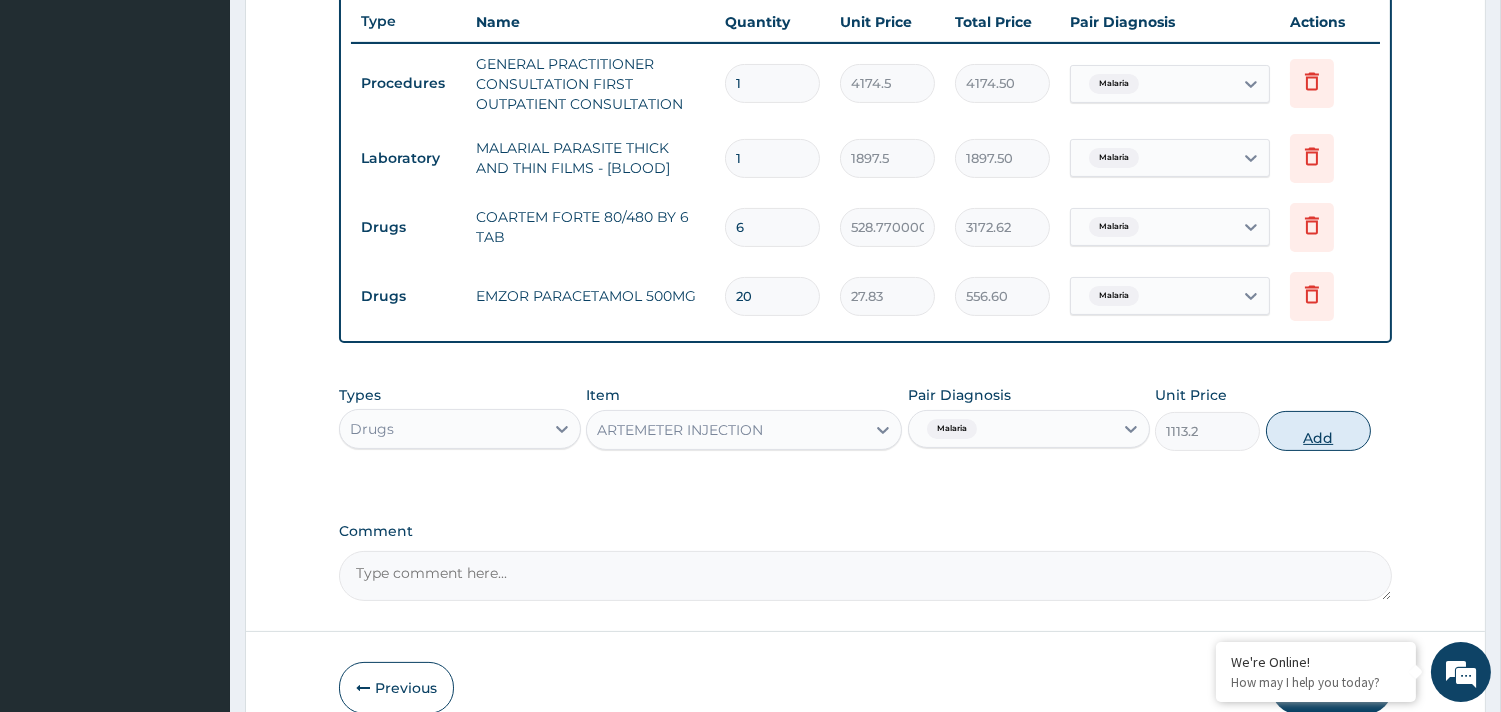 click on "Add" at bounding box center [1318, 431] 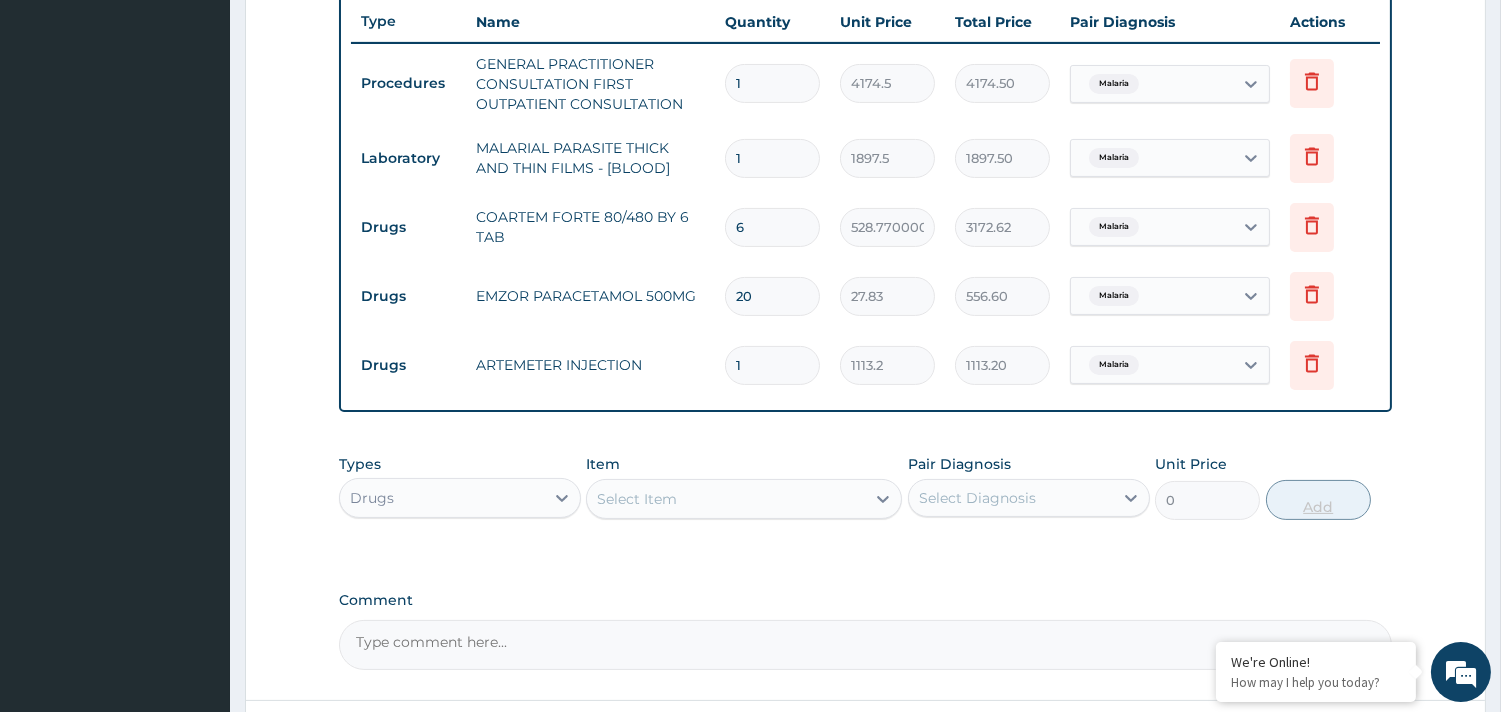 type 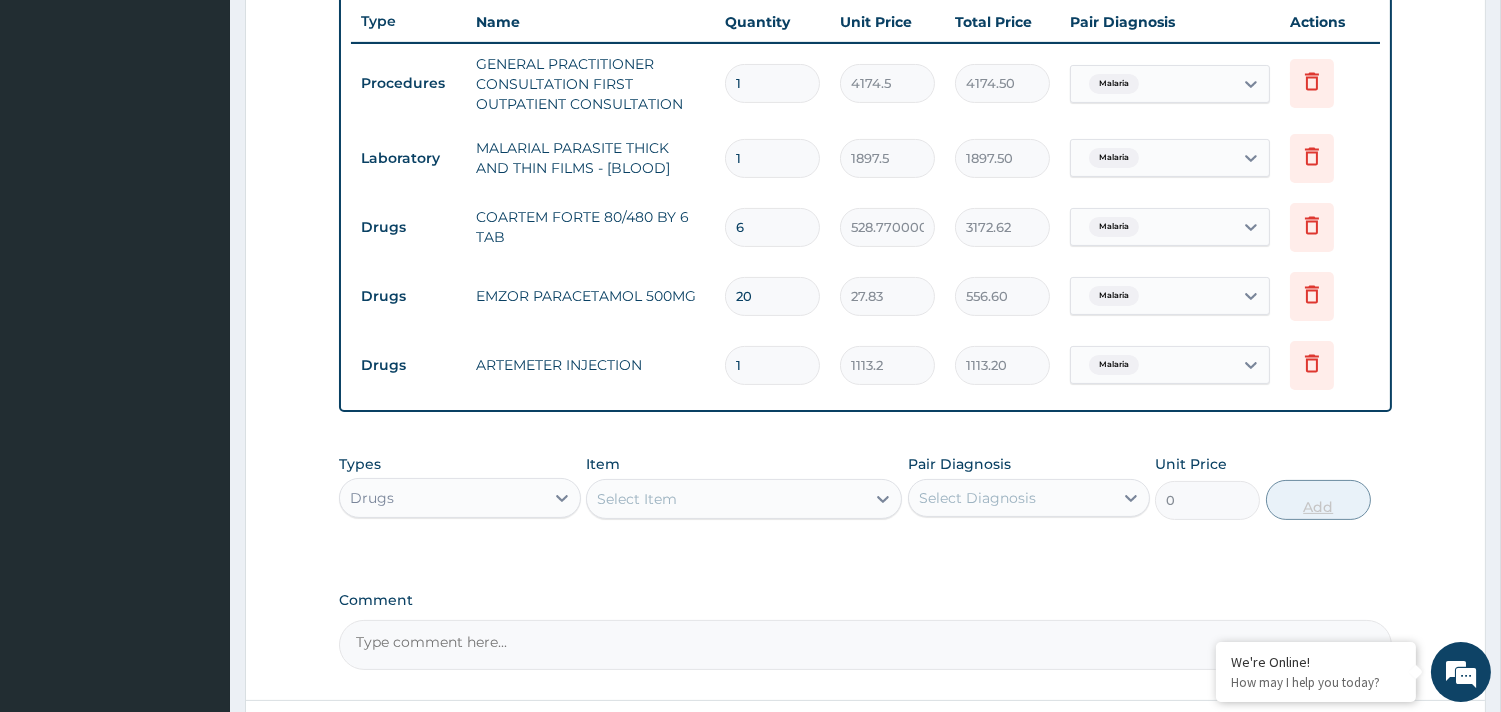 type on "0.00" 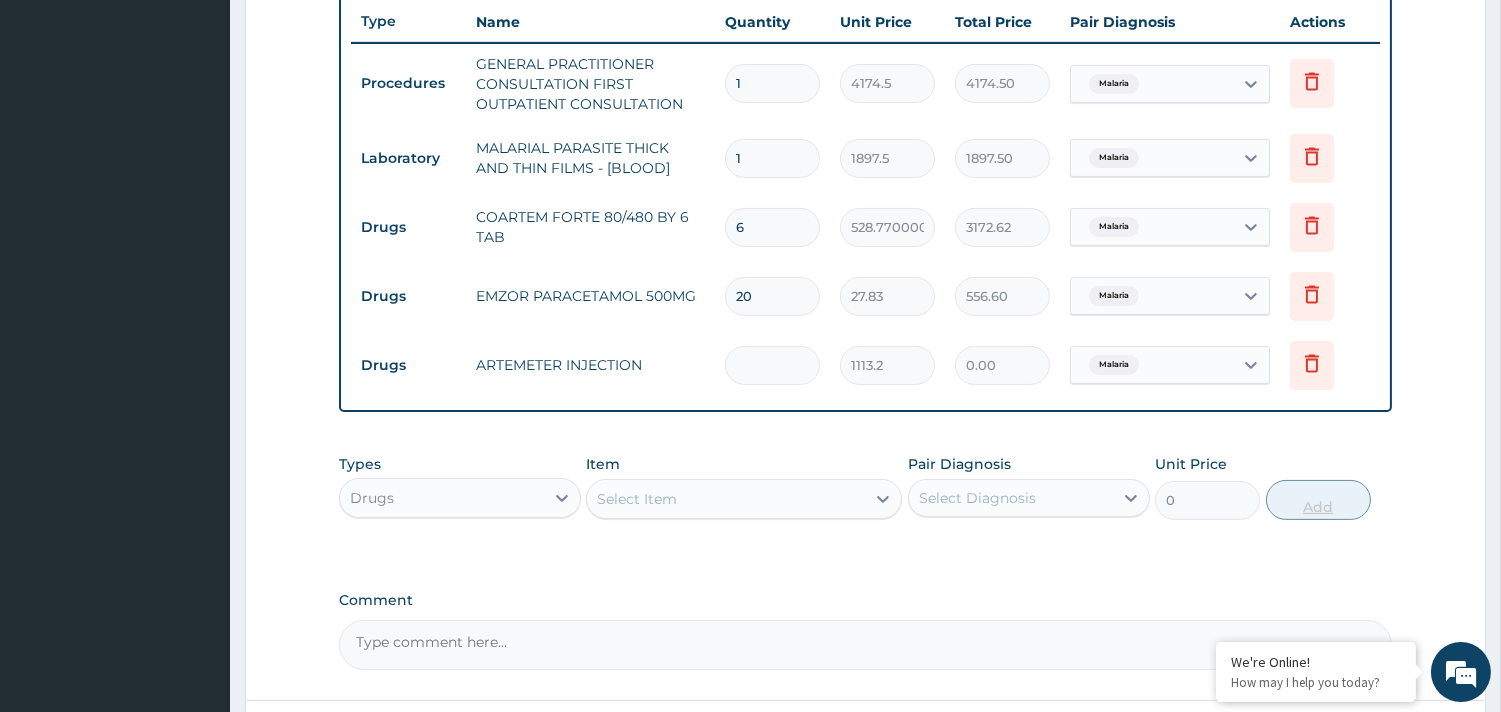 type on "6" 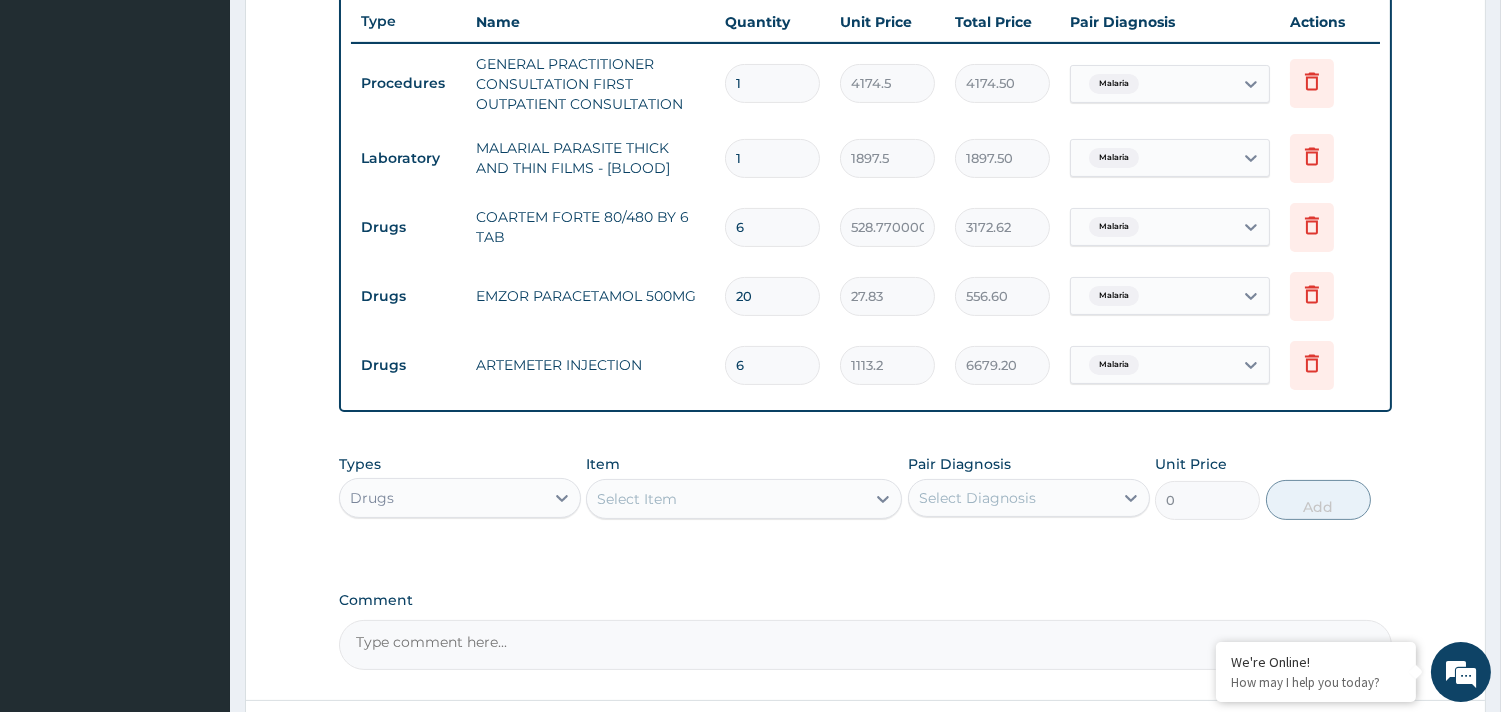 type on "6" 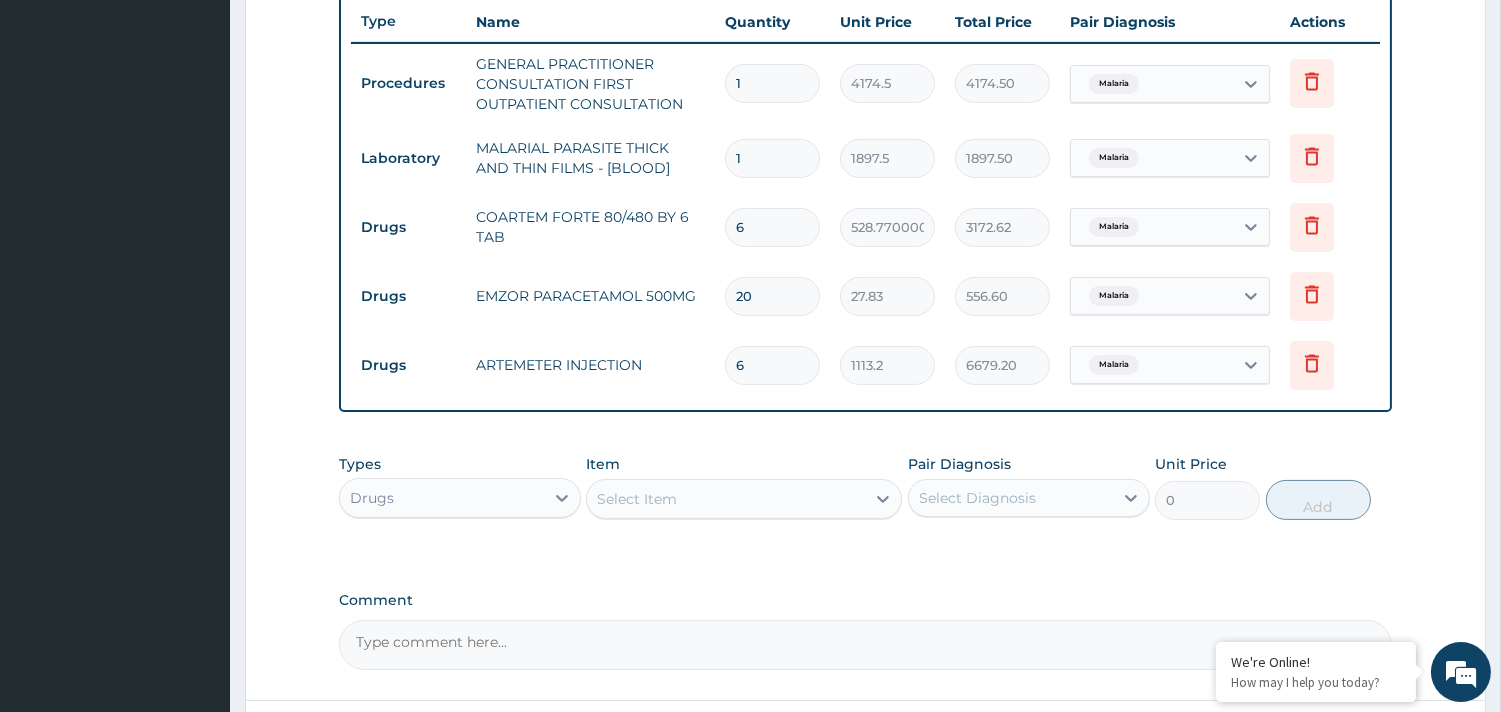 click on "Select Item" at bounding box center (637, 499) 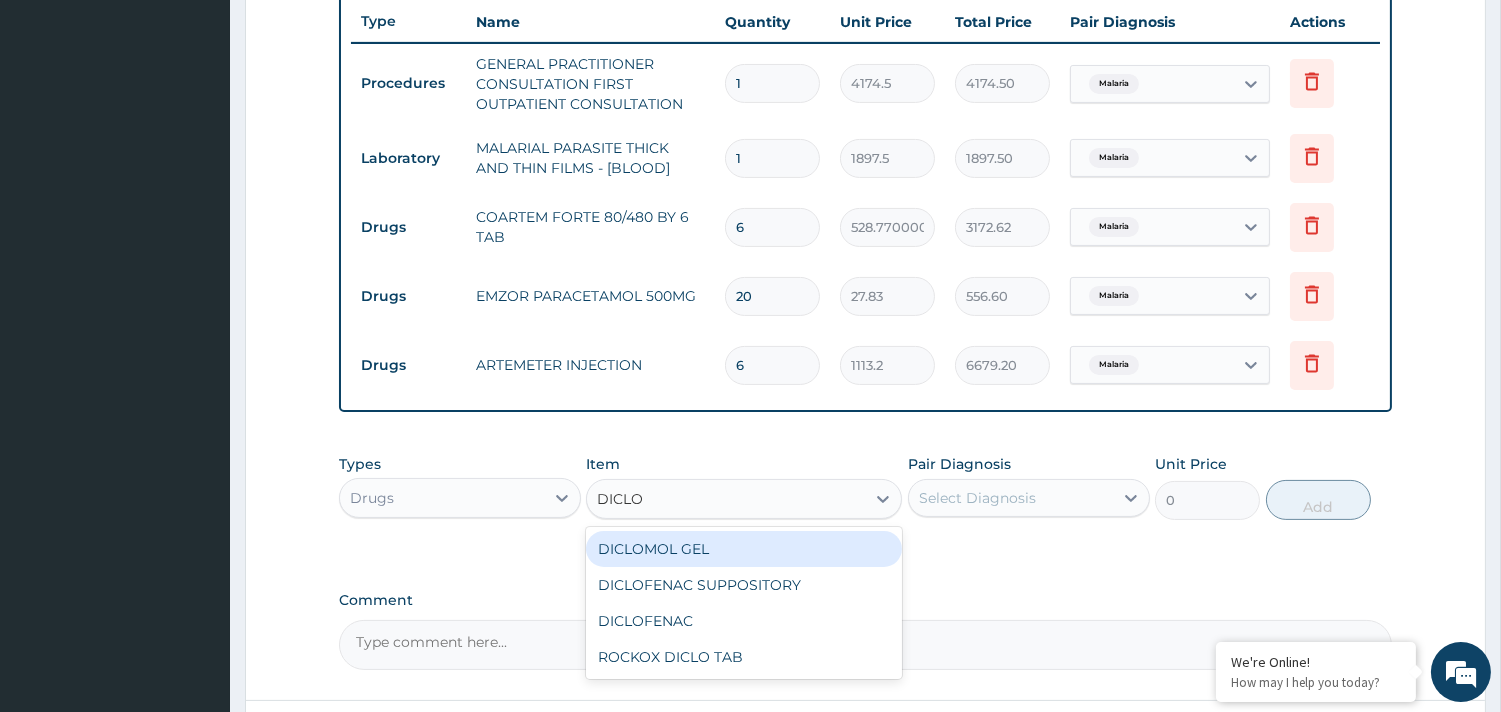 type on "DICLOF" 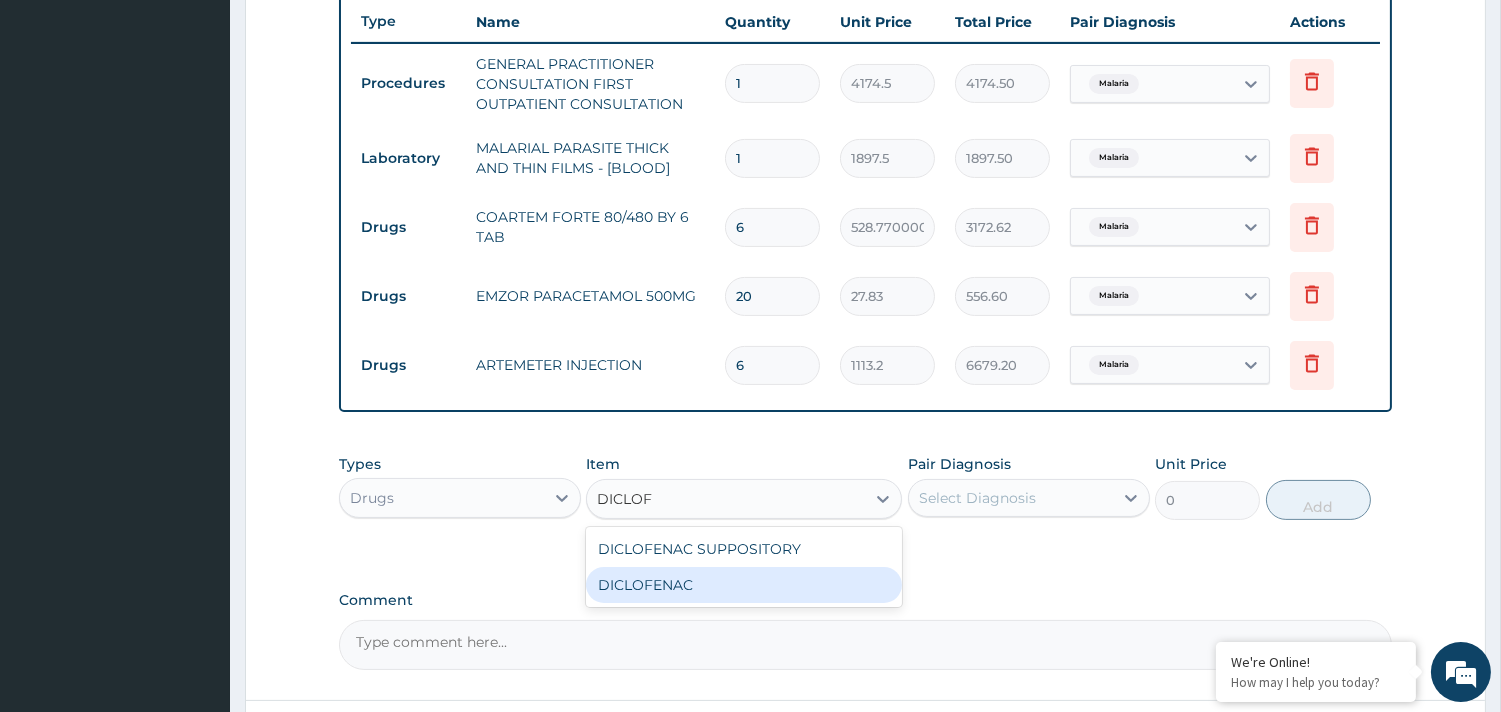 click on "DICLOFENAC" at bounding box center [744, 585] 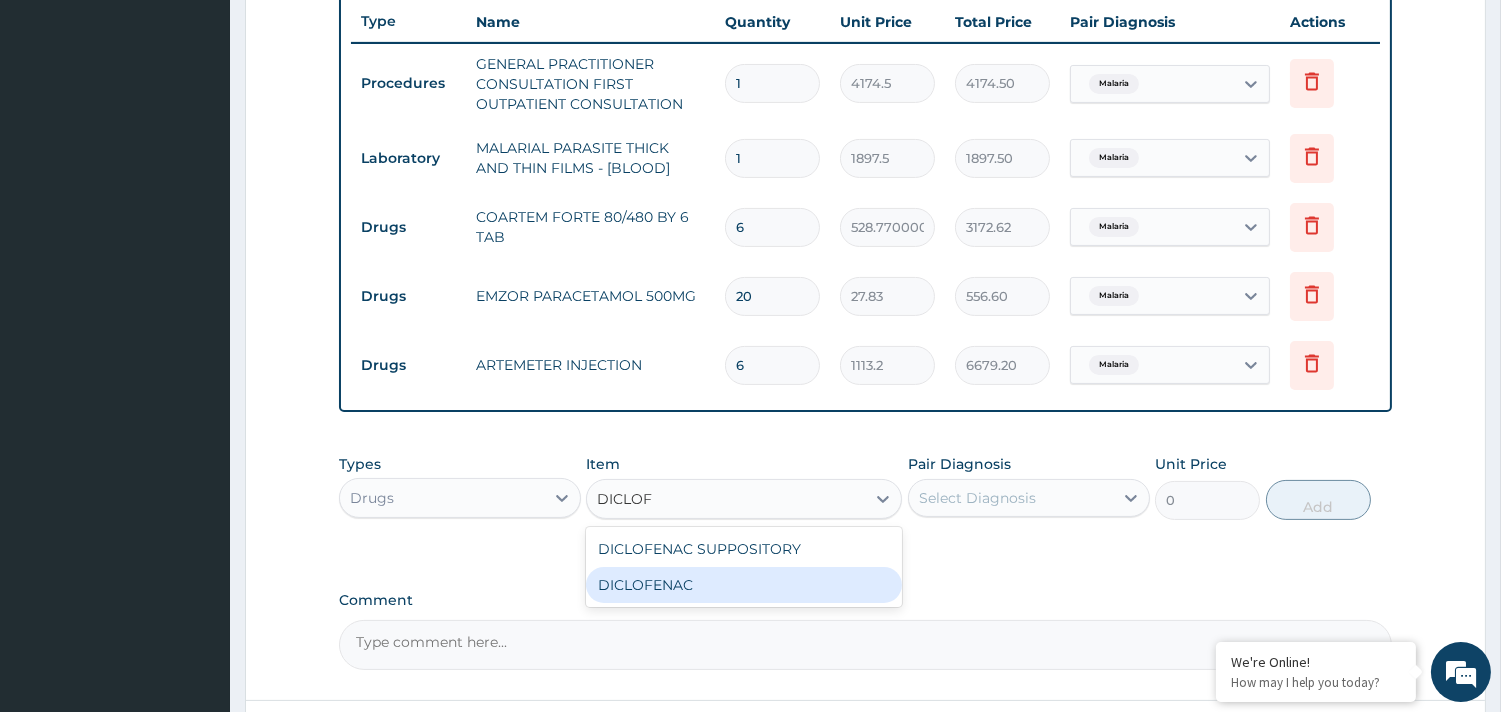 type 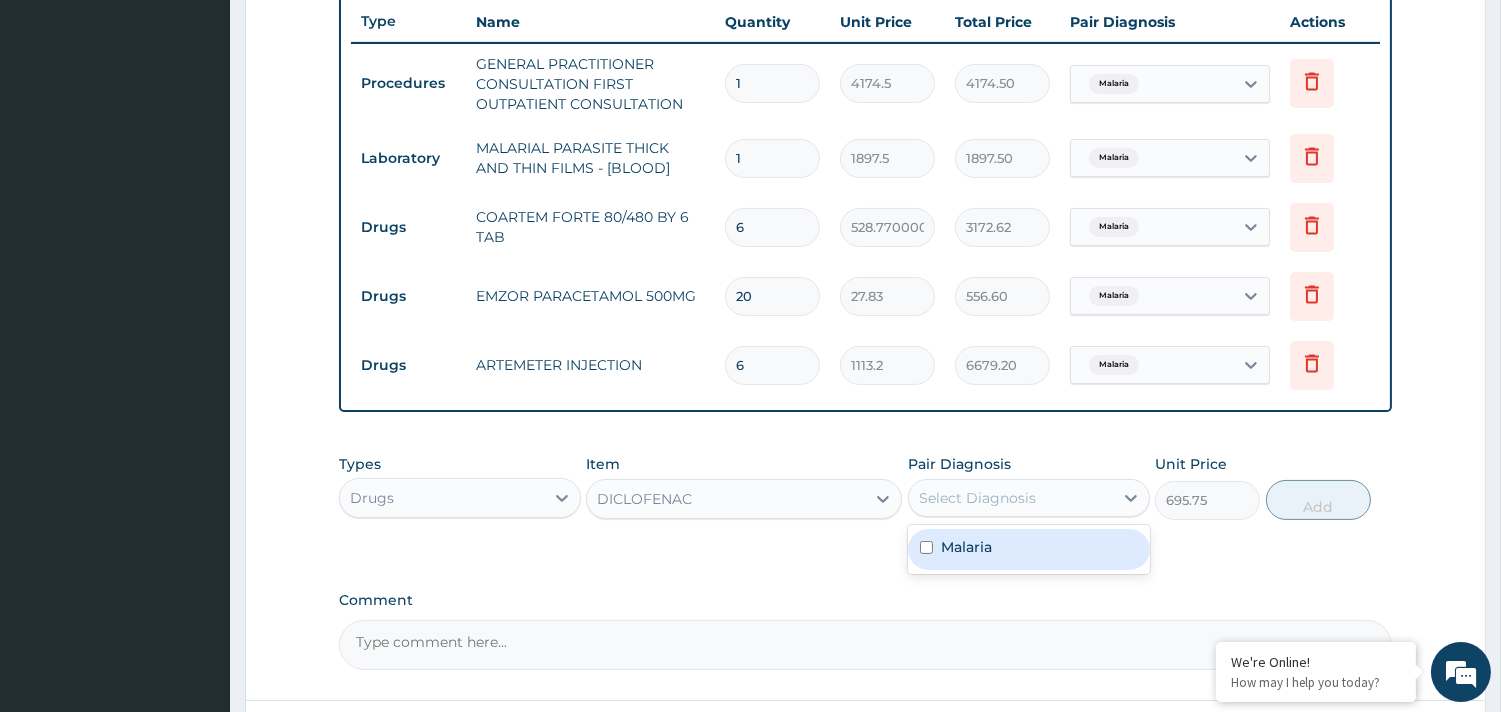 click on "Select Diagnosis" at bounding box center [977, 498] 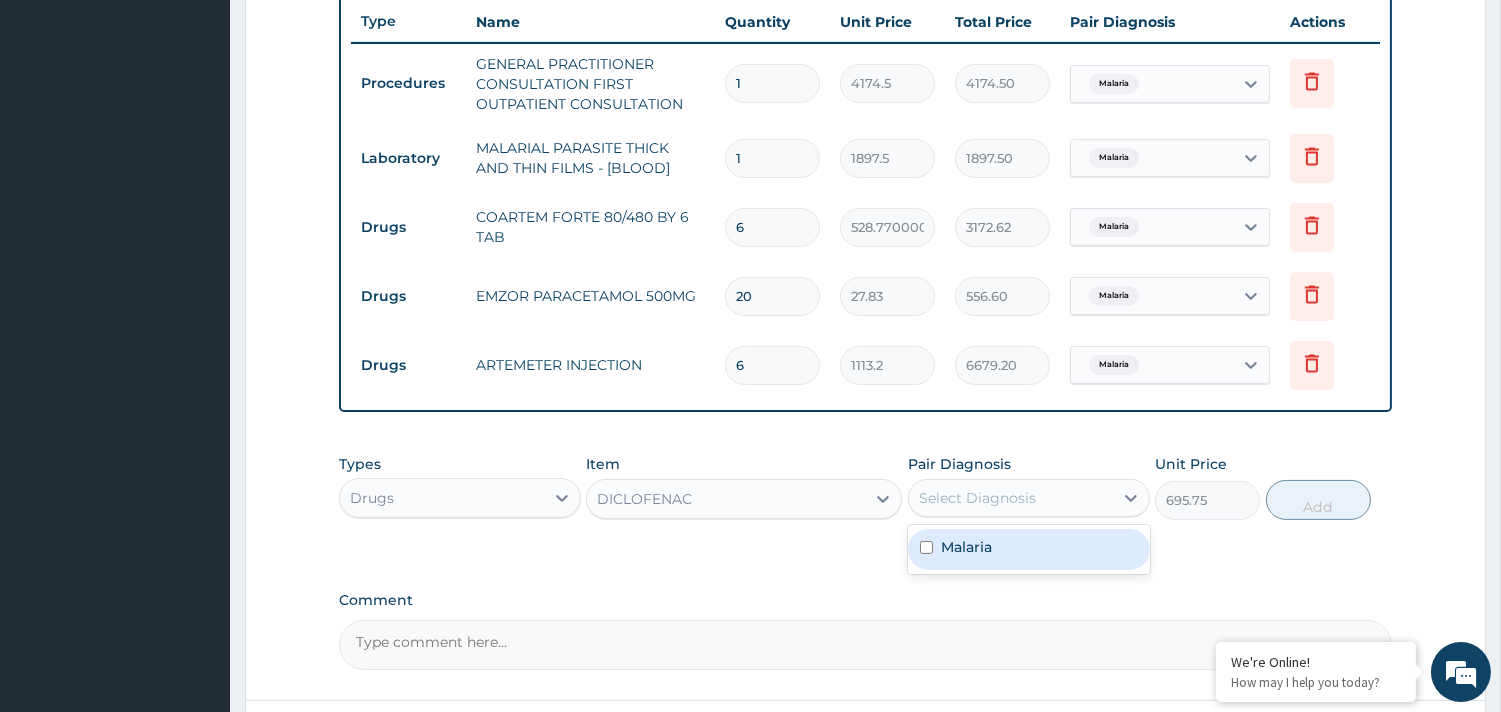 click on "Malaria" at bounding box center [966, 547] 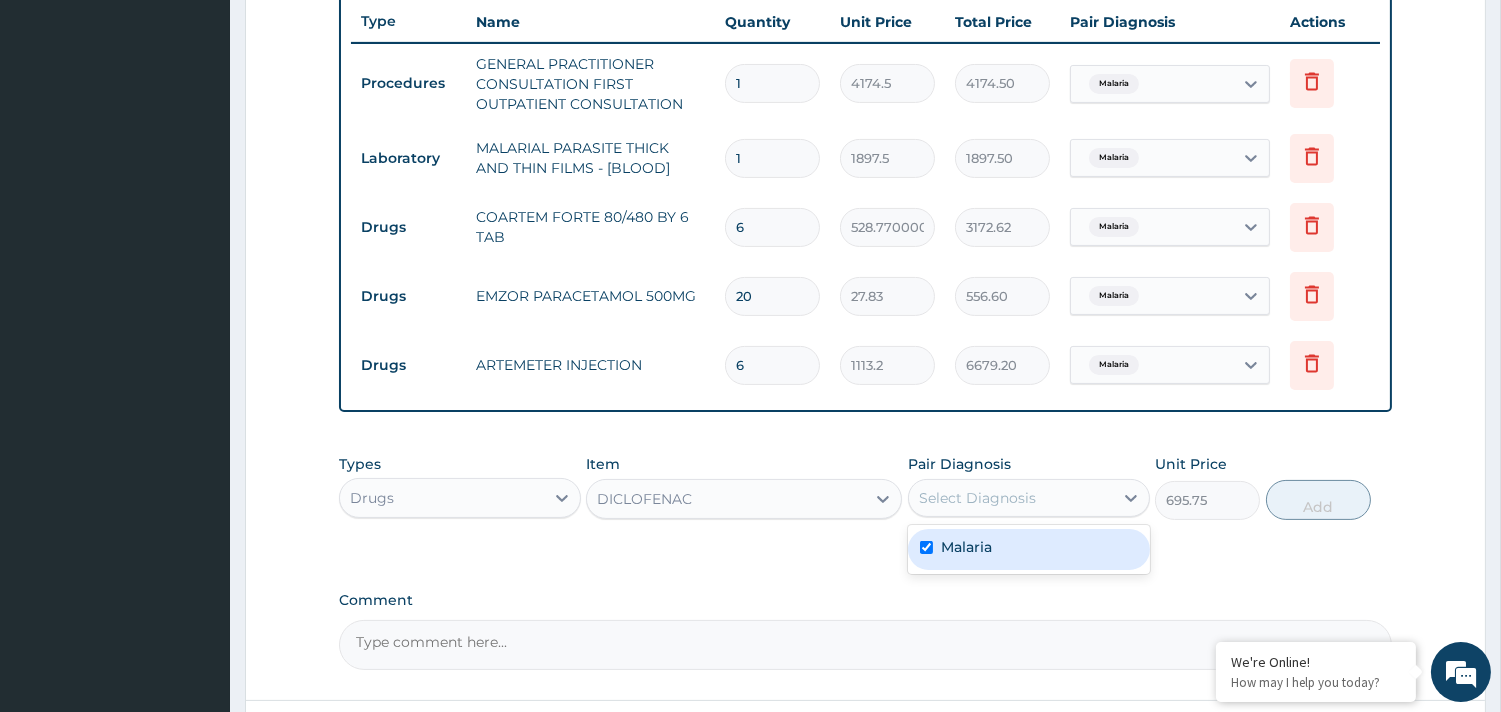 checkbox on "true" 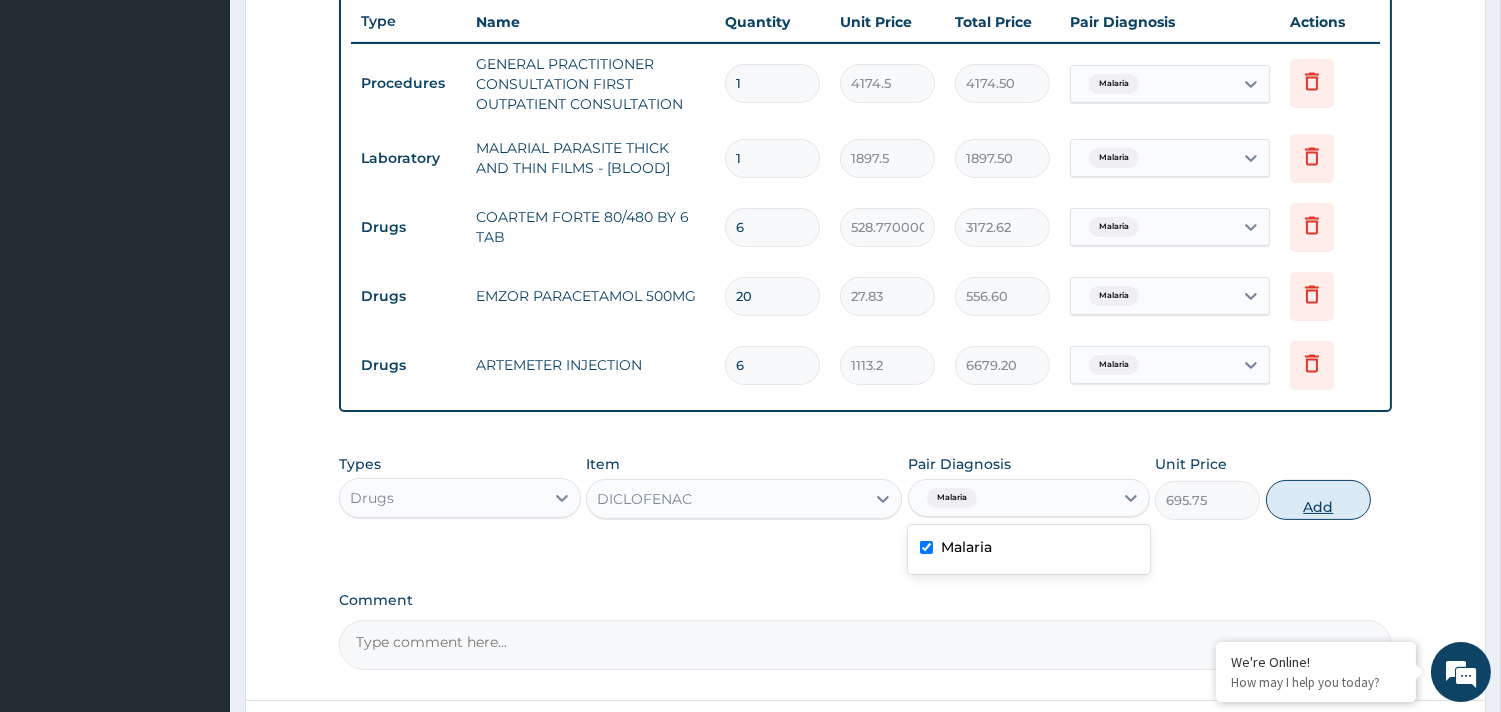 click on "Add" at bounding box center [1318, 500] 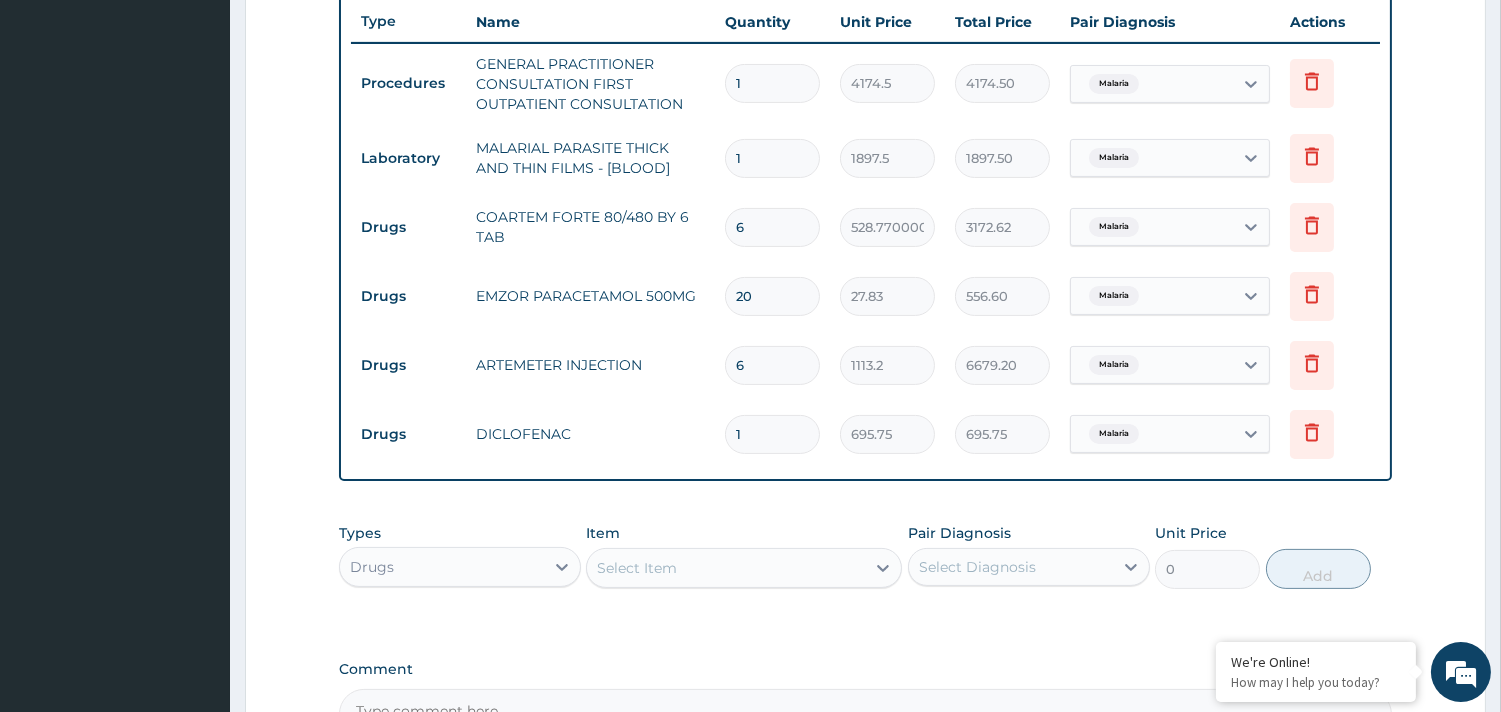type 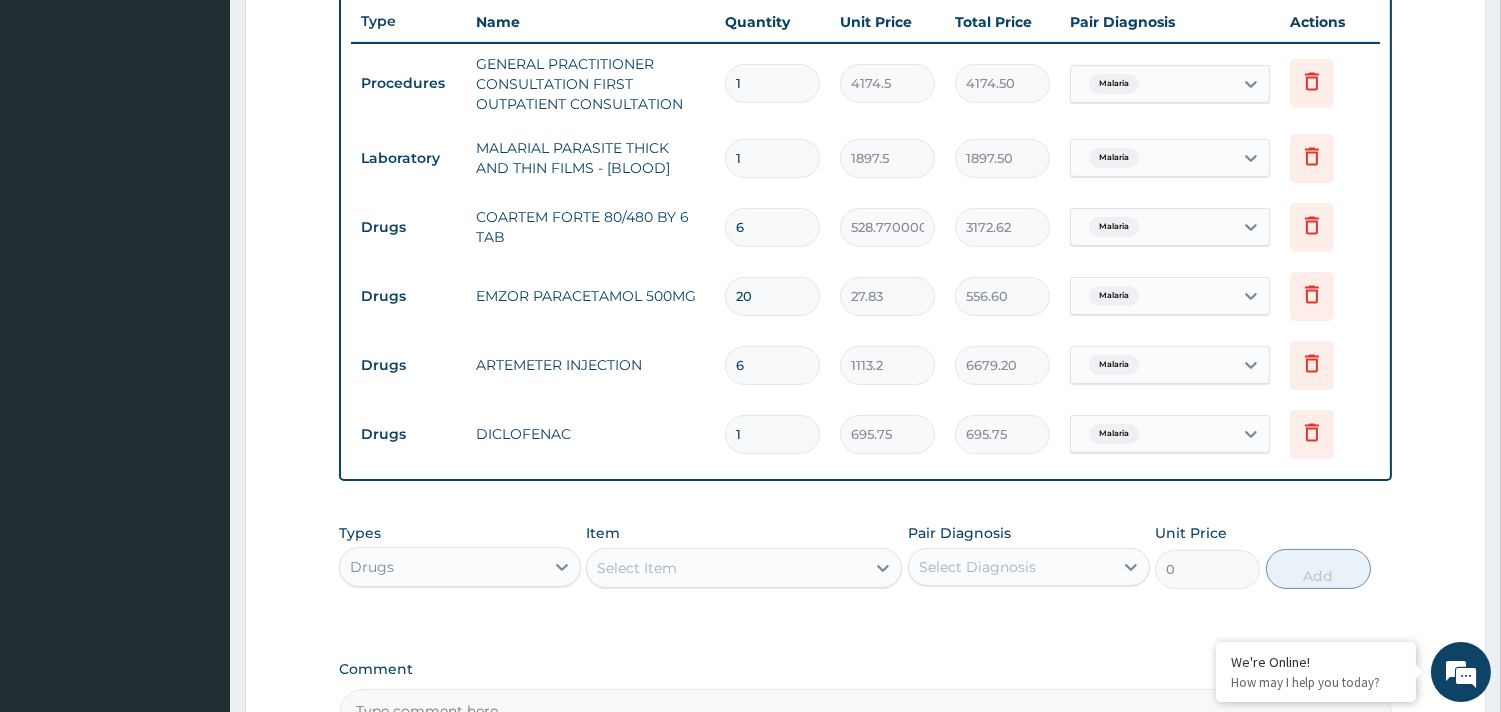 type on "0.00" 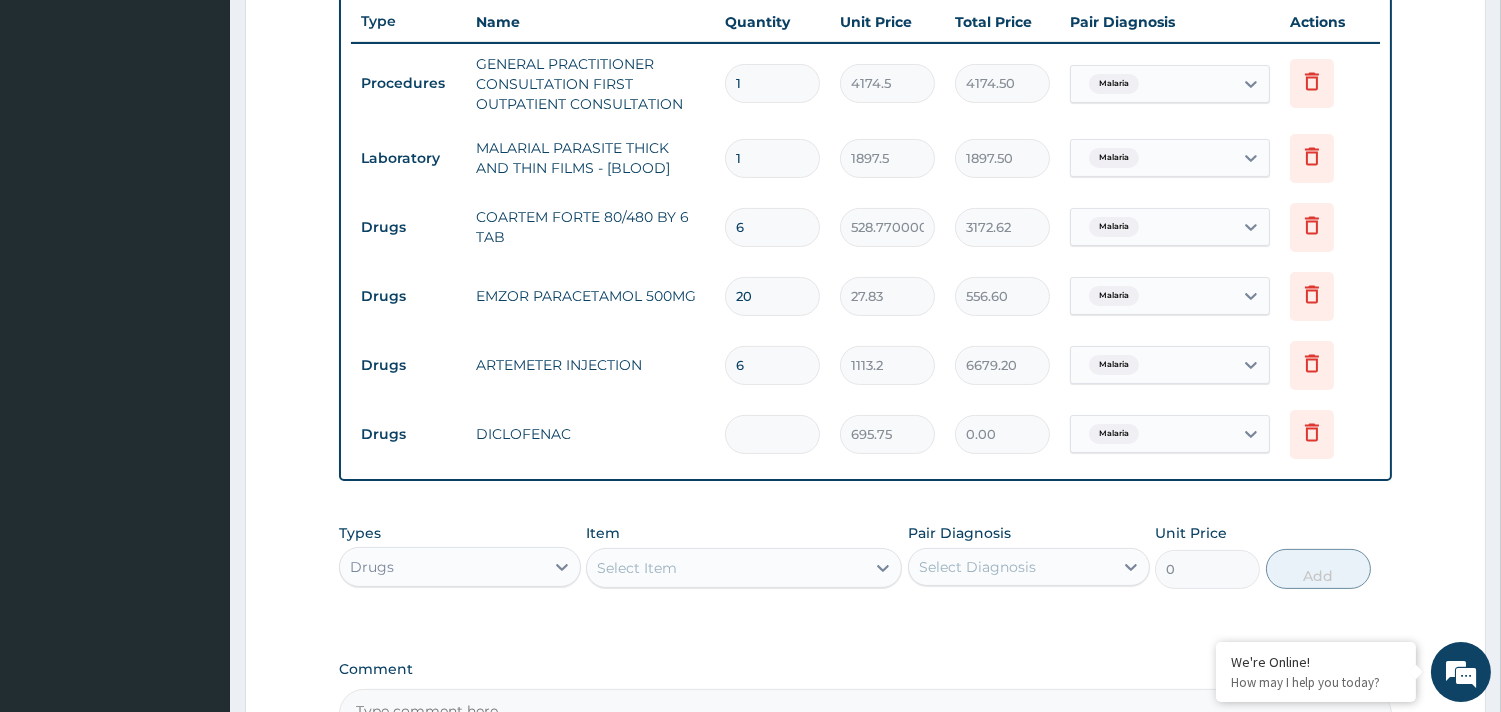 type on "2" 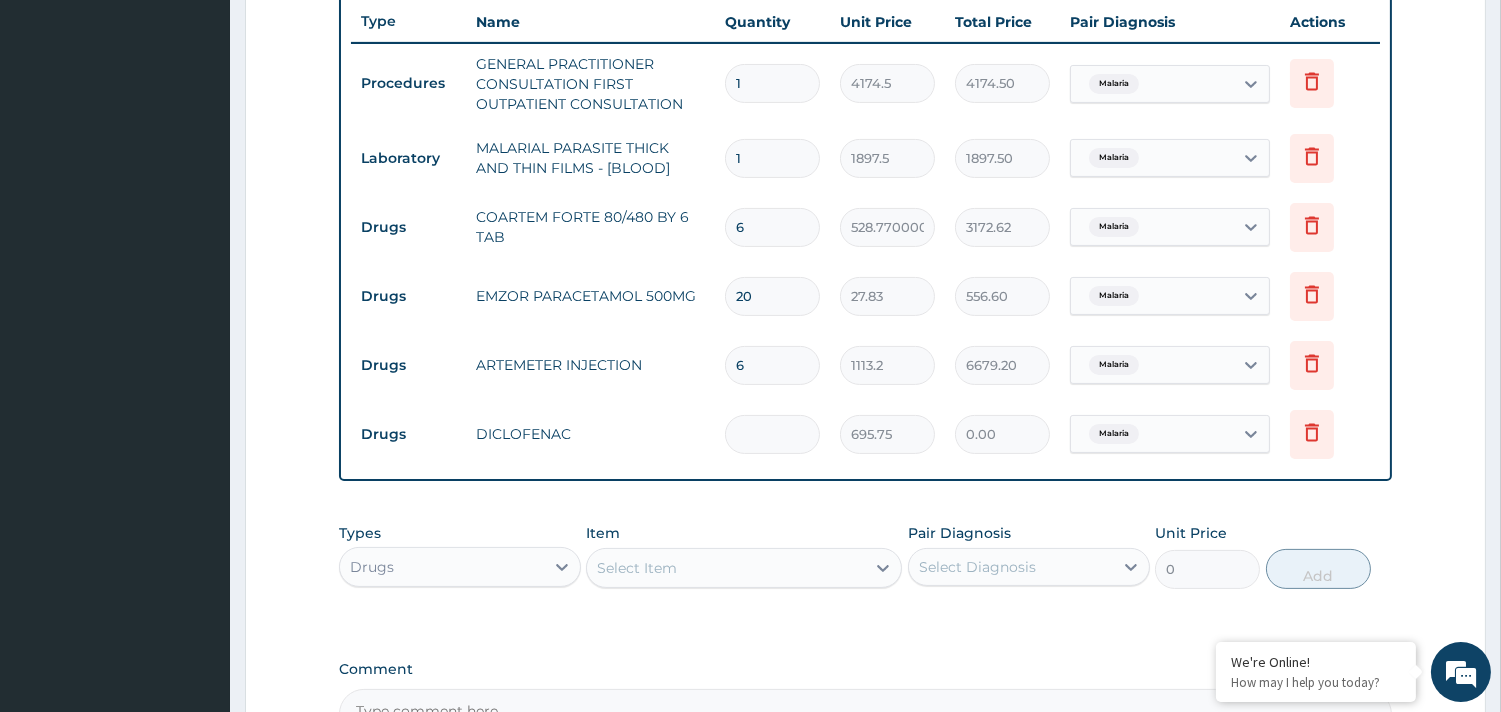 type on "1391.50" 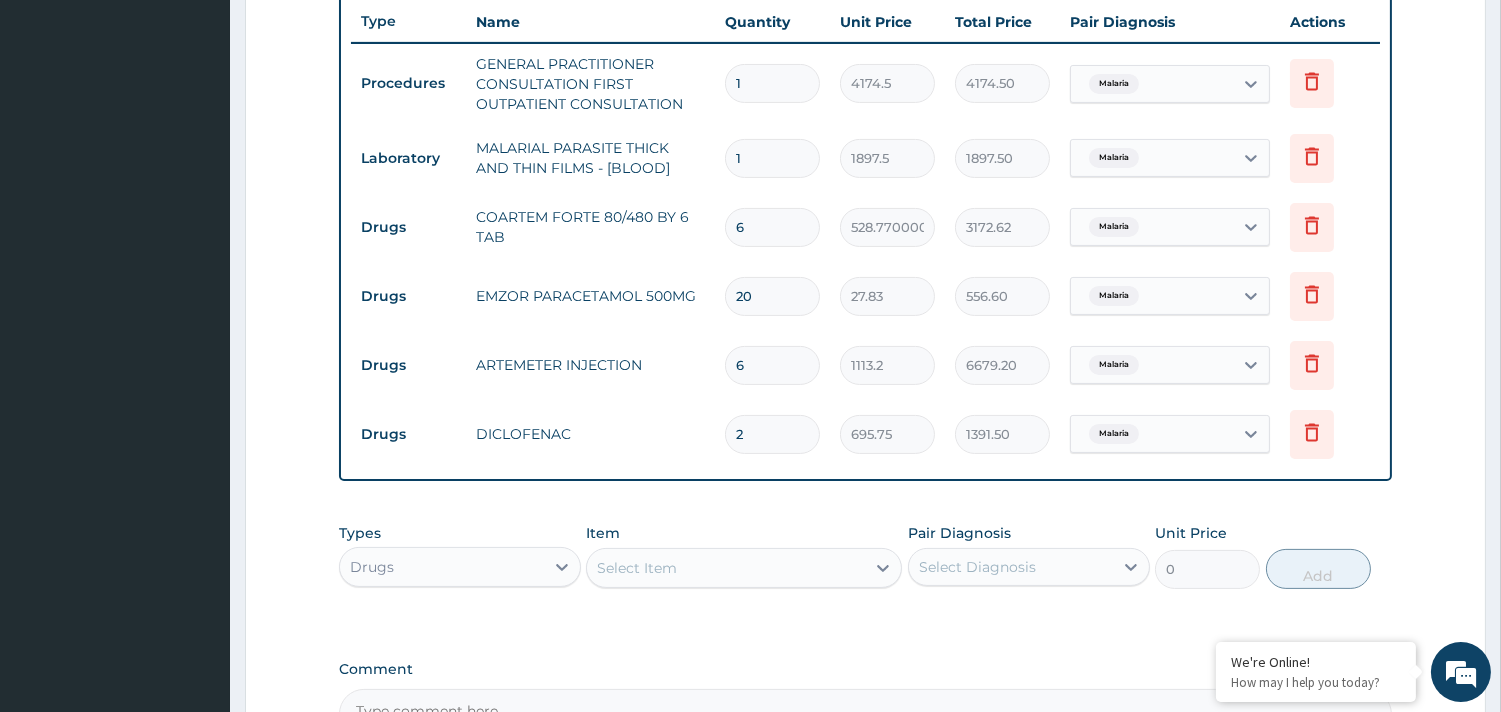 type 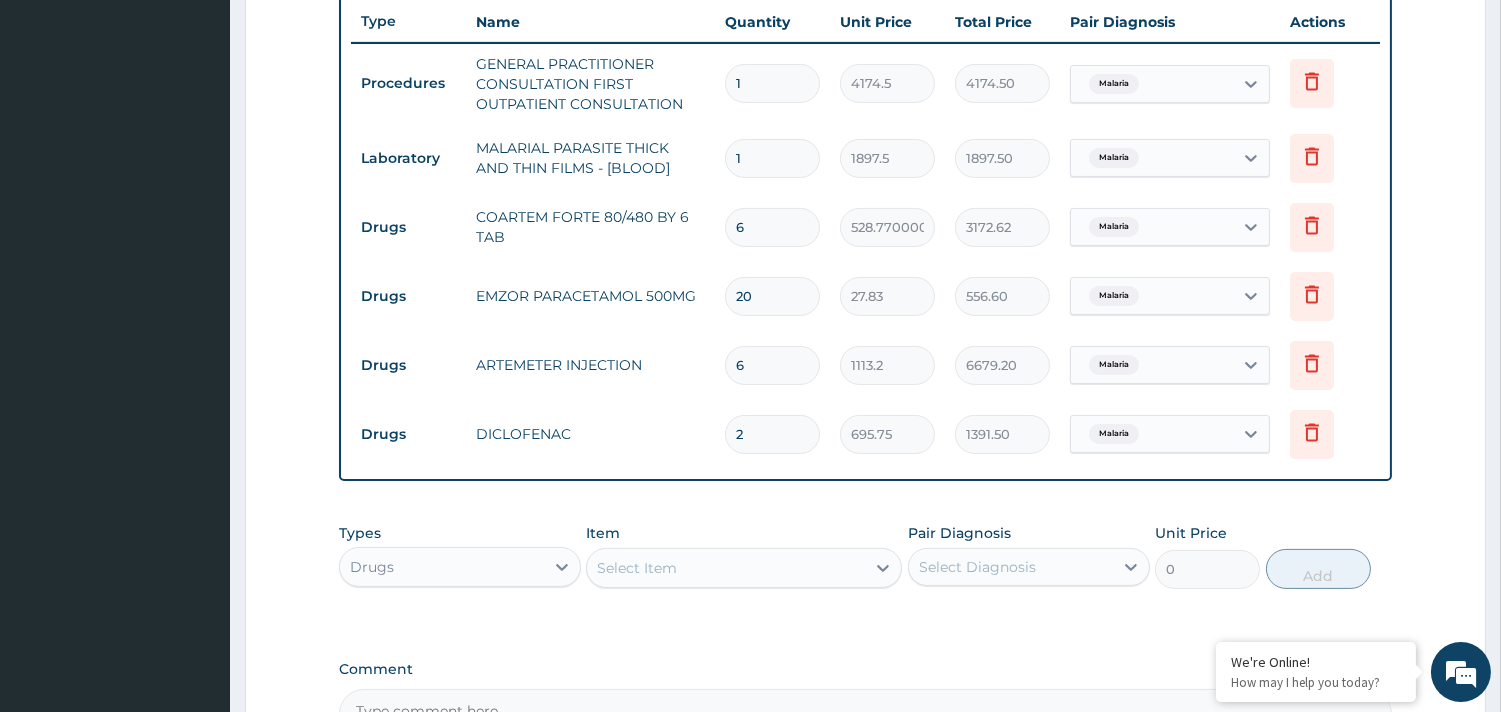 type on "0.00" 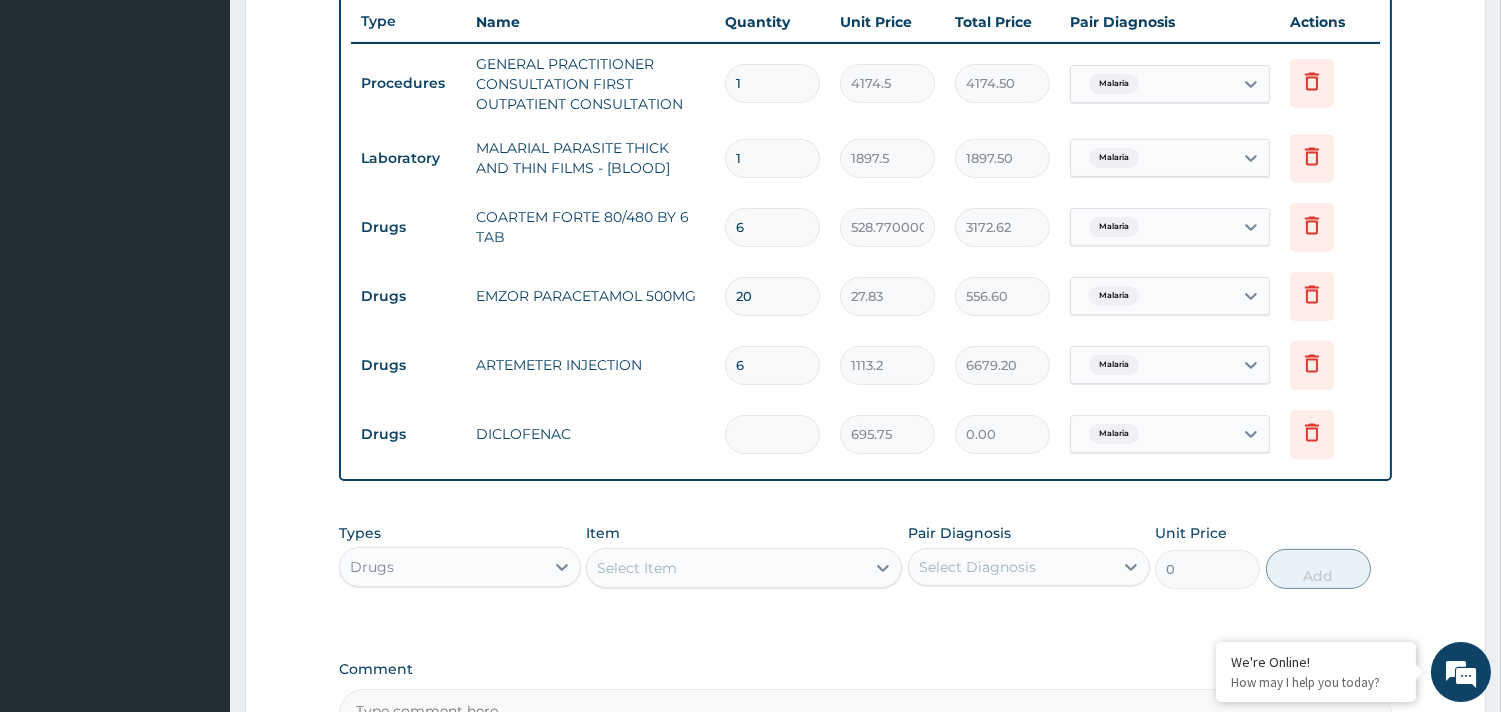 type on "3" 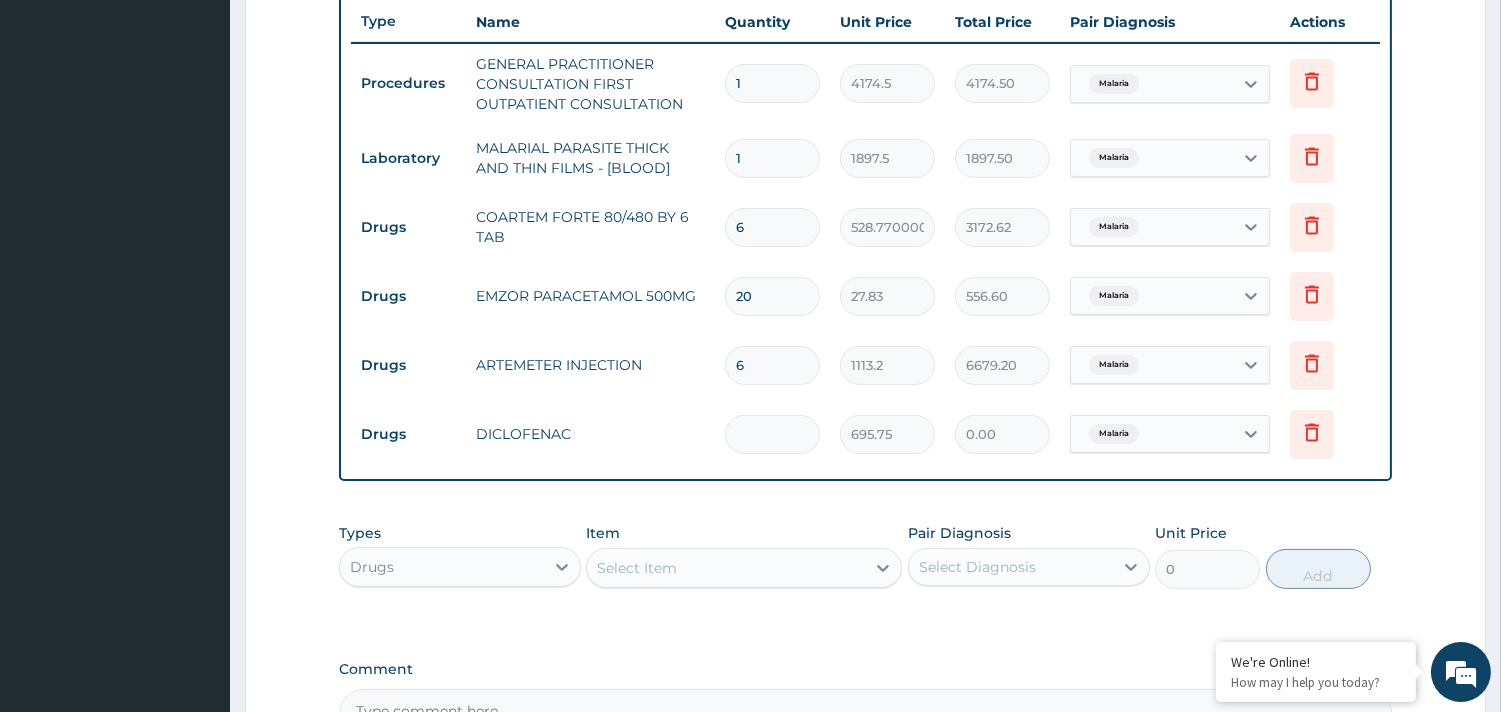 type on "2087.25" 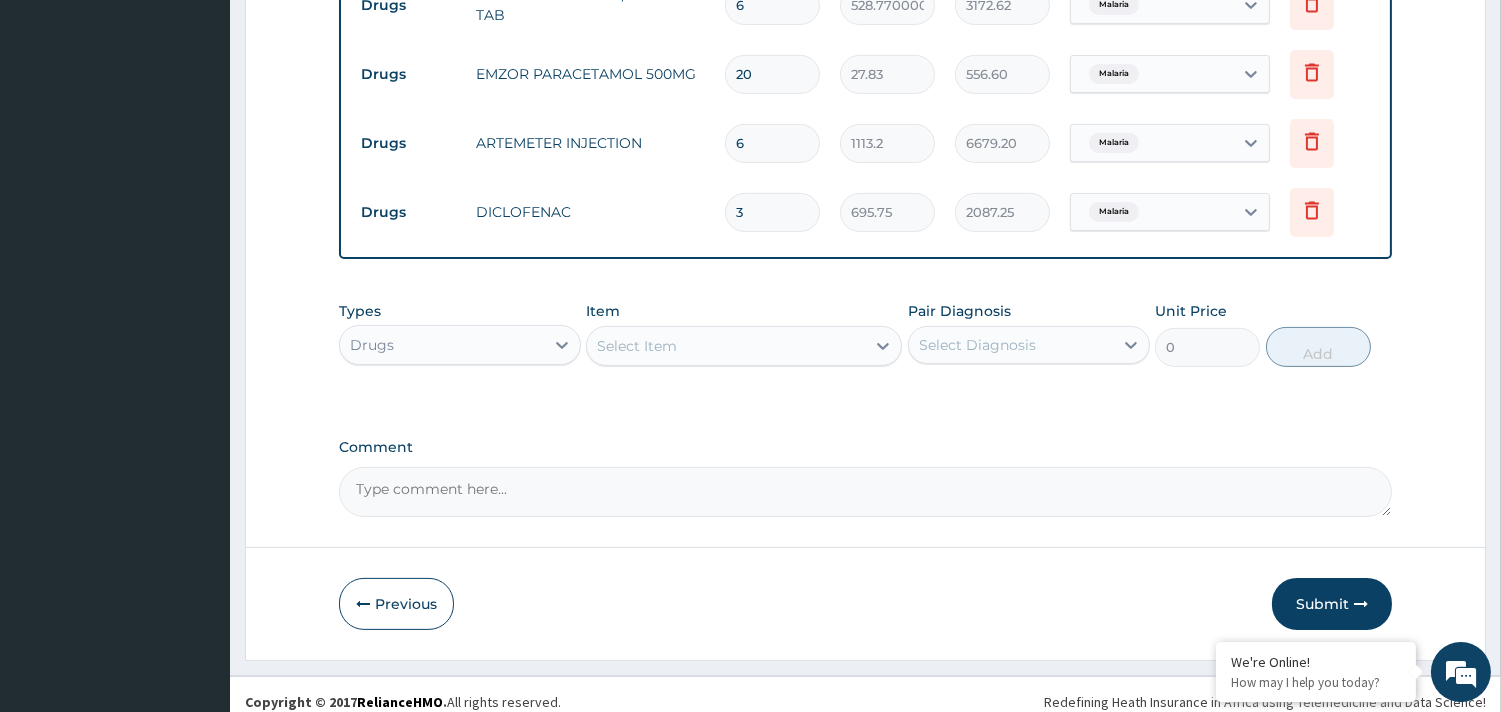 scroll, scrollTop: 991, scrollLeft: 0, axis: vertical 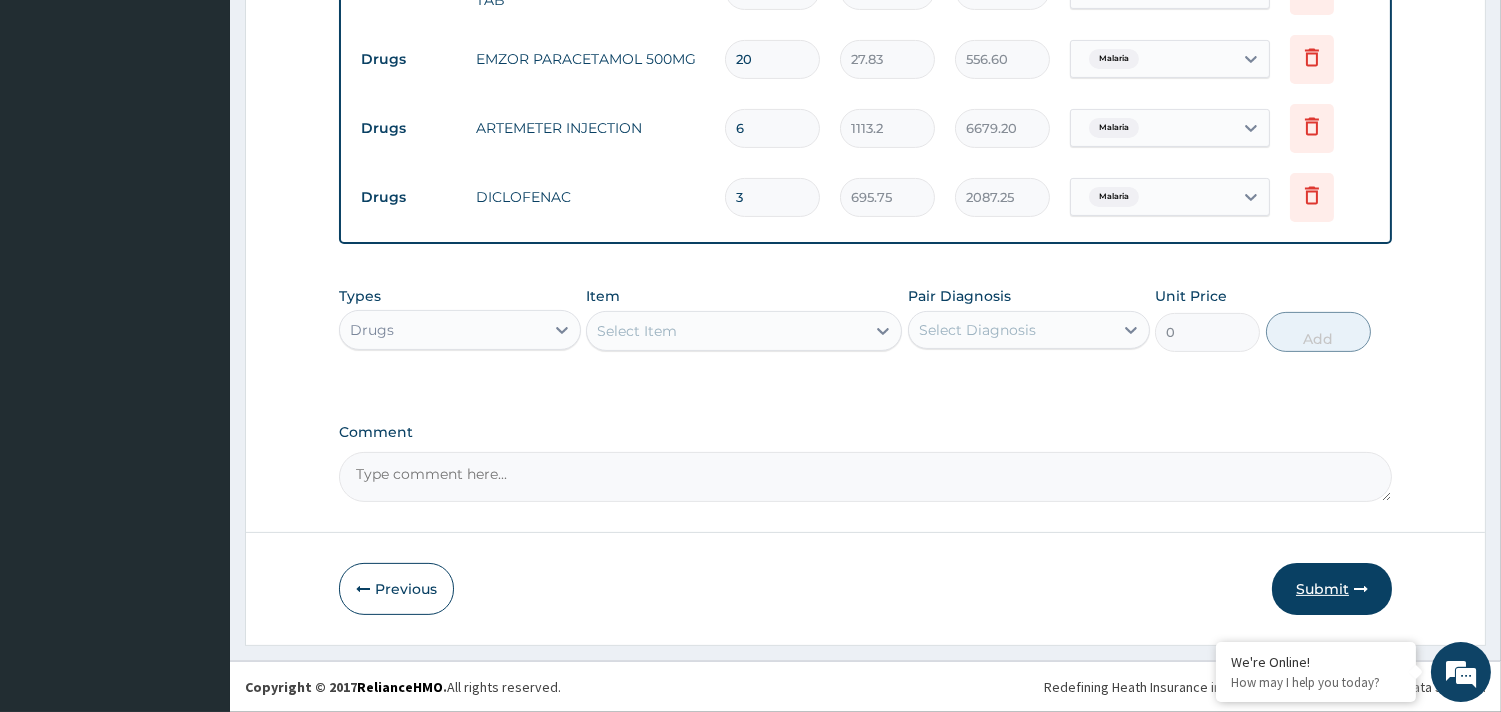 type on "3" 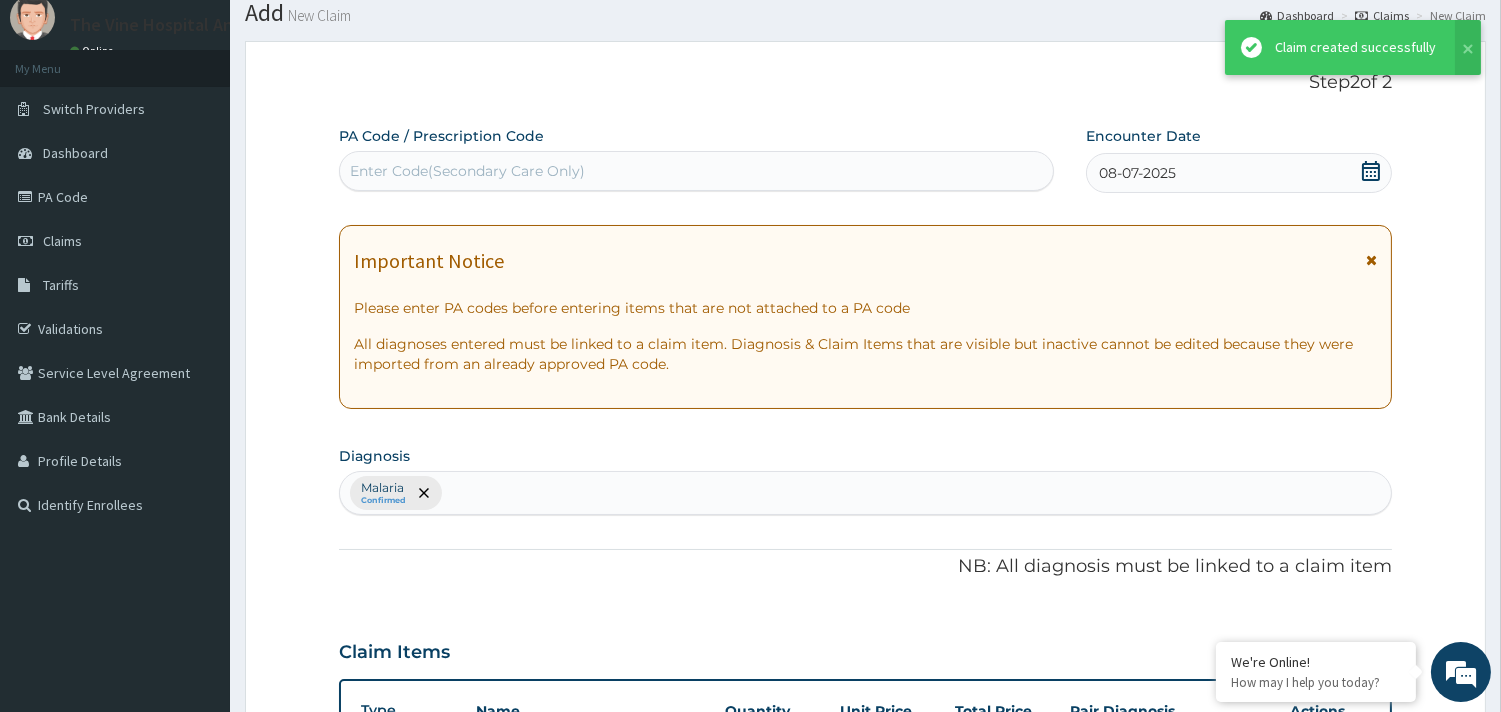 scroll, scrollTop: 991, scrollLeft: 0, axis: vertical 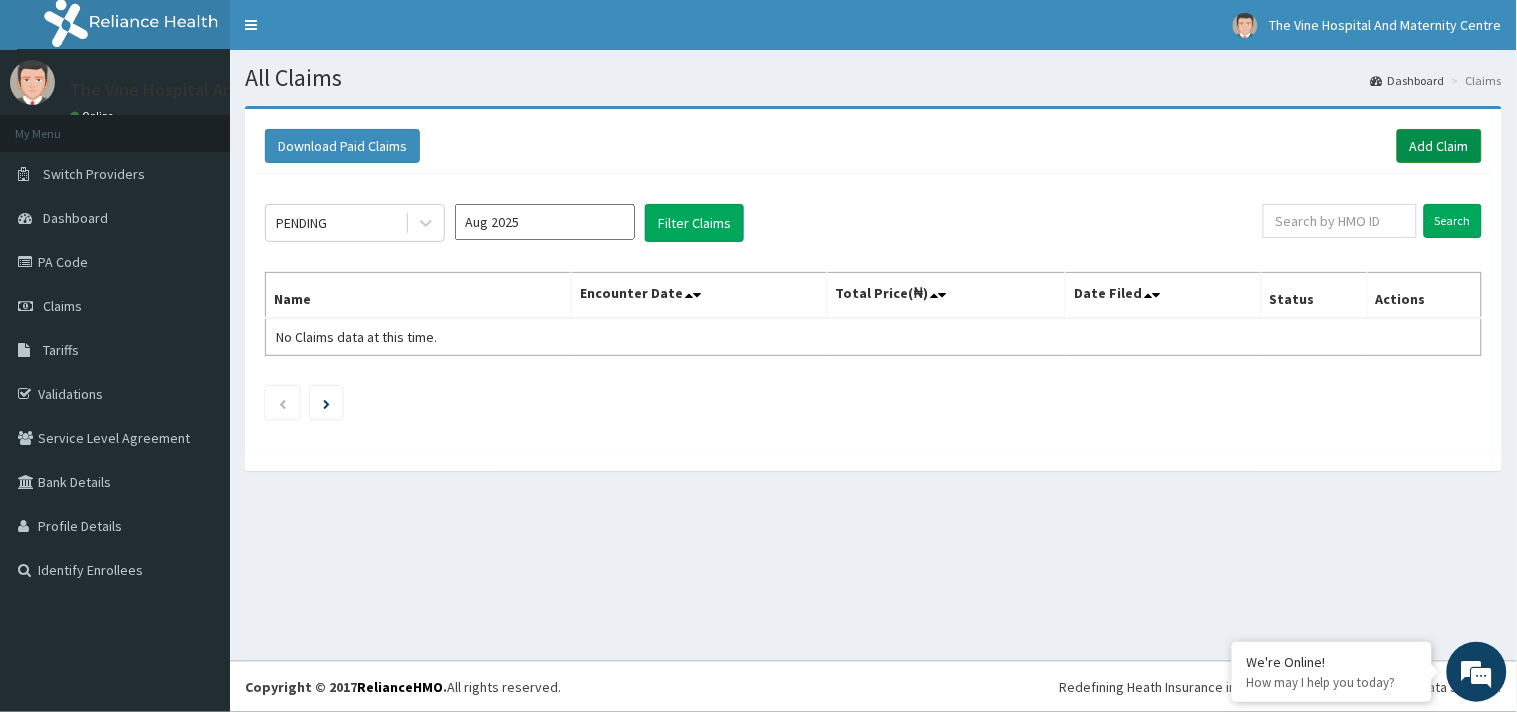 click on "Add Claim" at bounding box center (1439, 146) 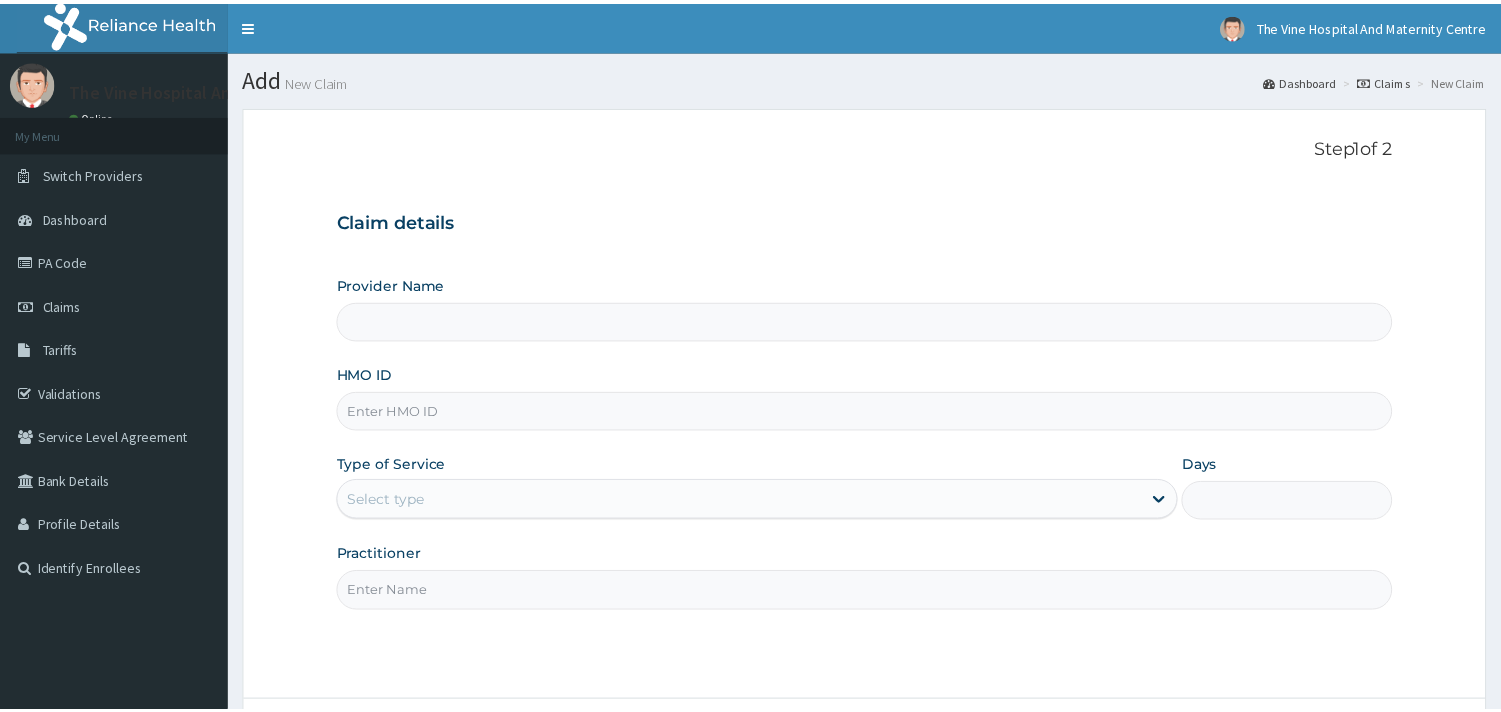 scroll, scrollTop: 0, scrollLeft: 0, axis: both 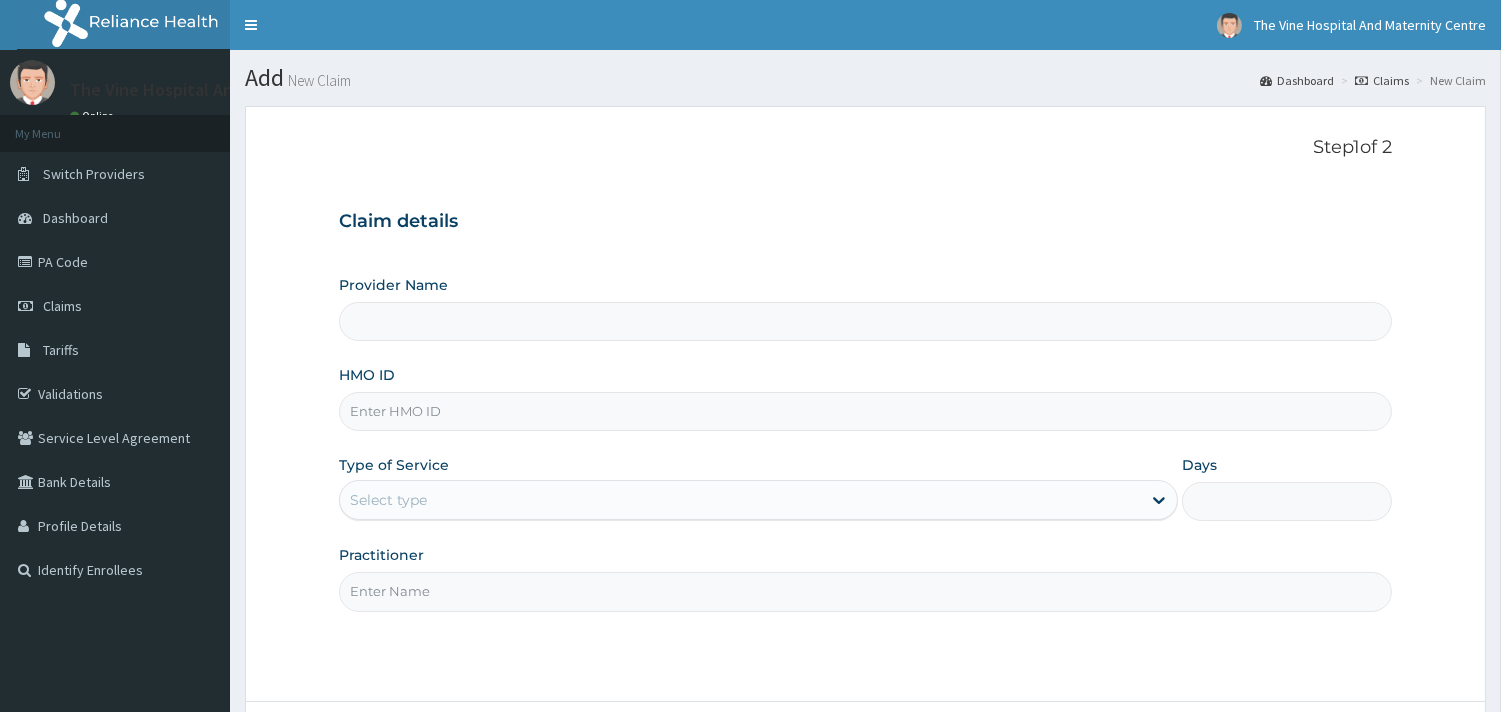 type on "The Vine Hospital And Maternity Centre" 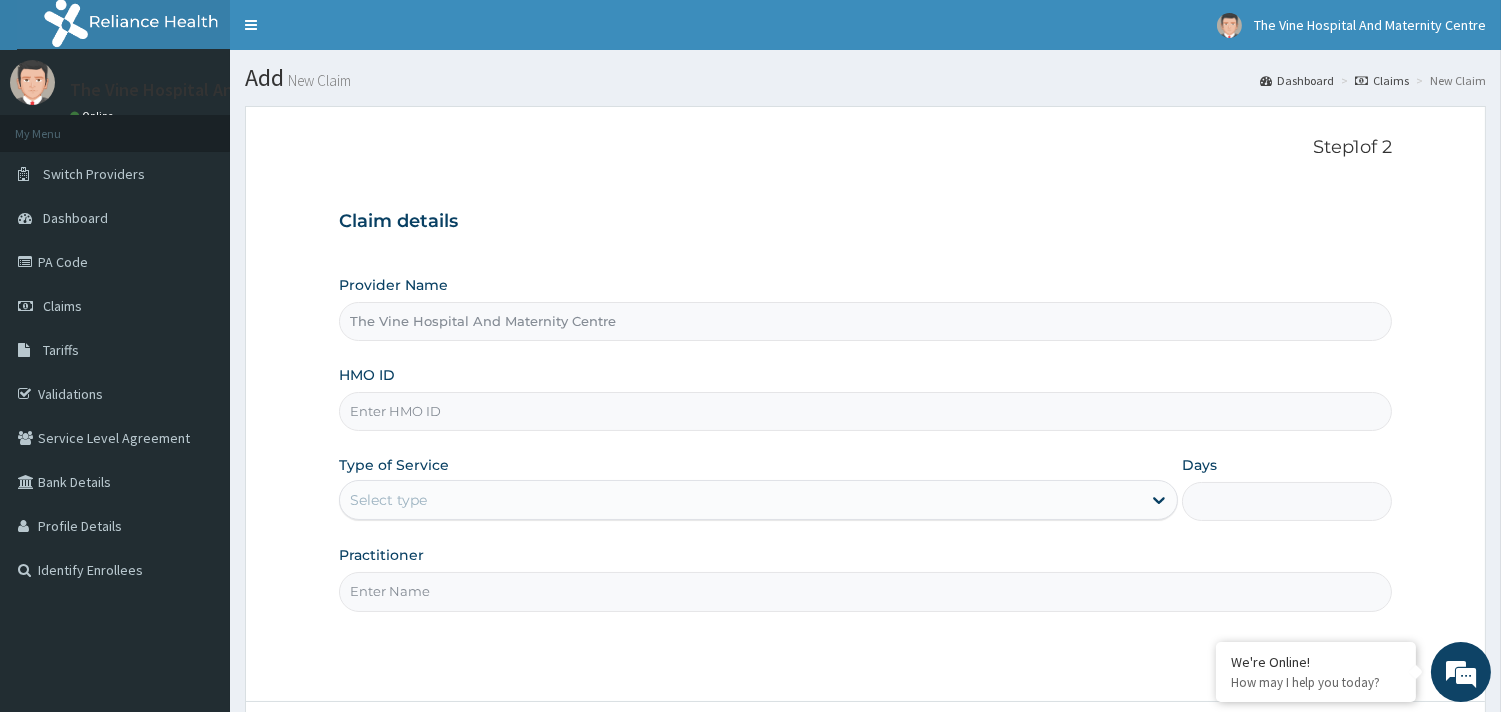 scroll, scrollTop: 0, scrollLeft: 0, axis: both 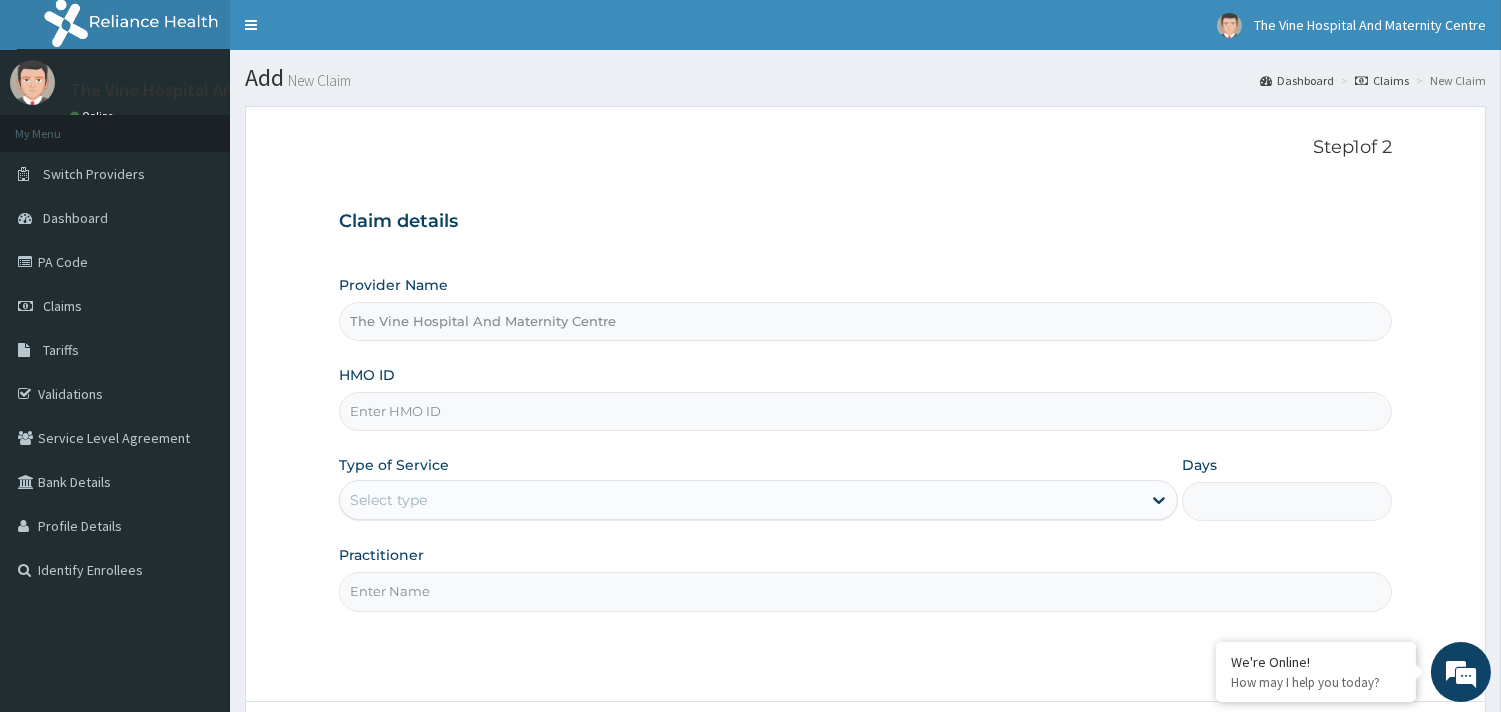 click on "HMO ID" at bounding box center [865, 411] 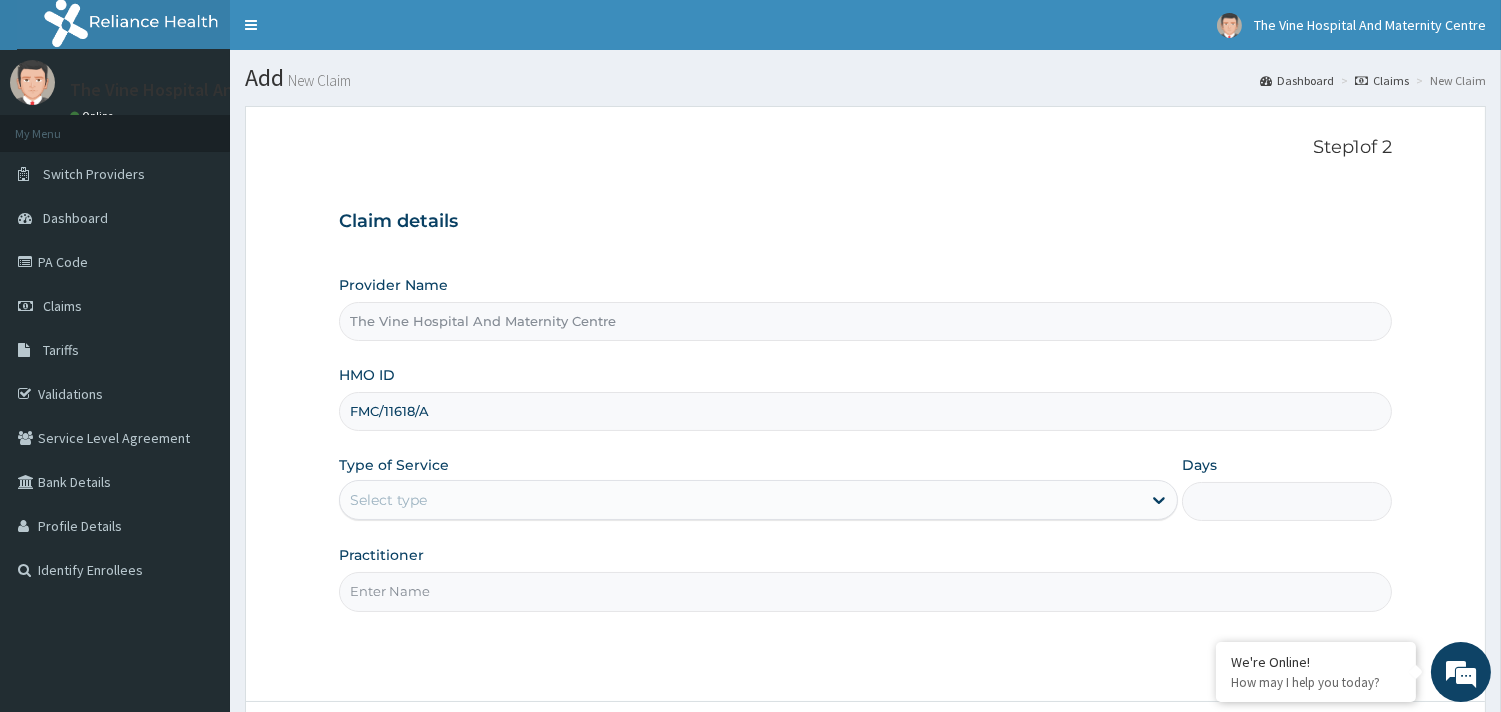 type on "FMC/11618/A" 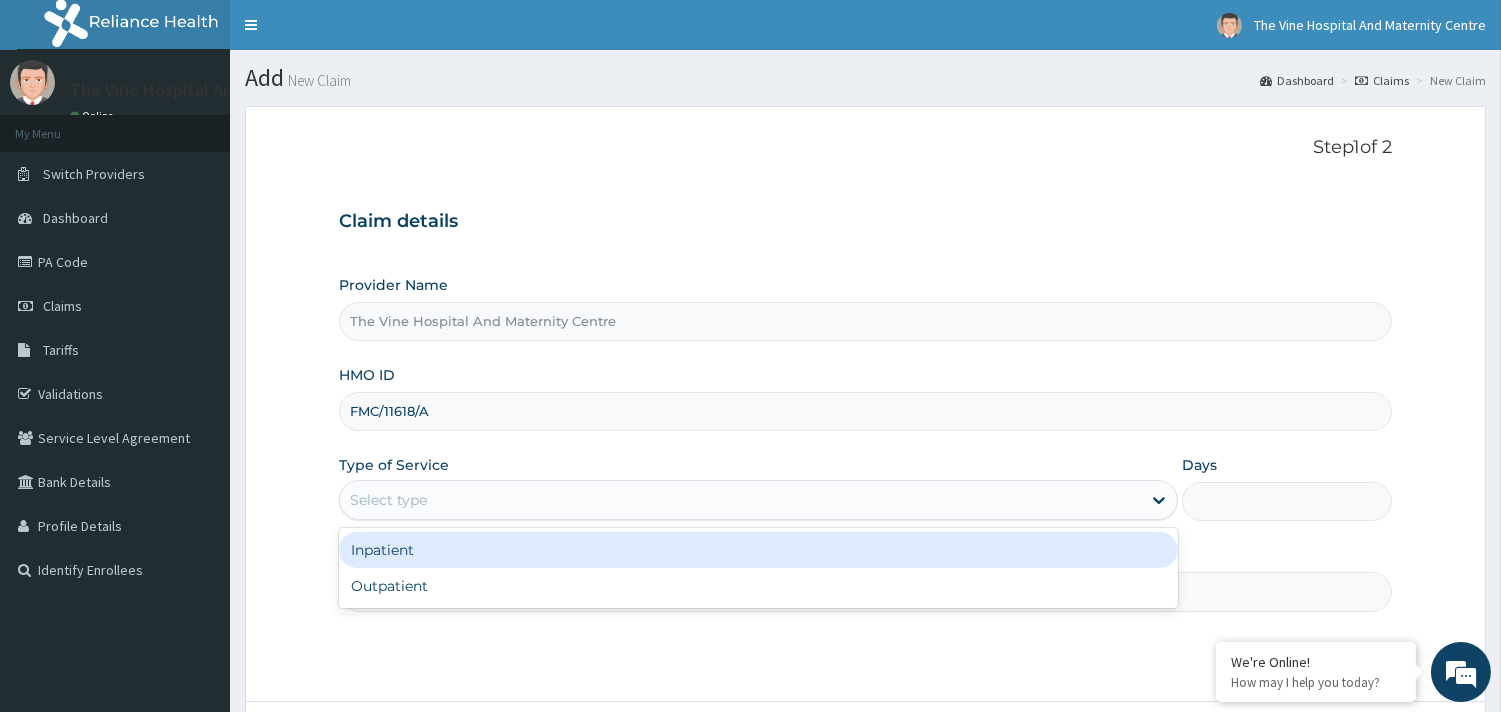 click on "Select type" at bounding box center [388, 500] 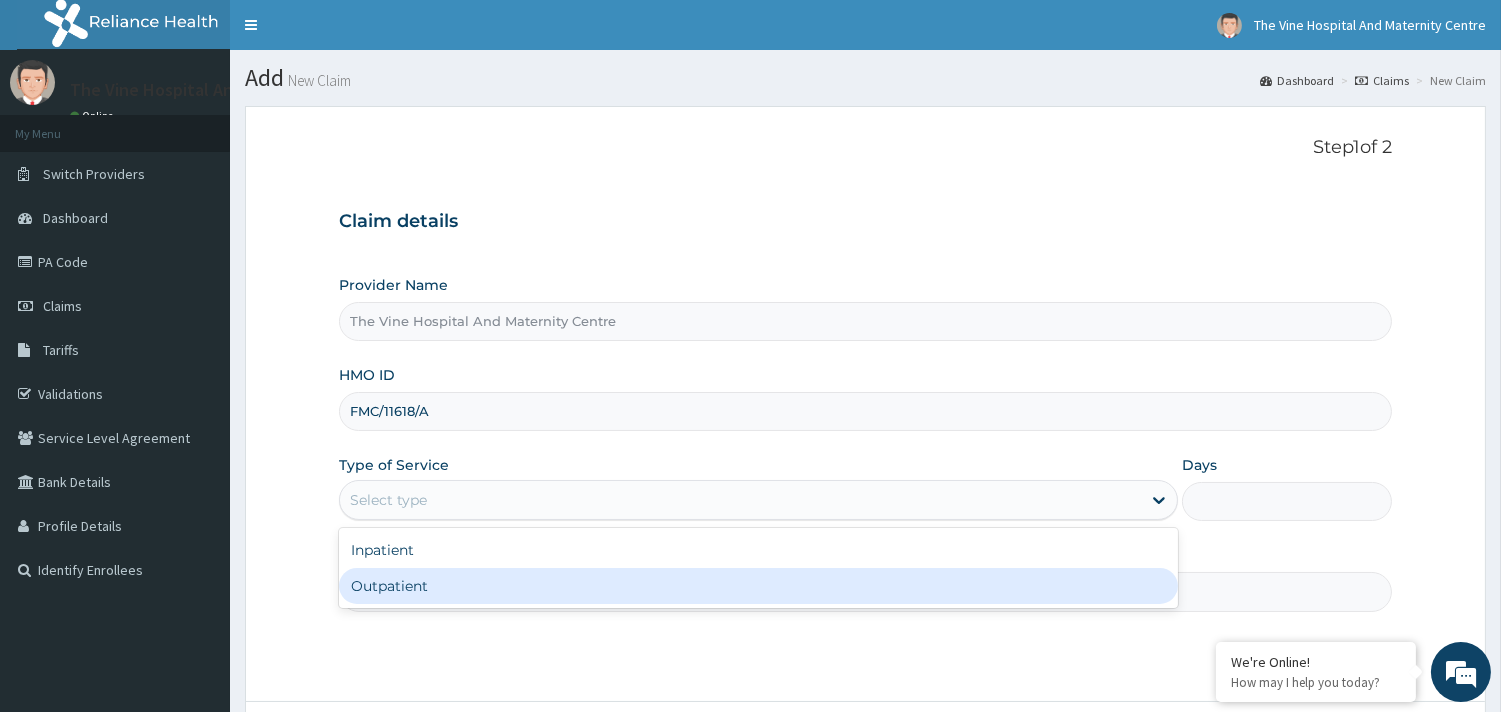 click on "Outpatient" at bounding box center (758, 586) 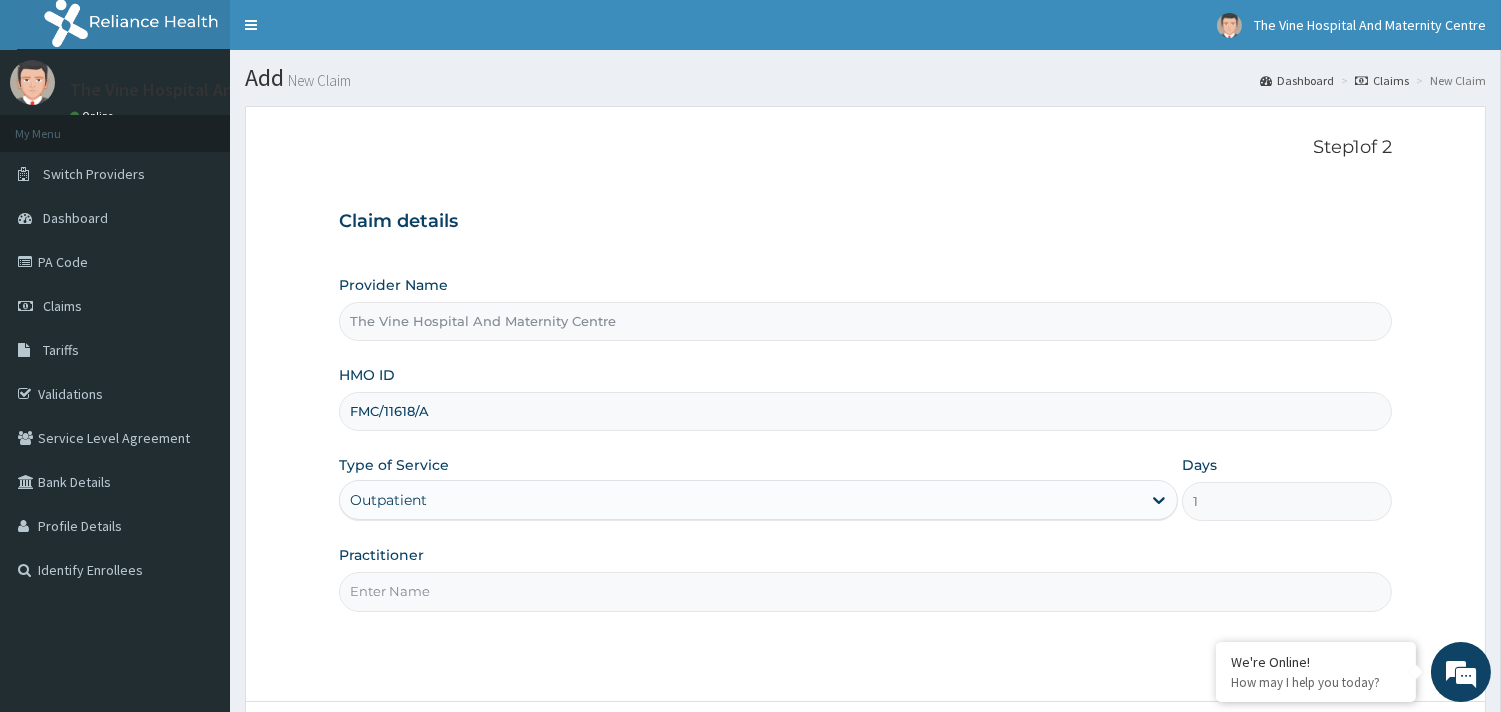 click on "Practitioner" at bounding box center [865, 591] 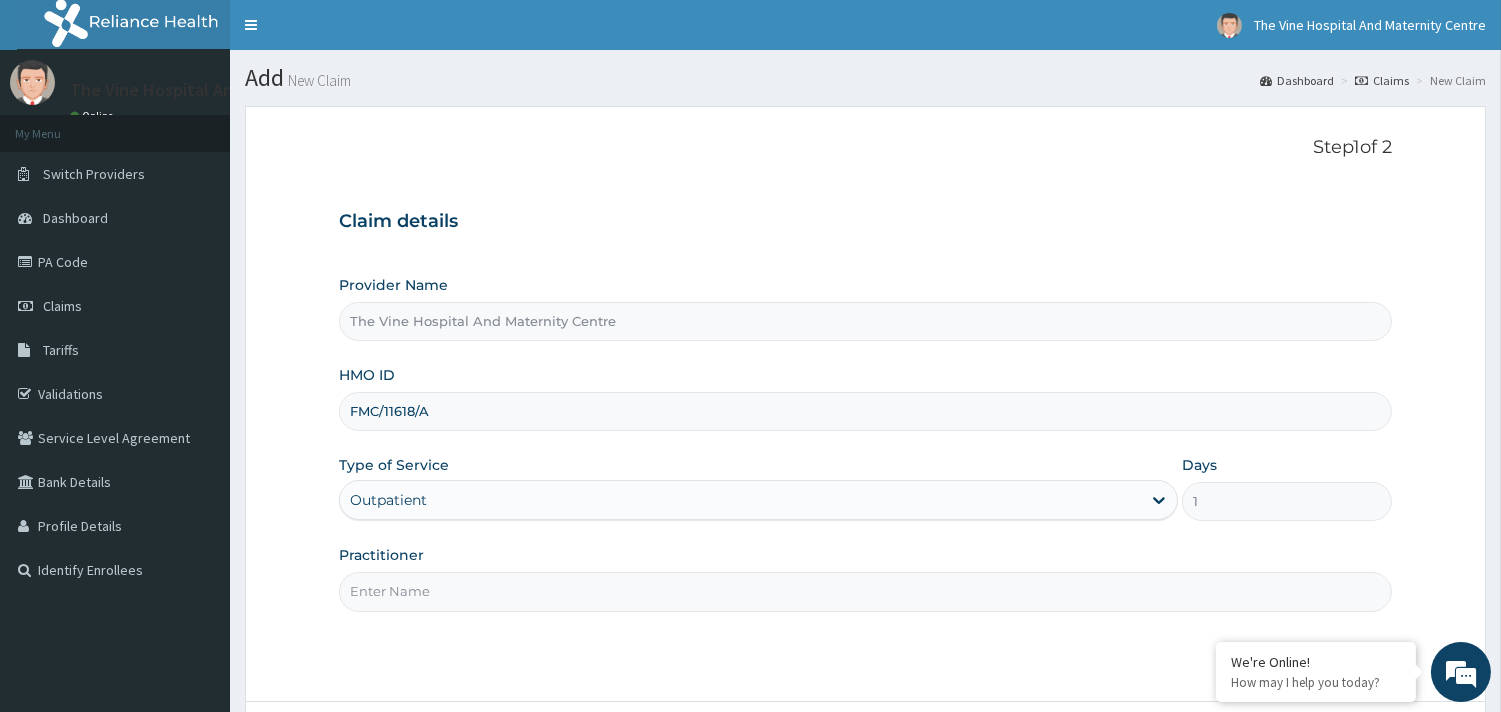 type on "DR PHILLIPS" 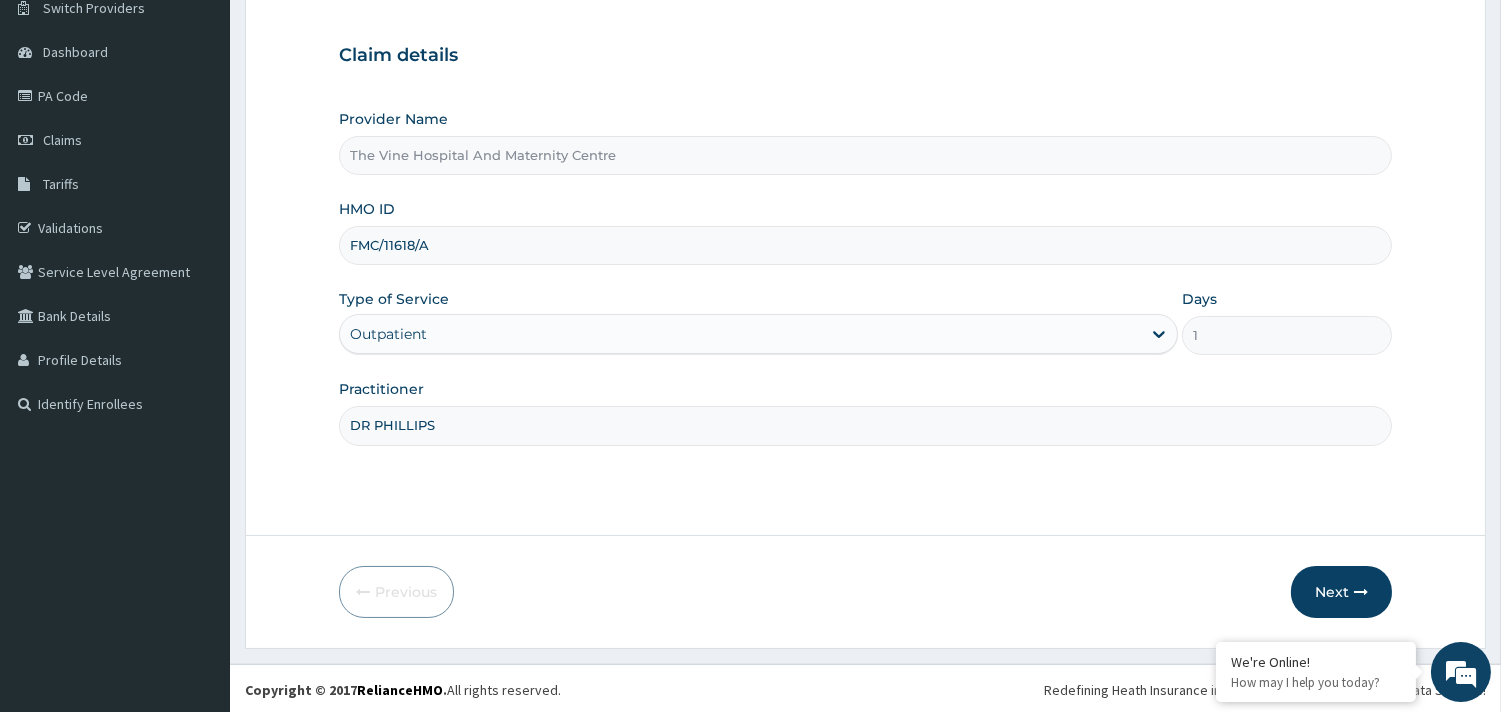 scroll, scrollTop: 170, scrollLeft: 0, axis: vertical 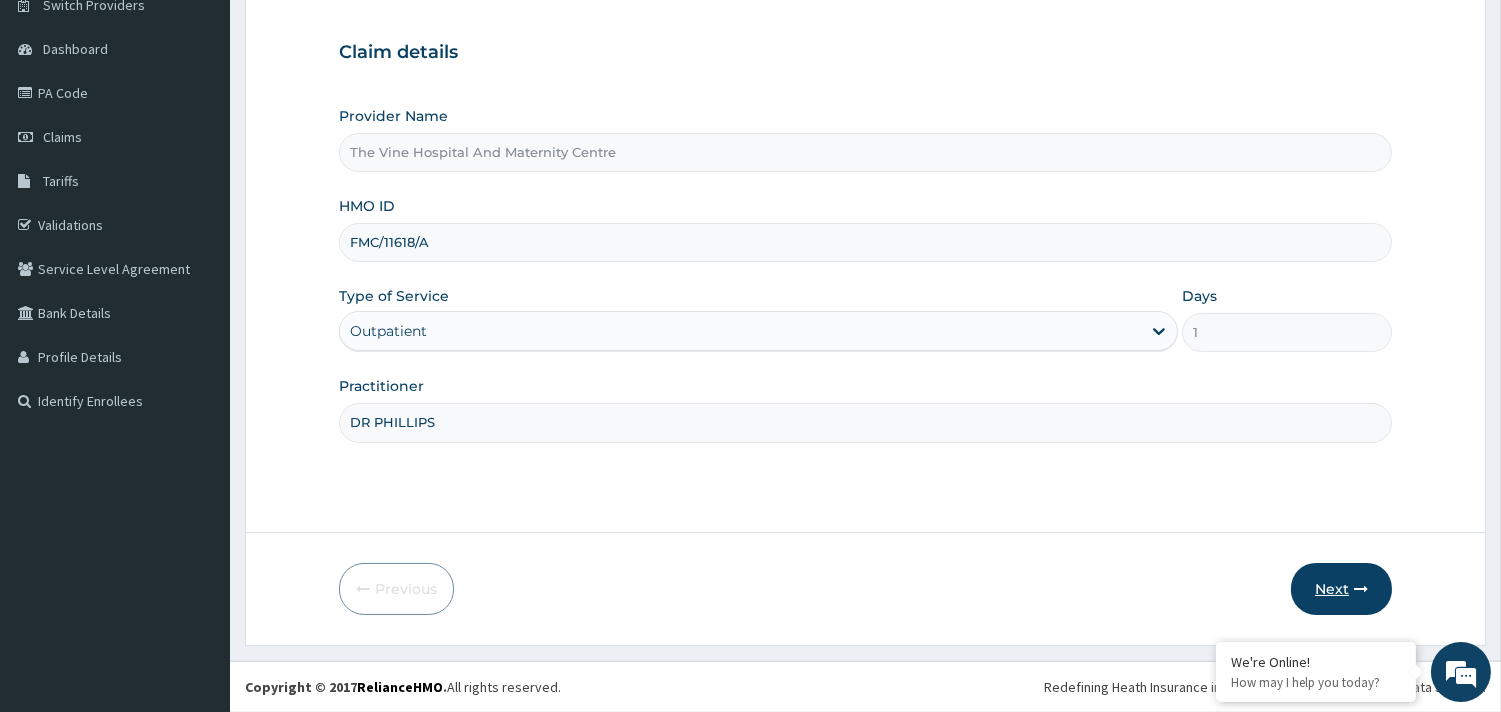 click at bounding box center [1361, 589] 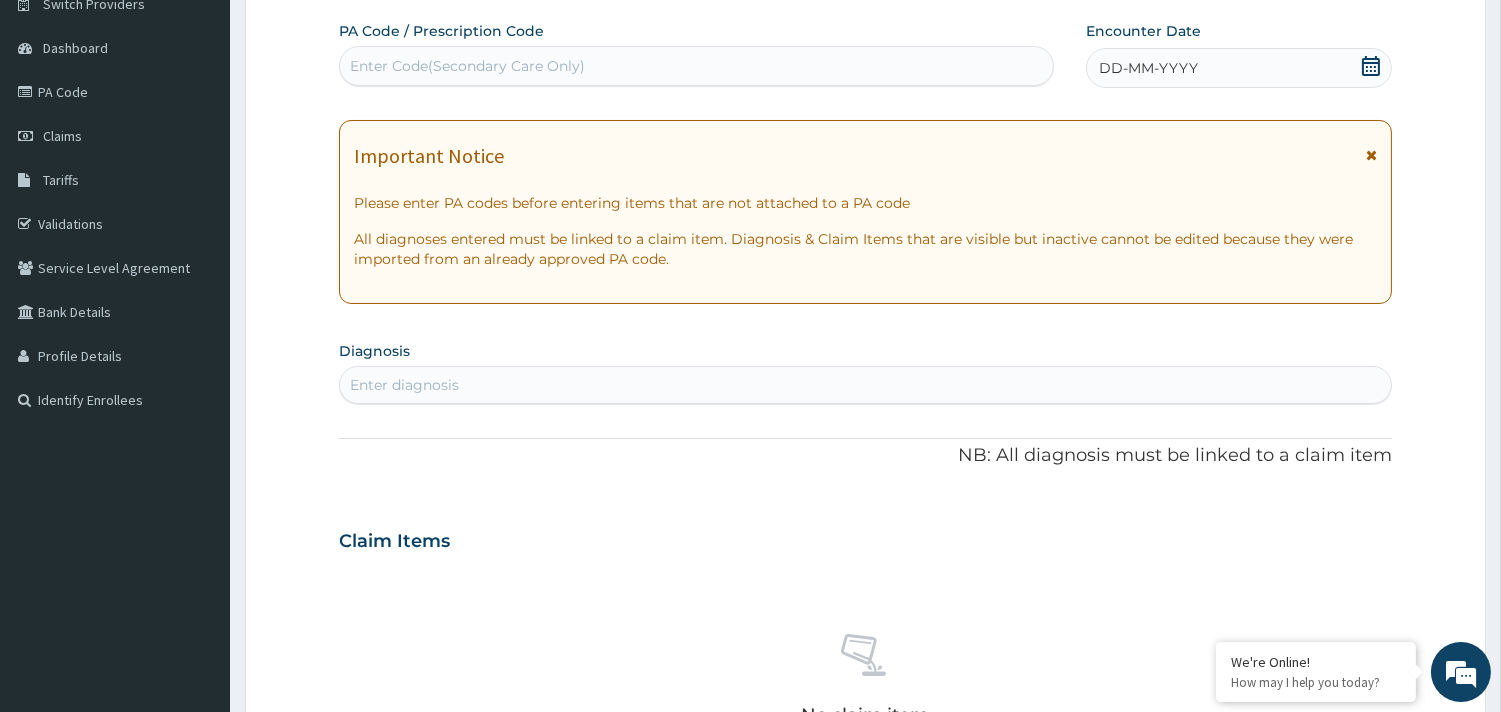 click 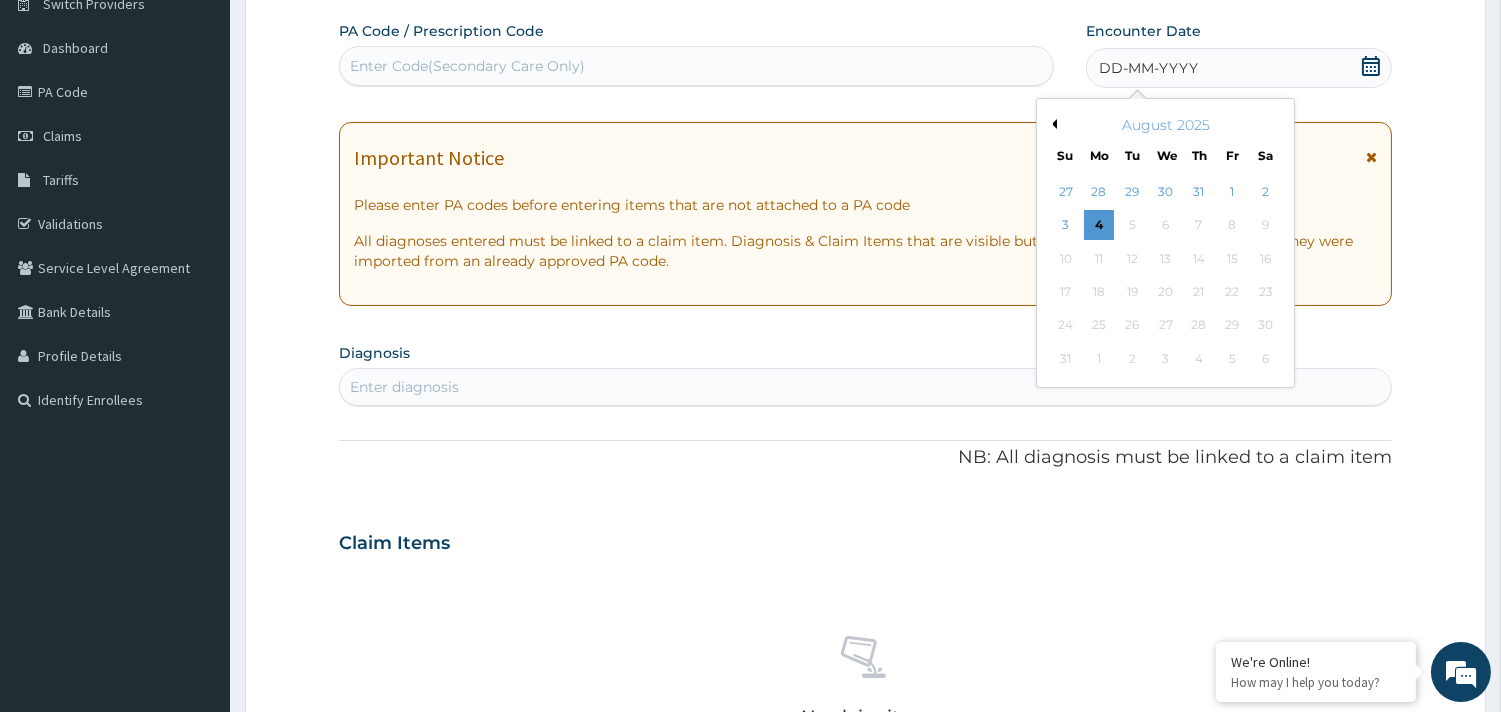 click on "Previous Month" at bounding box center (1052, 124) 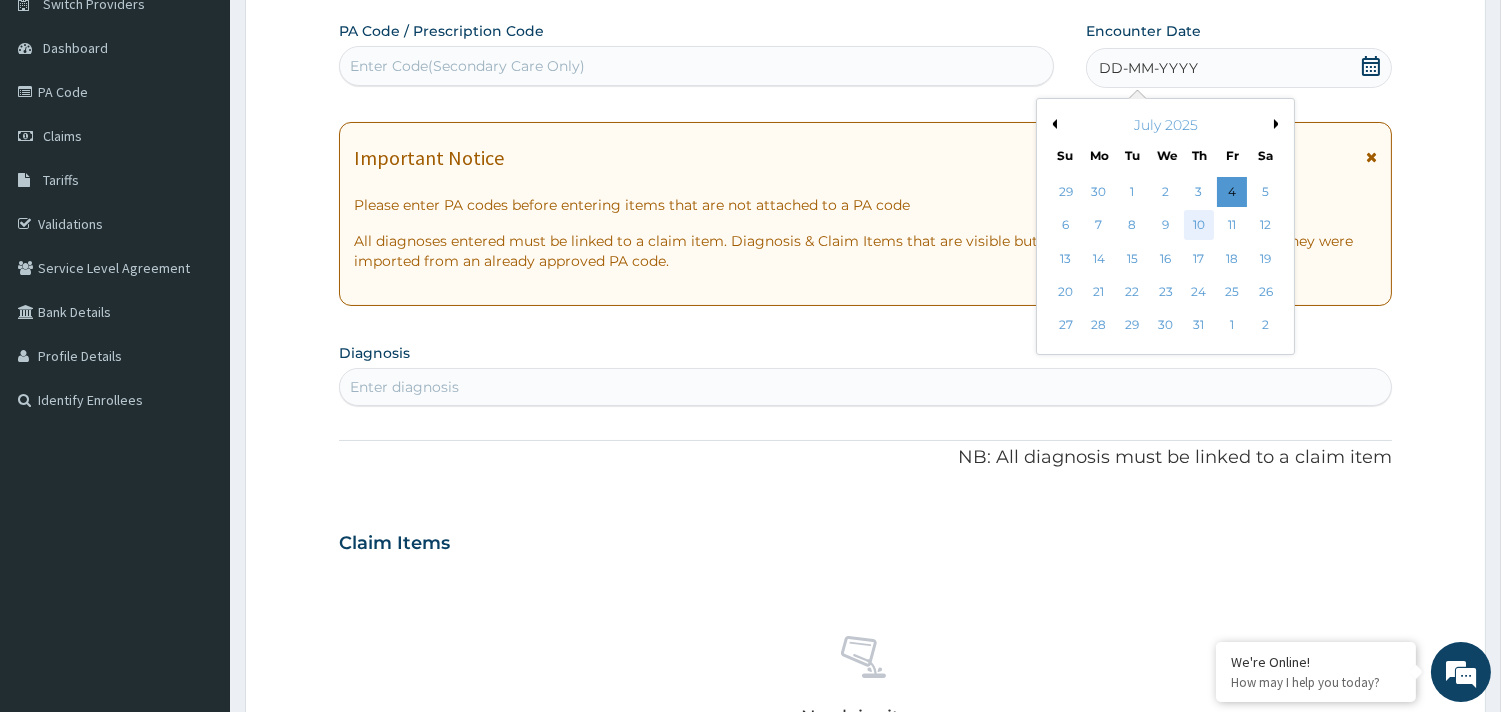 click on "10" at bounding box center (1199, 226) 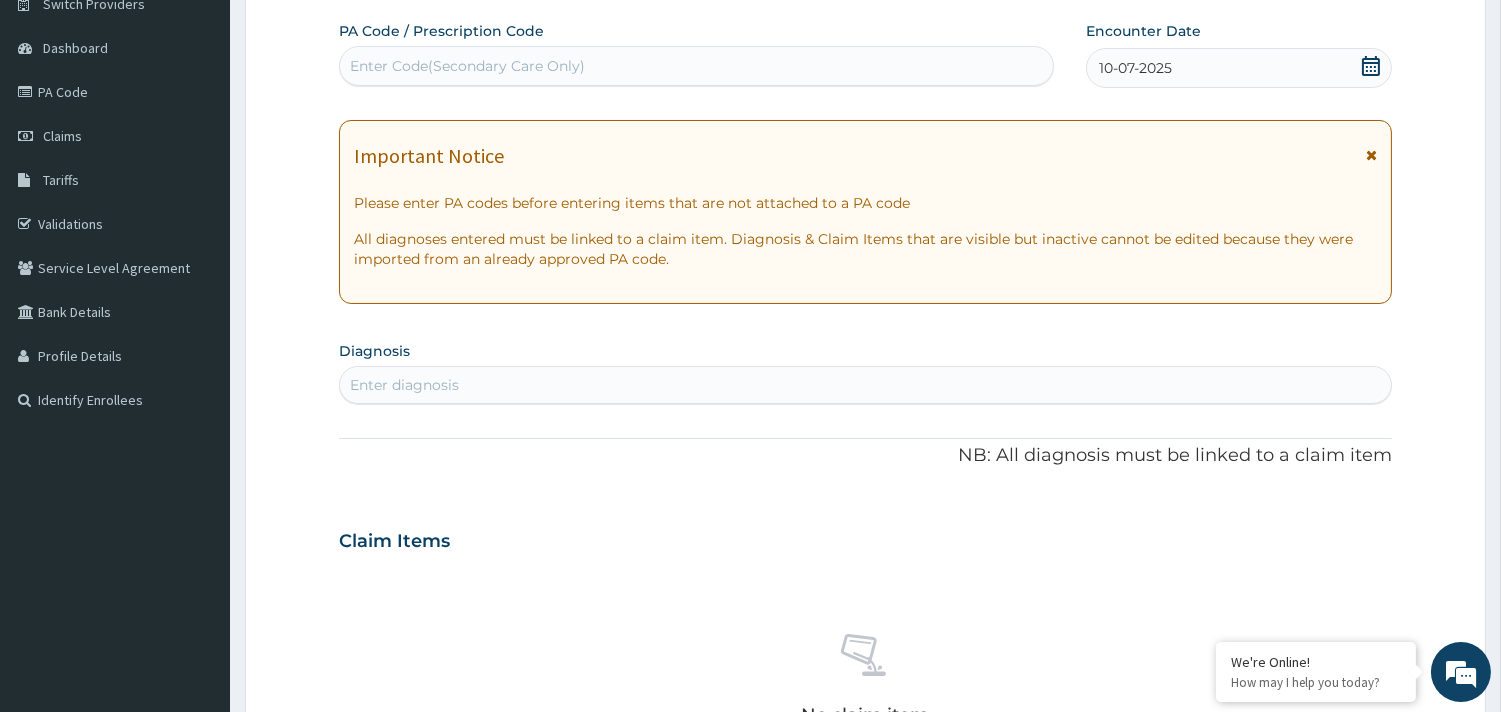 click on "Enter diagnosis" at bounding box center (404, 385) 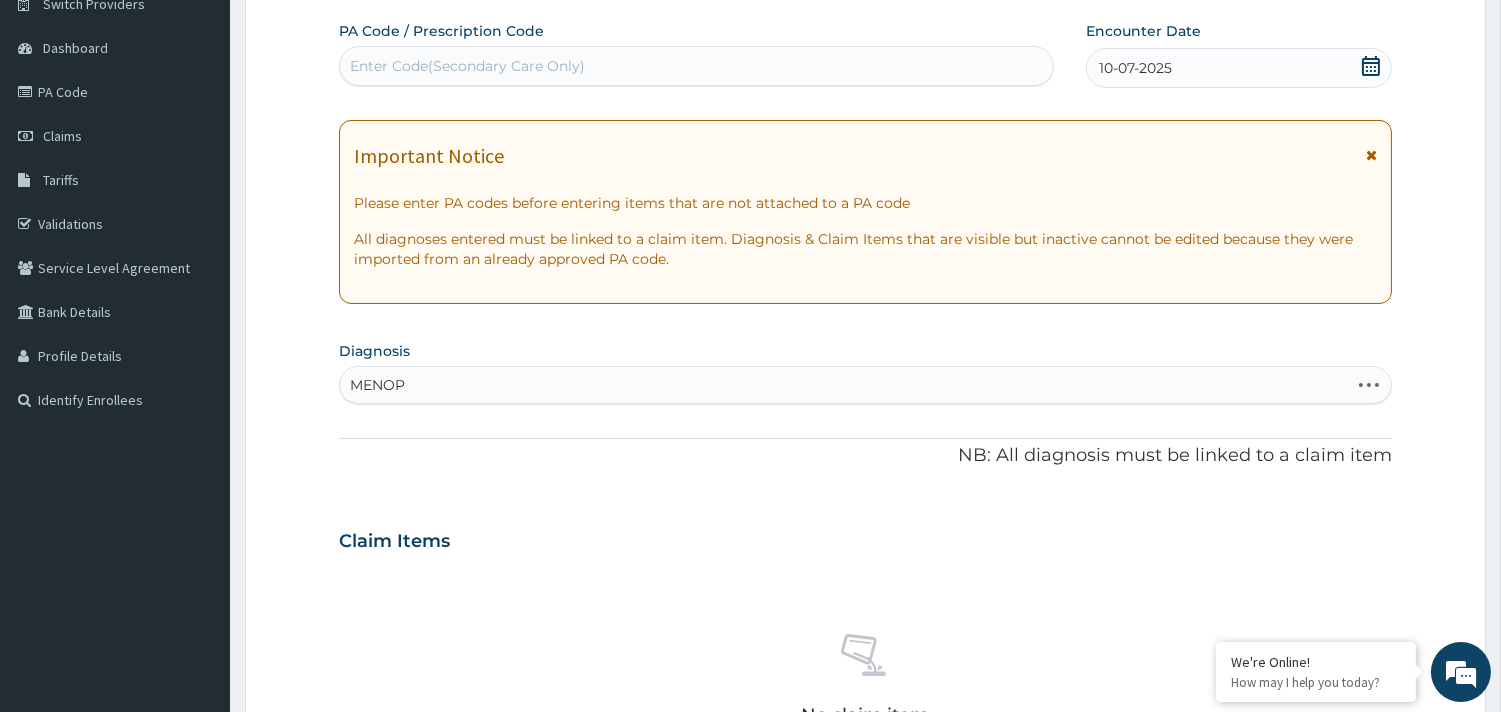 type on "MENOPA" 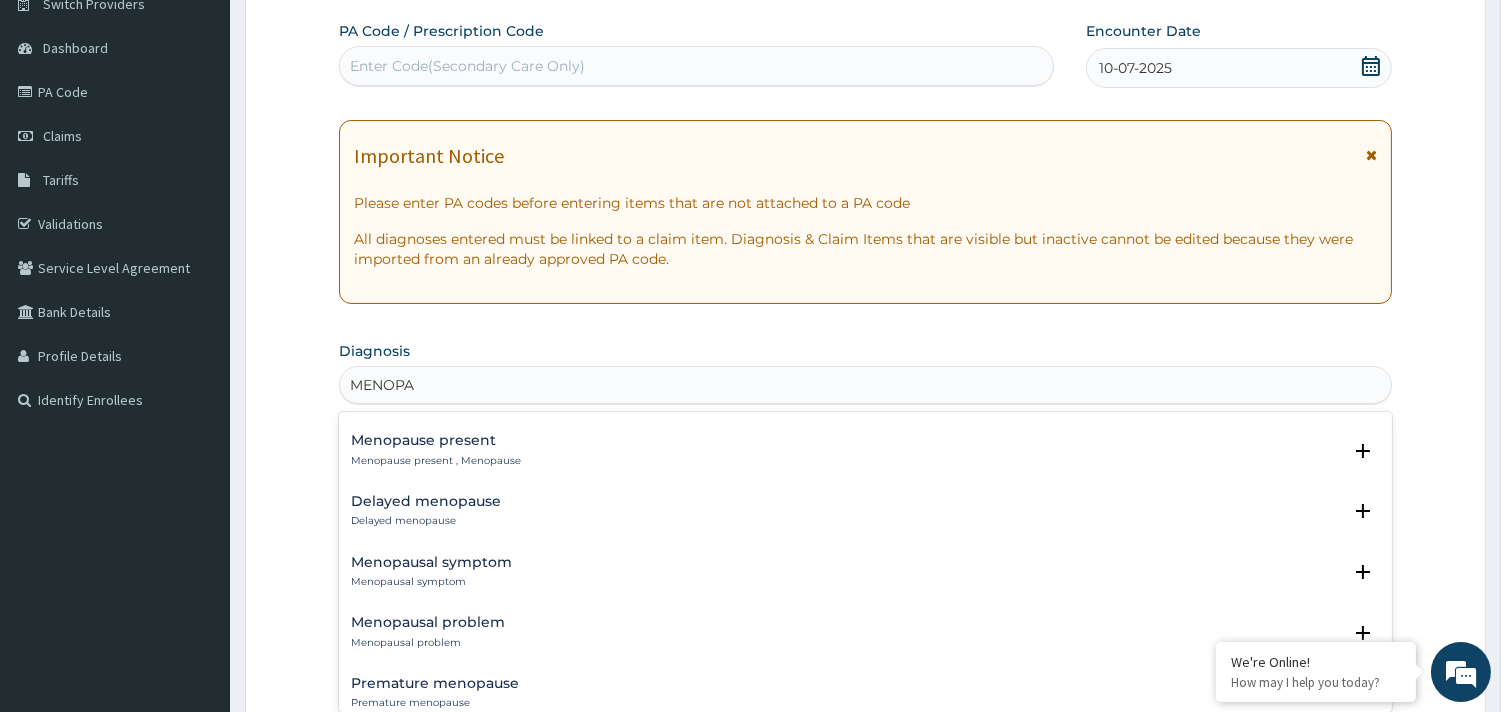 scroll, scrollTop: 0, scrollLeft: 0, axis: both 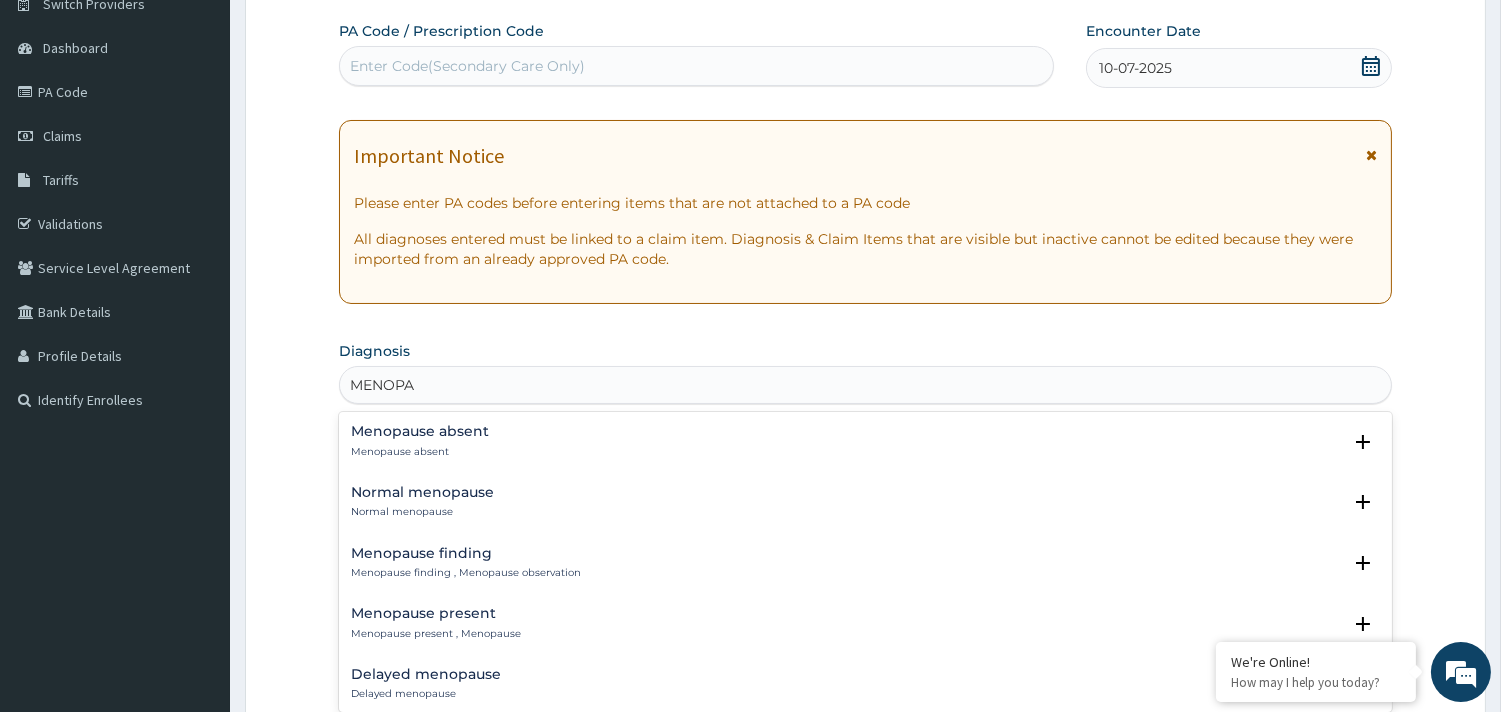 click on "Normal menopause" at bounding box center (422, 512) 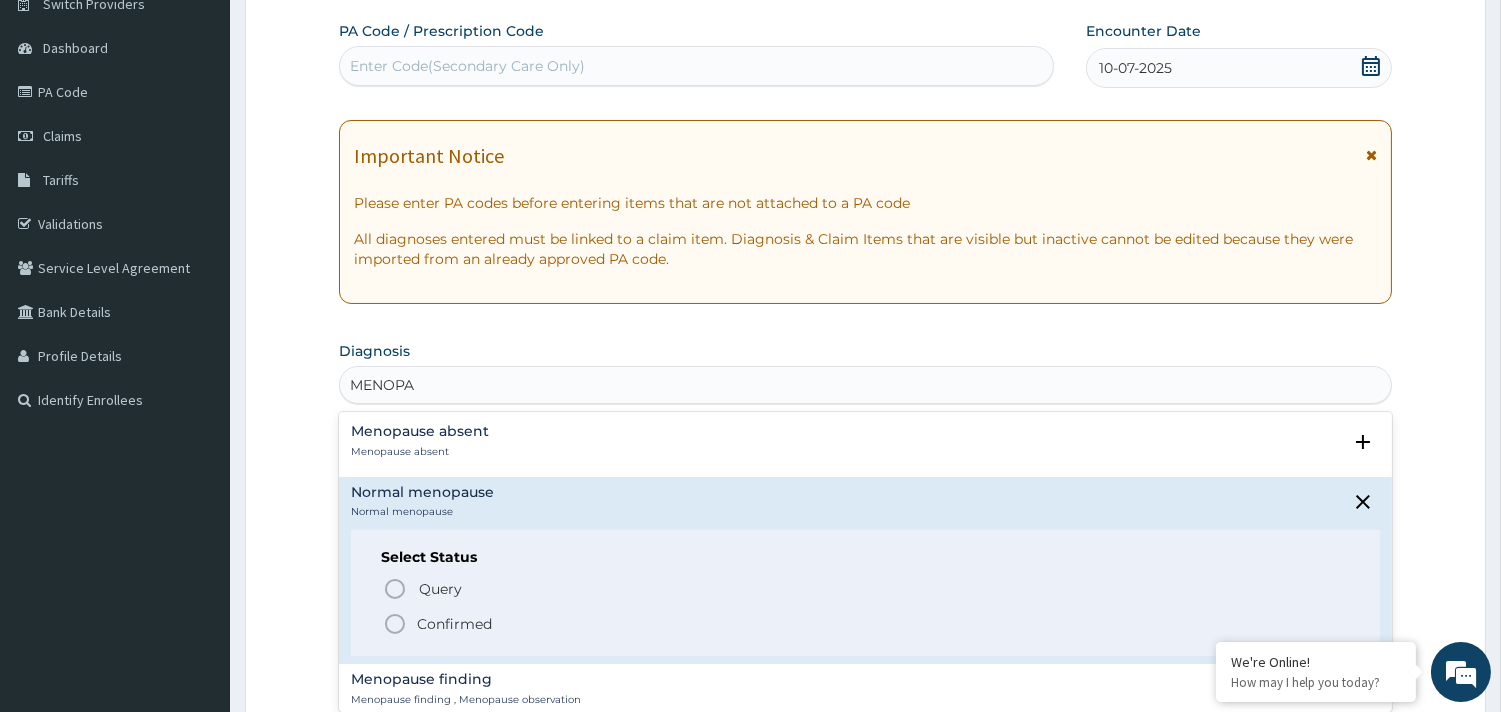 click 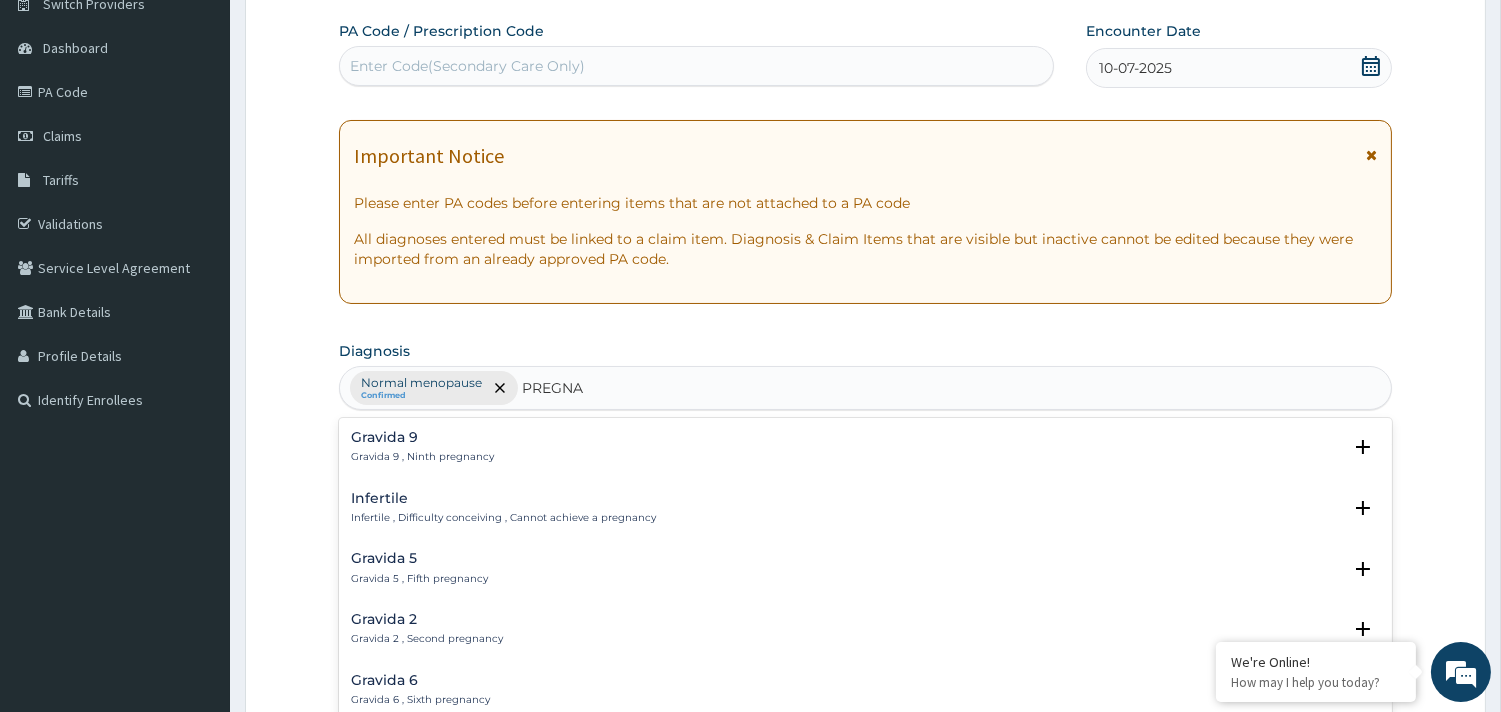 type on "PREGNAN" 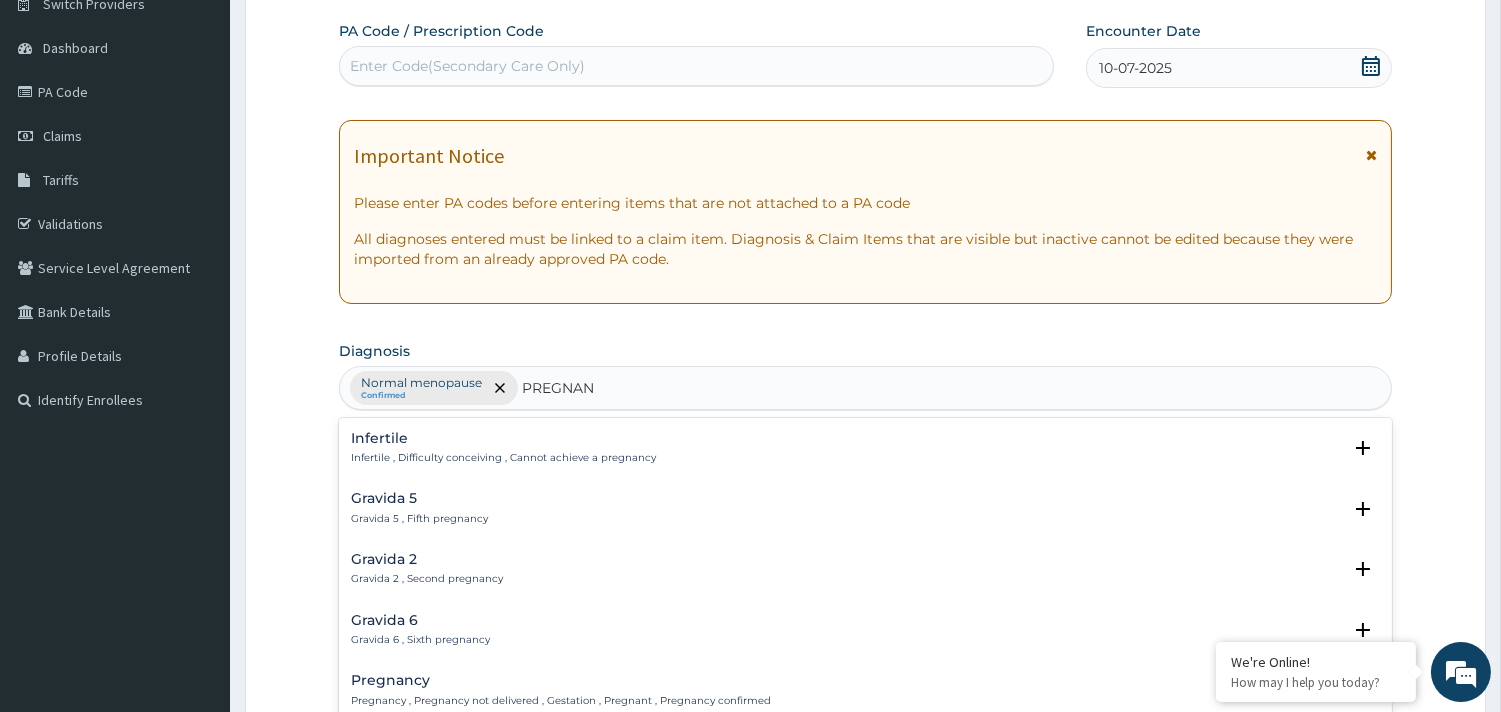 scroll, scrollTop: 111, scrollLeft: 0, axis: vertical 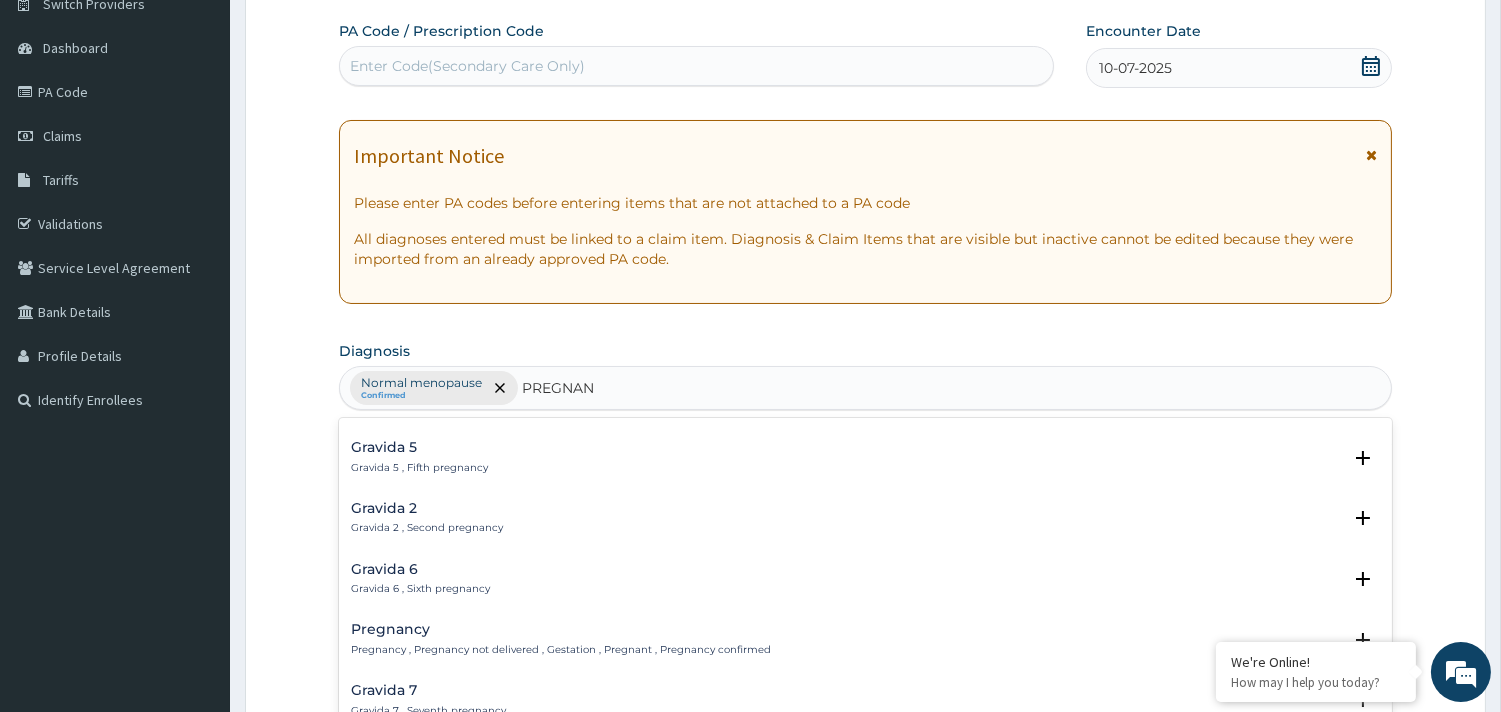 click on "Pregnancy Pregnancy , Pregnancy not delivered , Gestation , Pregnant , Pregnancy confirmed" at bounding box center [561, 639] 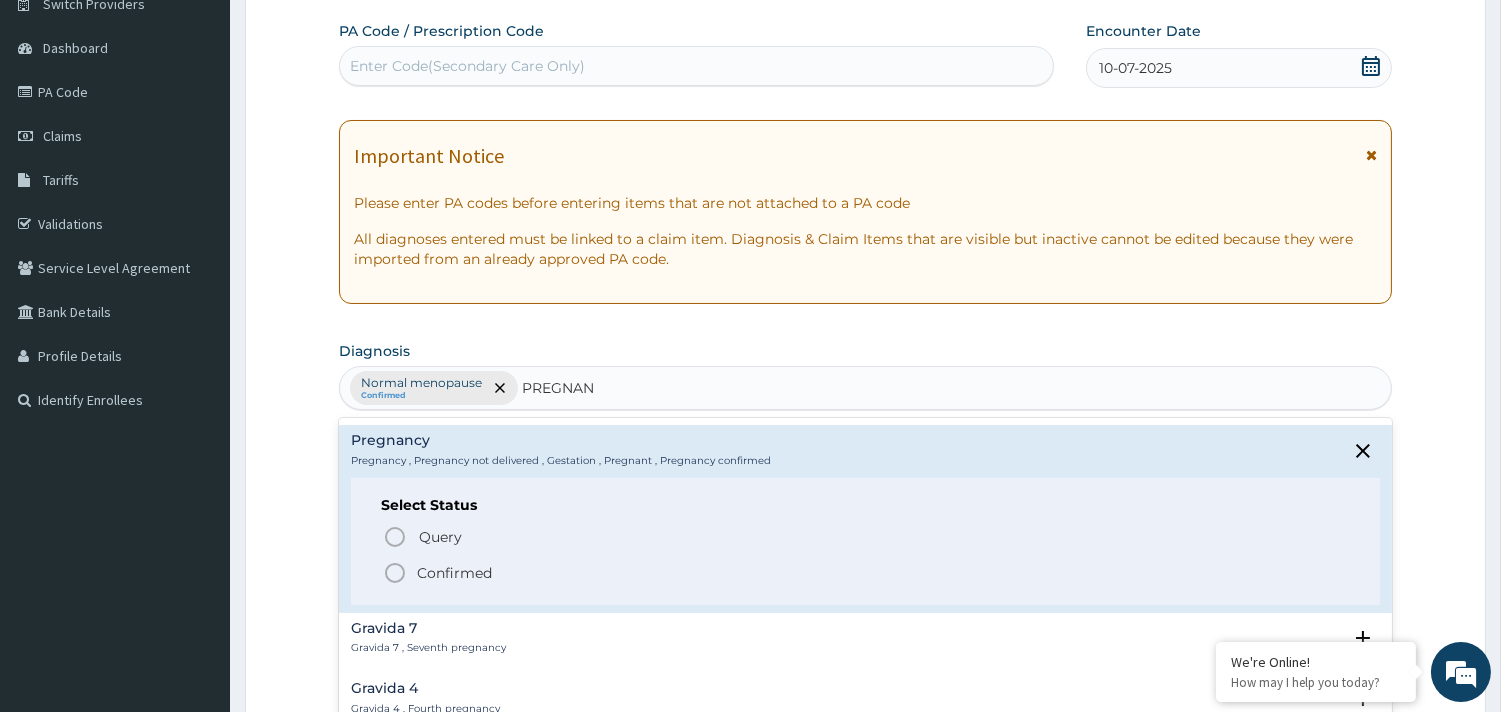 scroll, scrollTop: 333, scrollLeft: 0, axis: vertical 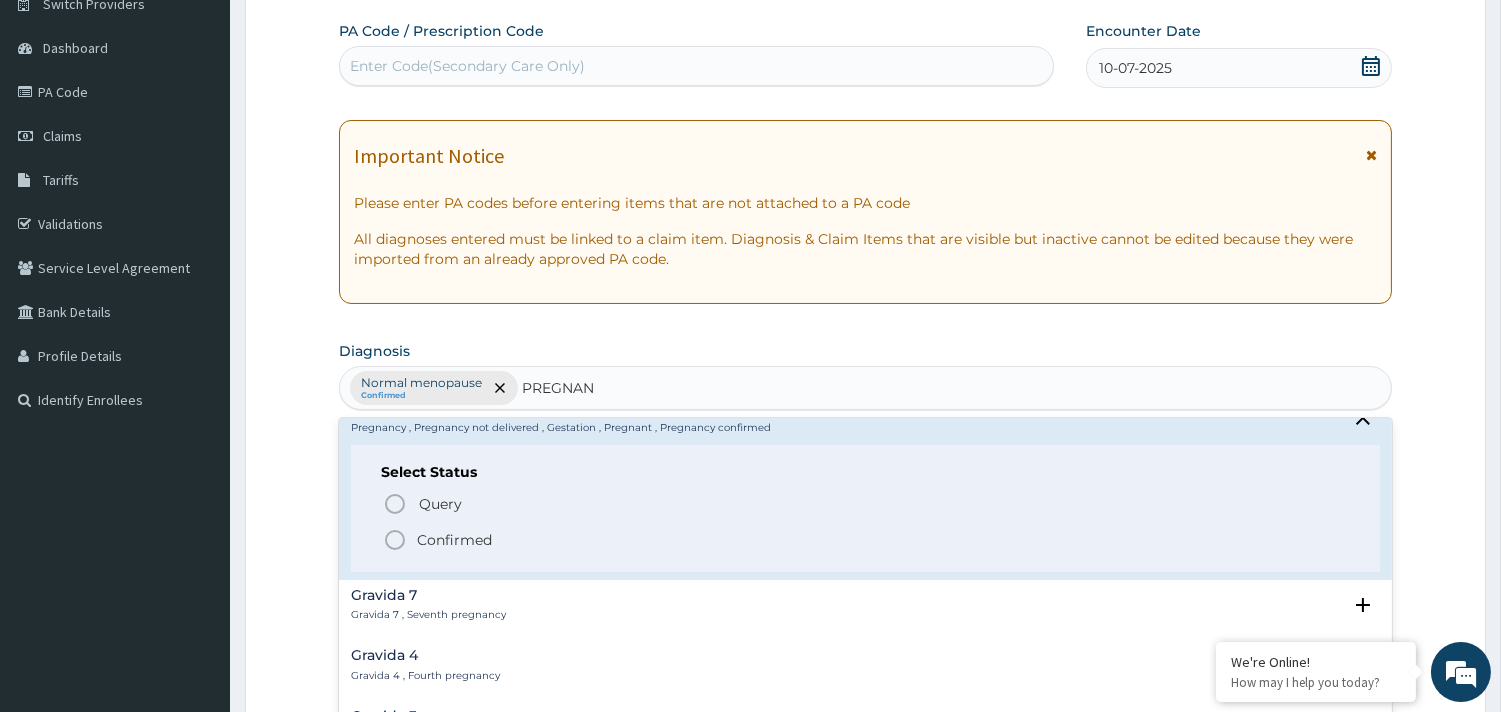 click 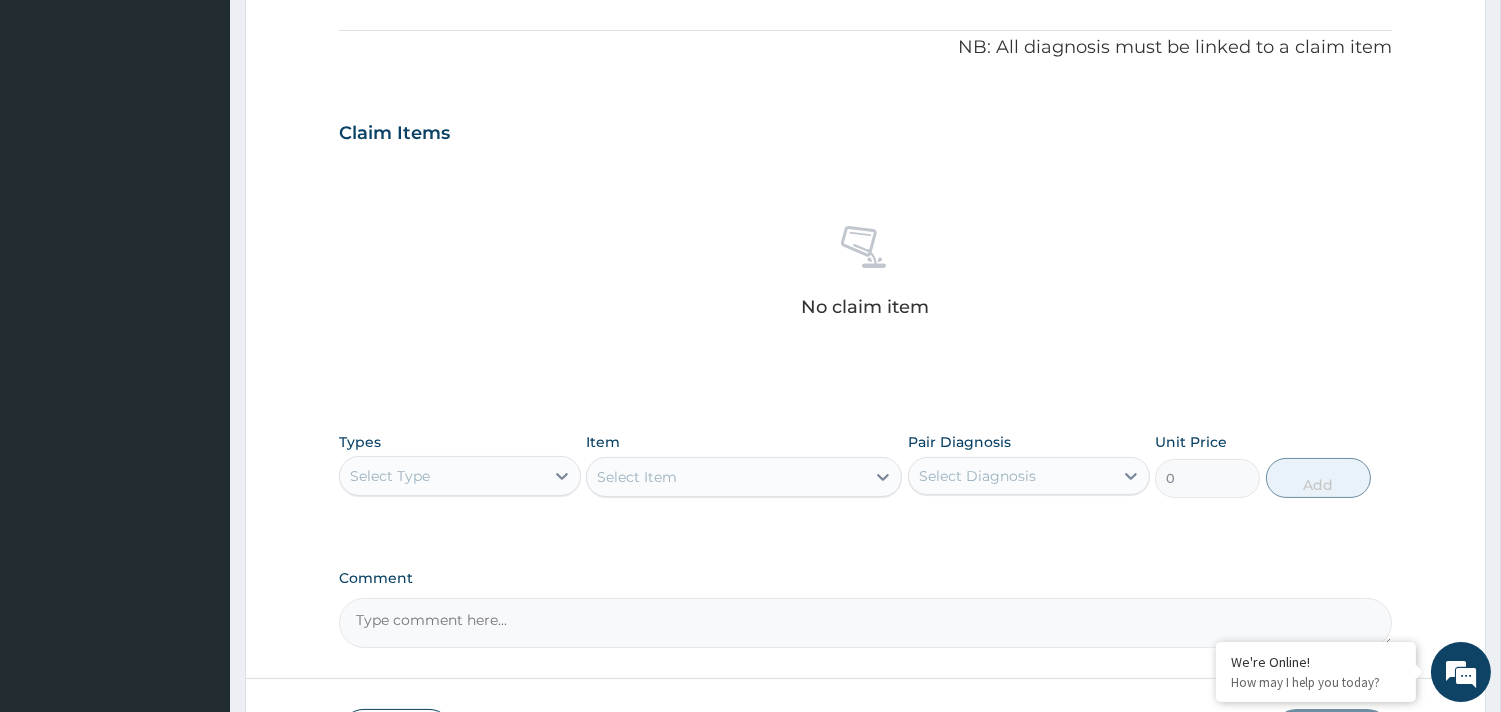 scroll, scrollTop: 614, scrollLeft: 0, axis: vertical 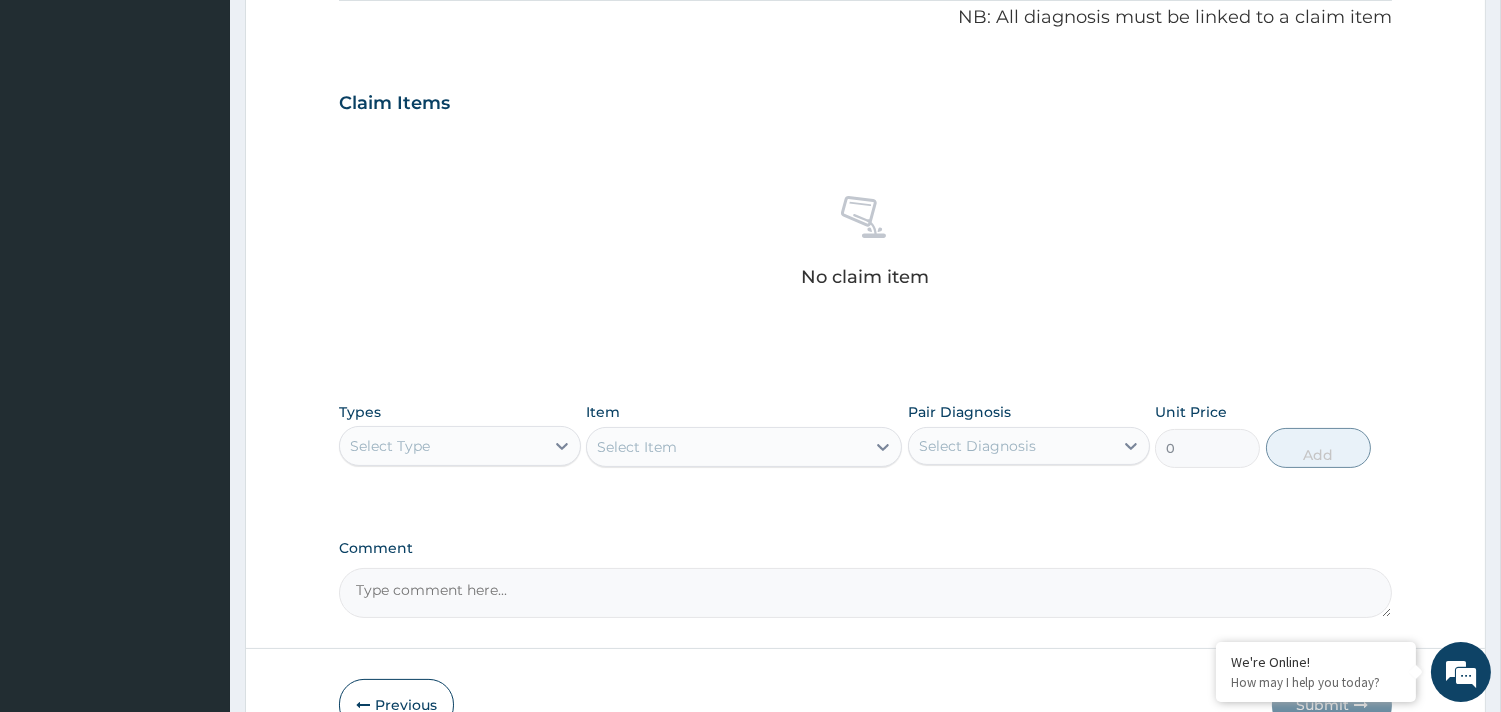 click on "Select Type" at bounding box center (442, 446) 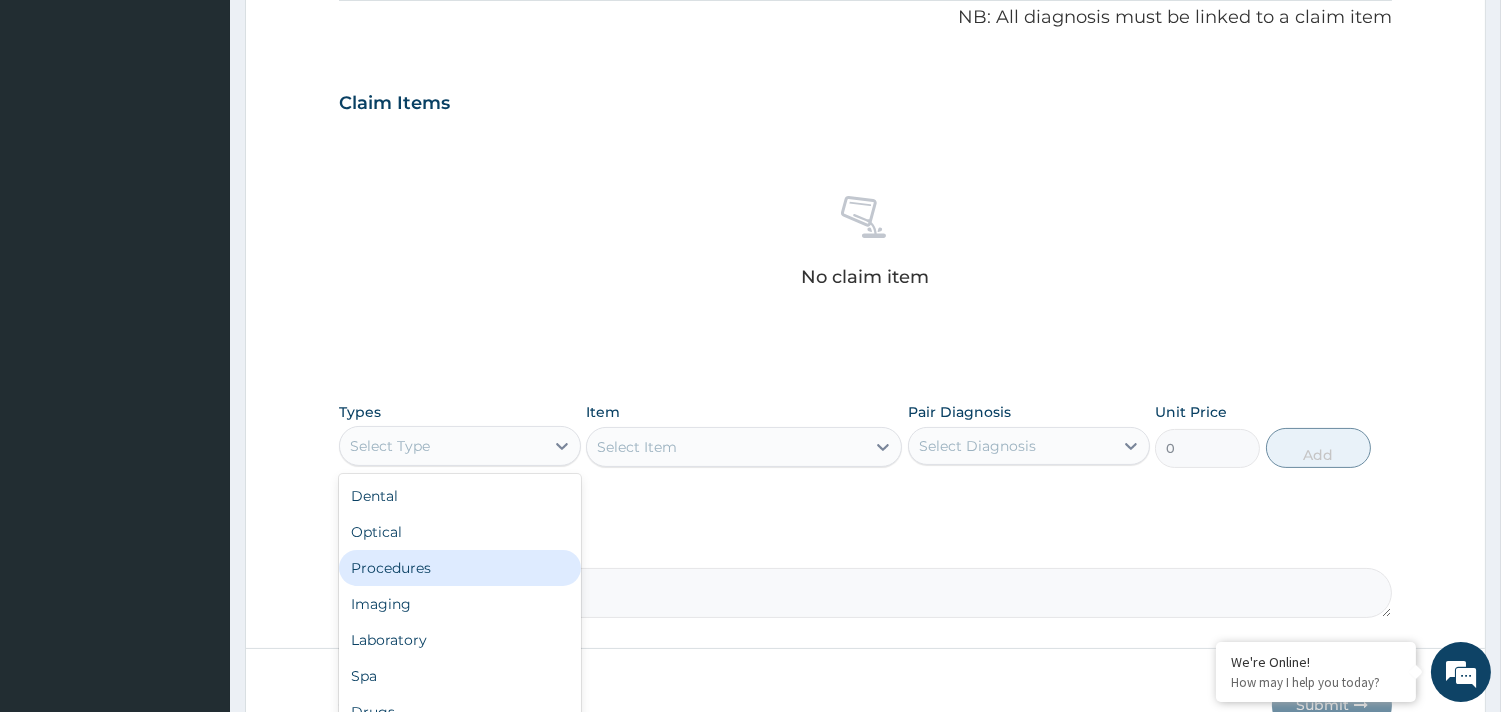 click on "Procedures" at bounding box center (460, 568) 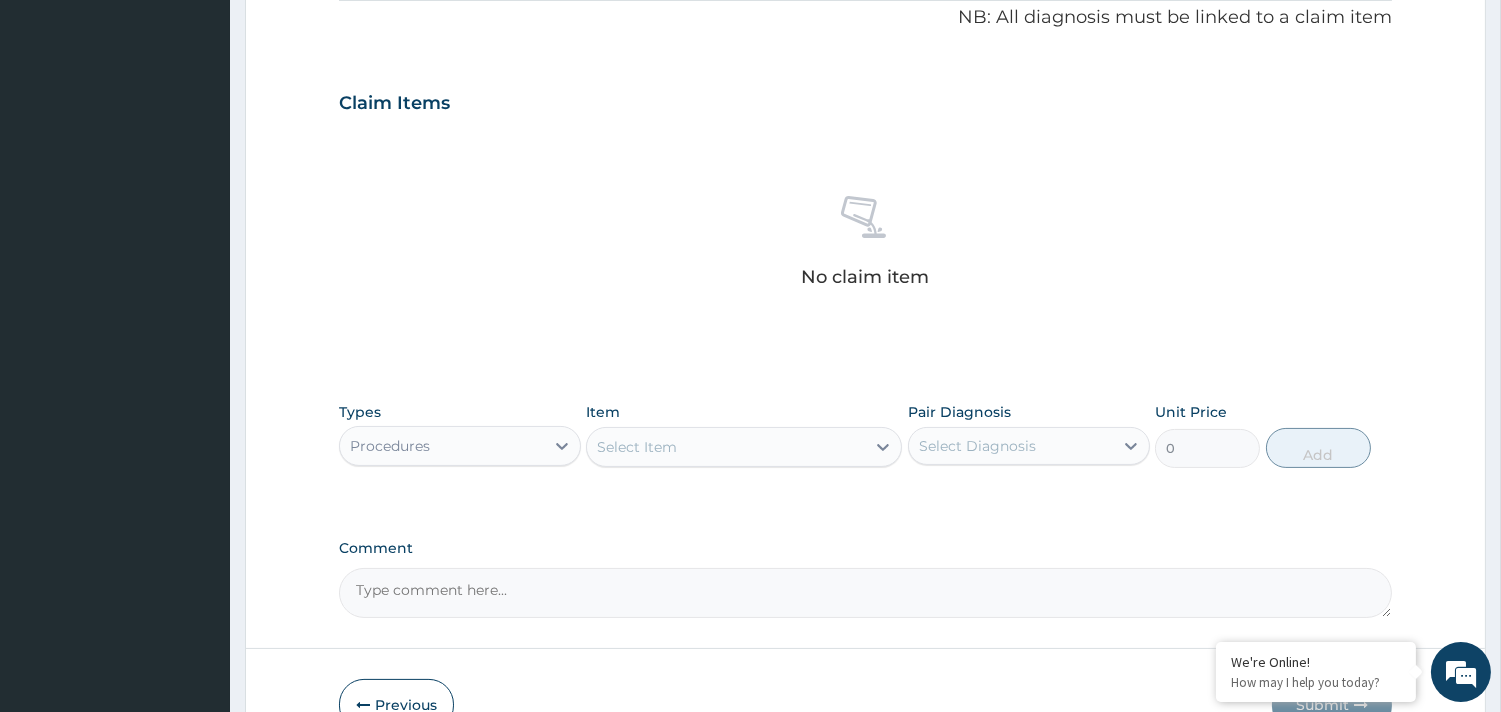 click on "Select Item" at bounding box center [726, 447] 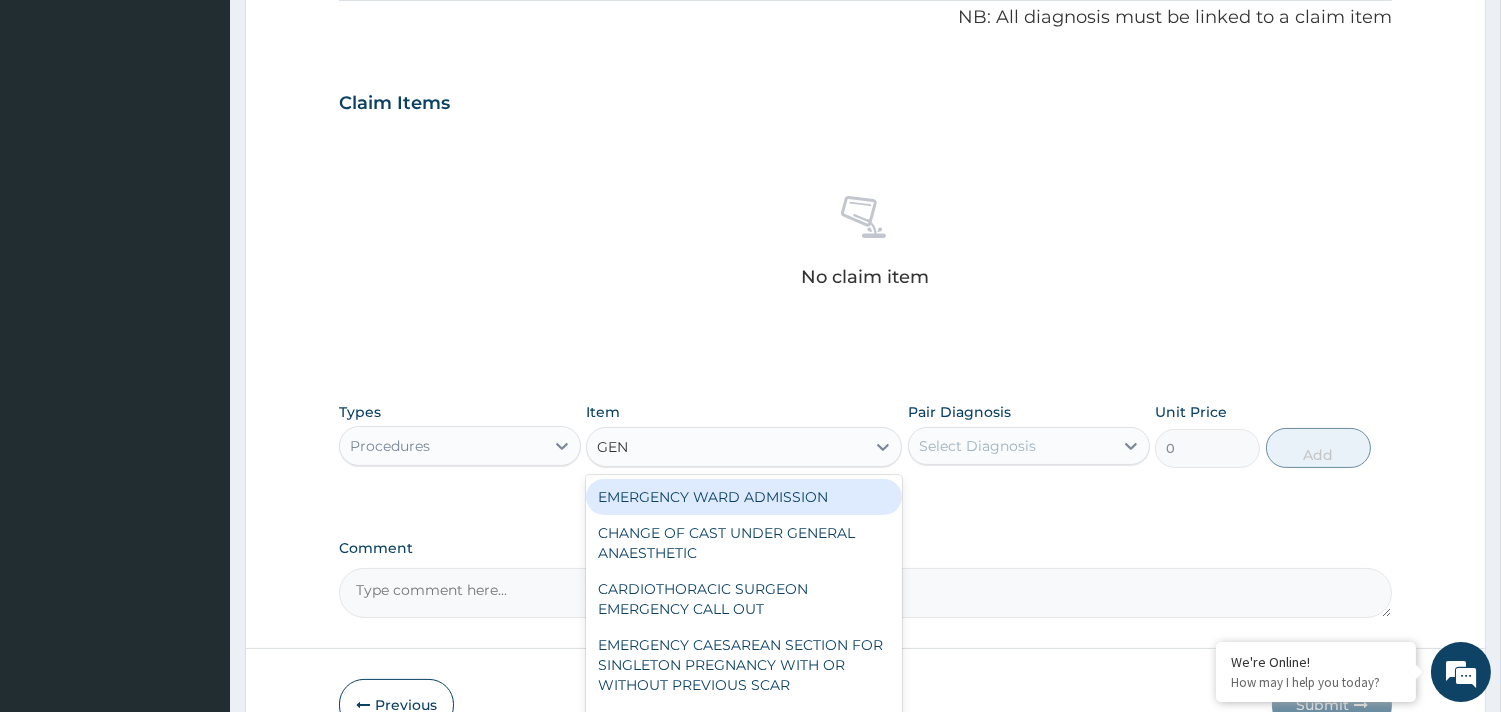 type on "GENE" 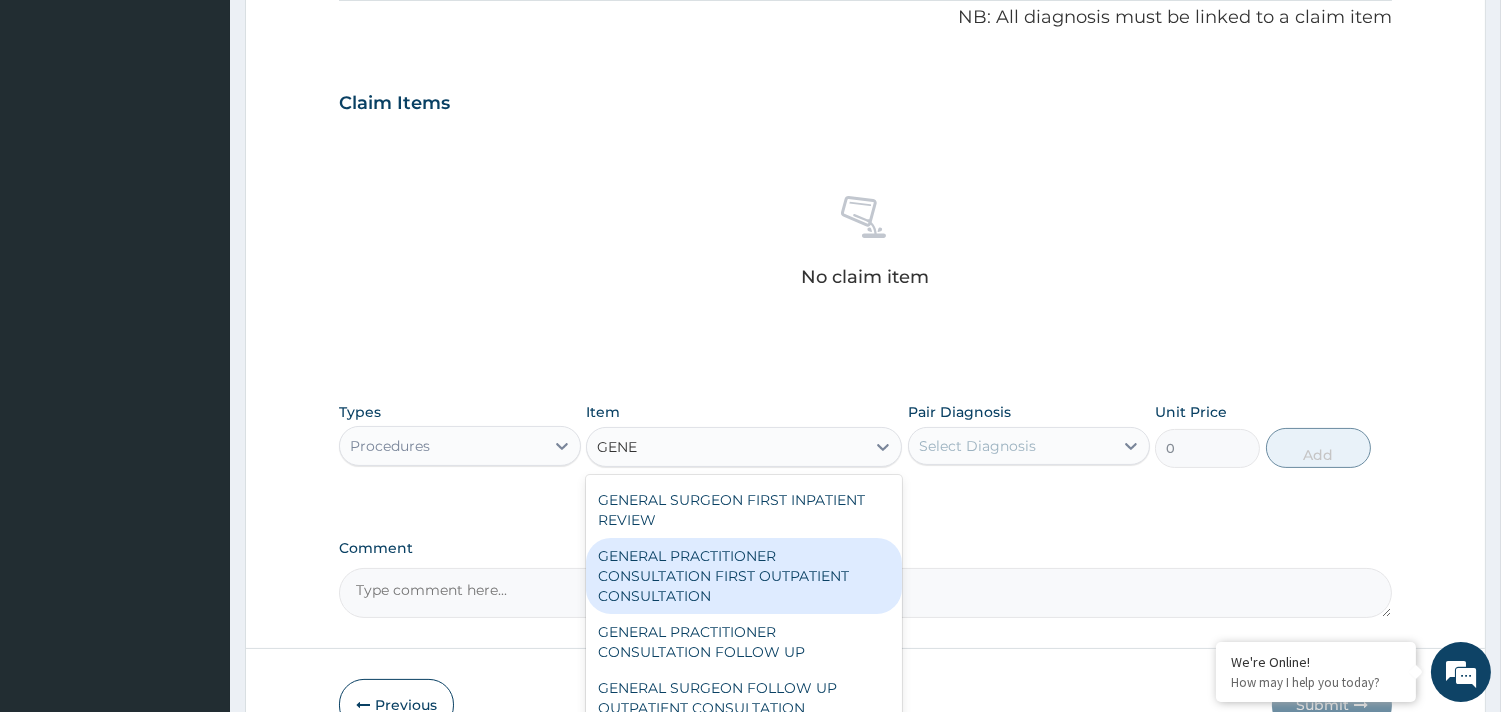 scroll, scrollTop: 267, scrollLeft: 0, axis: vertical 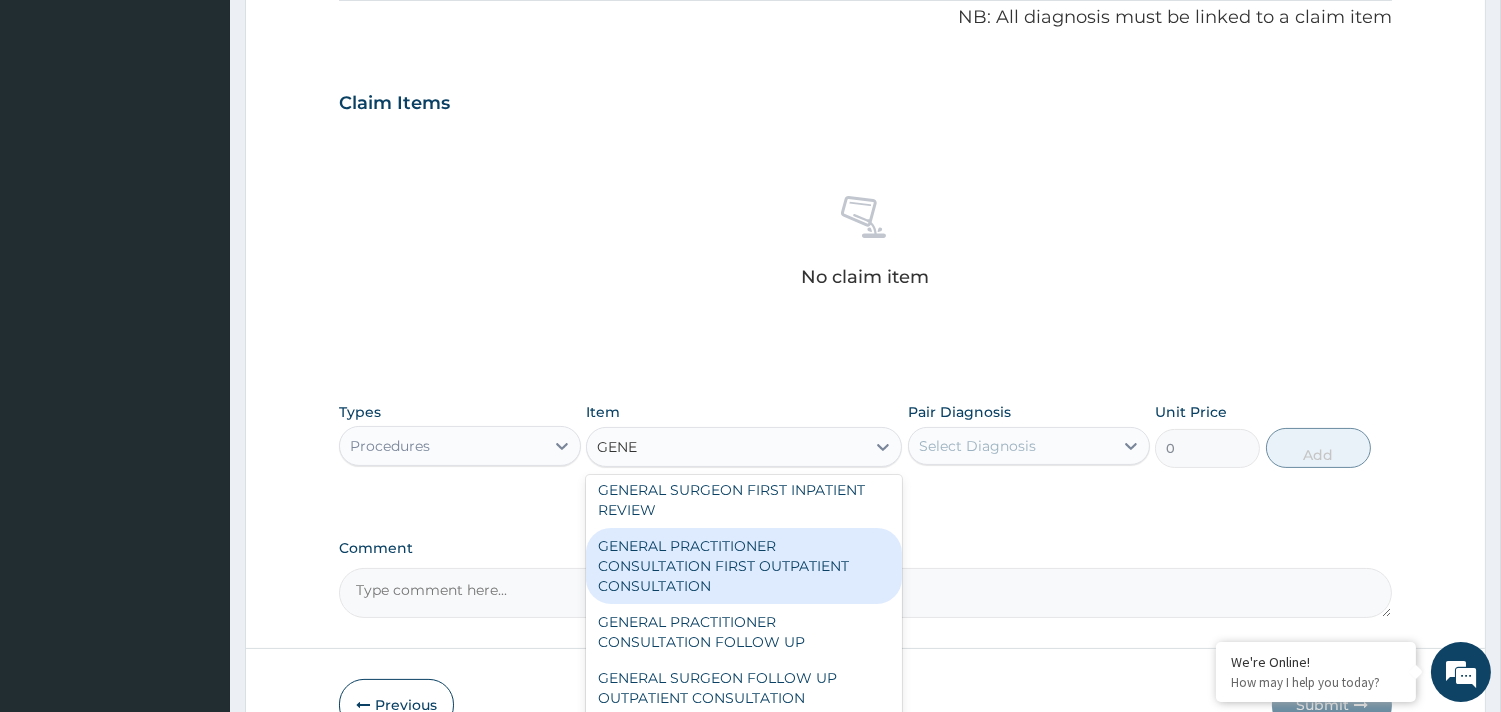 click on "GENERAL PRACTITIONER CONSULTATION FIRST OUTPATIENT CONSULTATION" at bounding box center [744, 566] 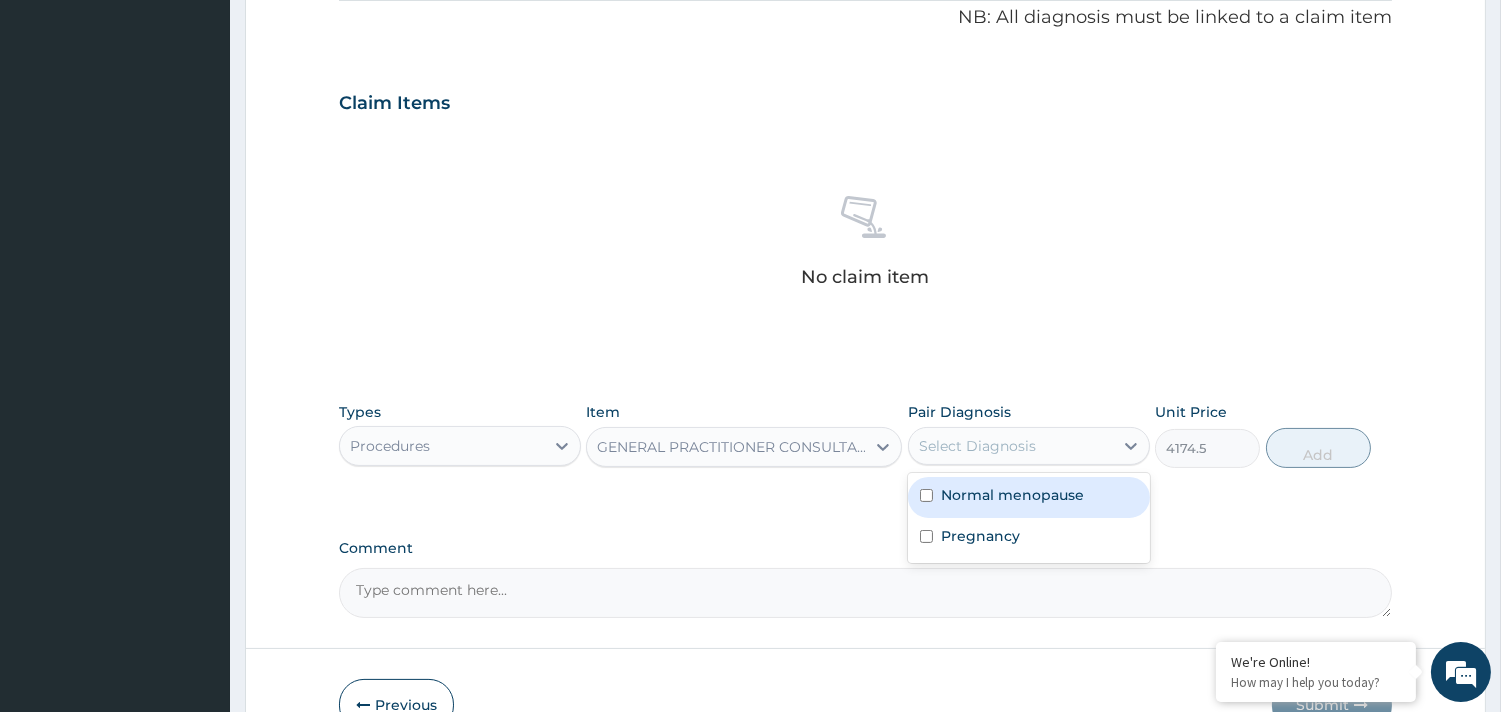 click on "Select Diagnosis" at bounding box center [1011, 446] 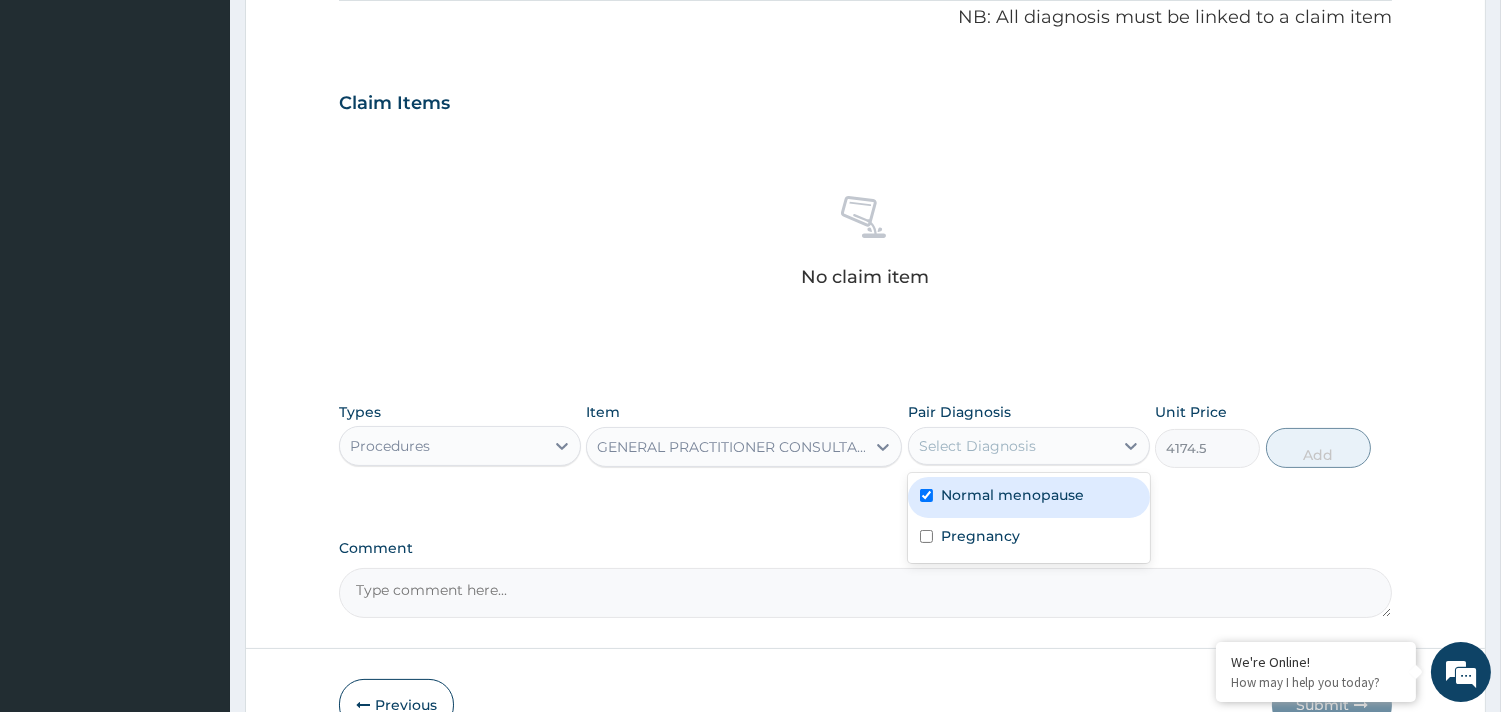 checkbox on "true" 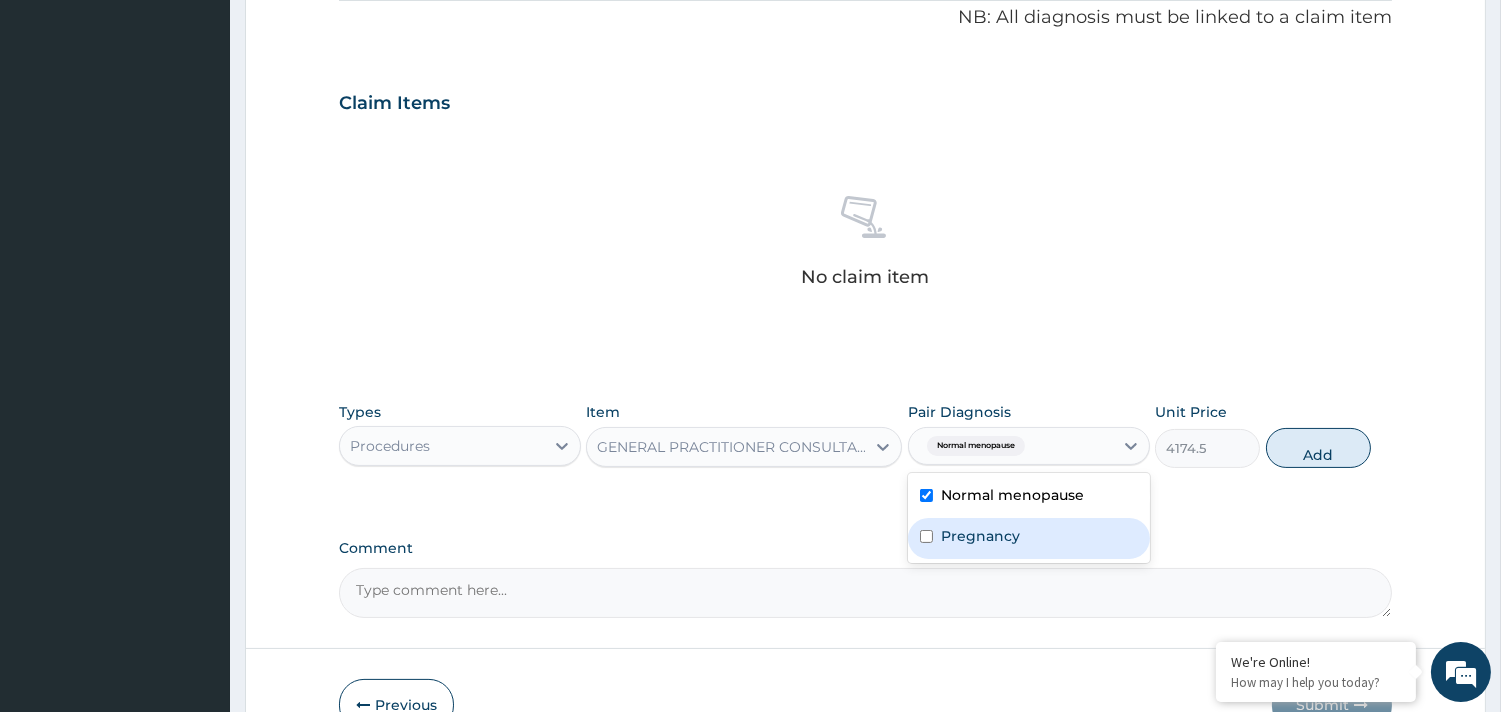click on "Pregnancy" at bounding box center (980, 536) 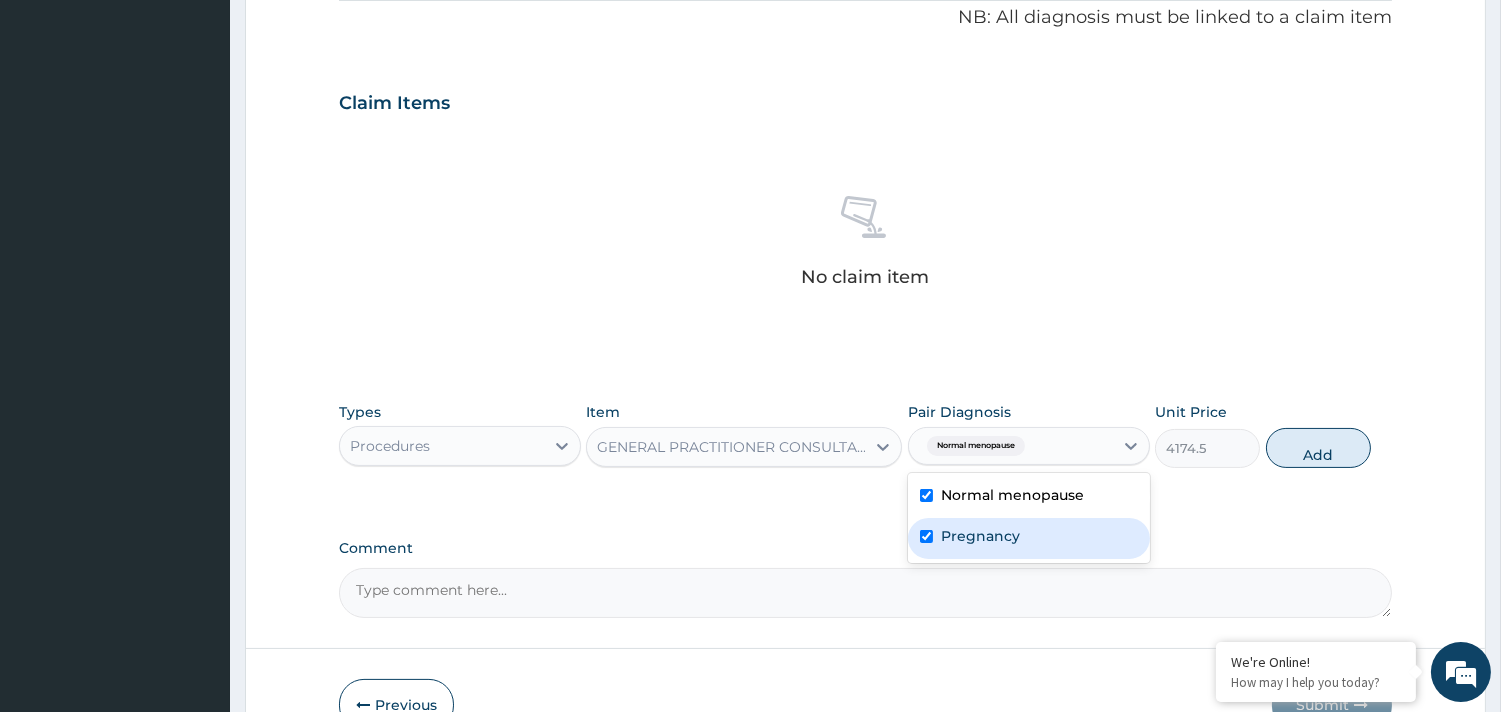 checkbox on "true" 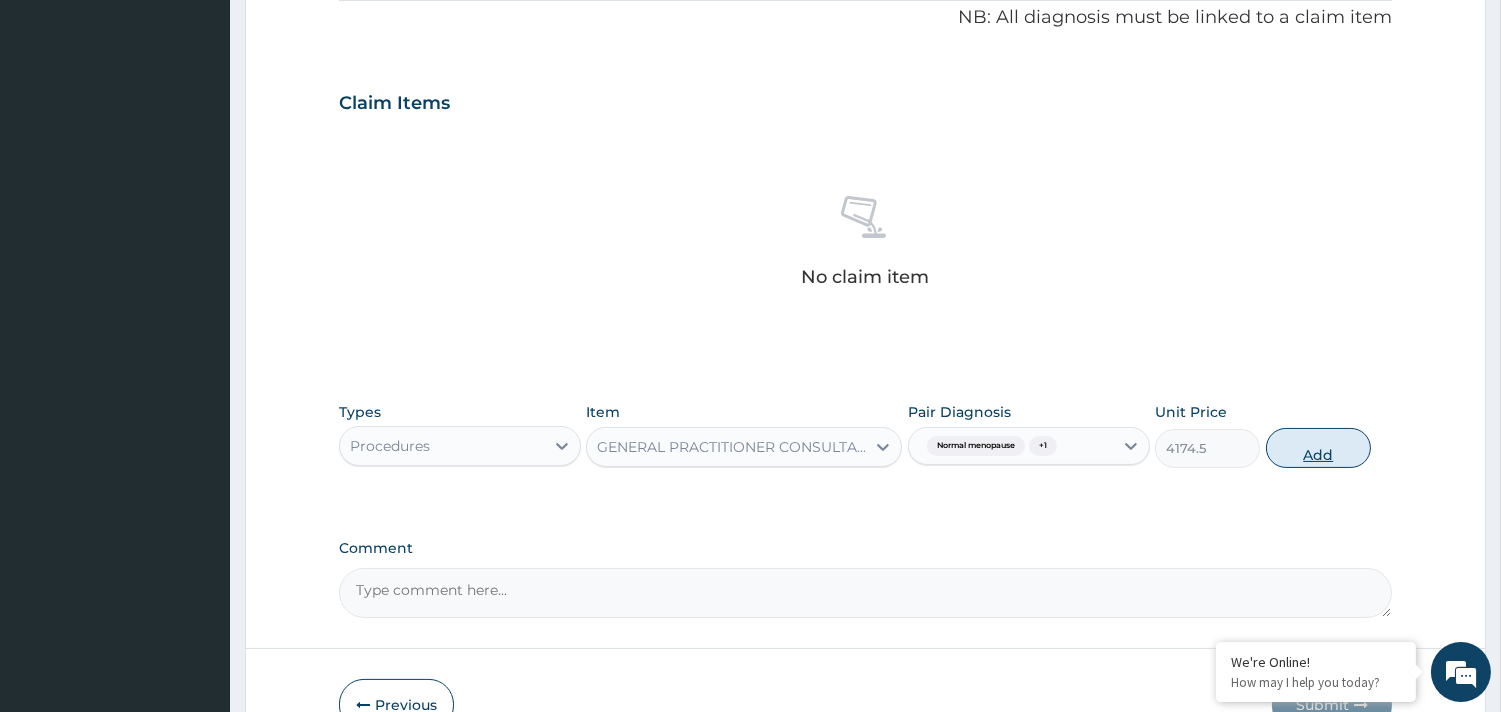 click on "Add" at bounding box center [1318, 448] 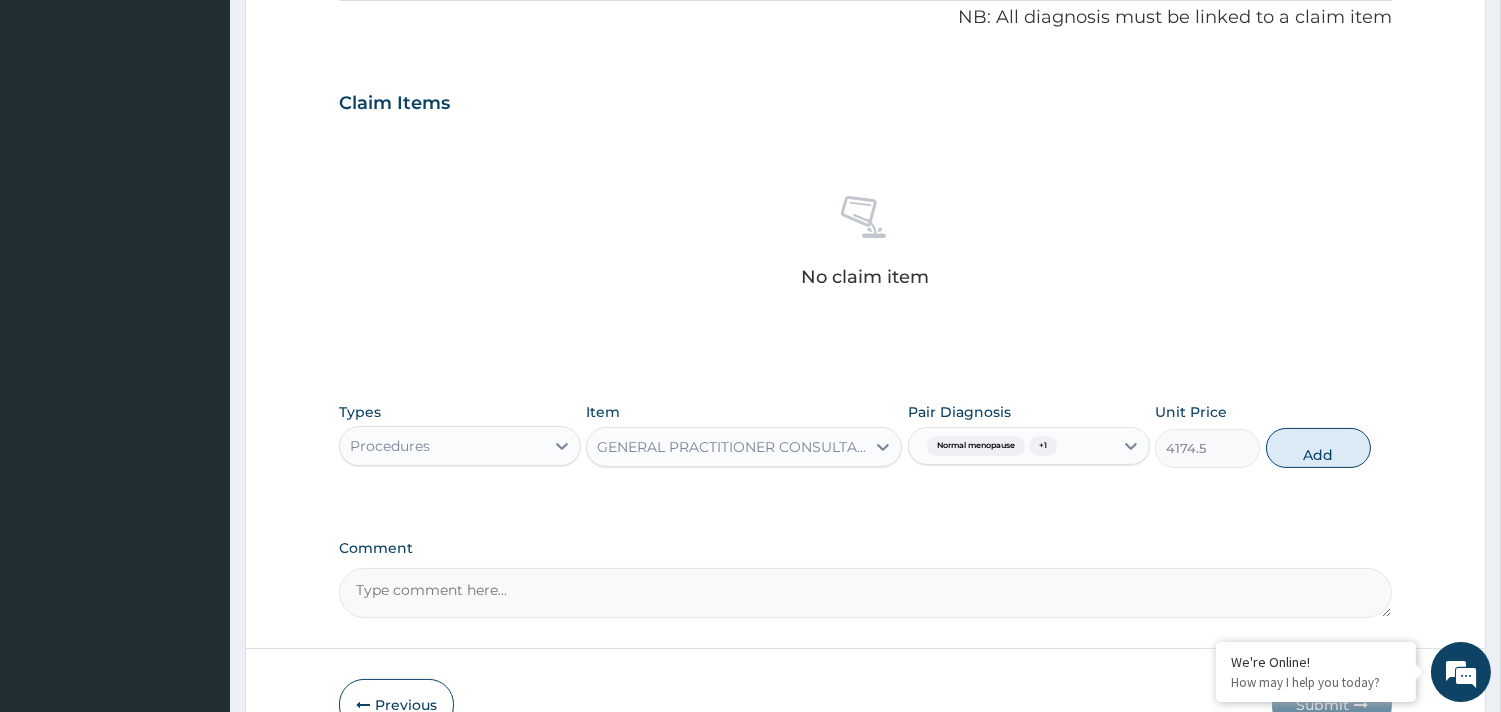 type on "0" 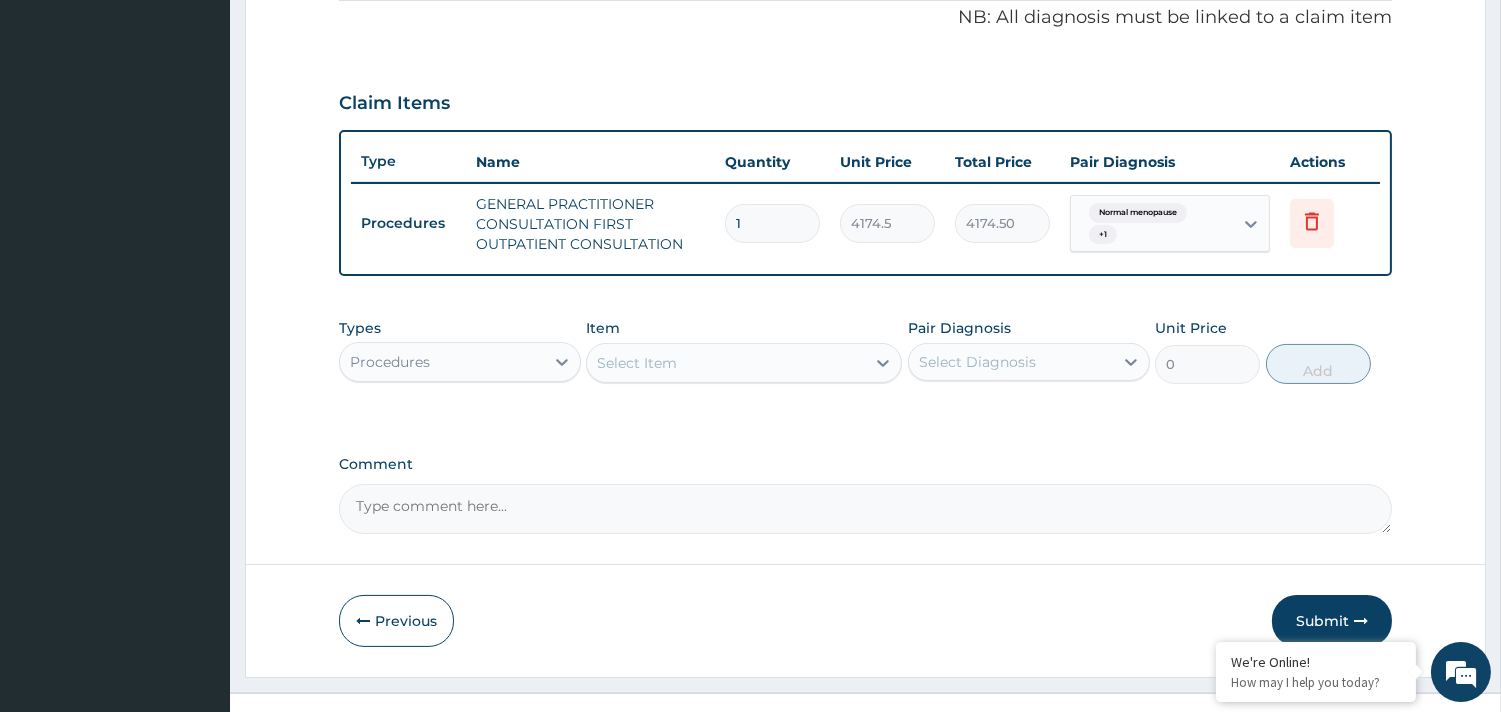 click on "Types Procedures Item Select Item Pair Diagnosis Select Diagnosis Unit Price 0 Add" at bounding box center (865, 351) 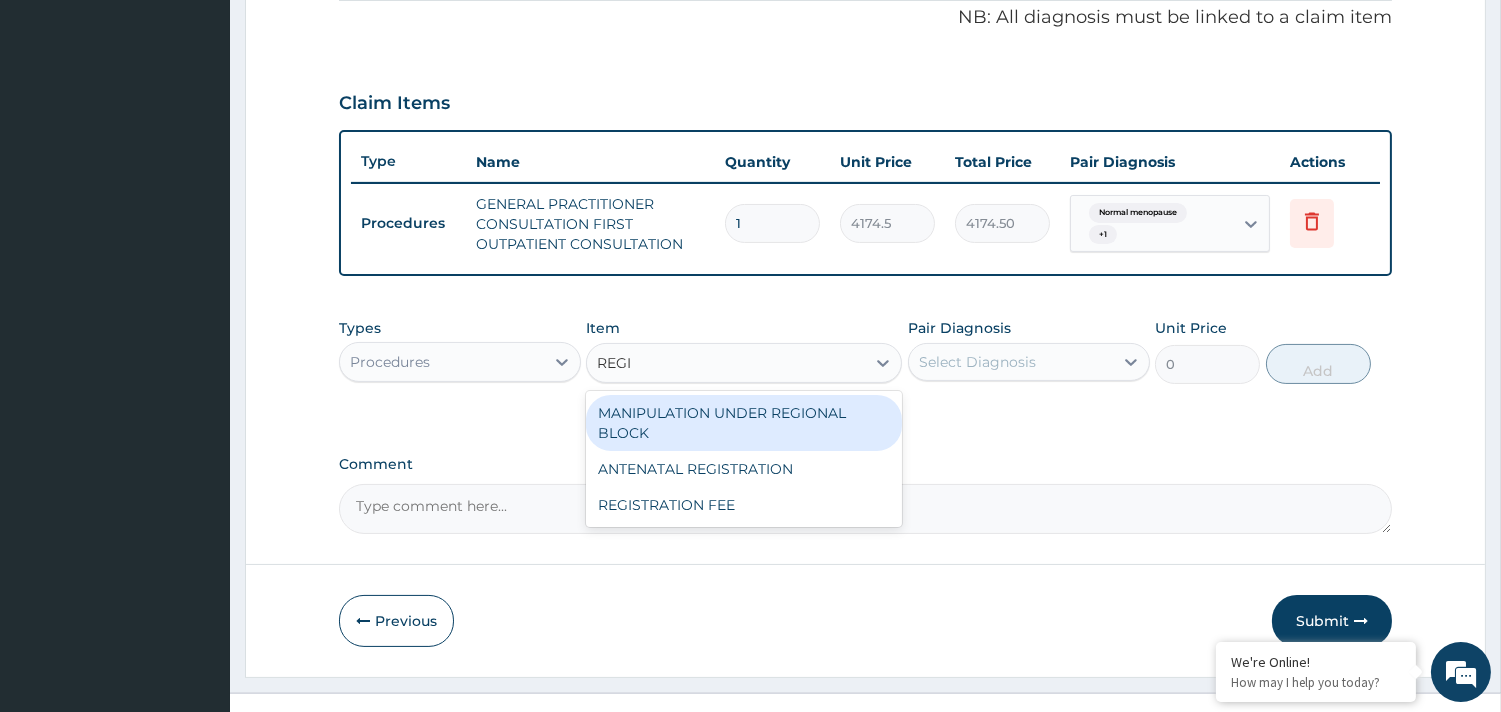 type on "REGIS" 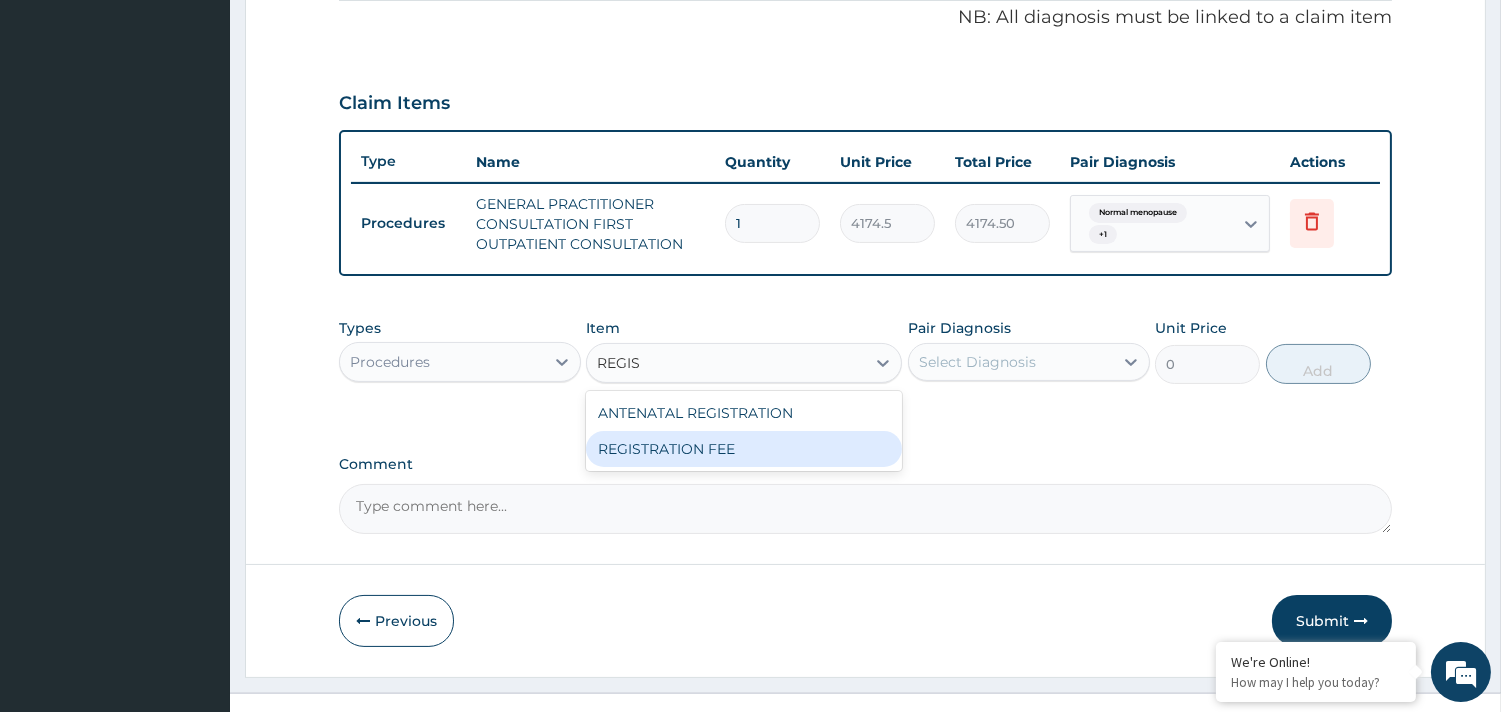 click on "REGISTRATION FEE" at bounding box center (744, 449) 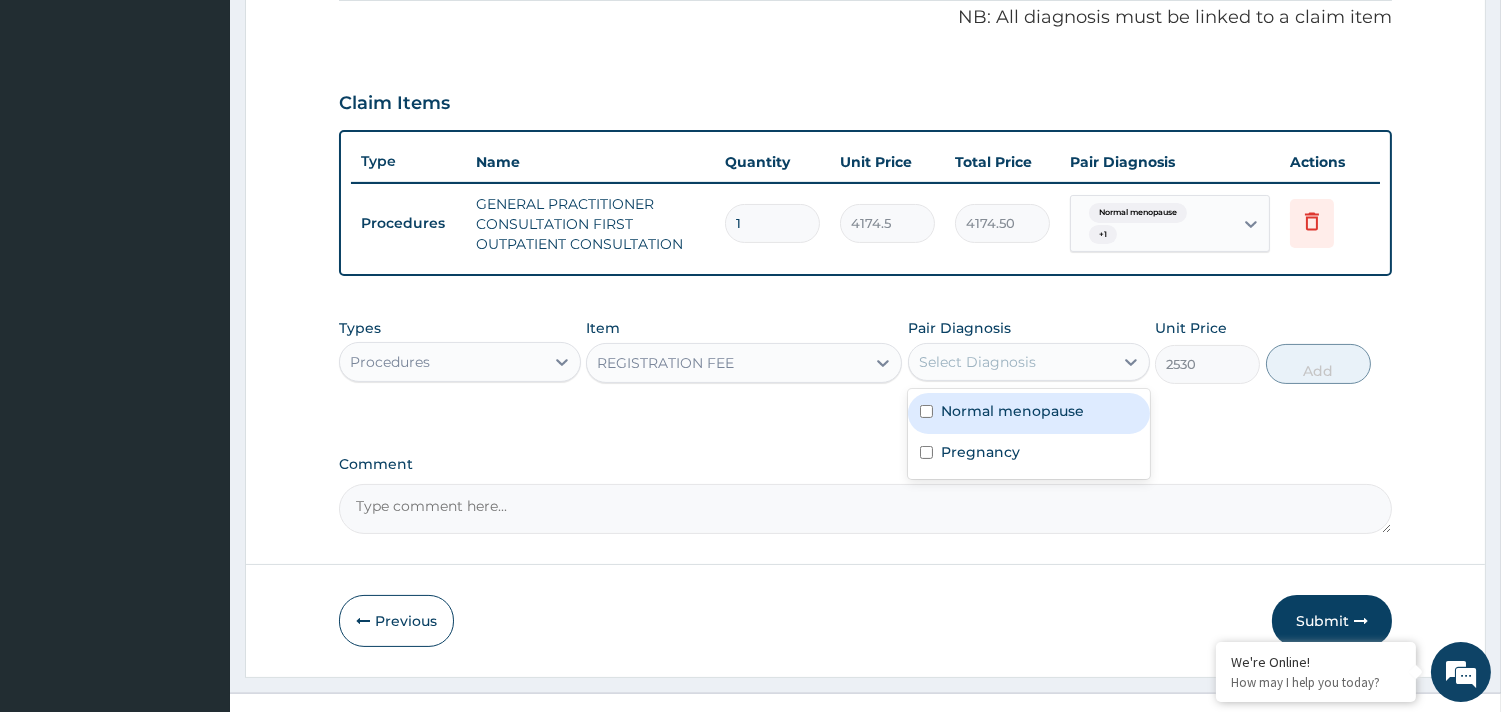 click on "Select Diagnosis" at bounding box center [977, 362] 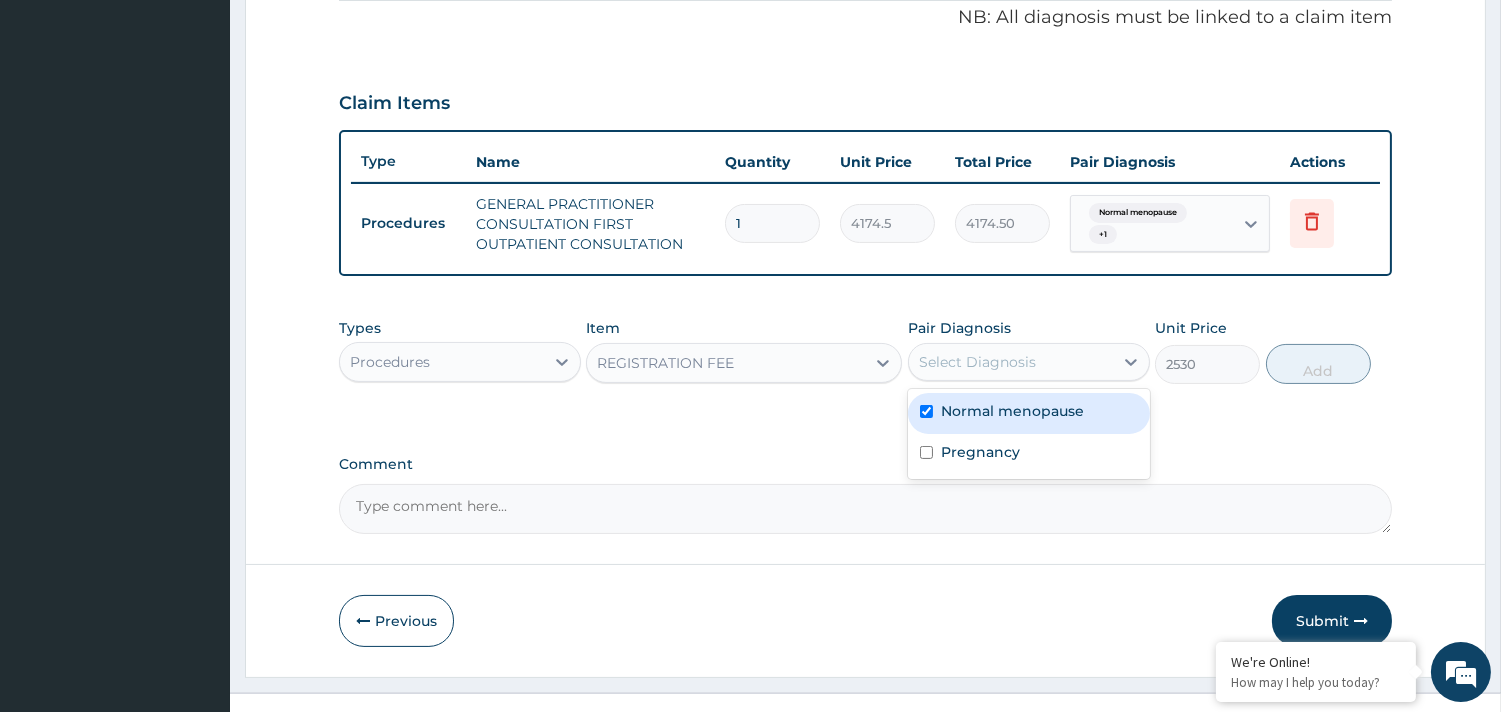 checkbox on "true" 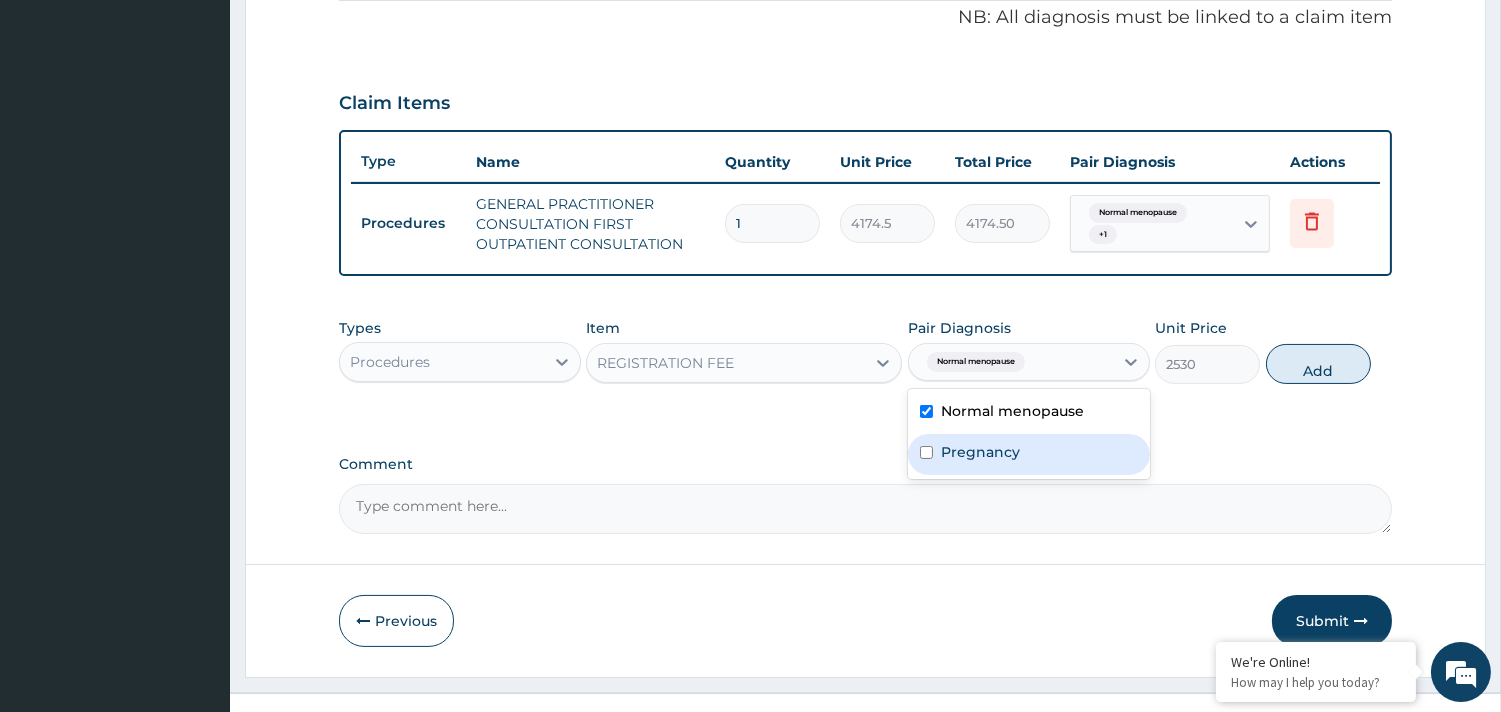 click on "Pregnancy" at bounding box center [980, 452] 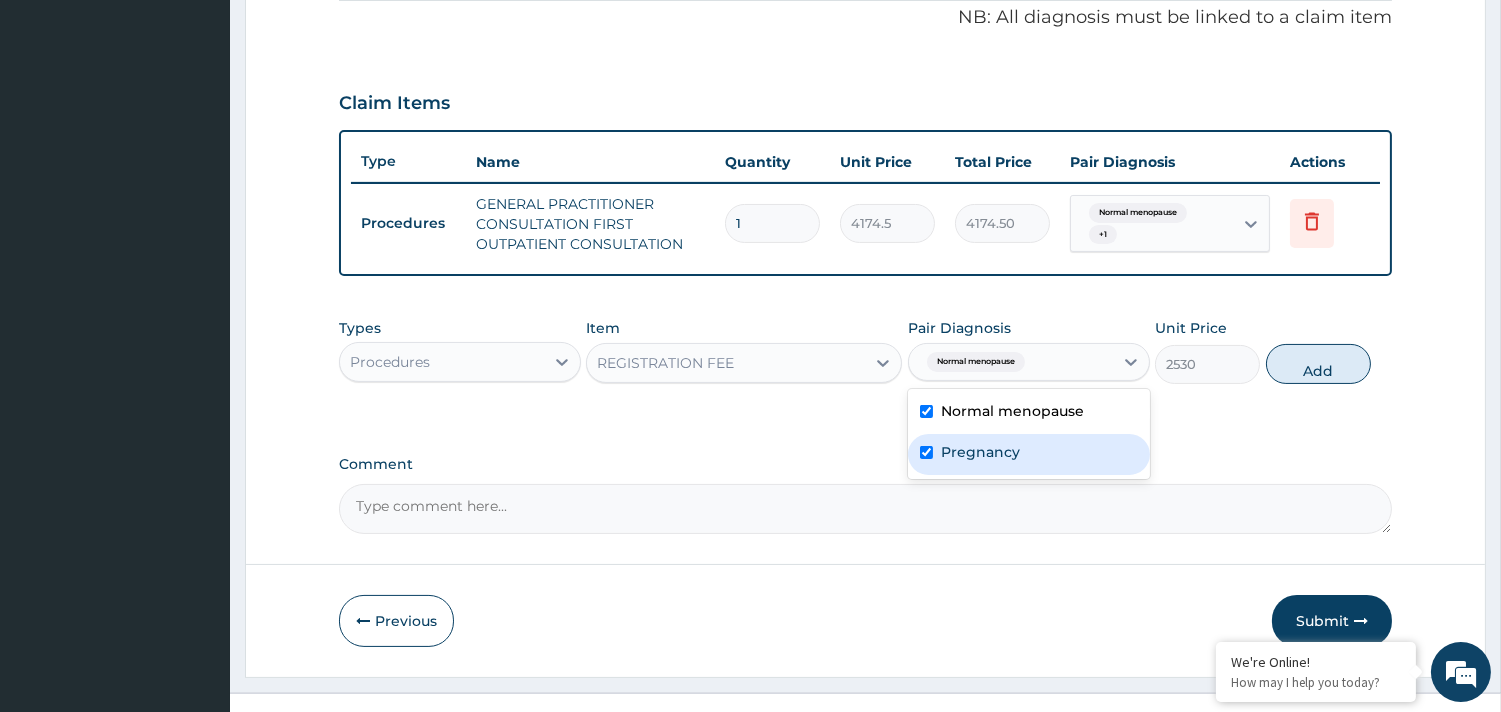 checkbox on "true" 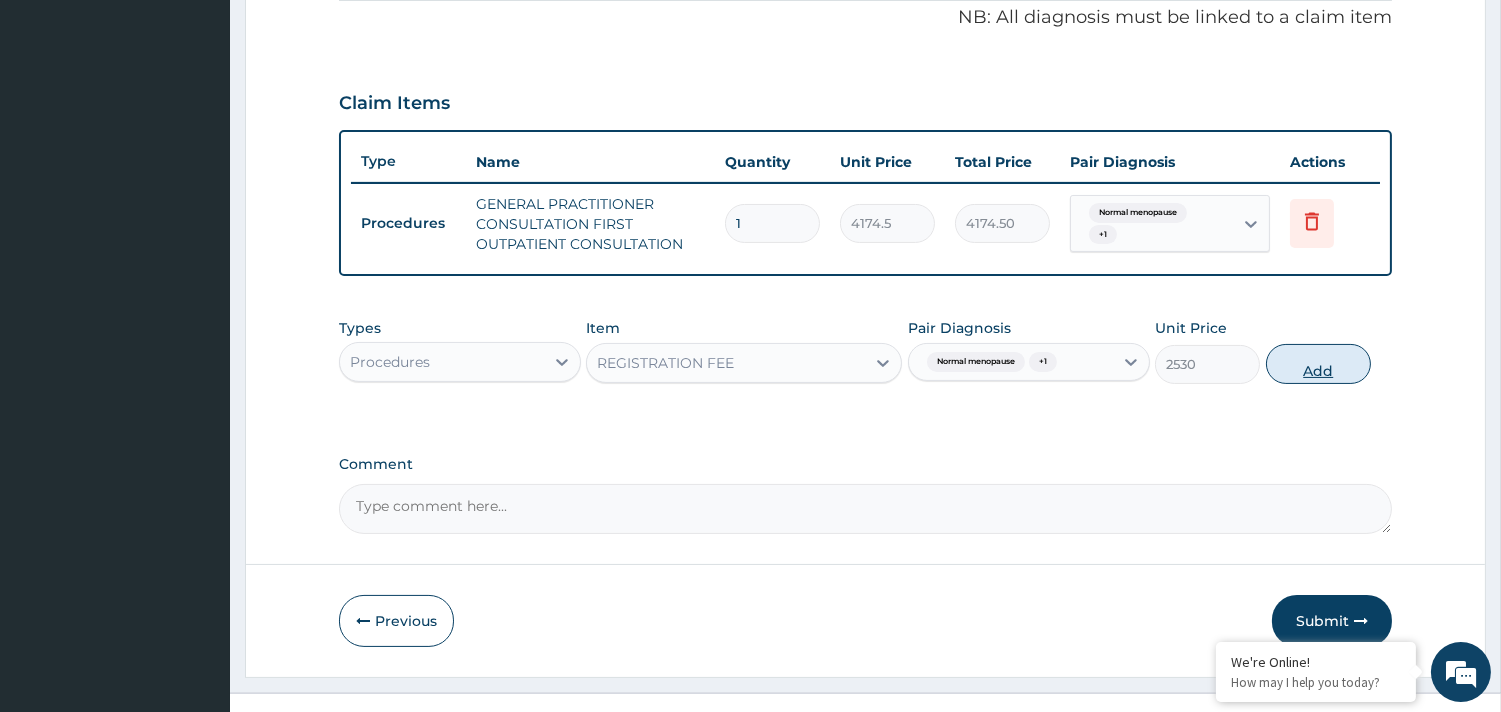 click on "Add" at bounding box center [1318, 364] 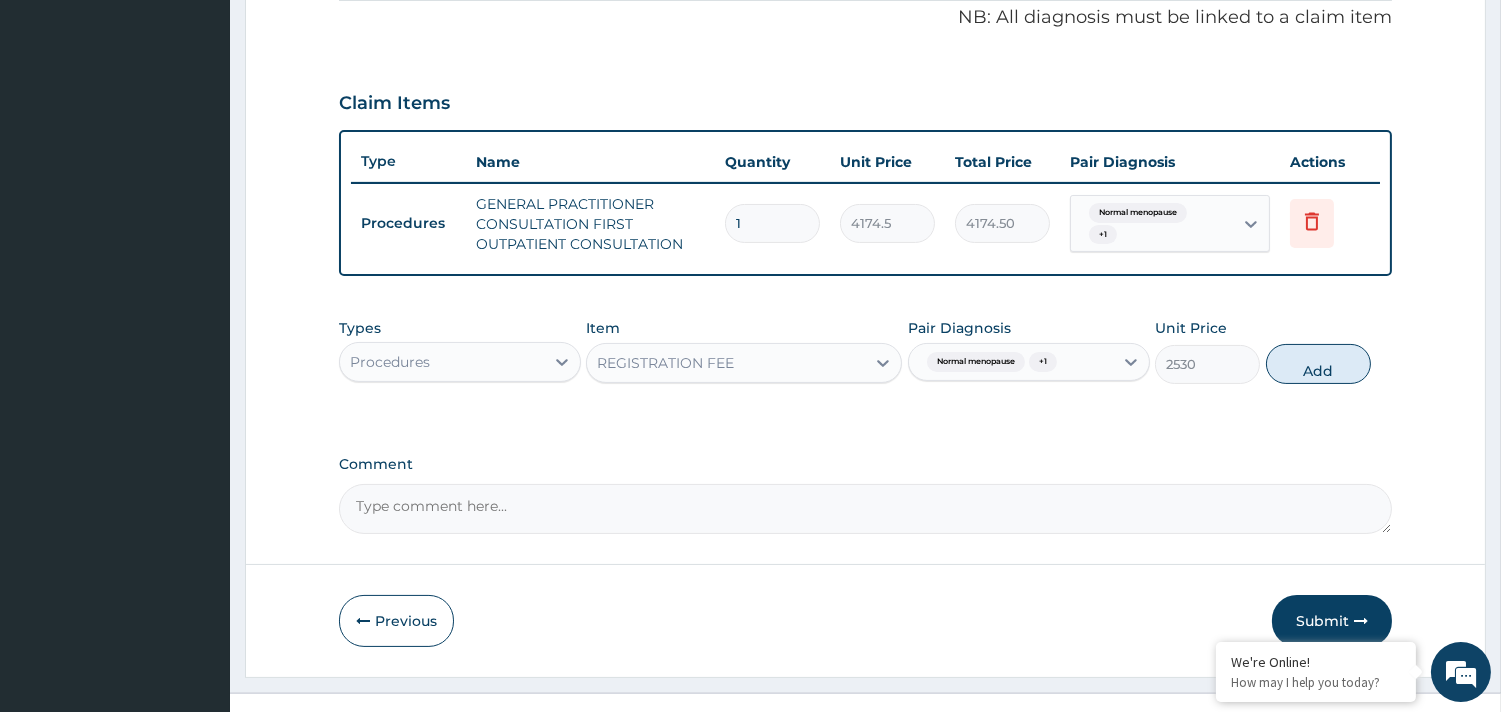 type on "0" 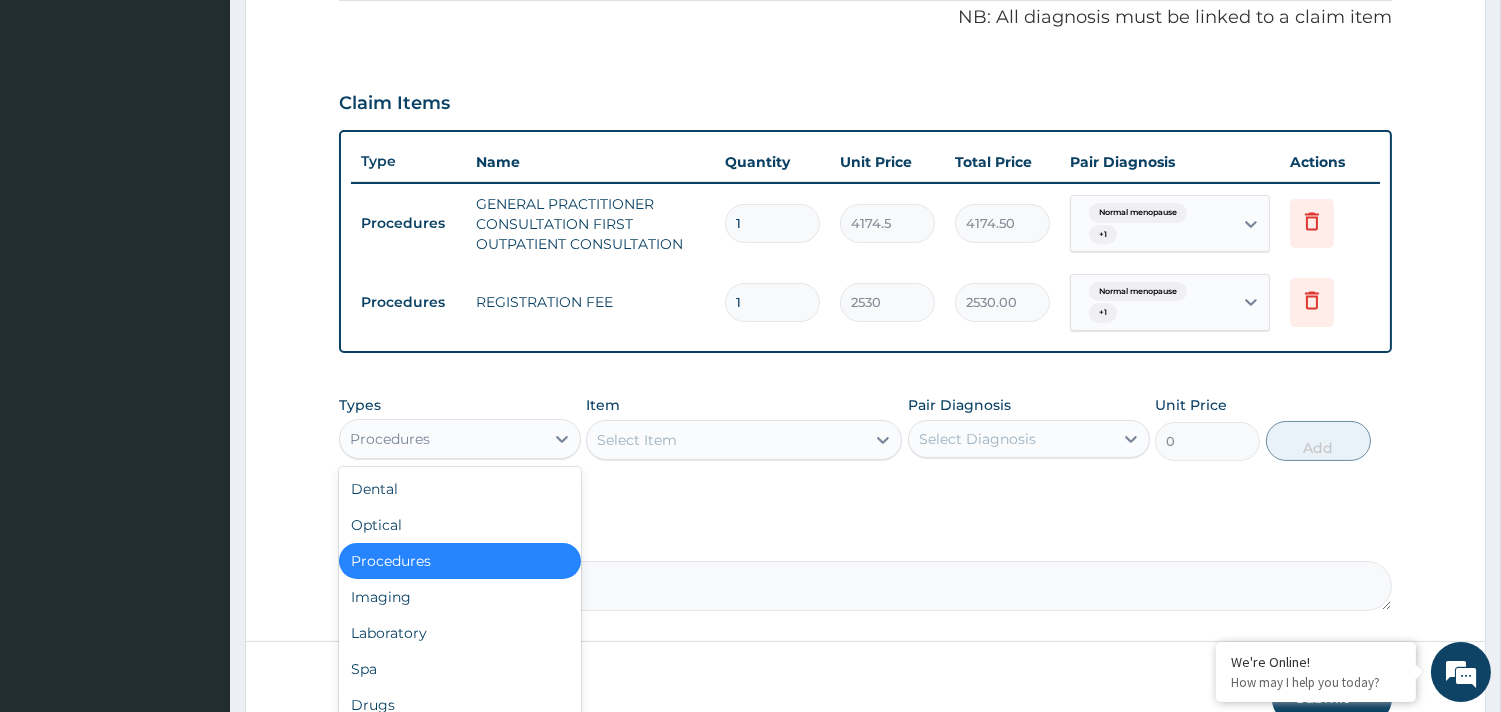 click on "Procedures" at bounding box center [442, 439] 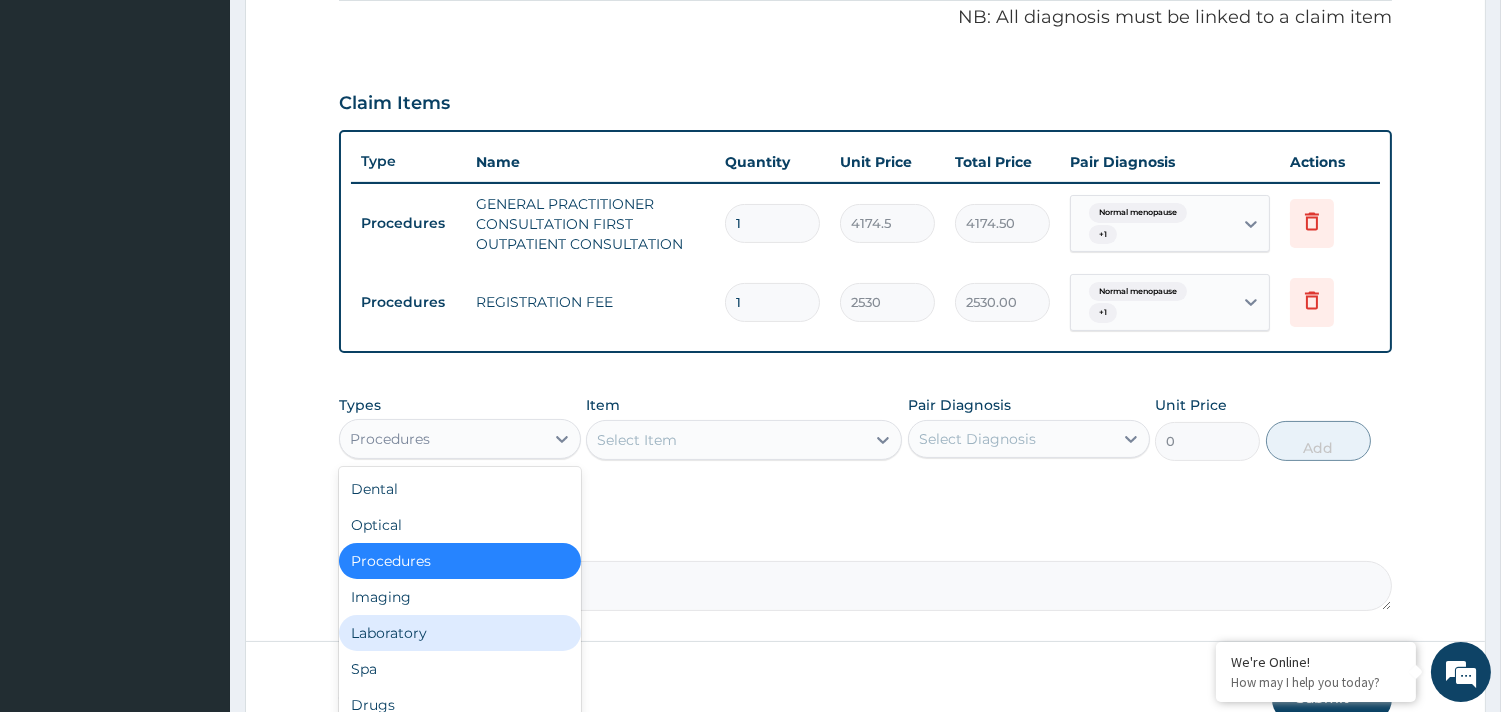 click on "Laboratory" at bounding box center (460, 633) 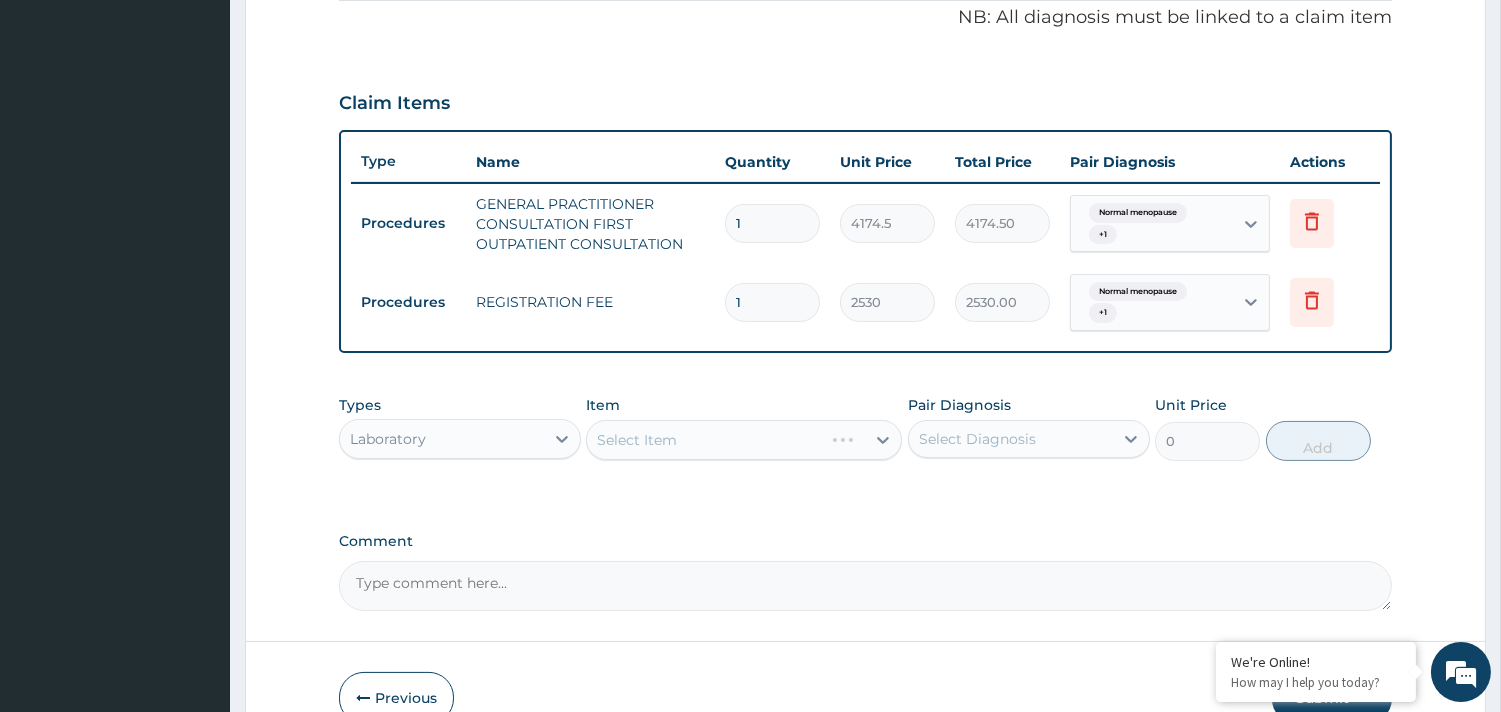 click on "Select Item" at bounding box center (744, 440) 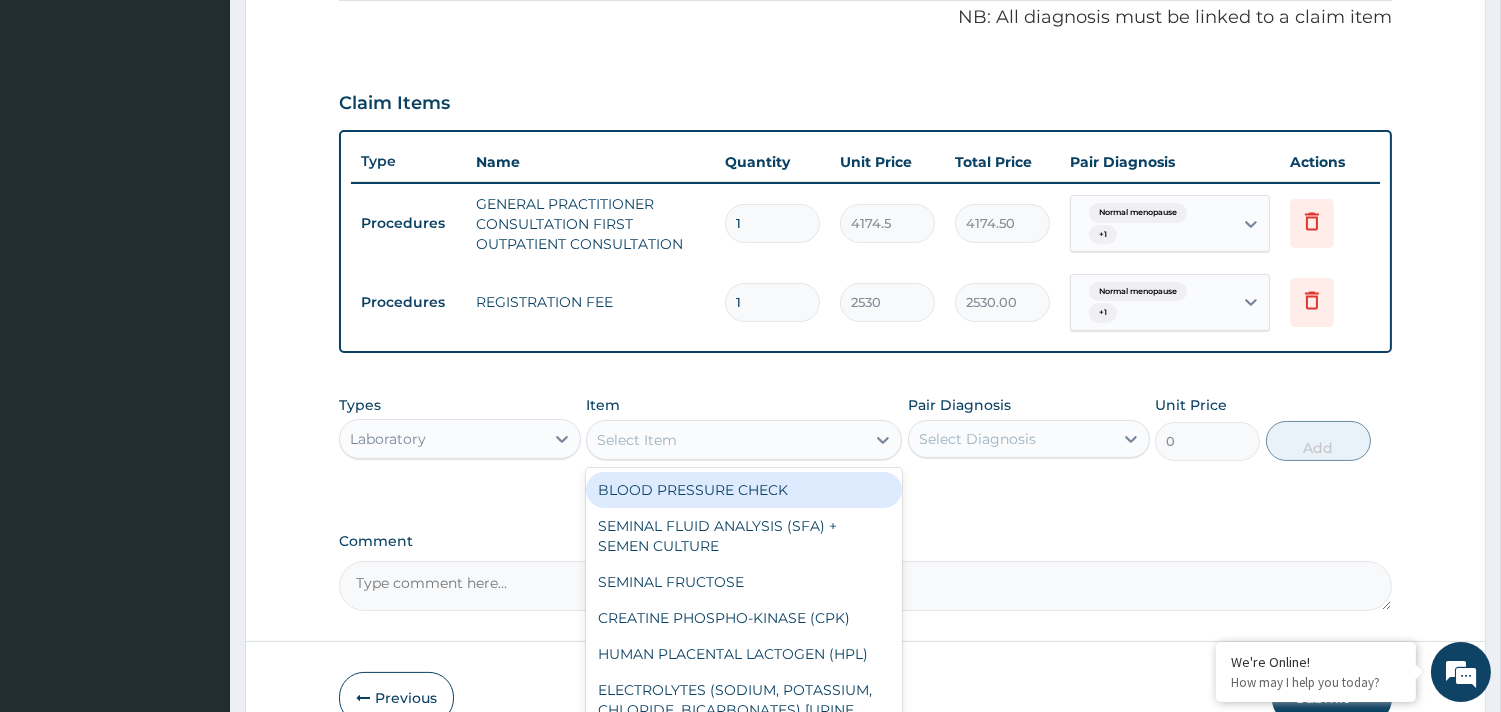 click on "Select Item" at bounding box center [637, 440] 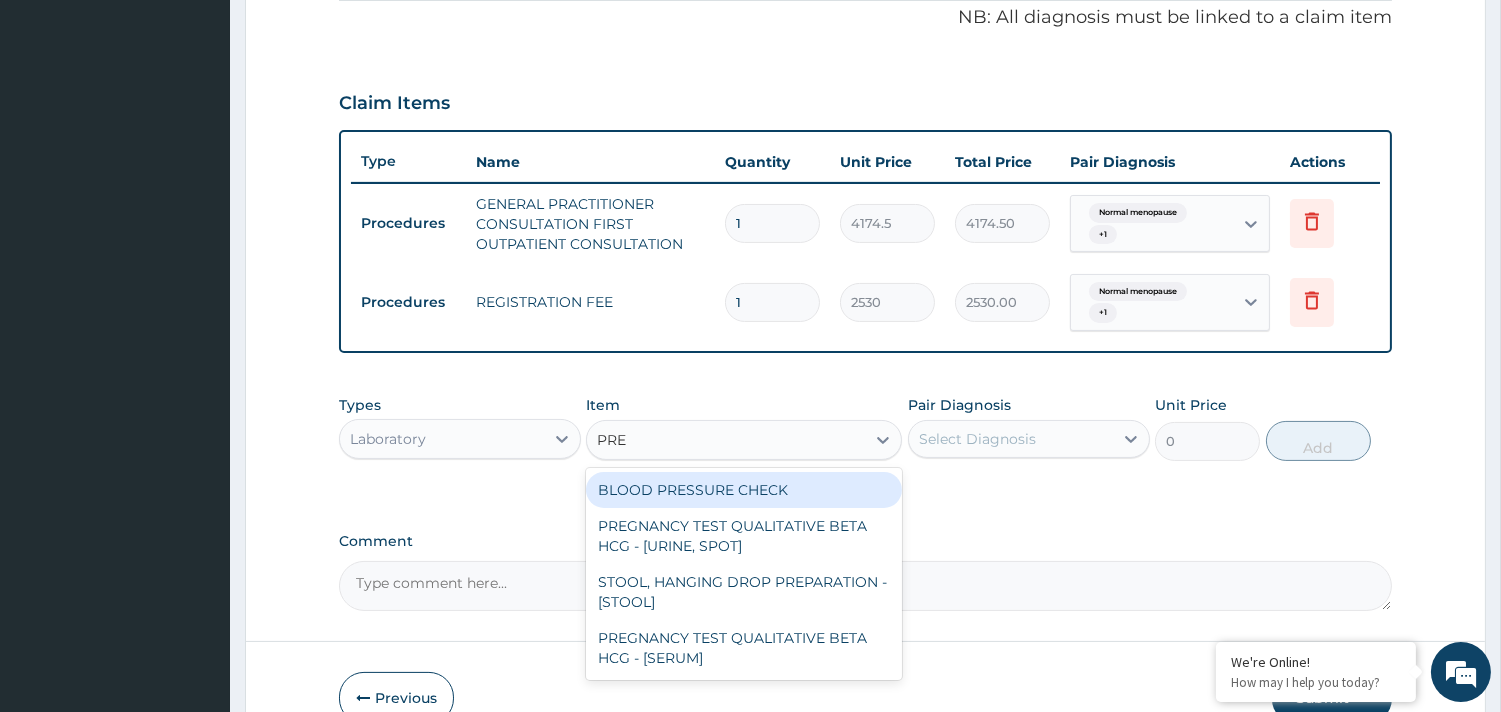 type on "PREG" 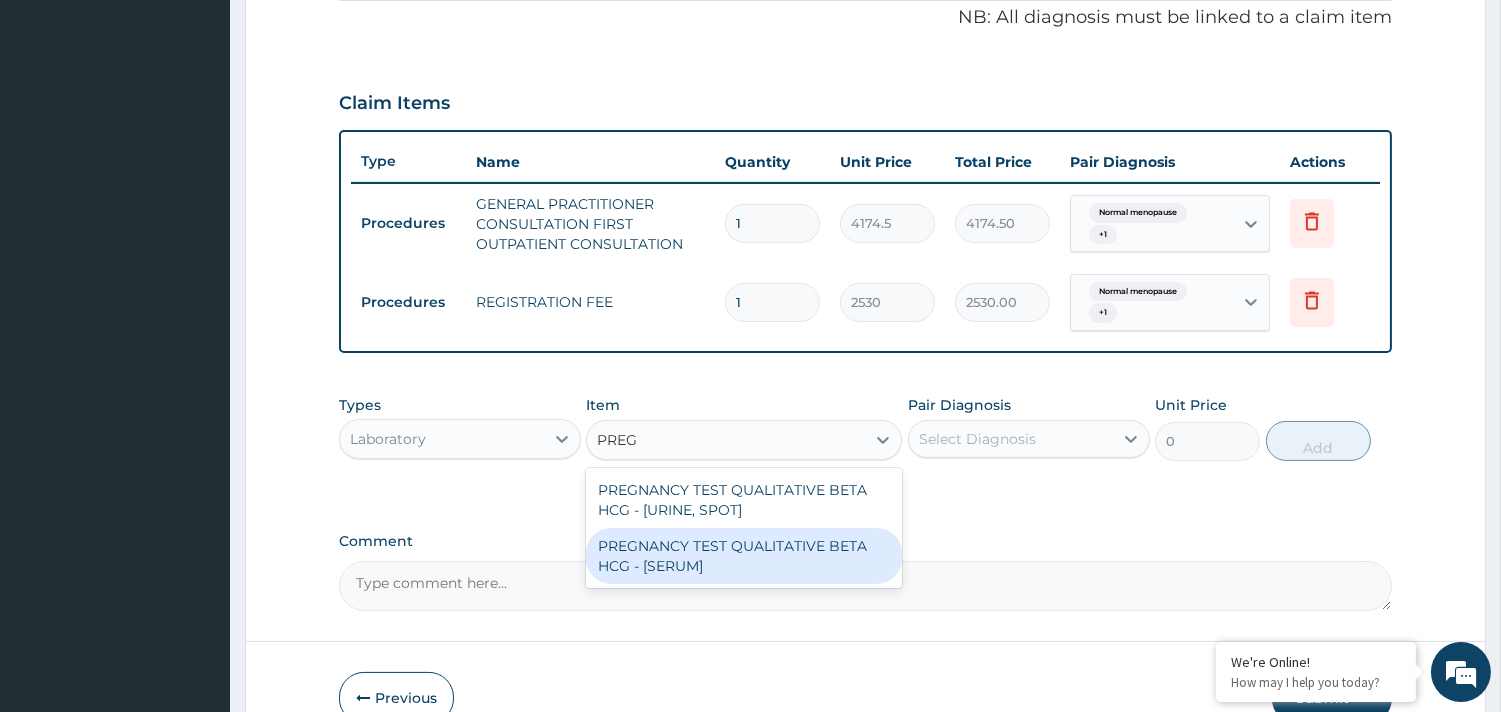 click on "PREGNANCY TEST QUALITATIVE BETA HCG - [SERUM]" at bounding box center (744, 556) 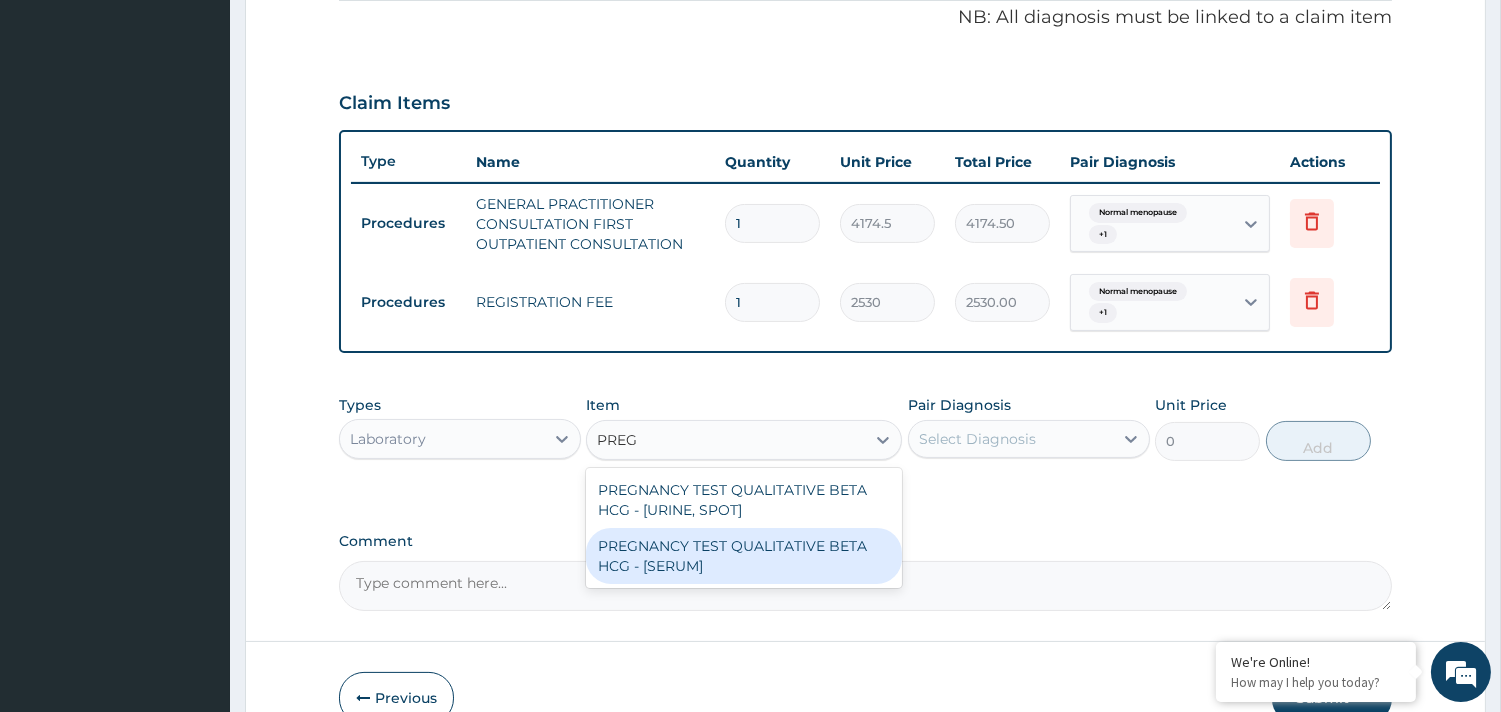 type 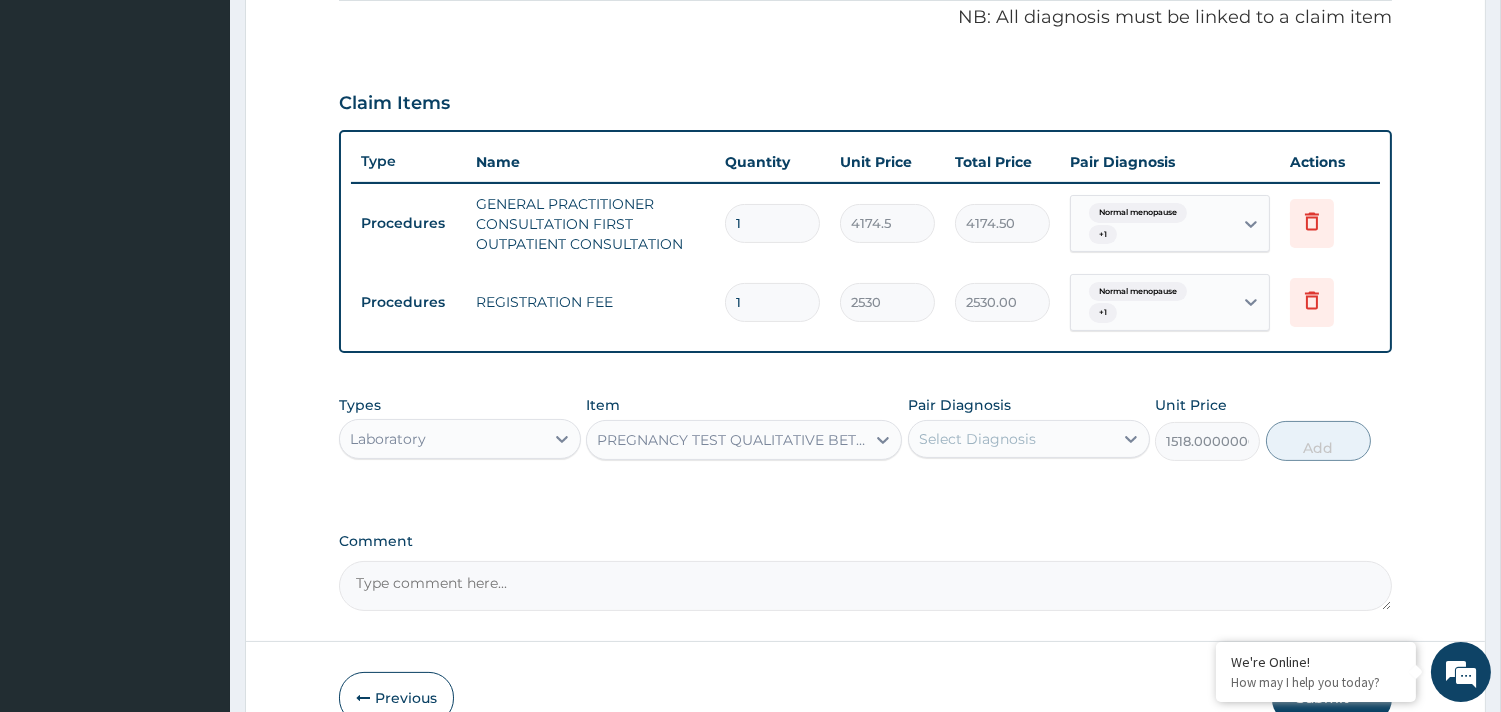 click on "Pair Diagnosis Select Diagnosis" at bounding box center [1029, 428] 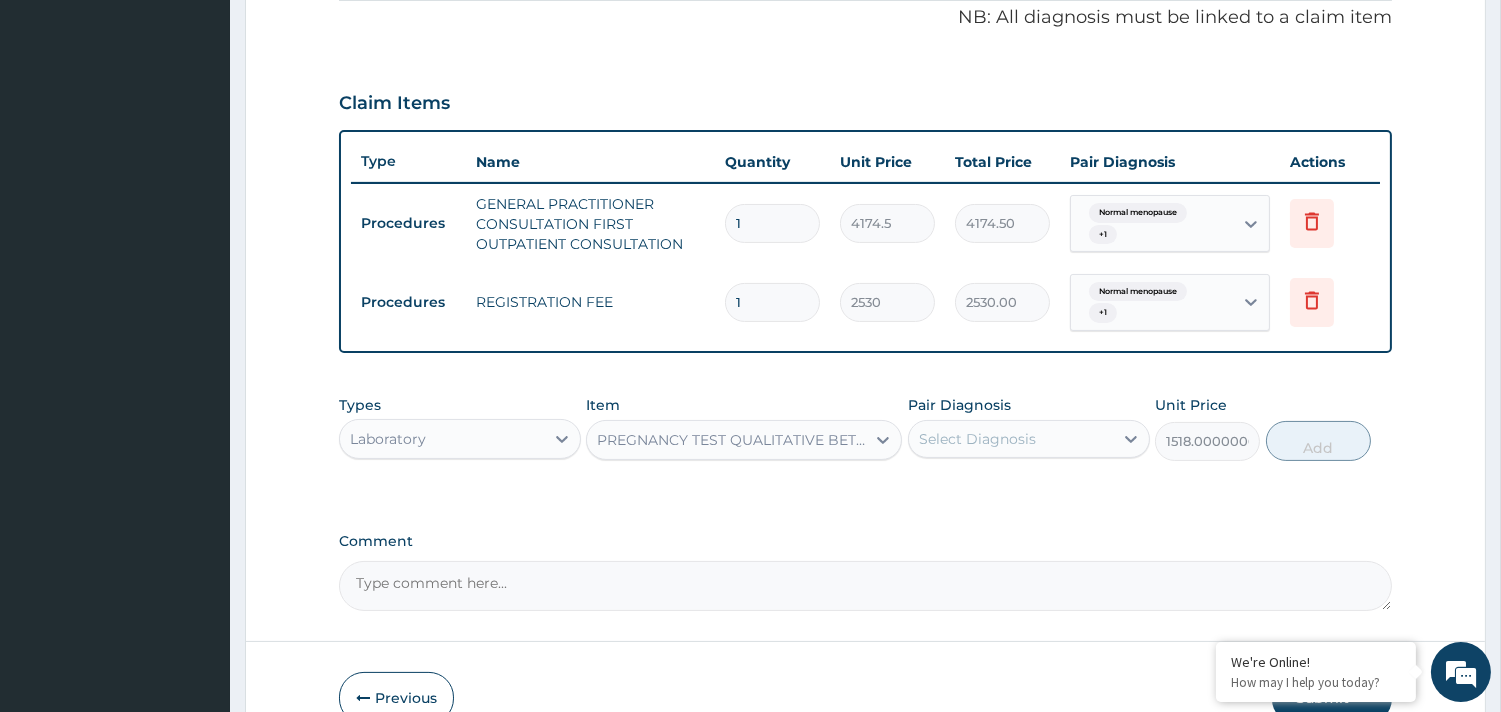 click on "Types Laboratory Item PREGNANCY TEST QUALITATIVE BETA HCG - [SERUM] Pair Diagnosis Select Diagnosis Unit Price 1518.0000000000002 Add" at bounding box center [865, 428] 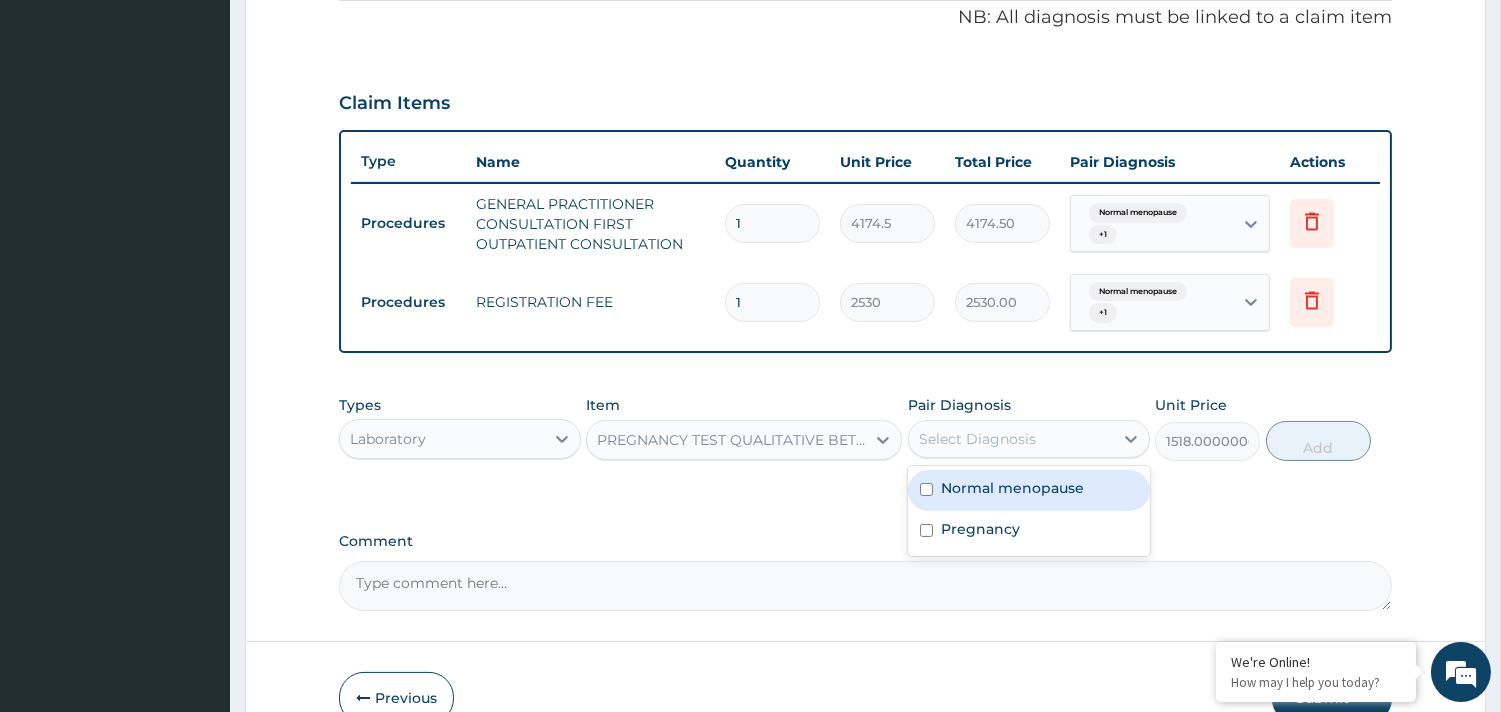 click on "Normal menopause" at bounding box center (1012, 488) 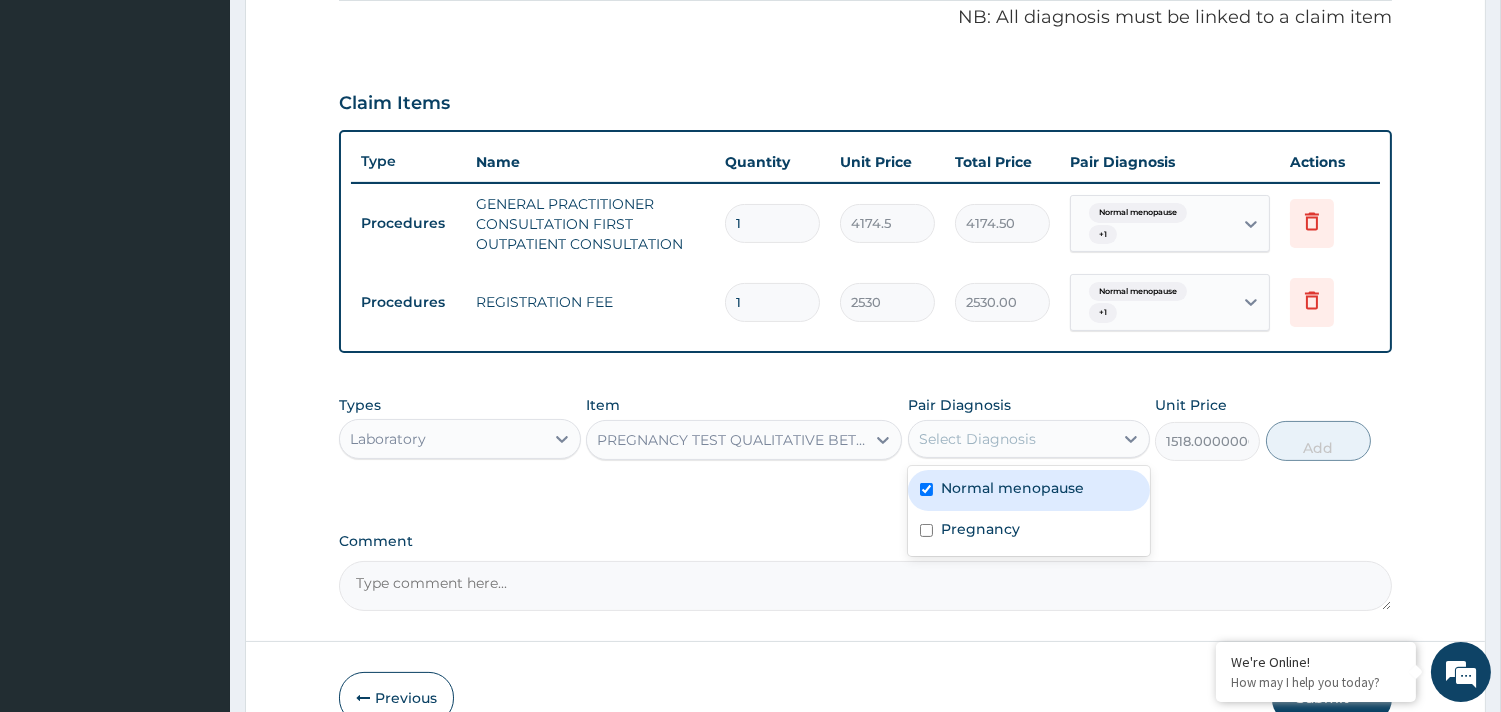checkbox on "true" 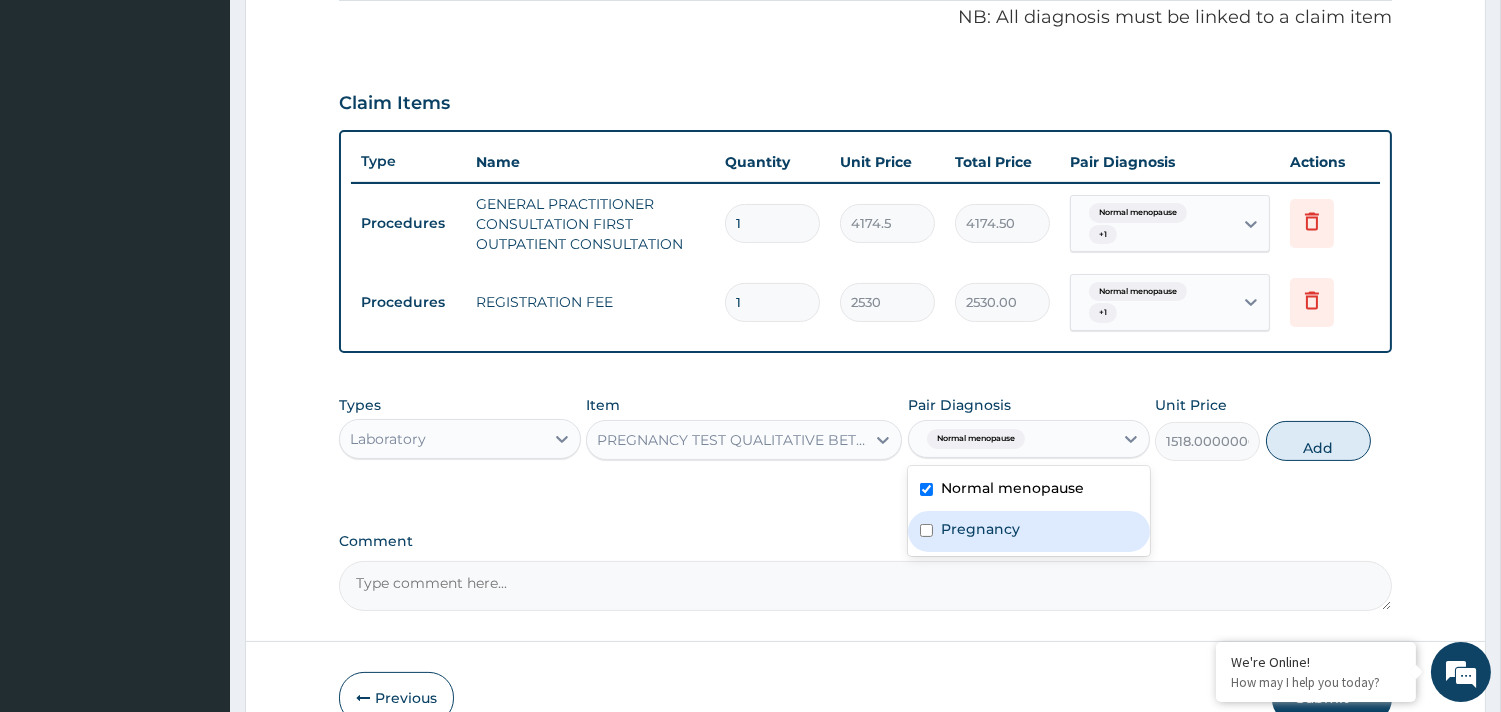 click on "Pregnancy" at bounding box center [980, 529] 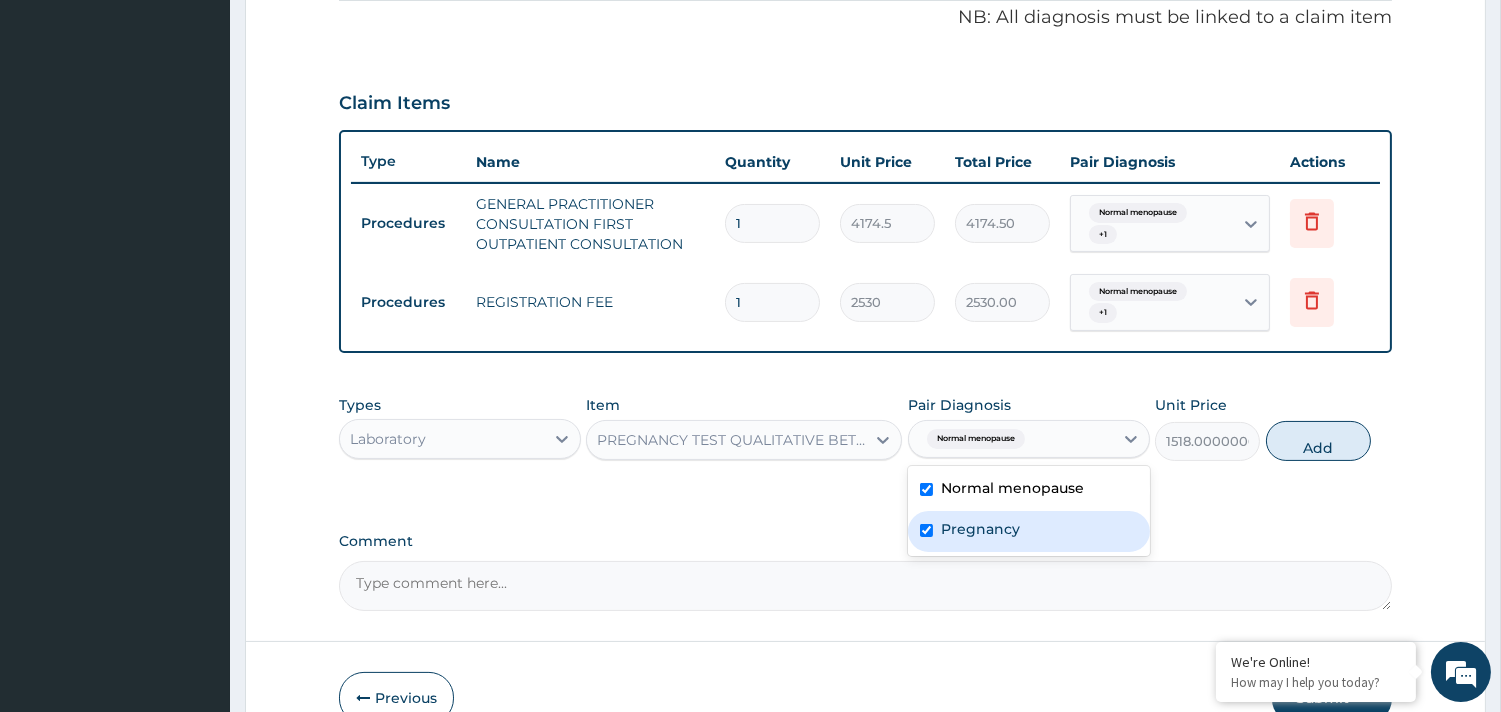 checkbox on "true" 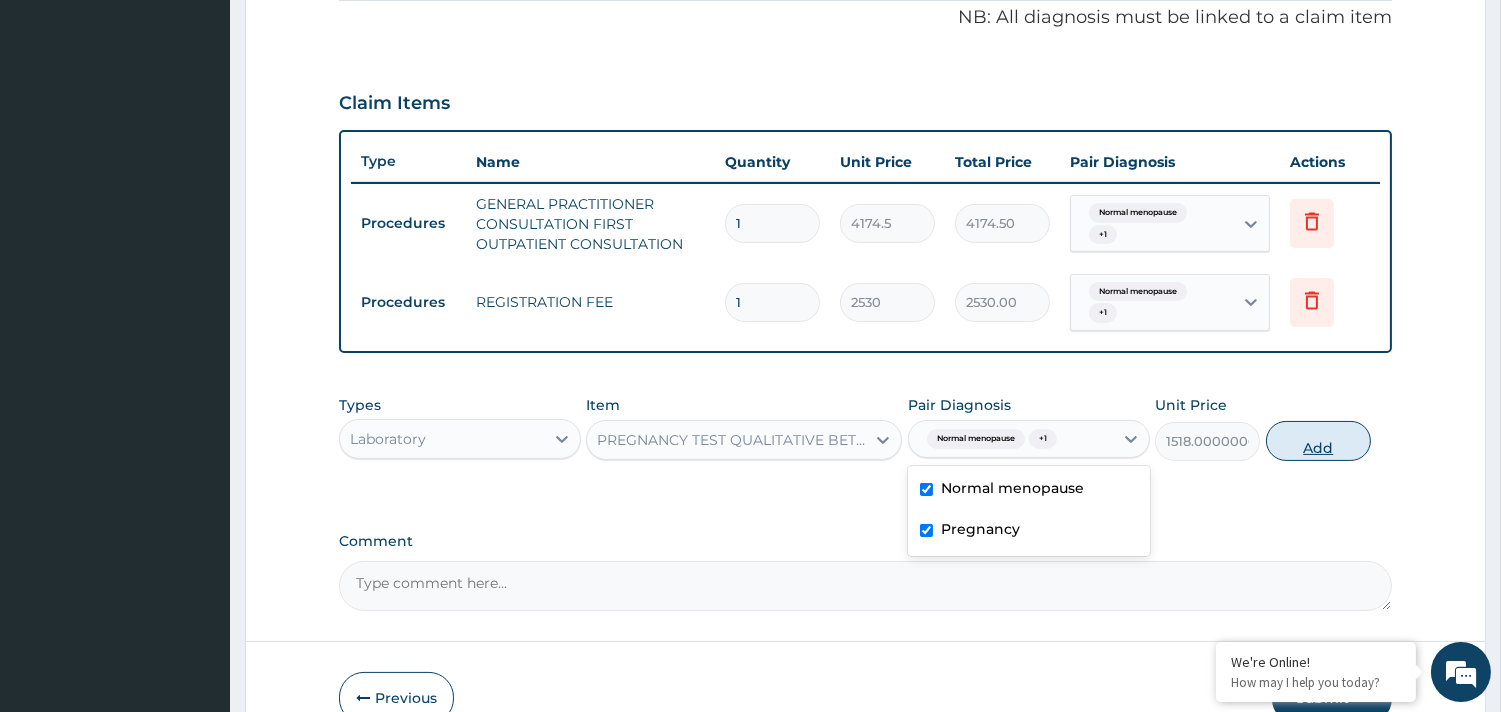 click on "Add" at bounding box center [1318, 441] 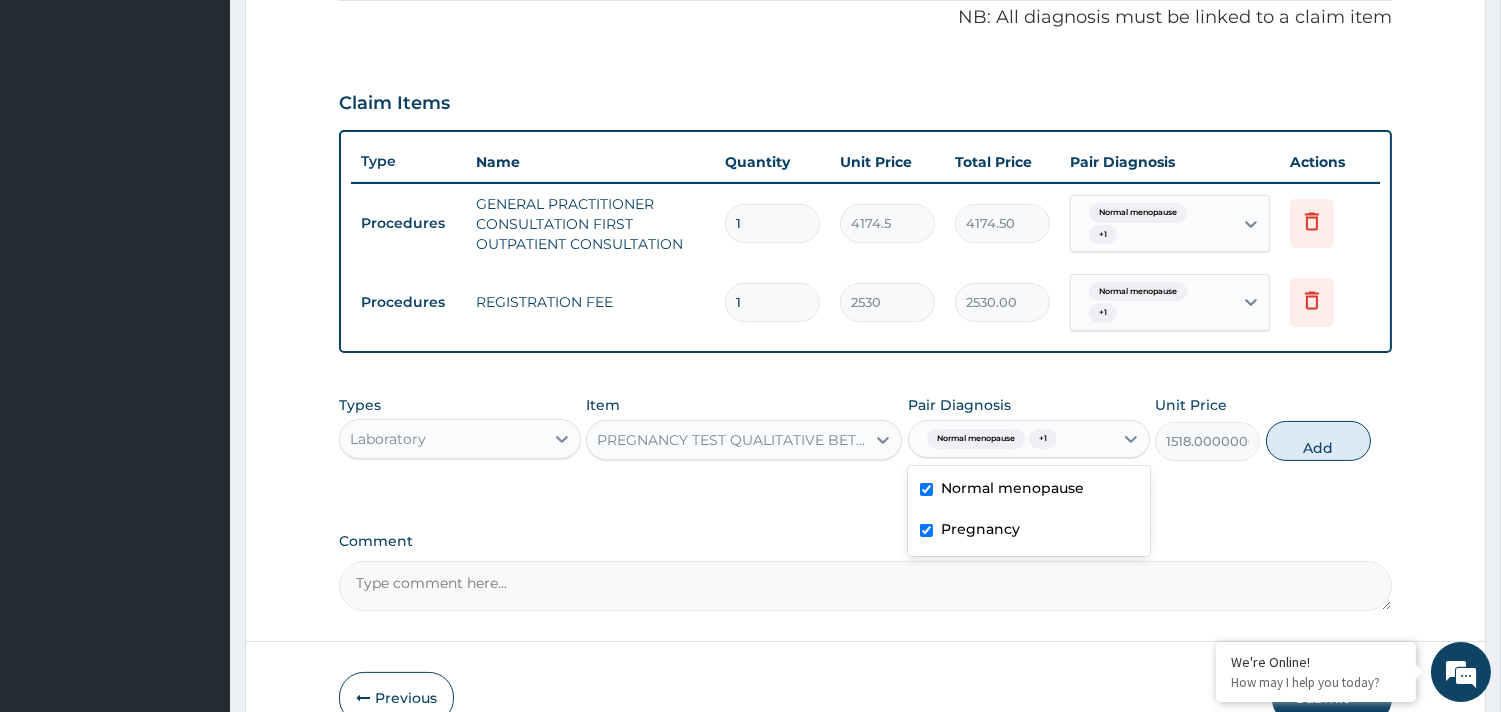 type on "0" 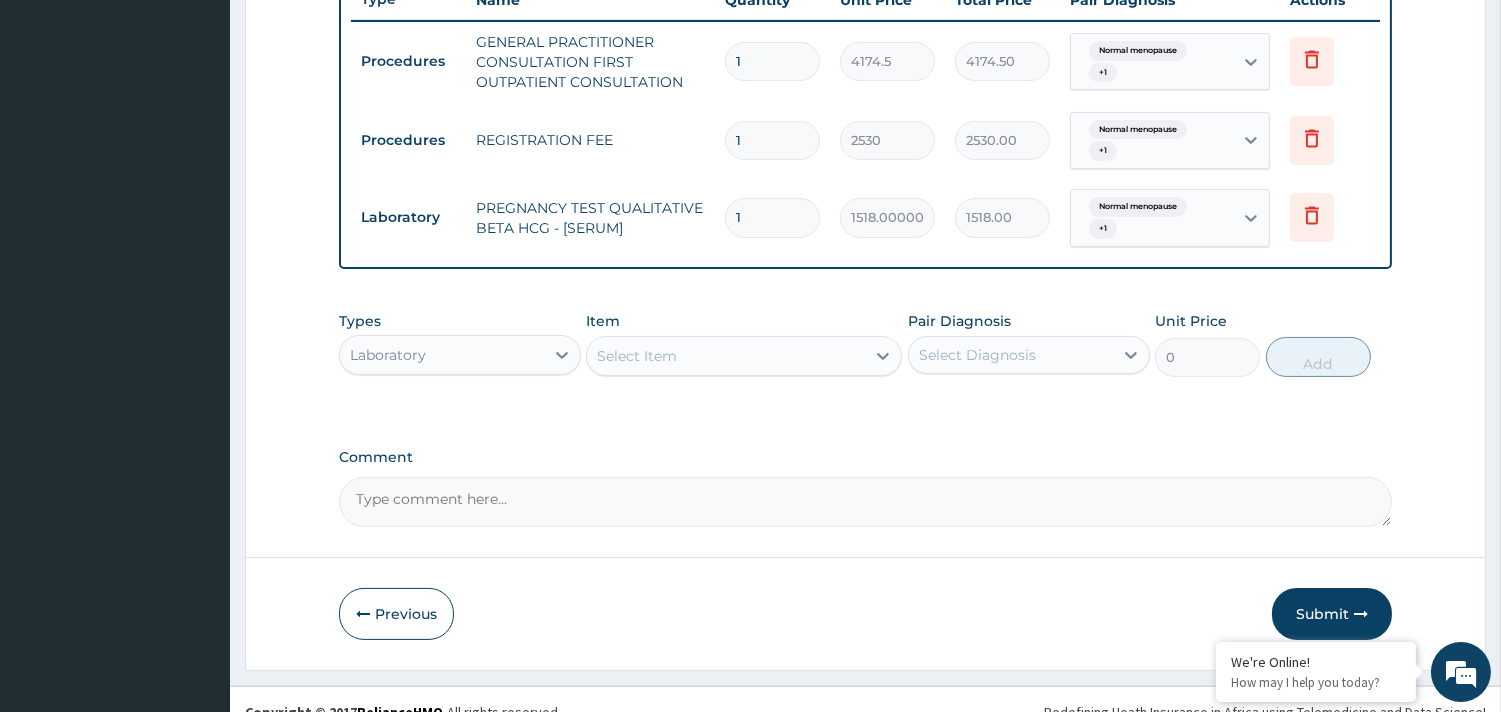 scroll, scrollTop: 798, scrollLeft: 0, axis: vertical 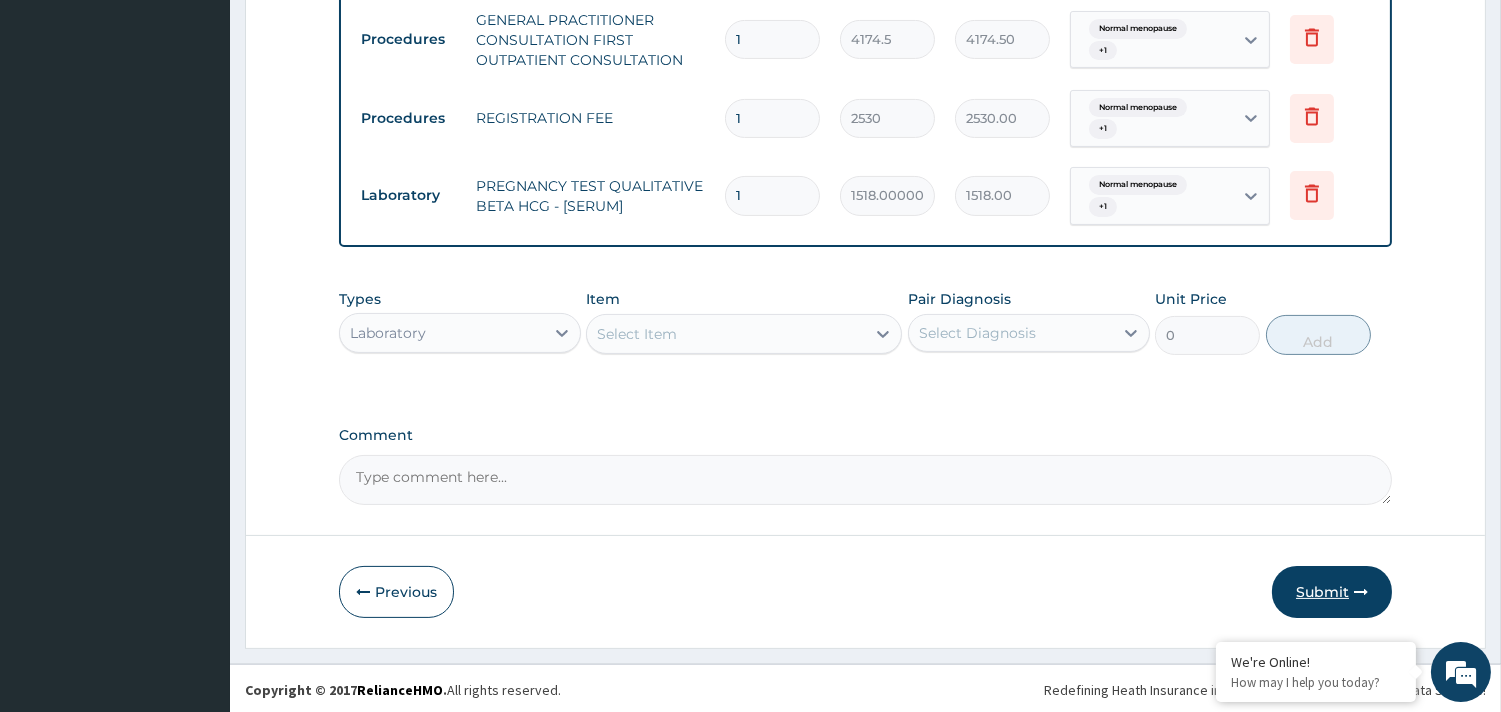 click on "Submit" at bounding box center [1332, 592] 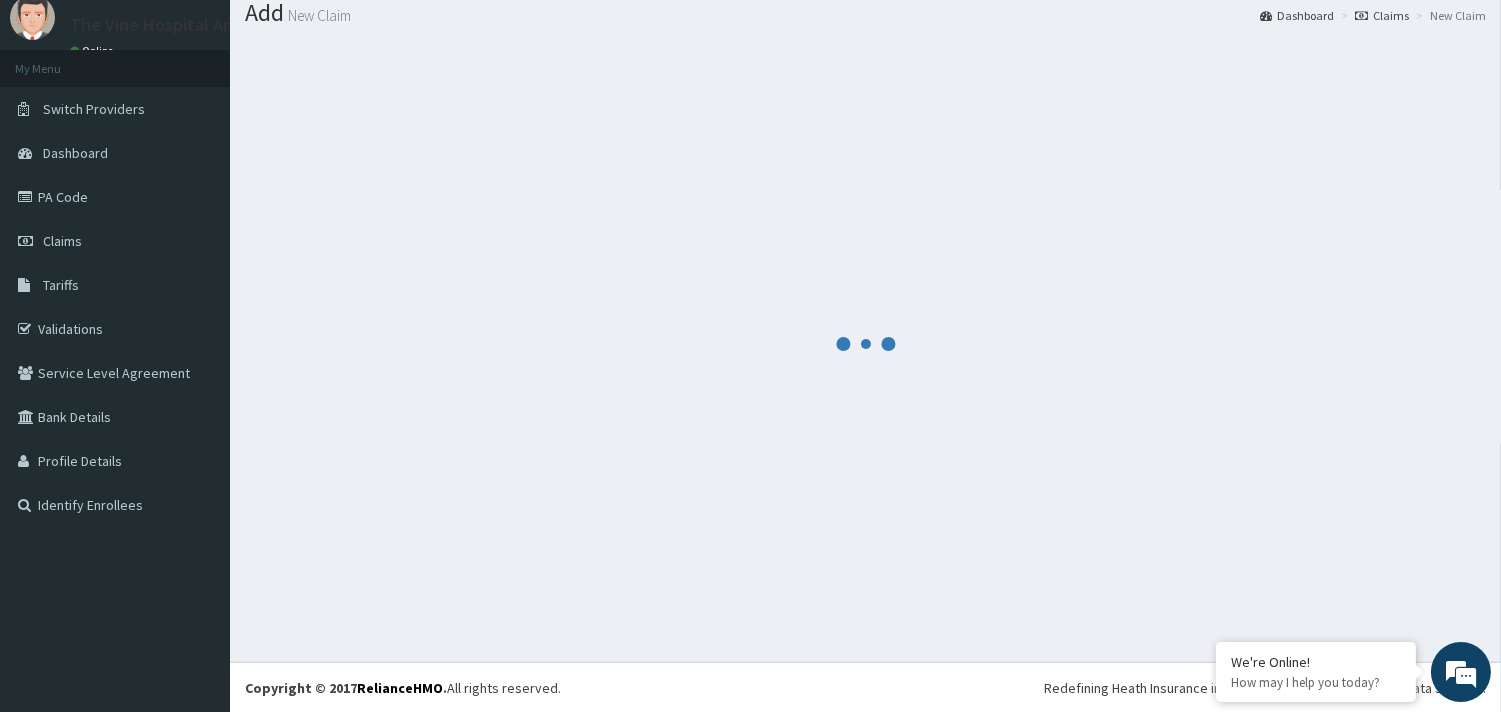 scroll, scrollTop: 798, scrollLeft: 0, axis: vertical 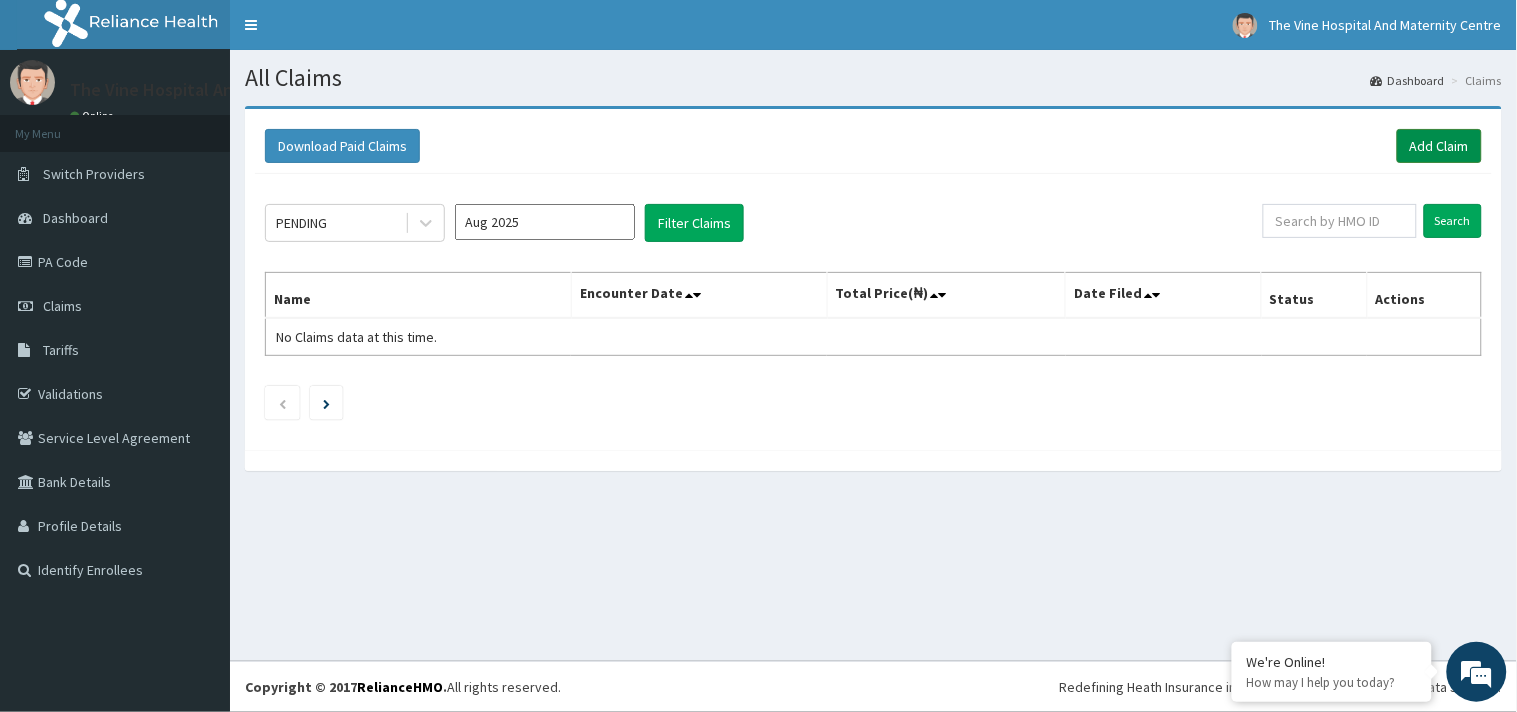 click on "Add Claim" at bounding box center (1439, 146) 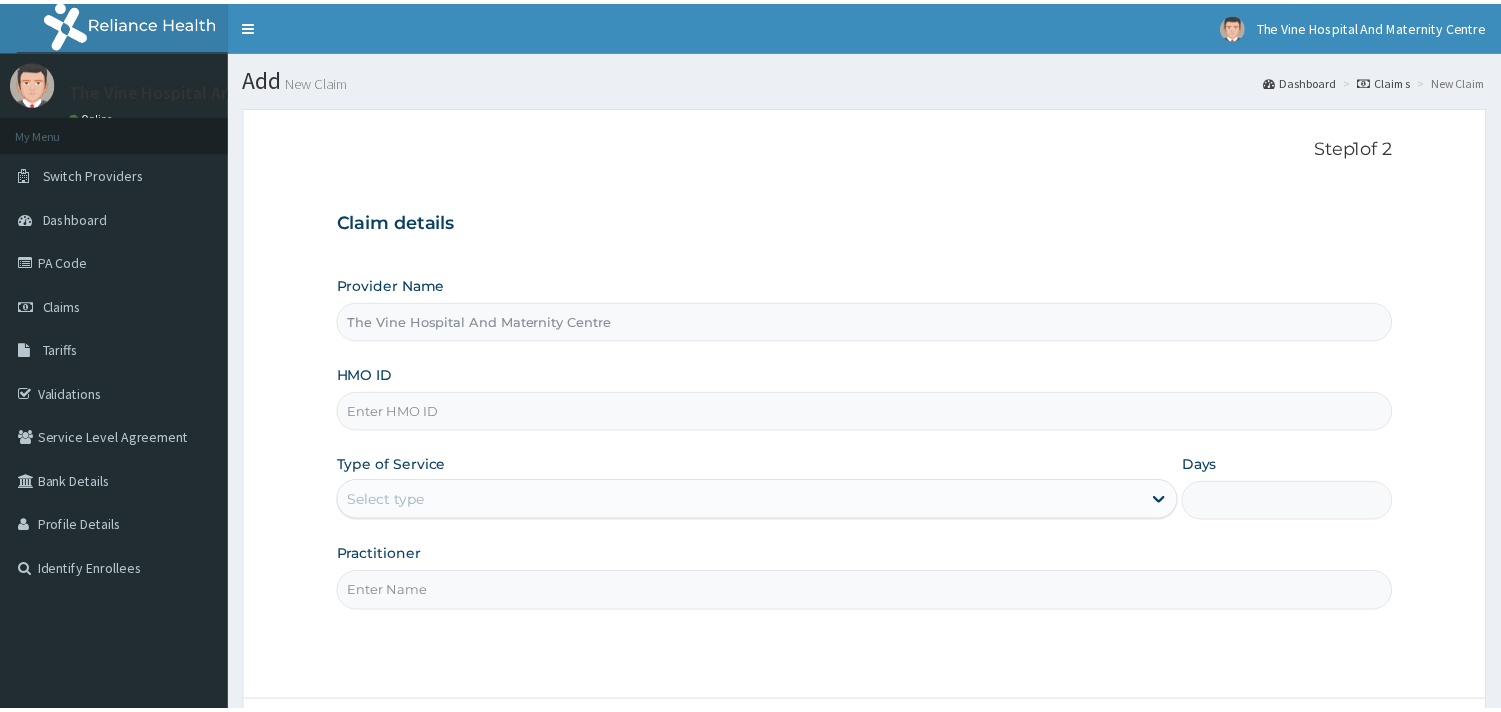 scroll, scrollTop: 0, scrollLeft: 0, axis: both 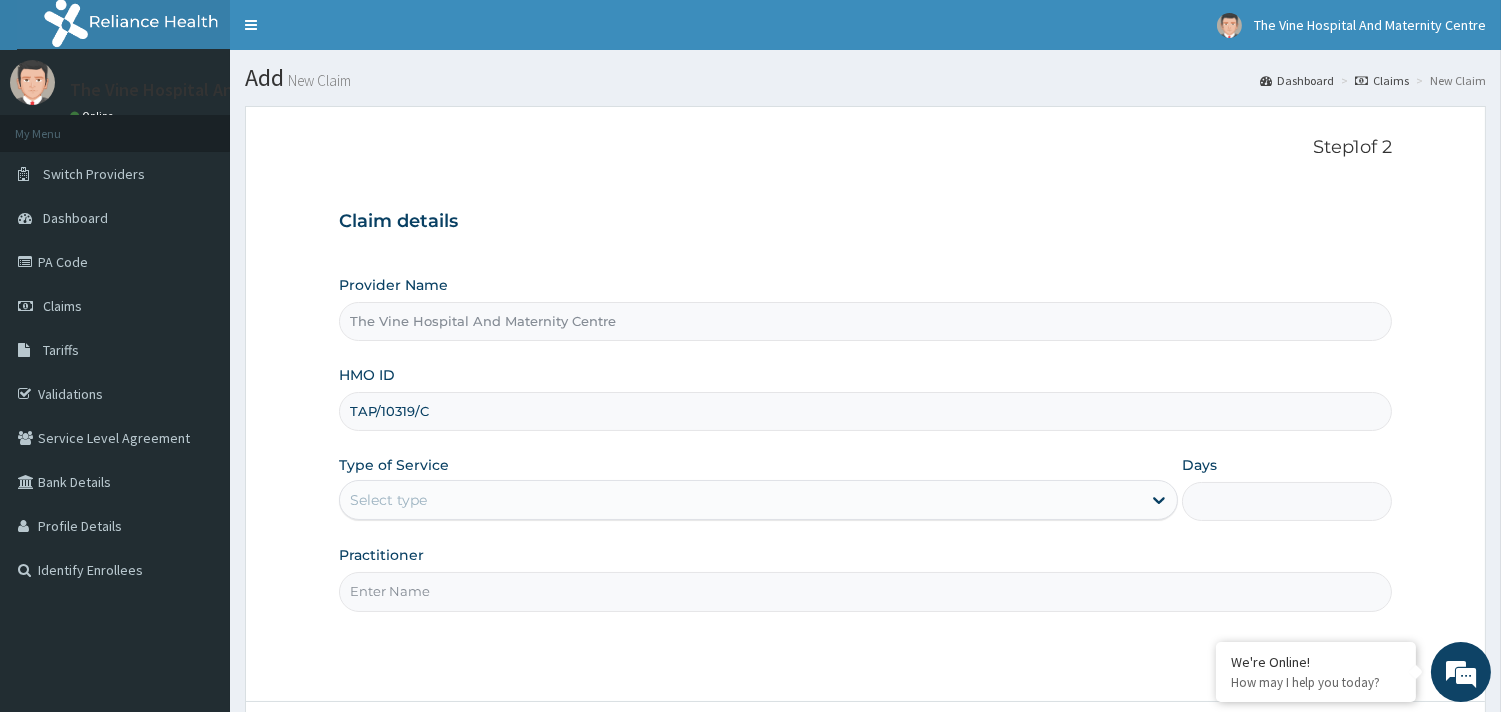 type on "TAP/10319/C" 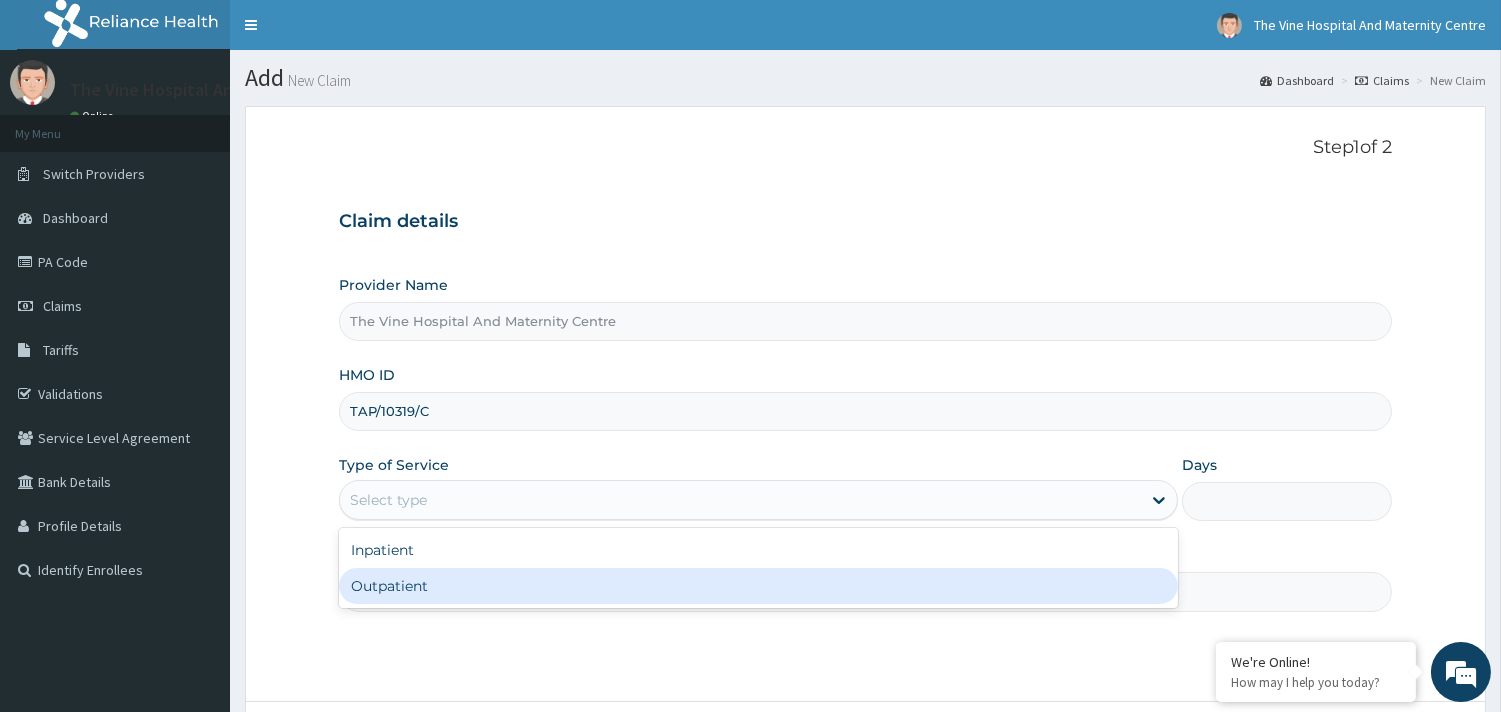 click on "Outpatient" at bounding box center [758, 586] 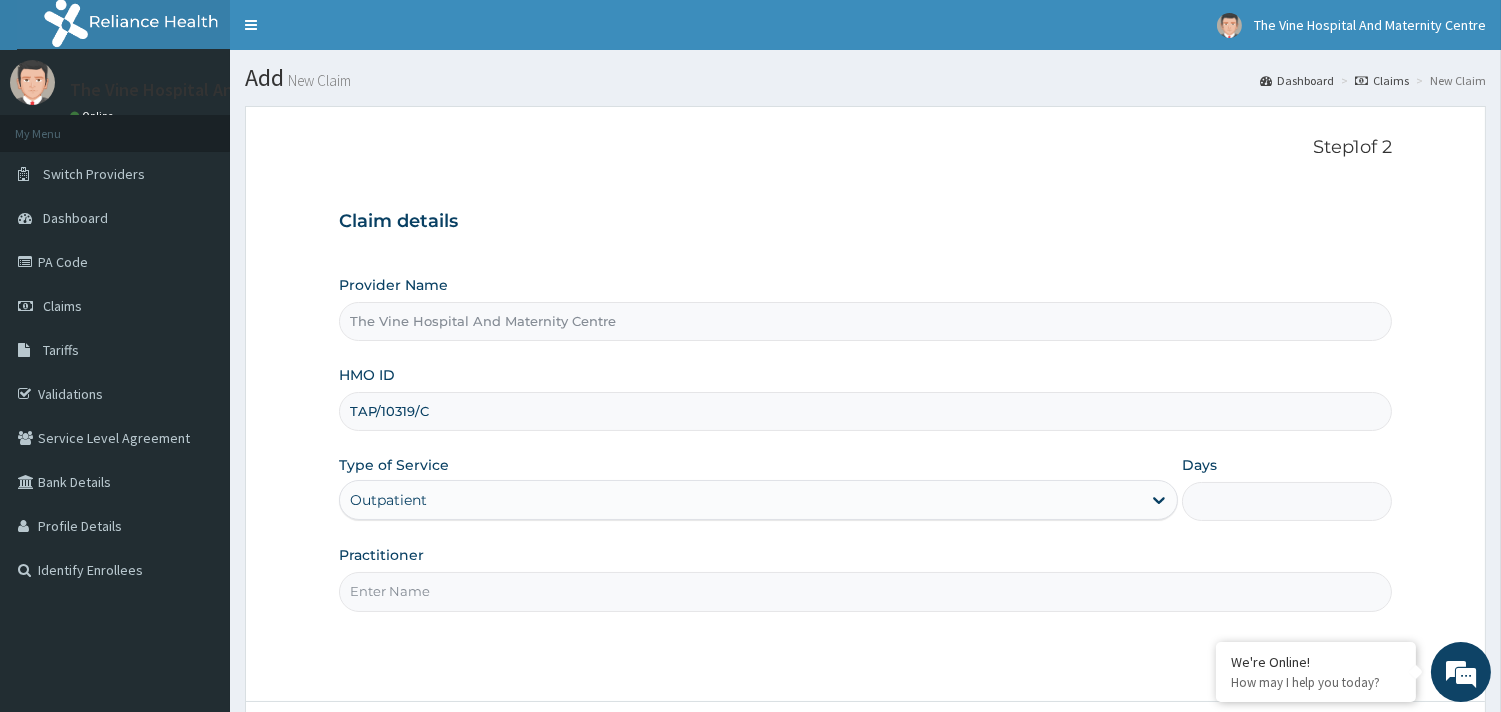 type on "1" 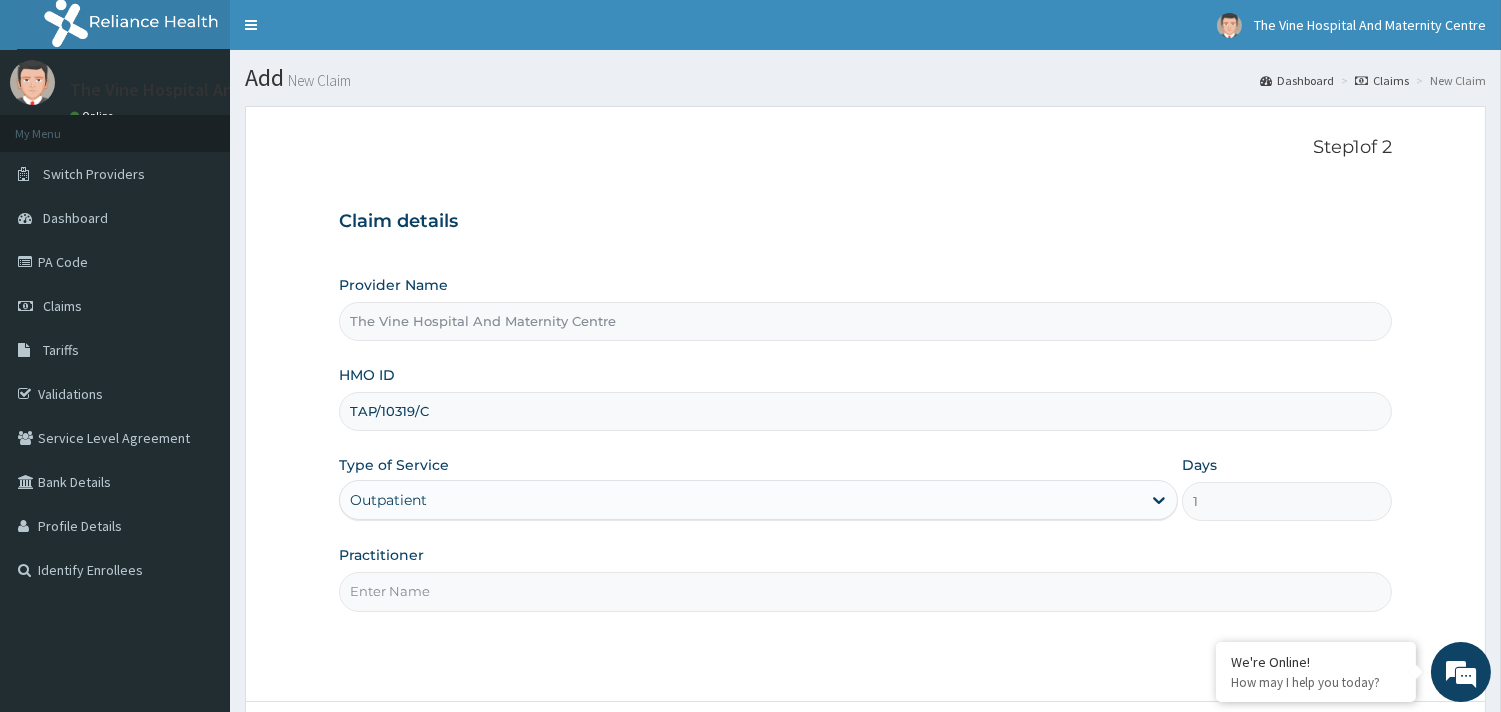 click on "Practitioner" at bounding box center [865, 591] 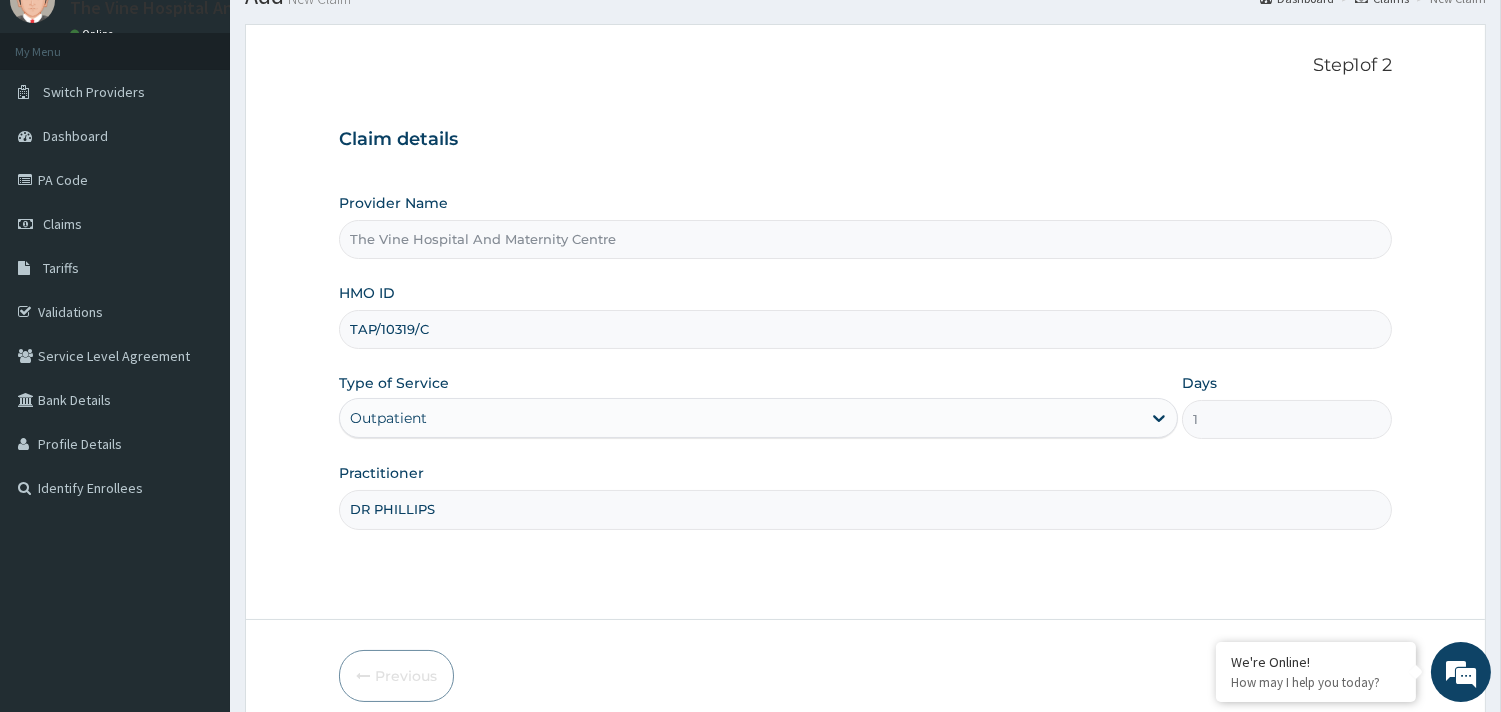 scroll, scrollTop: 170, scrollLeft: 0, axis: vertical 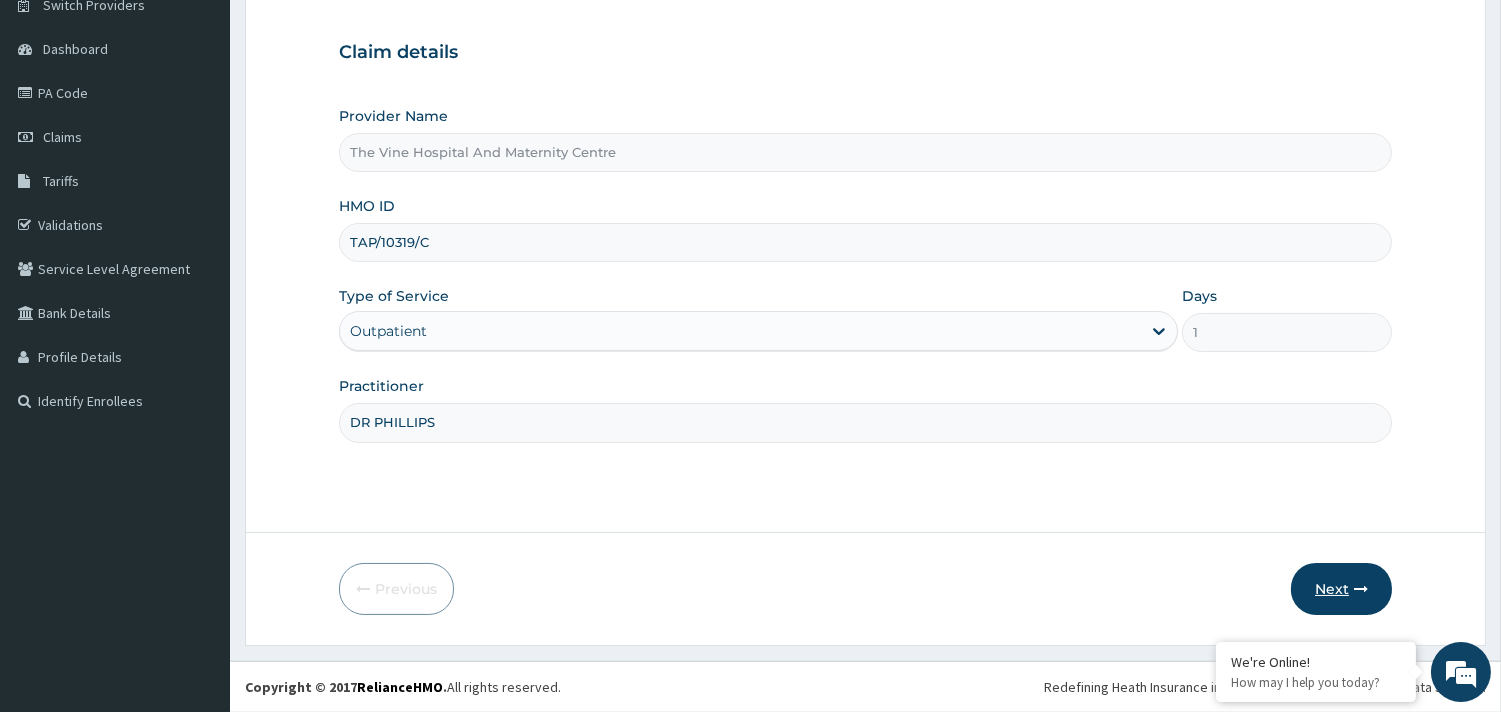 click on "Next" at bounding box center (1341, 589) 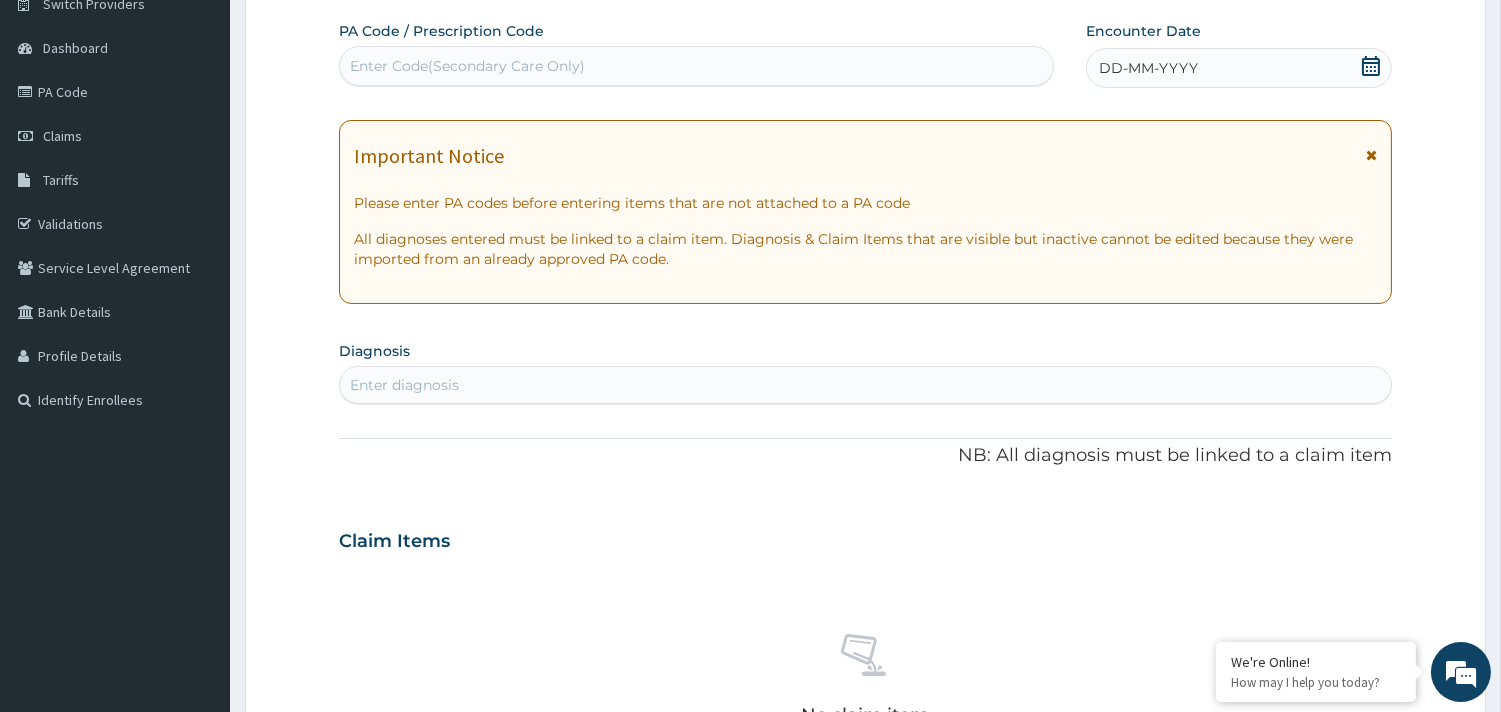 click 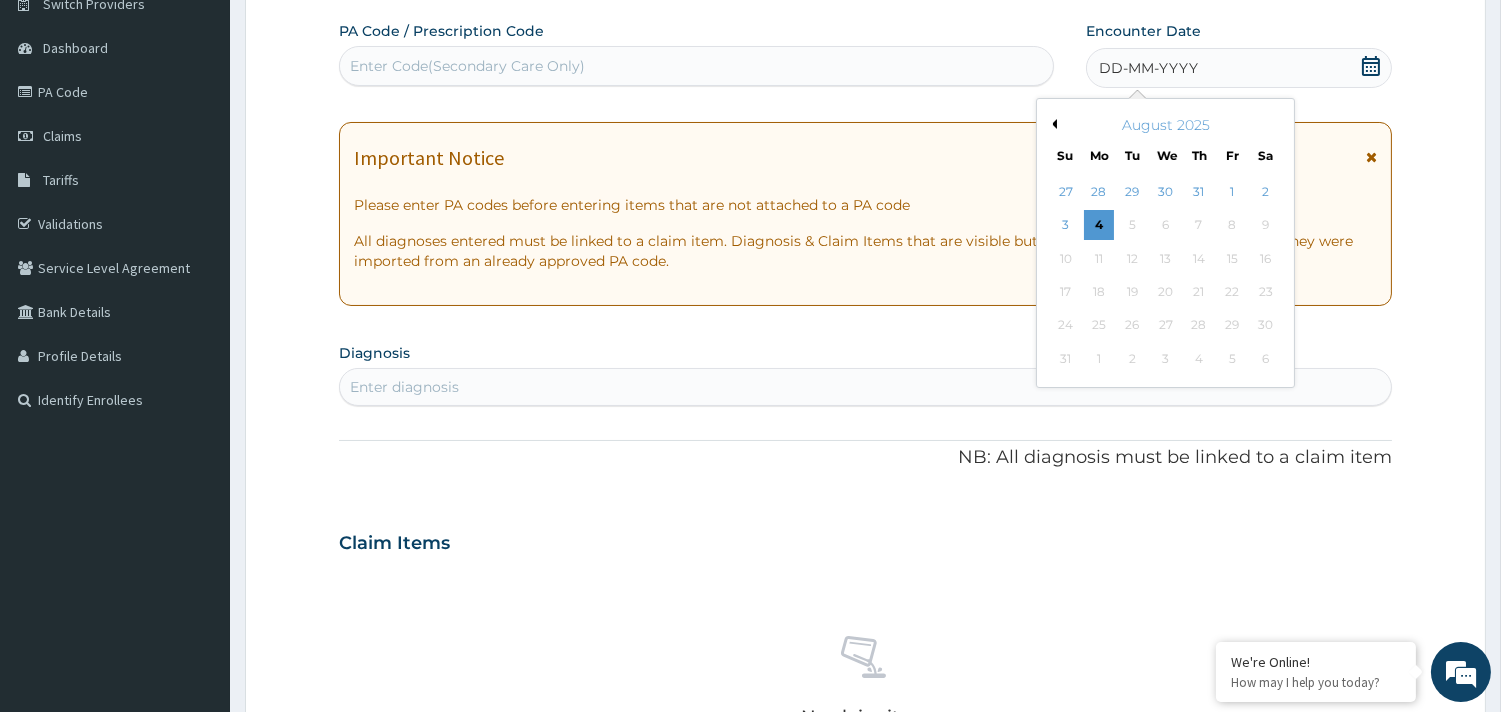 click on "Previous Month" at bounding box center (1052, 124) 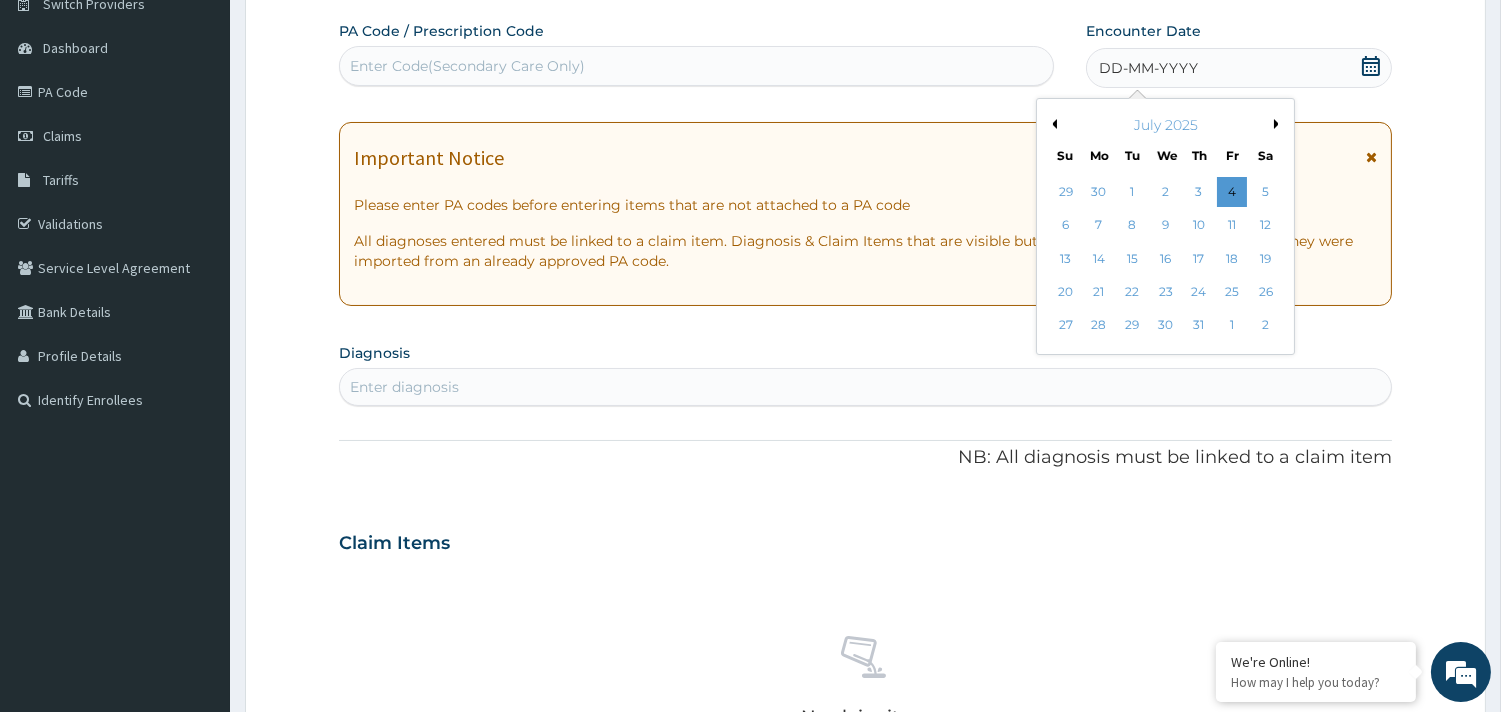 click on "Previous Month" at bounding box center [1052, 124] 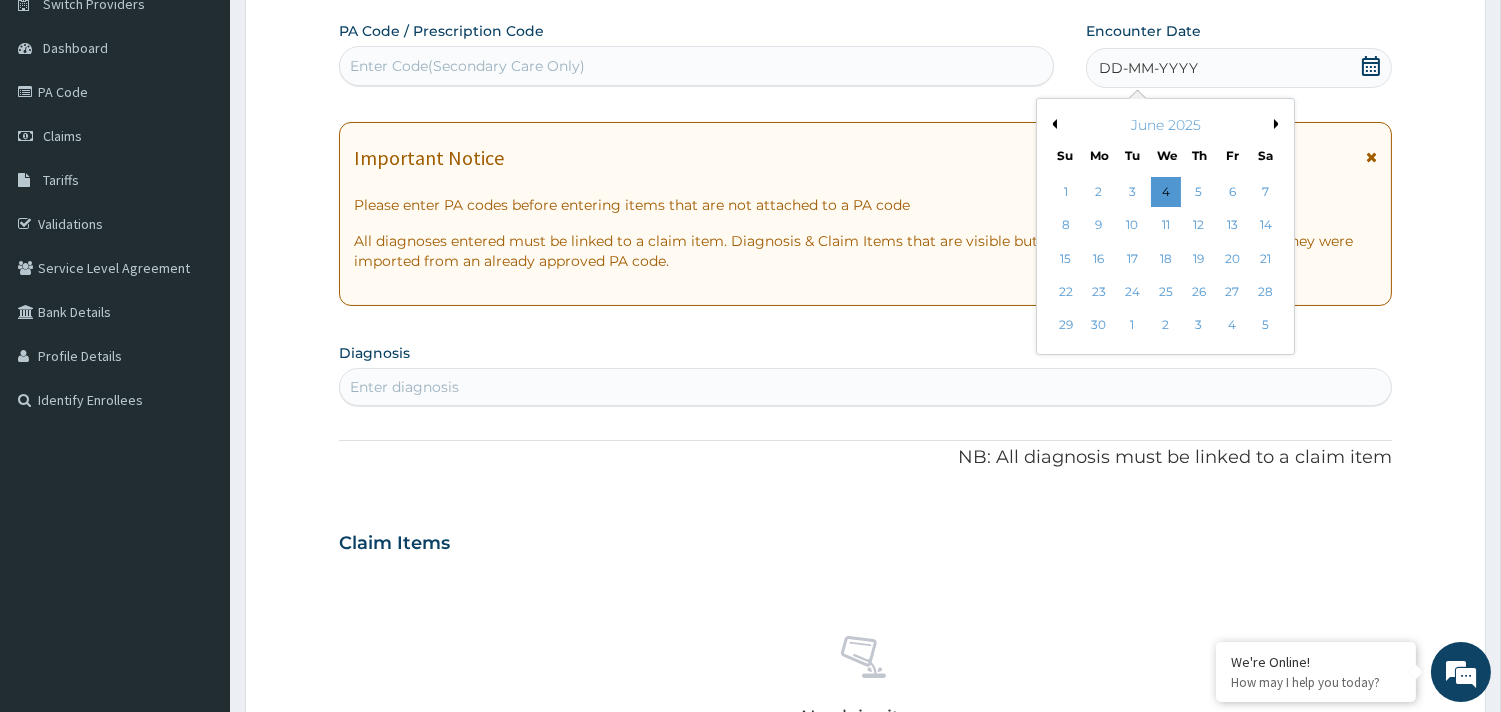 click on "Previous Month" at bounding box center [1052, 124] 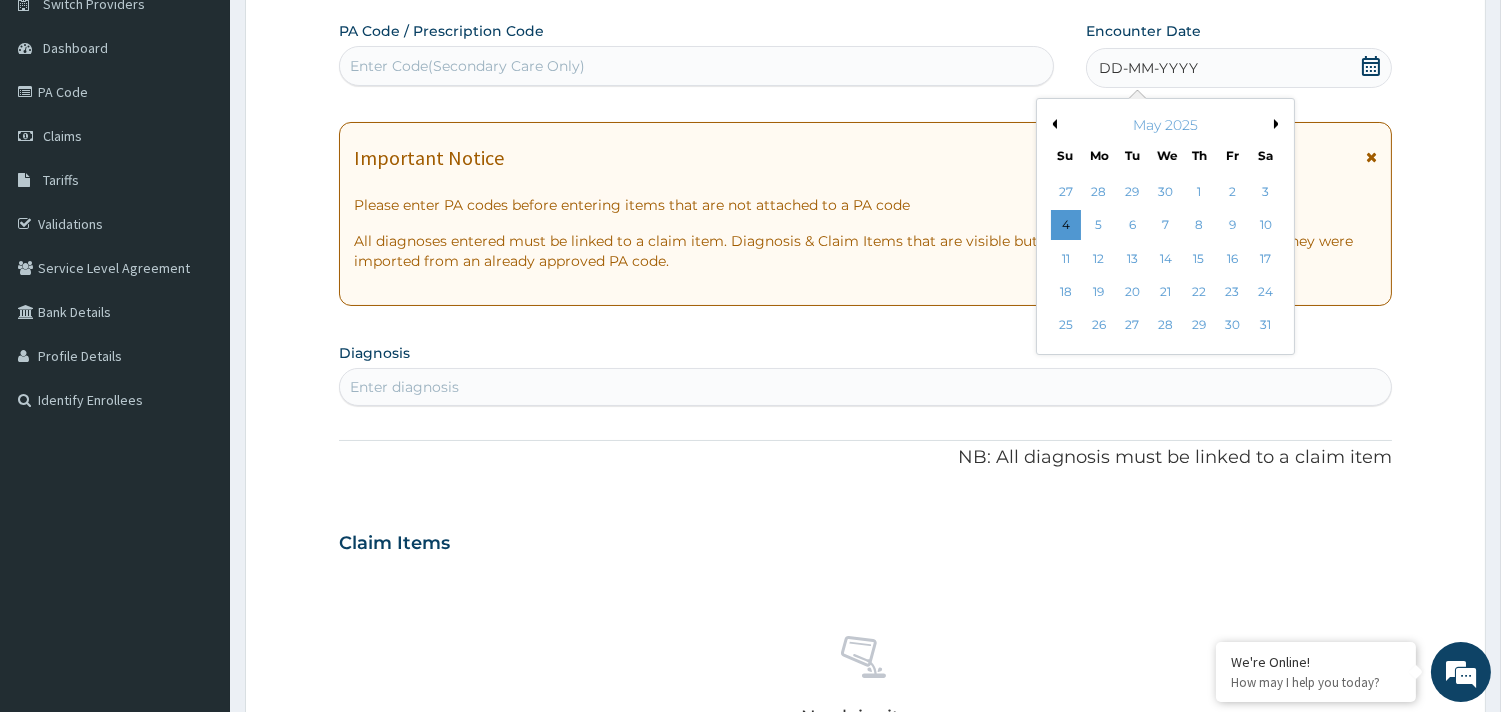 click on "Previous Month" at bounding box center [1052, 124] 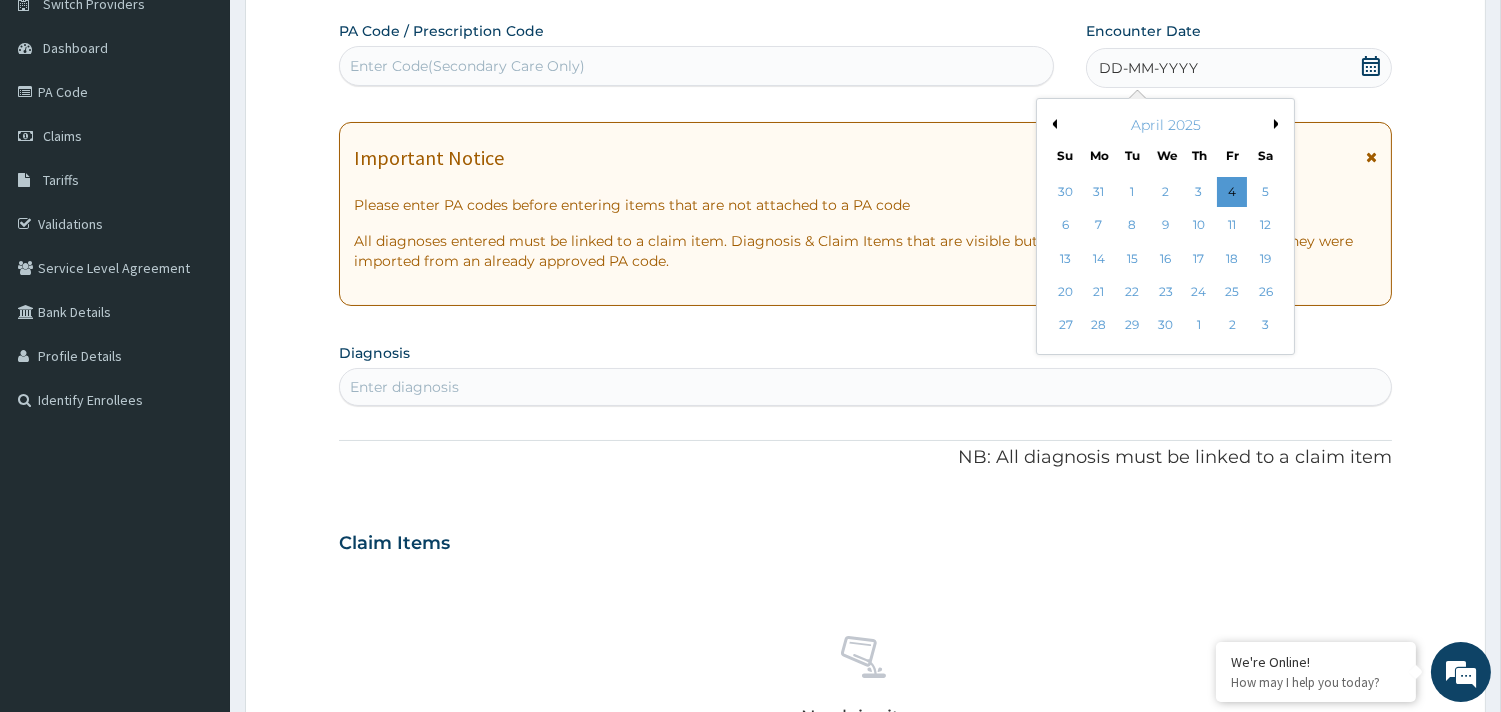 click on "Previous Month" at bounding box center (1052, 124) 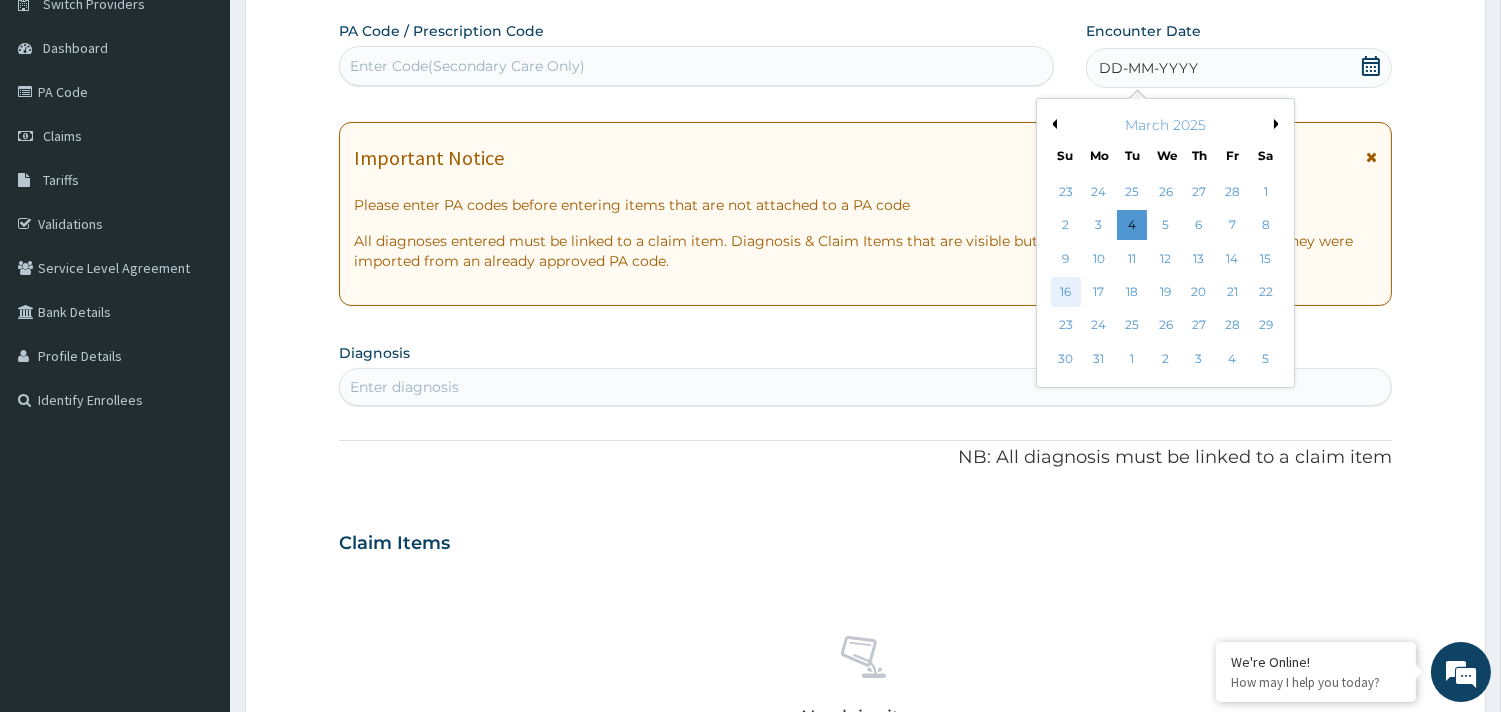 click on "16" at bounding box center [1065, 292] 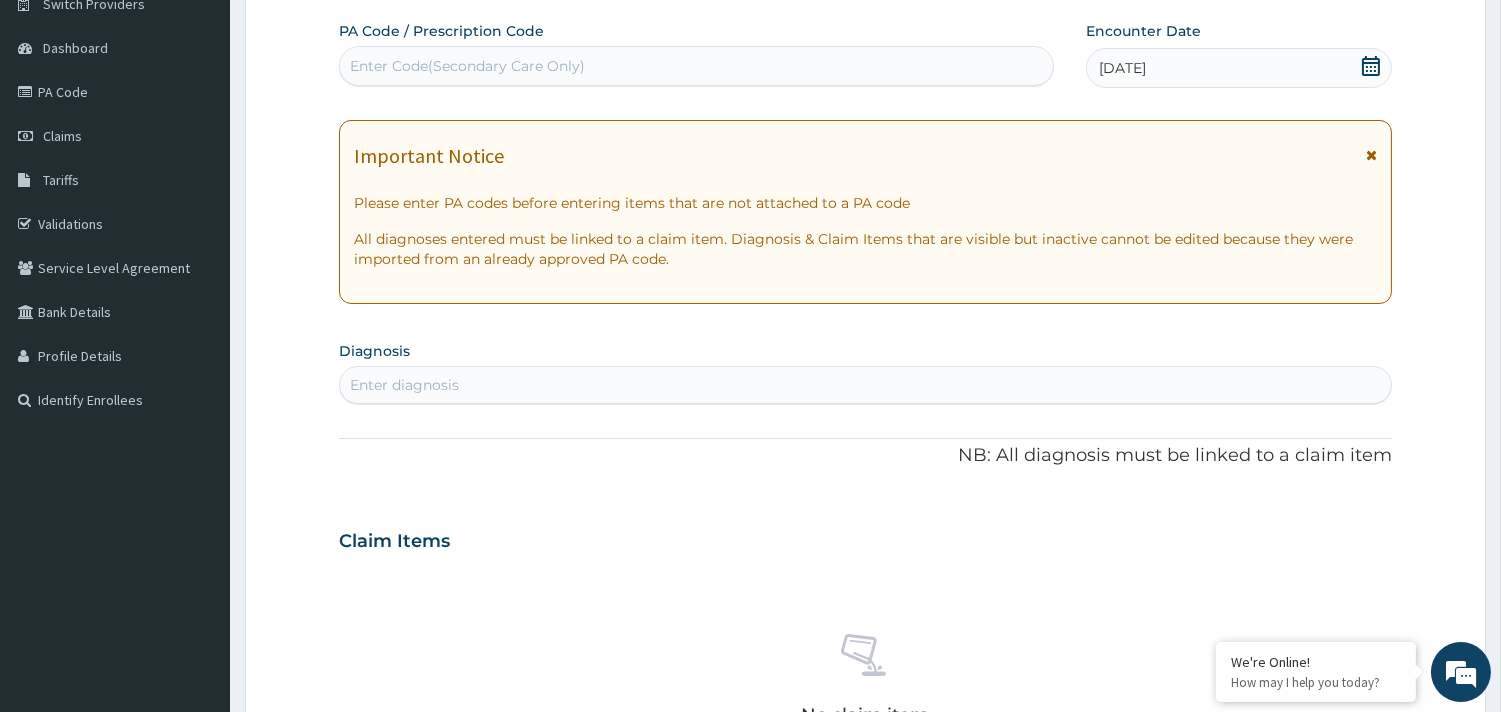 click on "Enter diagnosis" at bounding box center [865, 385] 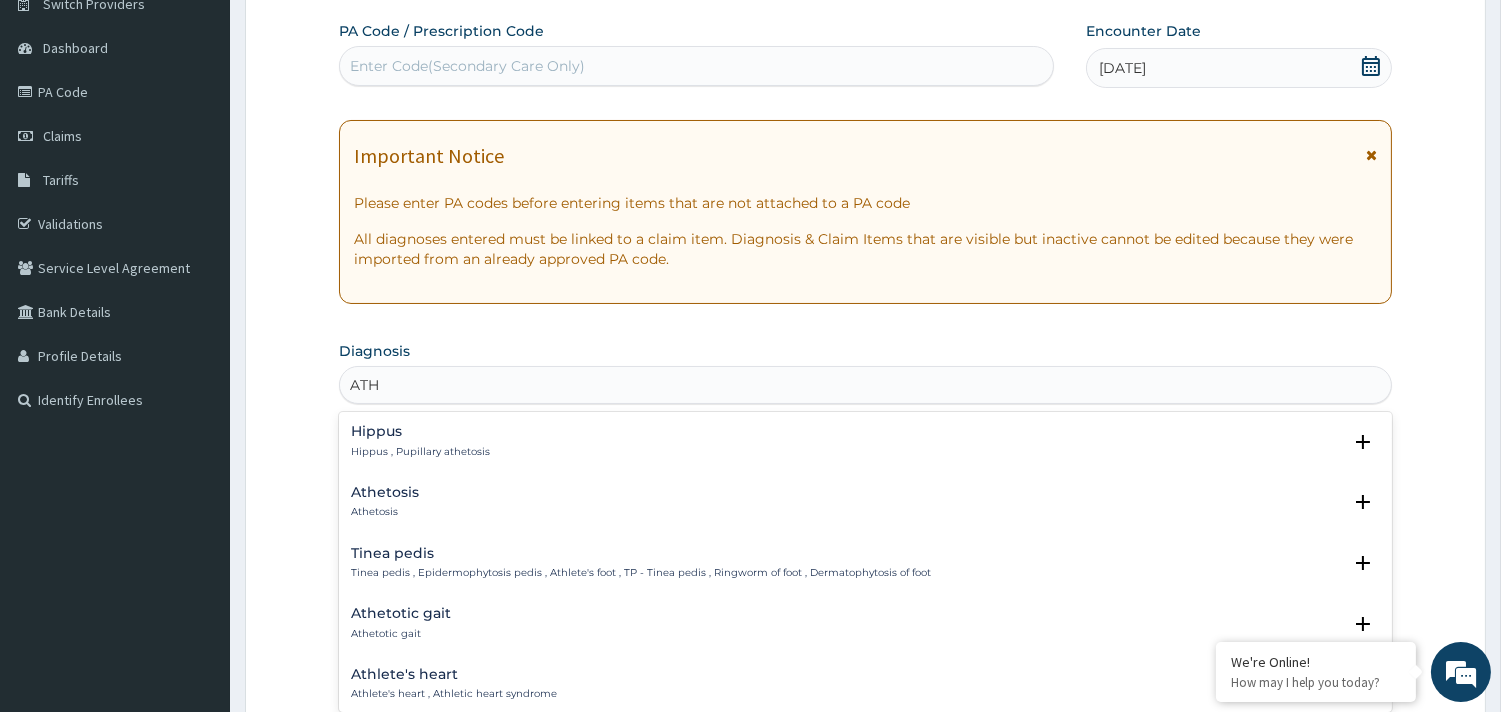 type on "ASTH" 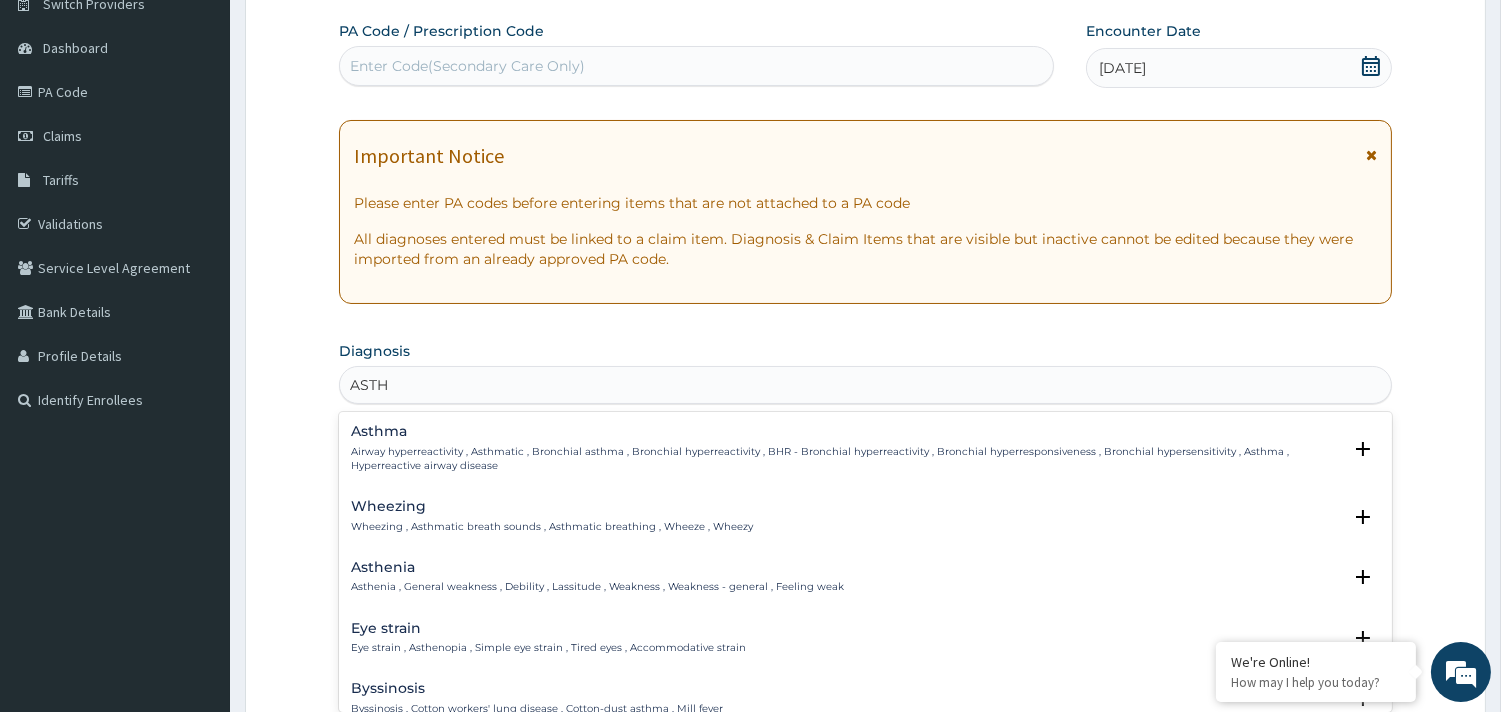 click on "Asthma Airway hyperreactivity , Asthmatic , Bronchial asthma , Bronchial hyperreactivity , BHR - Bronchial hyperreactivity , Bronchial hyperresponsiveness , Bronchial hypersensitivity , Asthma , Hyperreactive airway disease" at bounding box center (846, 448) 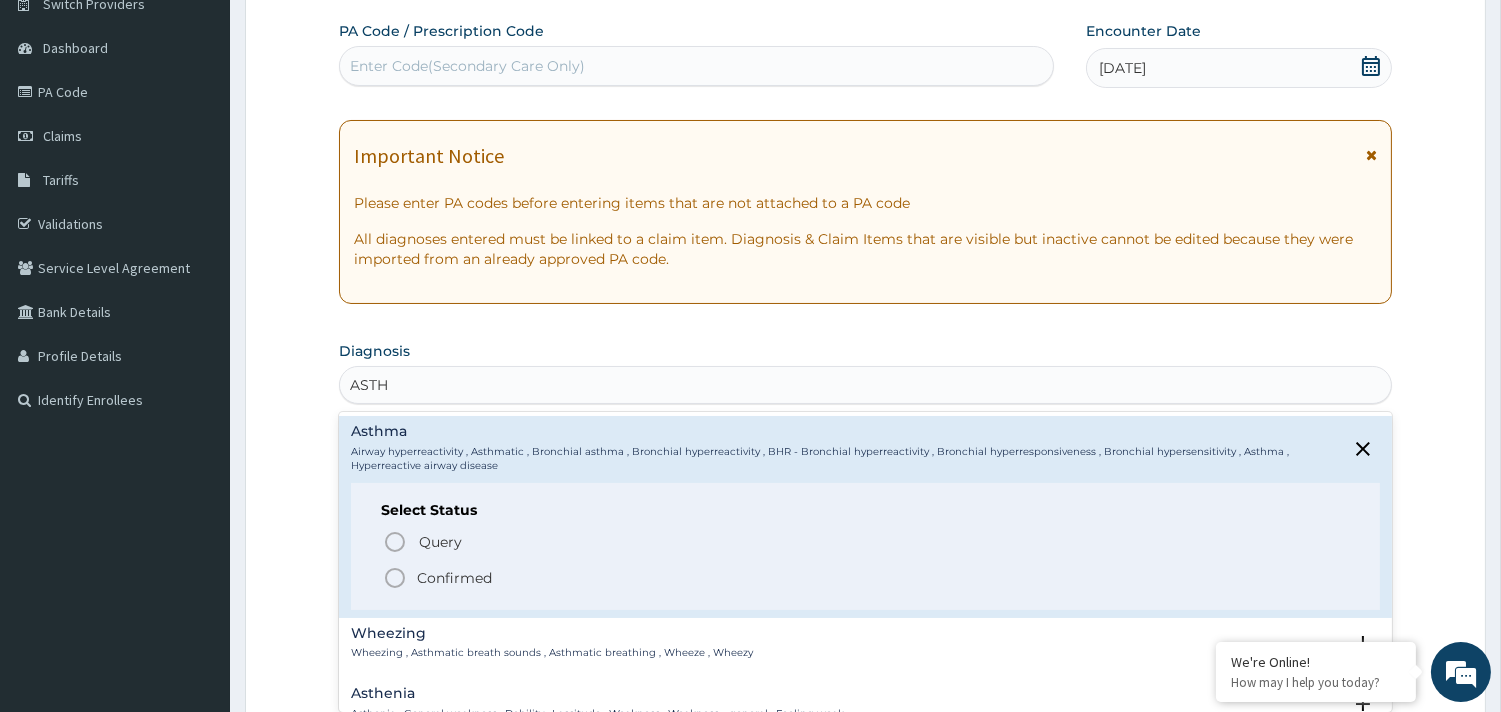 click 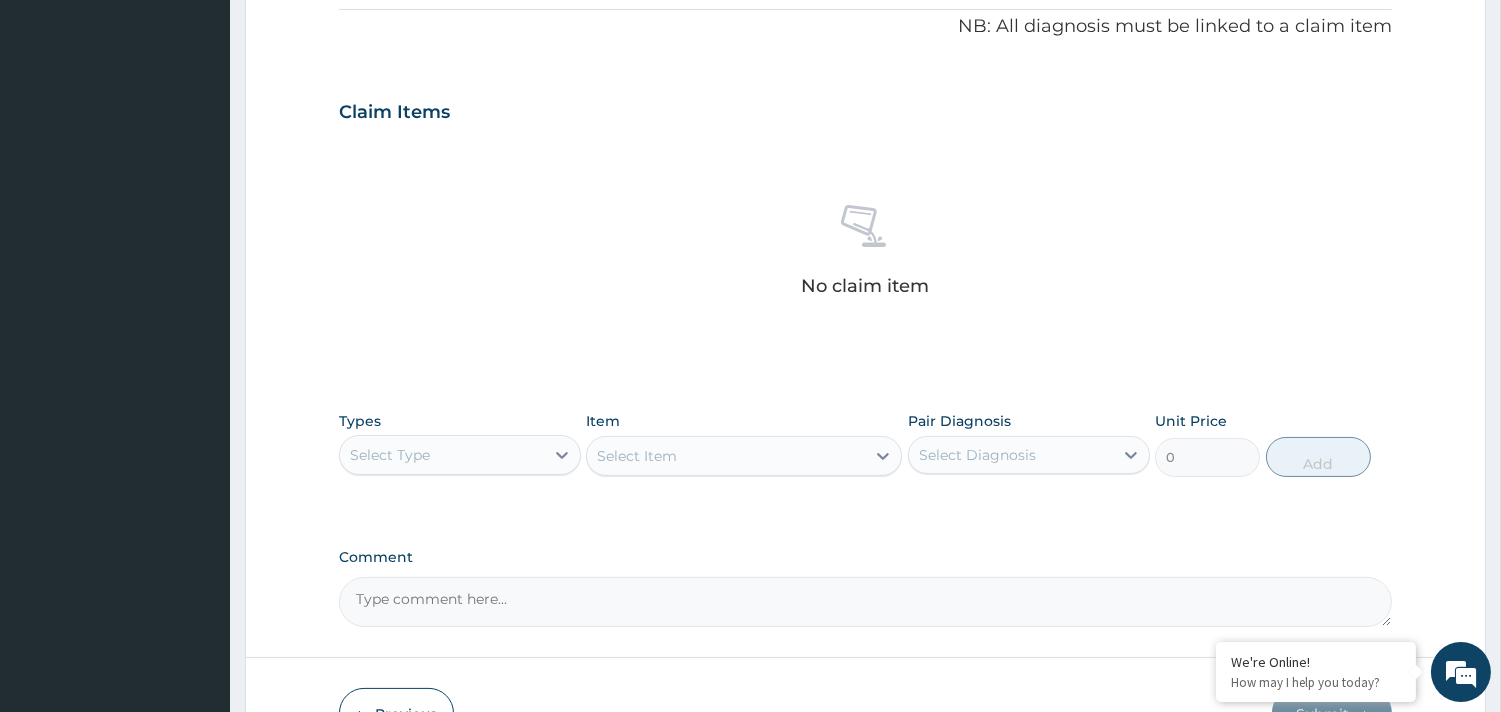 scroll, scrollTop: 614, scrollLeft: 0, axis: vertical 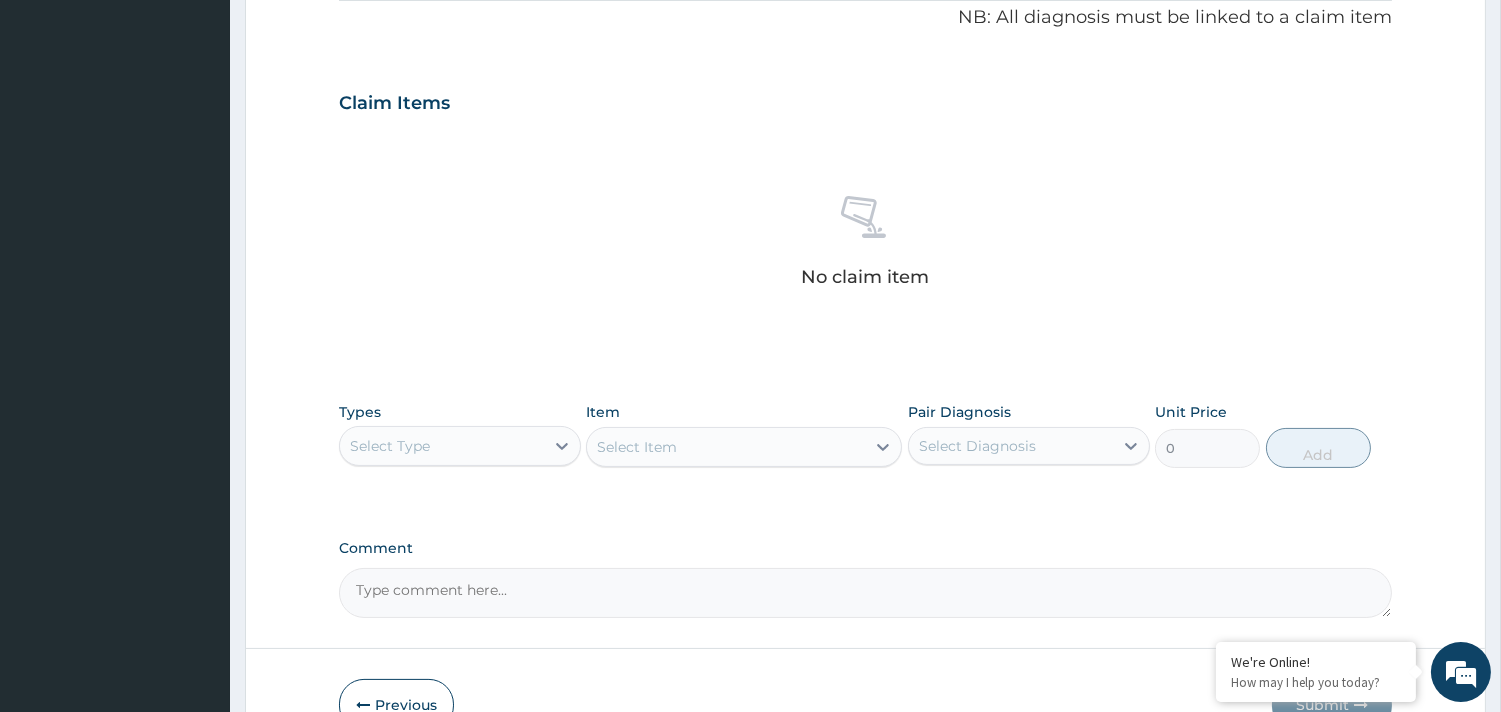 click on "Select Type" at bounding box center (442, 446) 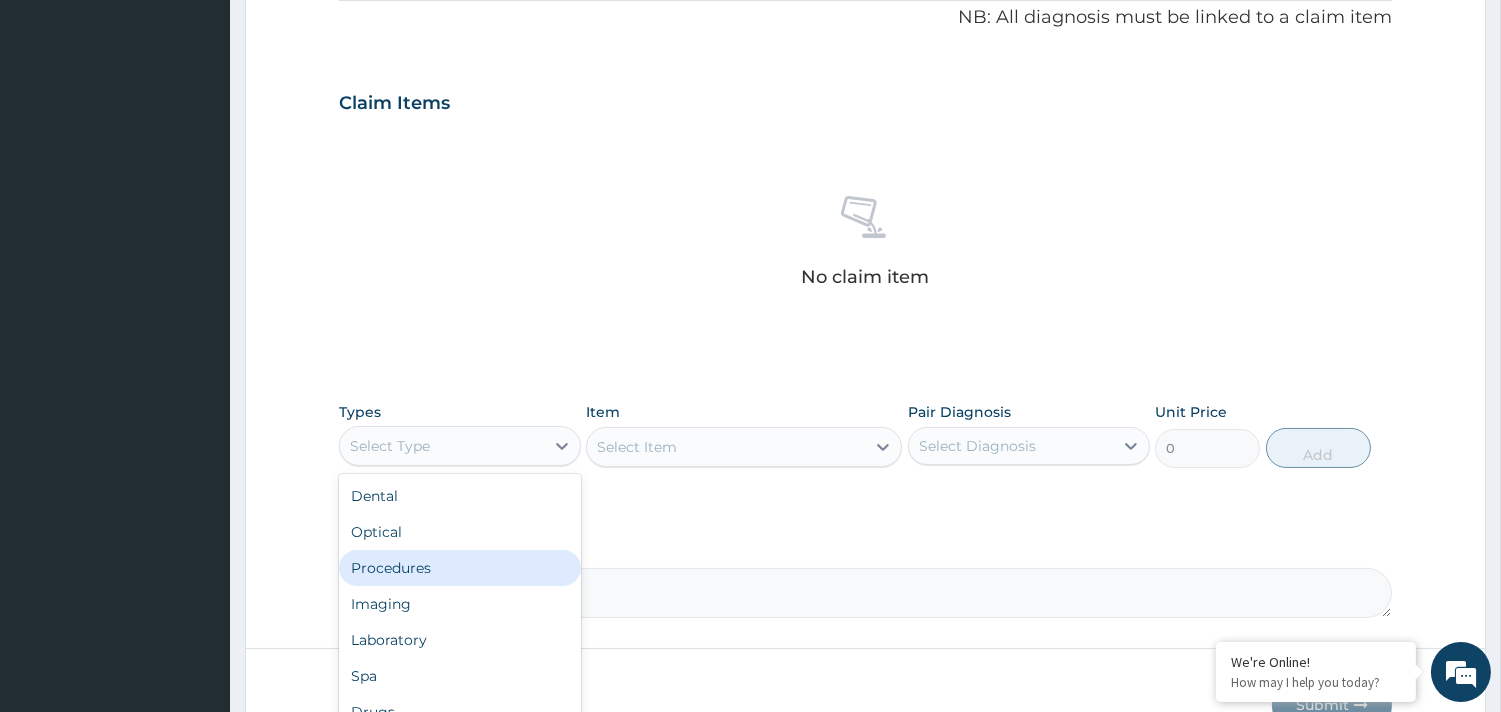 click on "Procedures" at bounding box center [460, 568] 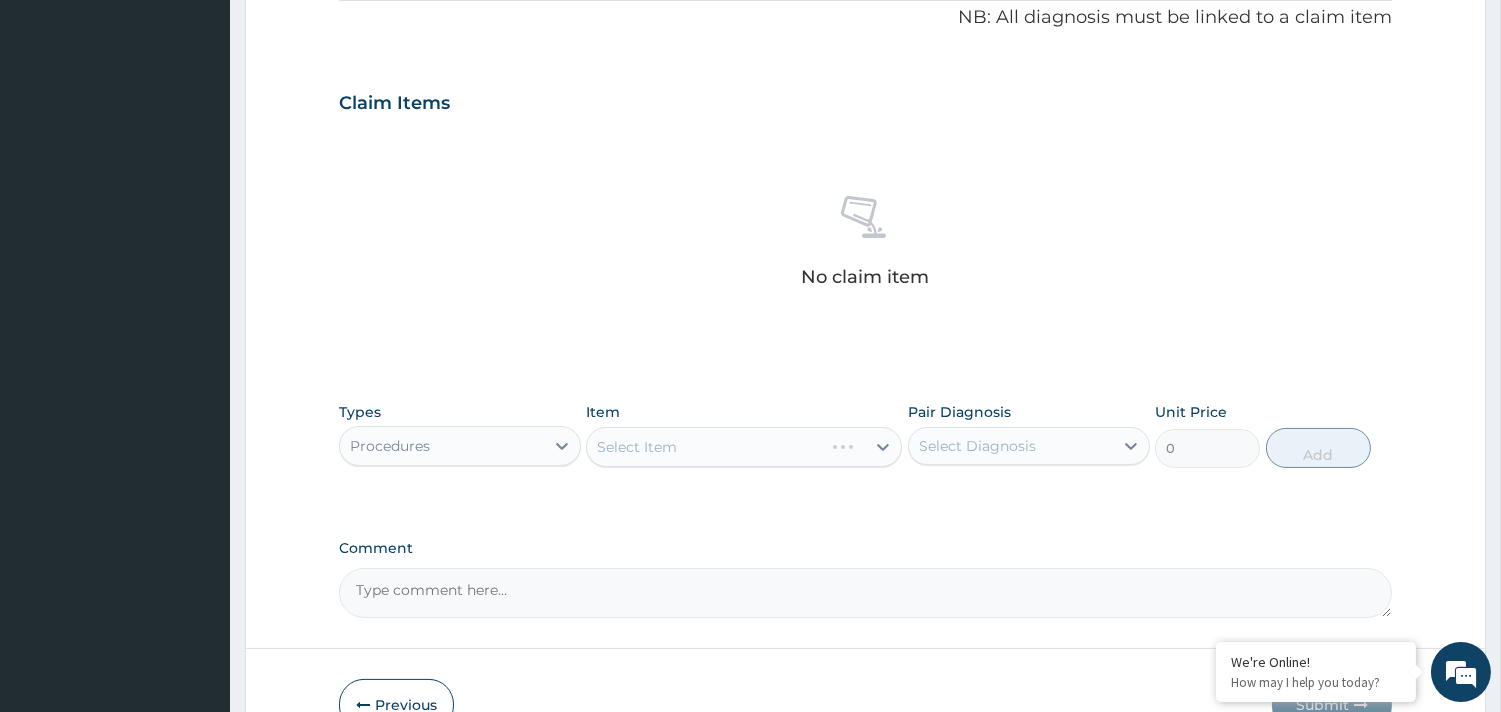 click on "Select Item" at bounding box center (744, 447) 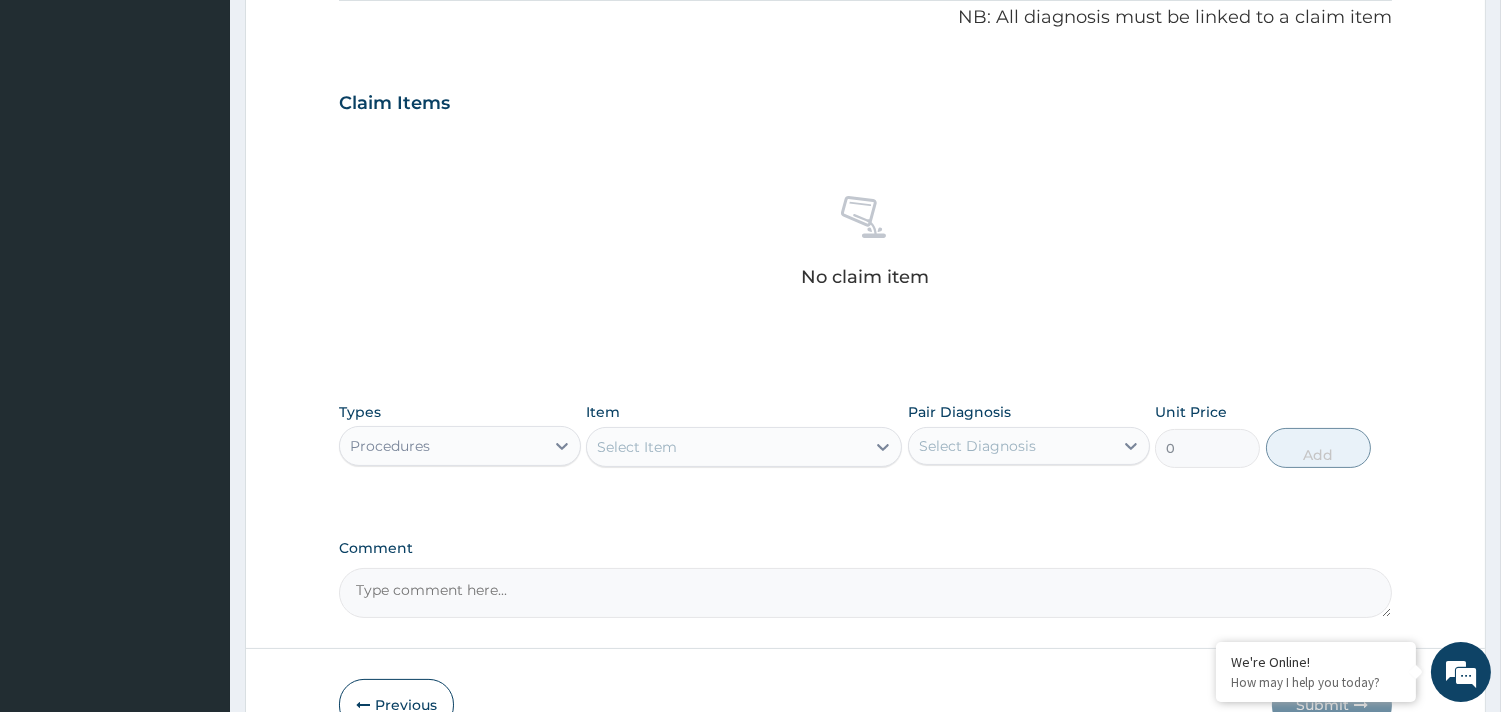 click on "Item Select Item" at bounding box center (744, 435) 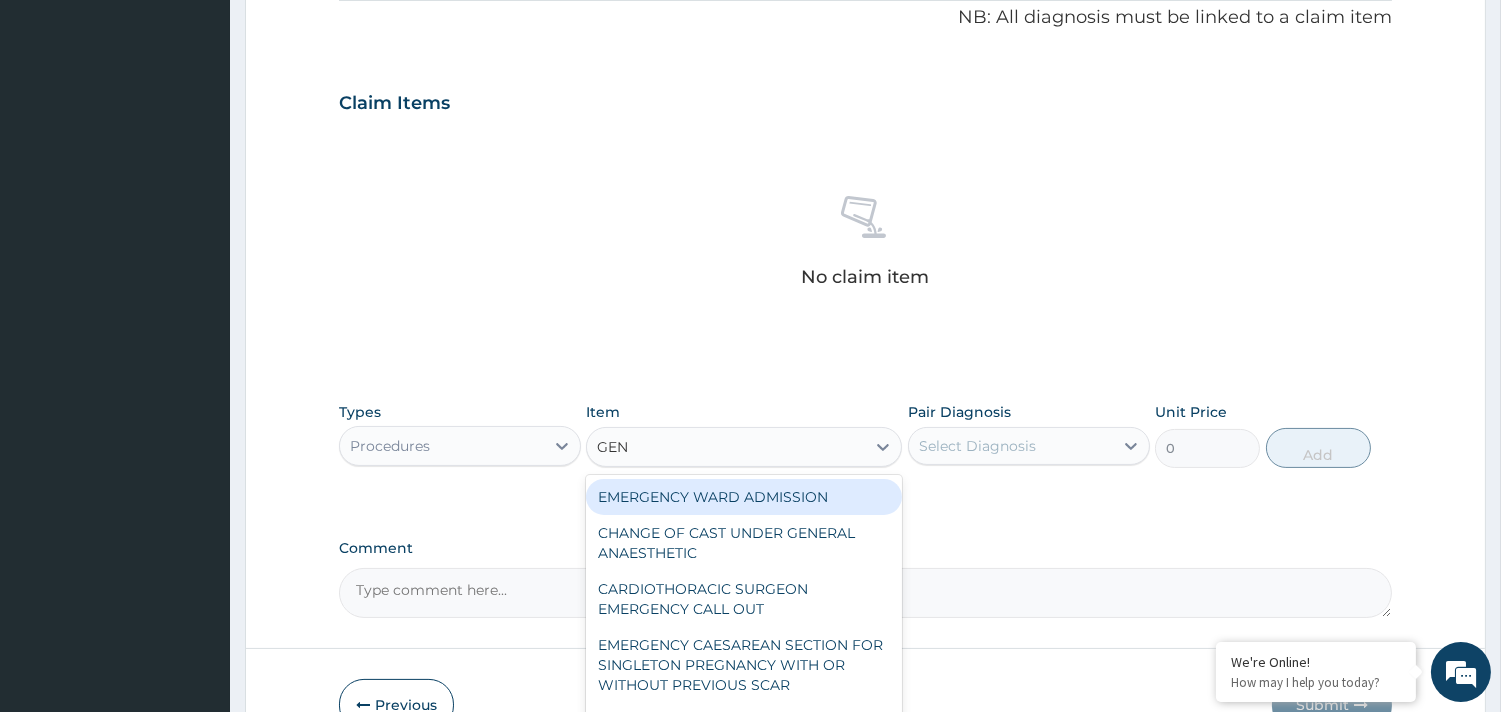 type on "GENE" 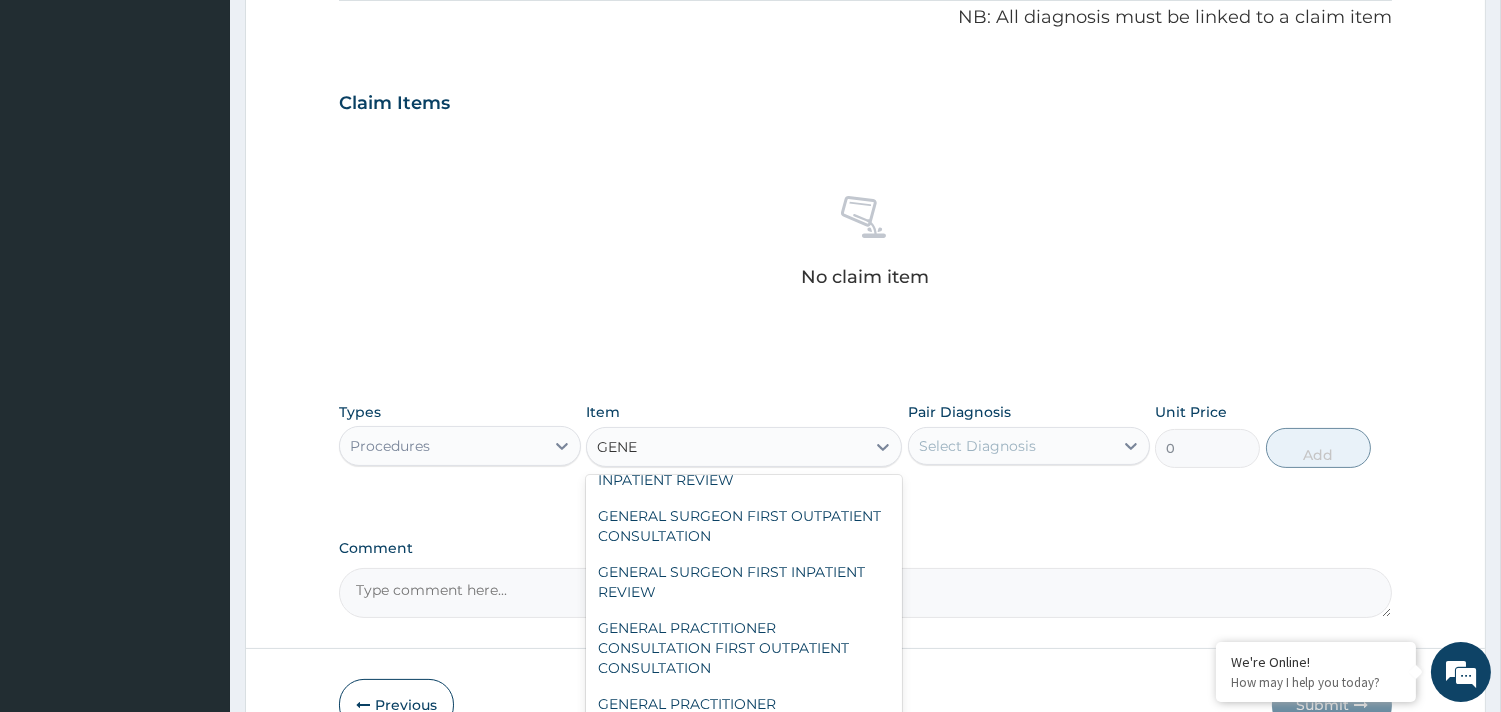 scroll, scrollTop: 222, scrollLeft: 0, axis: vertical 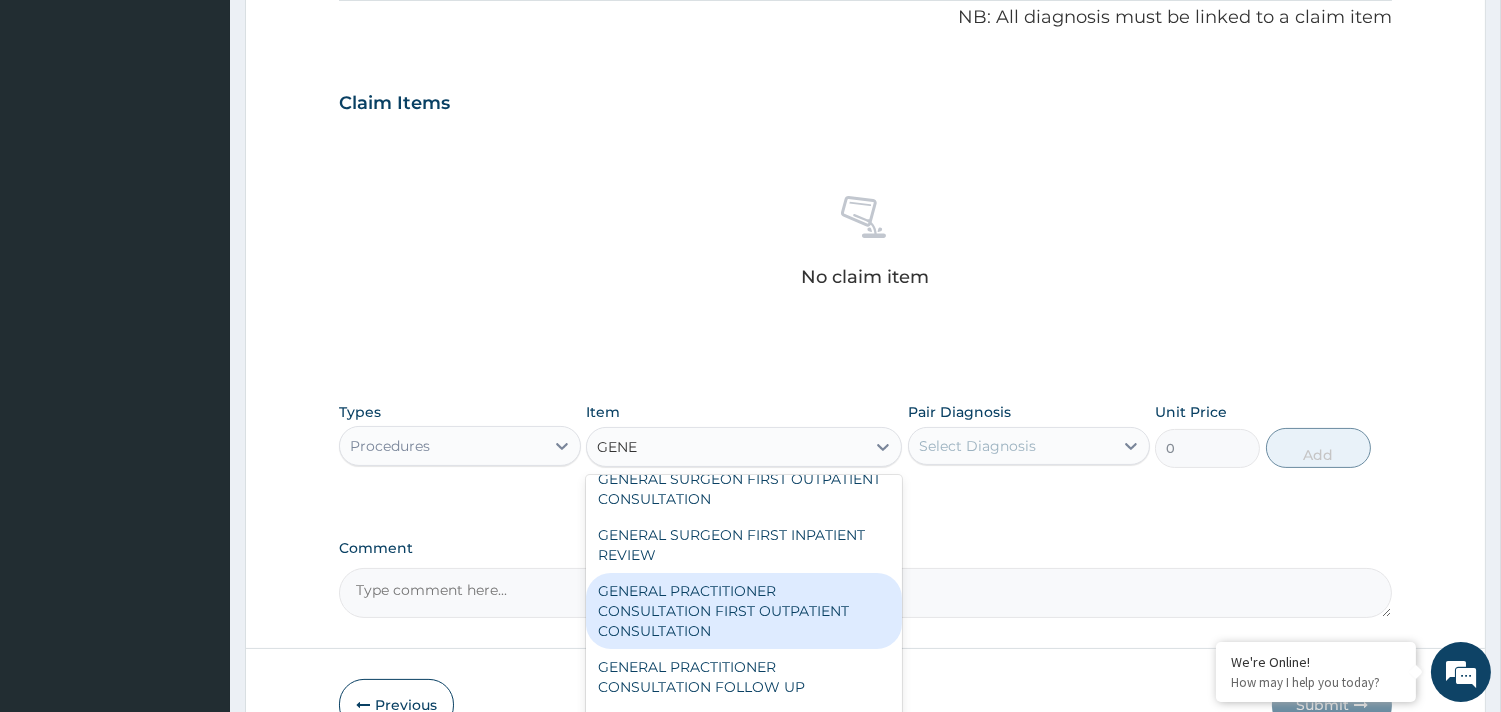 click on "GENERAL PRACTITIONER CONSULTATION FIRST OUTPATIENT CONSULTATION" at bounding box center (744, 611) 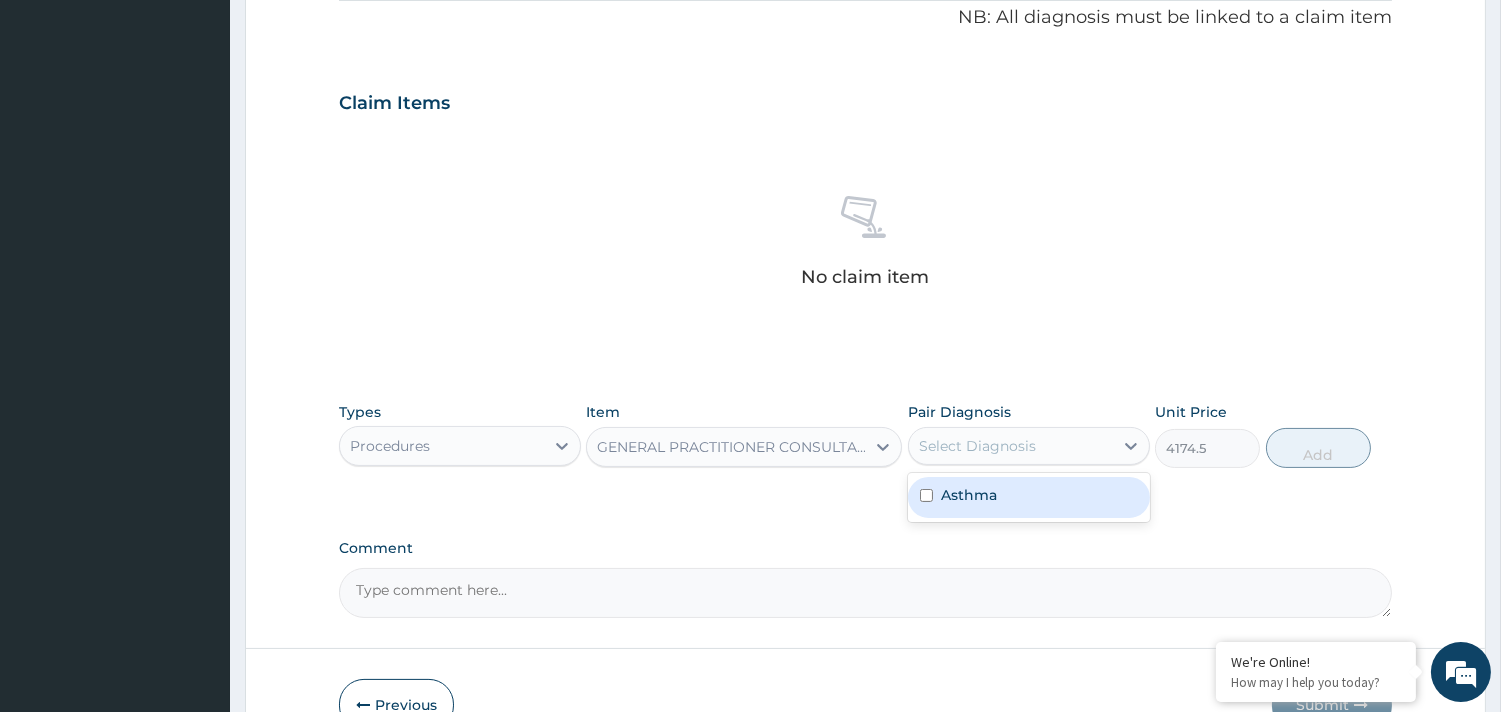 click on "Select Diagnosis" at bounding box center (977, 446) 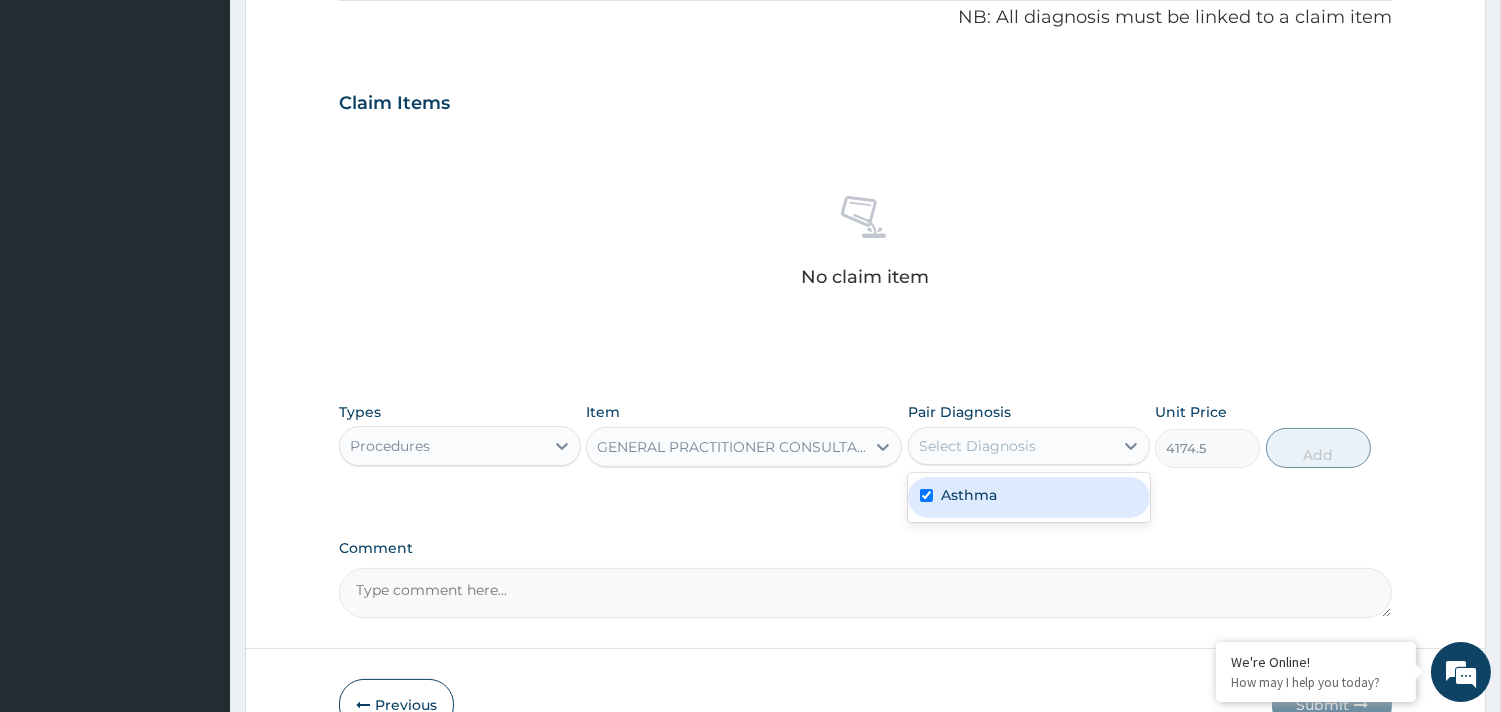 checkbox on "true" 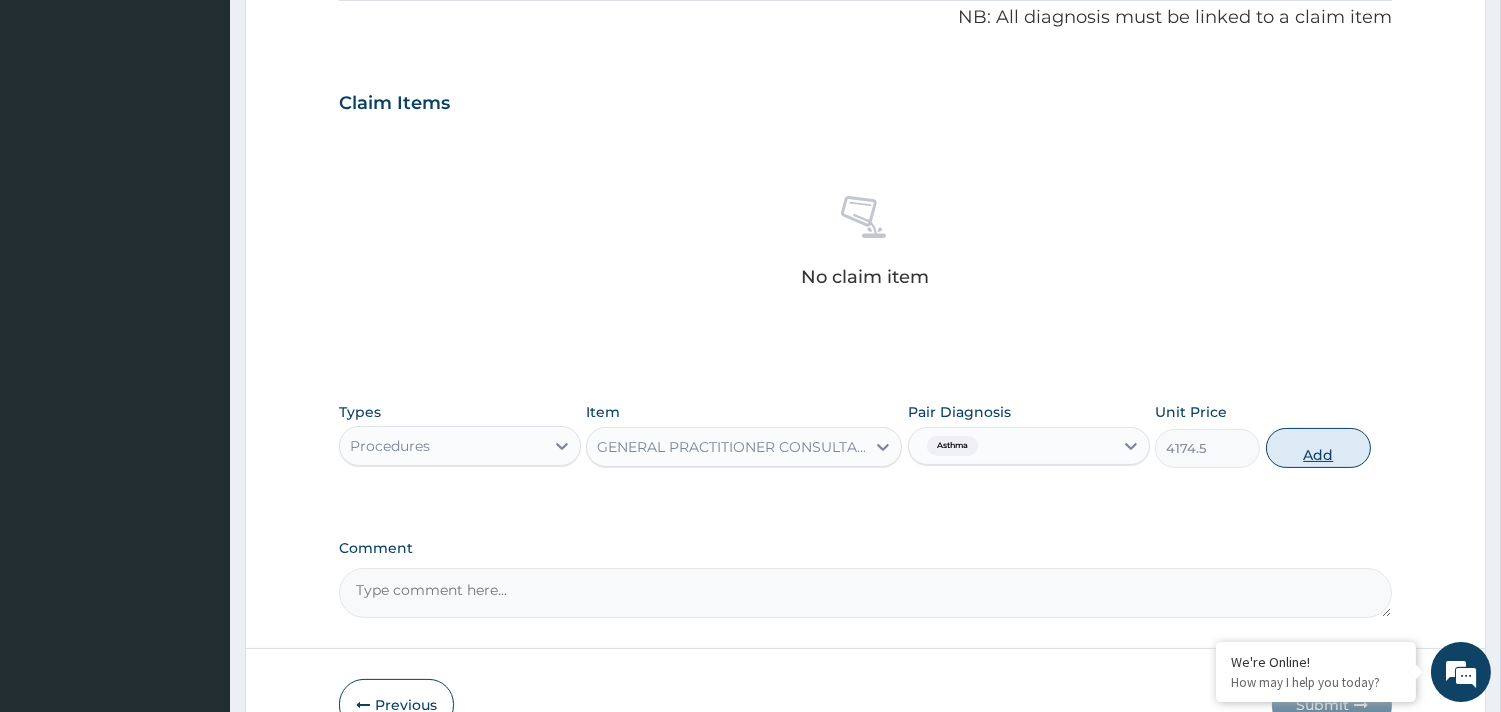 click on "Add" at bounding box center (1318, 448) 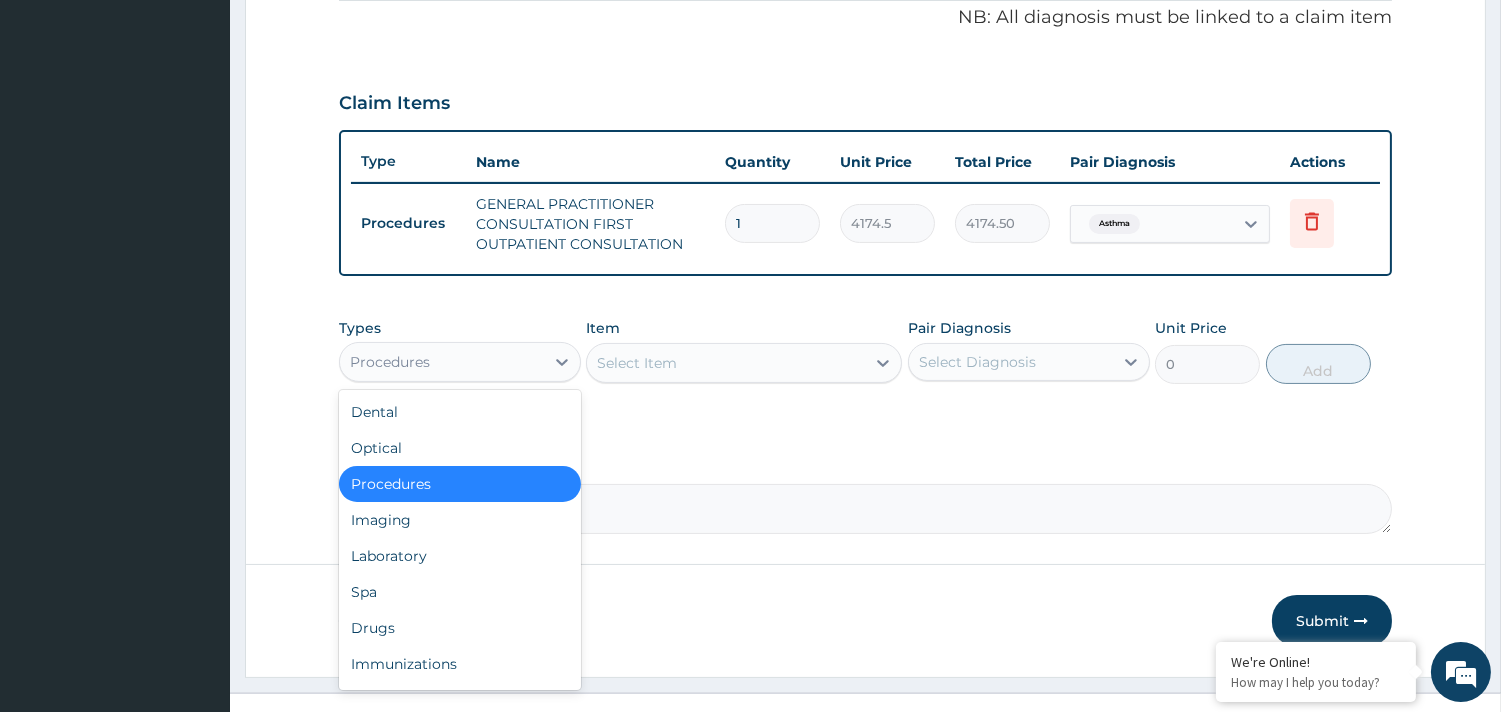 click on "Procedures" at bounding box center [442, 362] 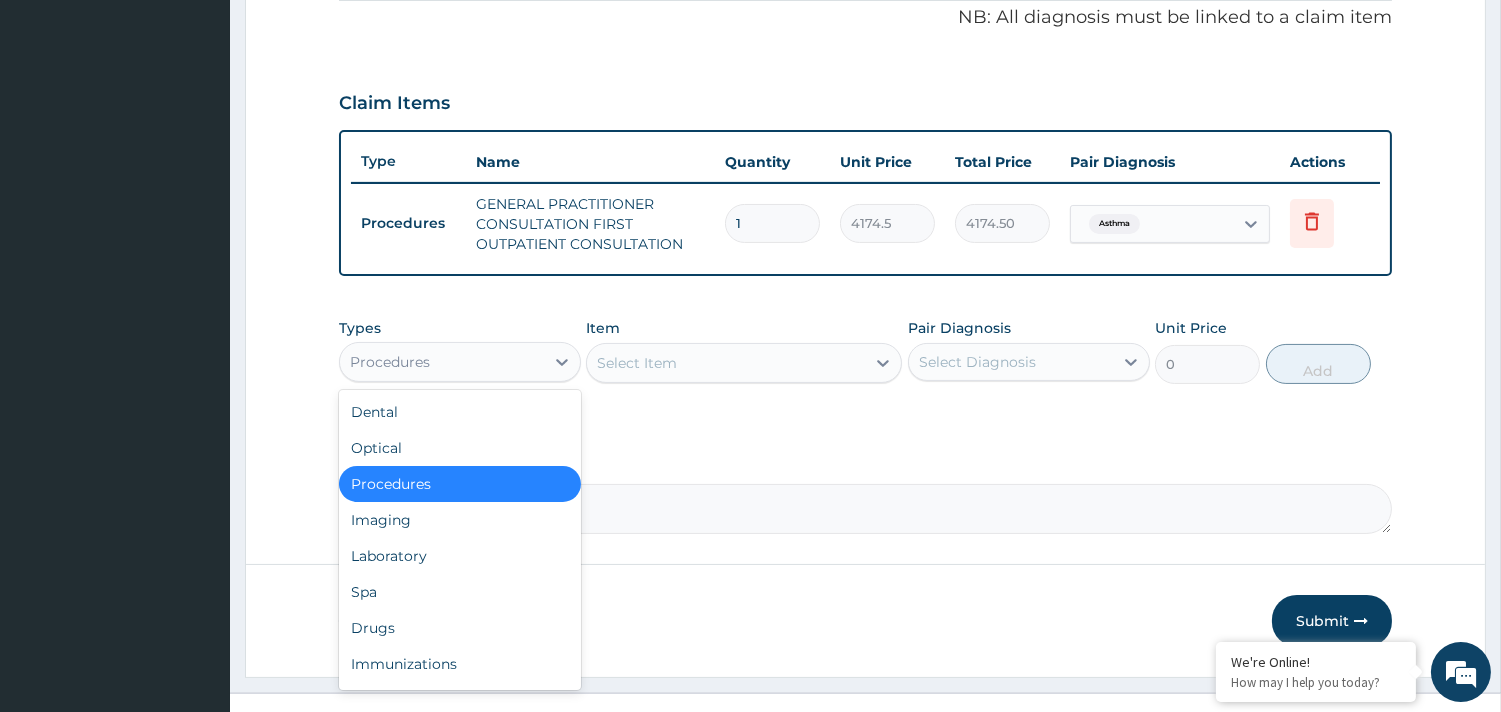 click on "Select Item" at bounding box center (744, 363) 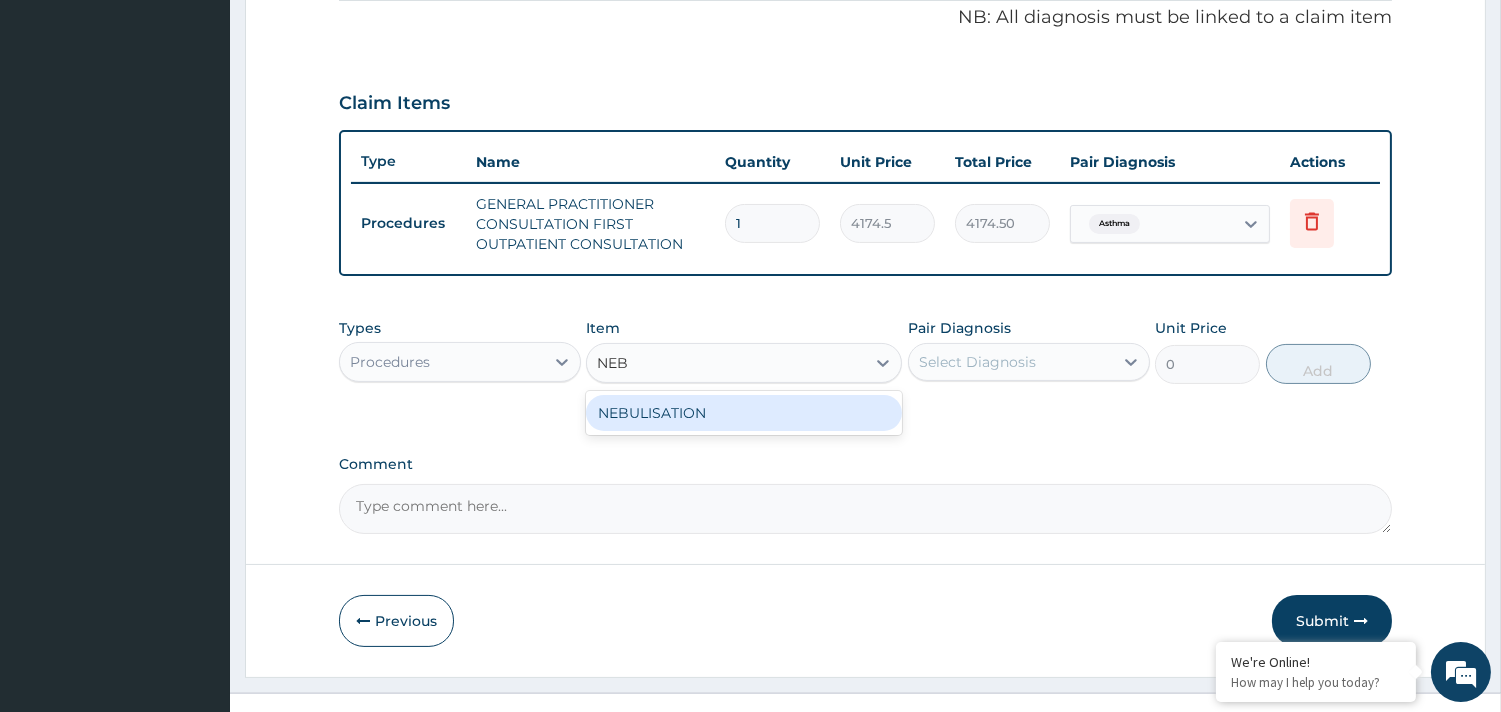 type on "NEBU" 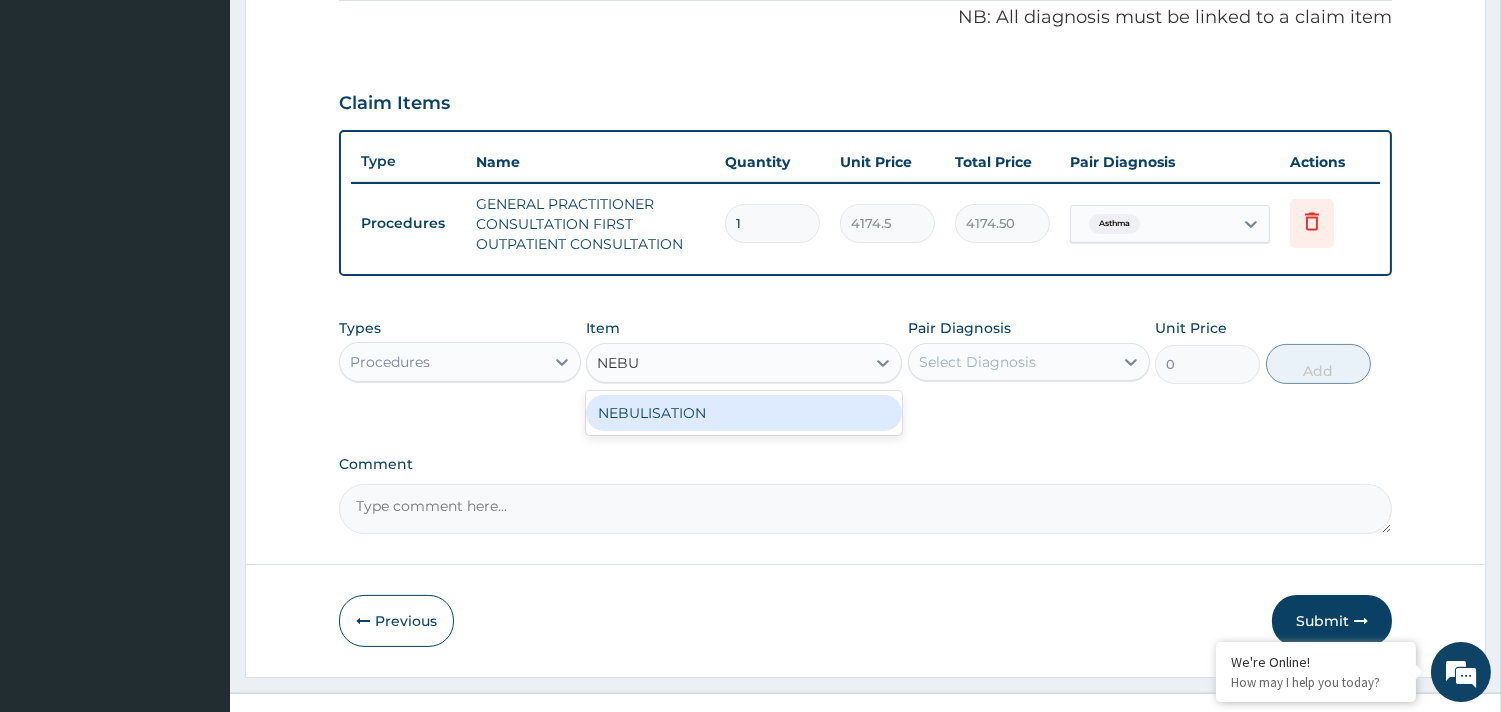 click on "NEBULISATION" at bounding box center (744, 413) 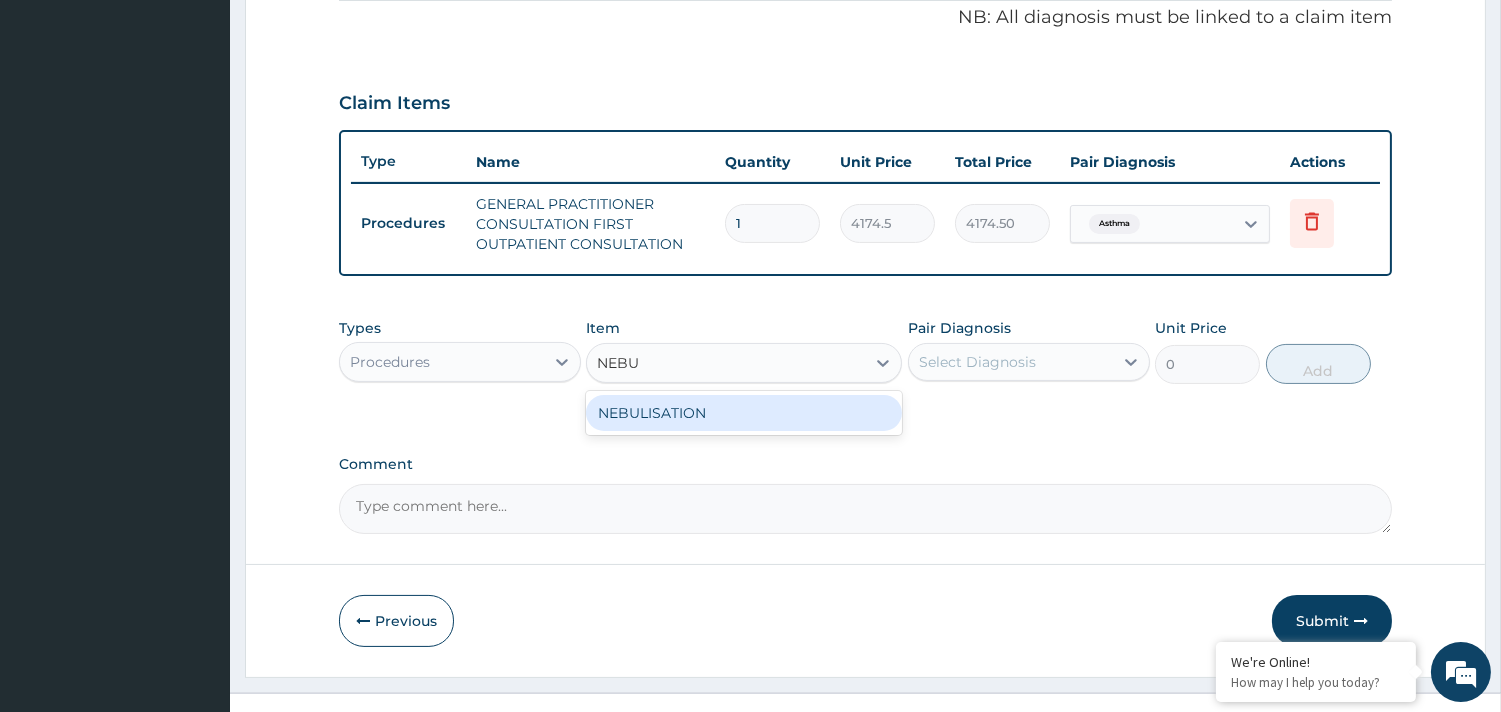 type 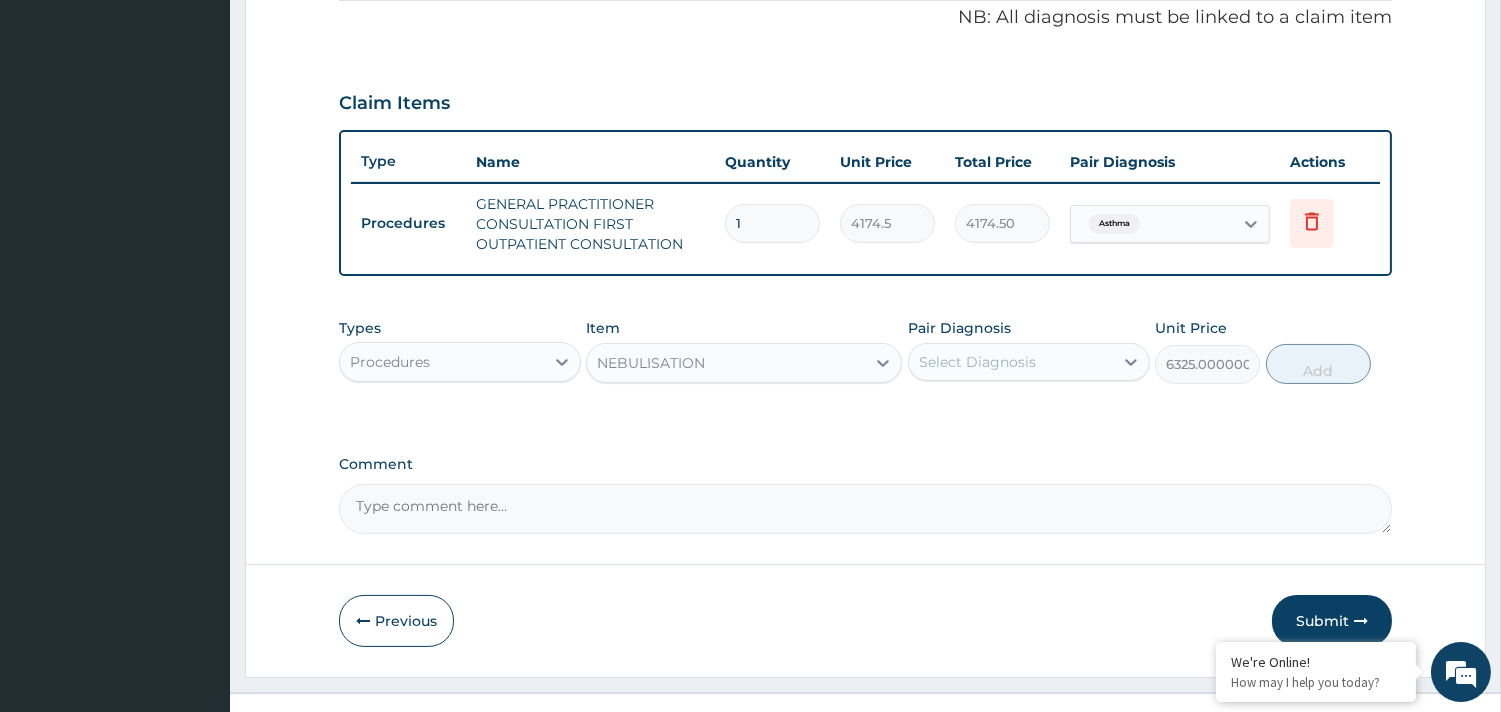 click on "Select Diagnosis" at bounding box center [1011, 362] 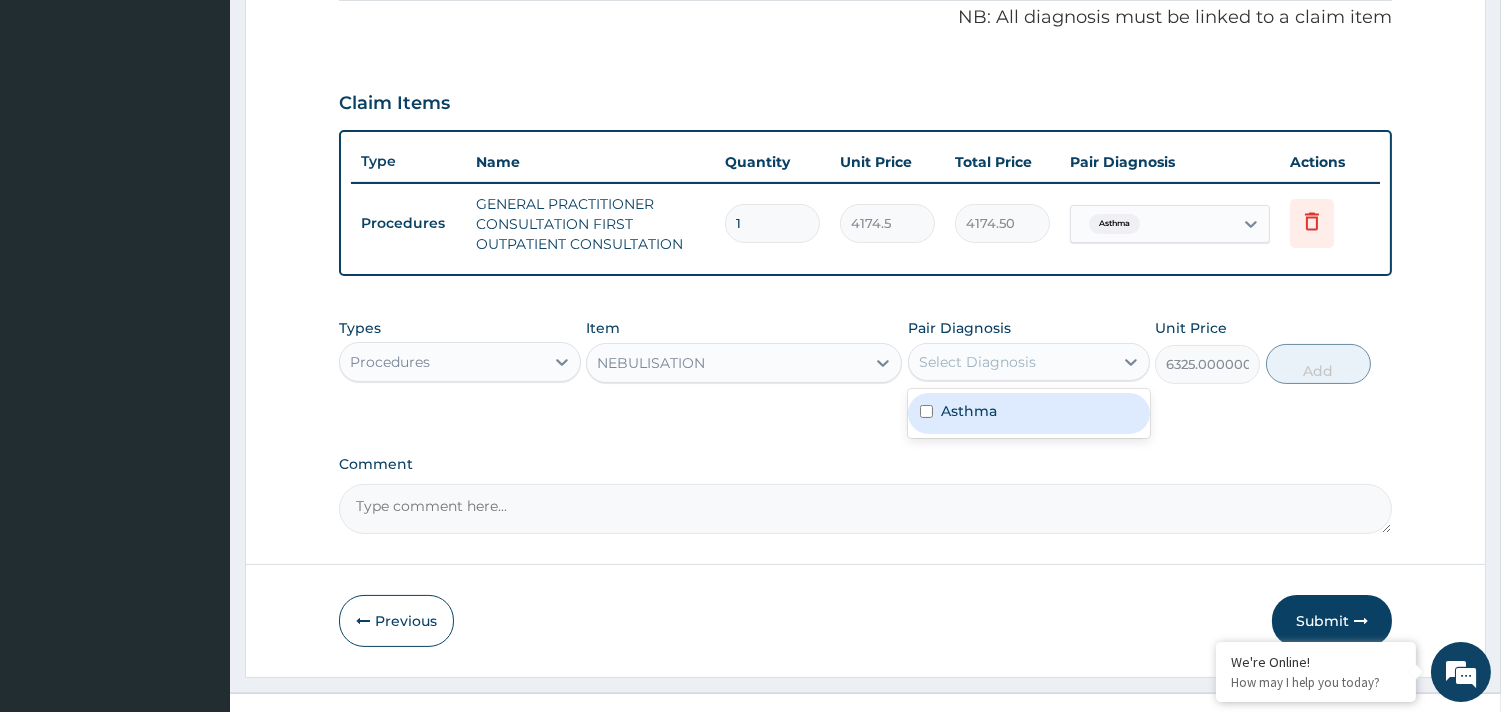click on "Asthma" at bounding box center (1029, 413) 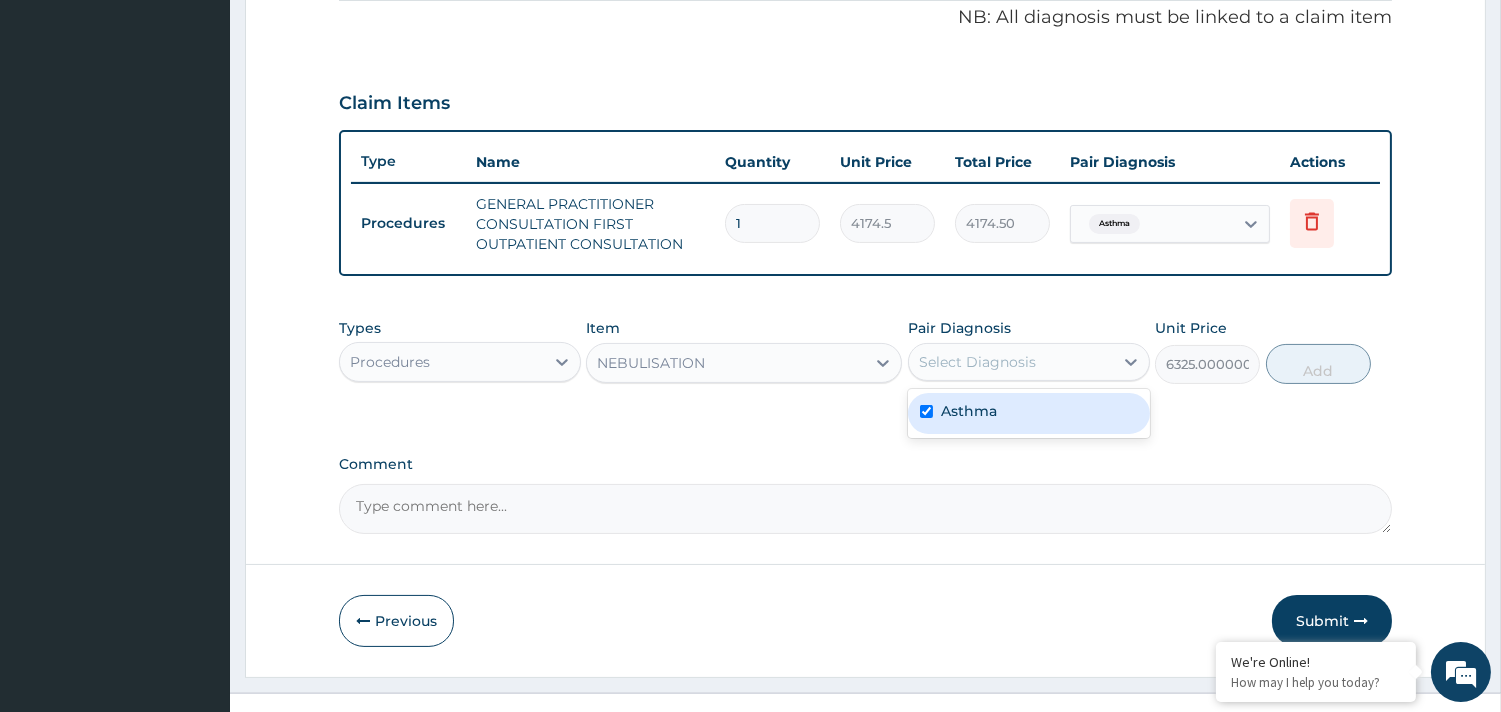 checkbox on "true" 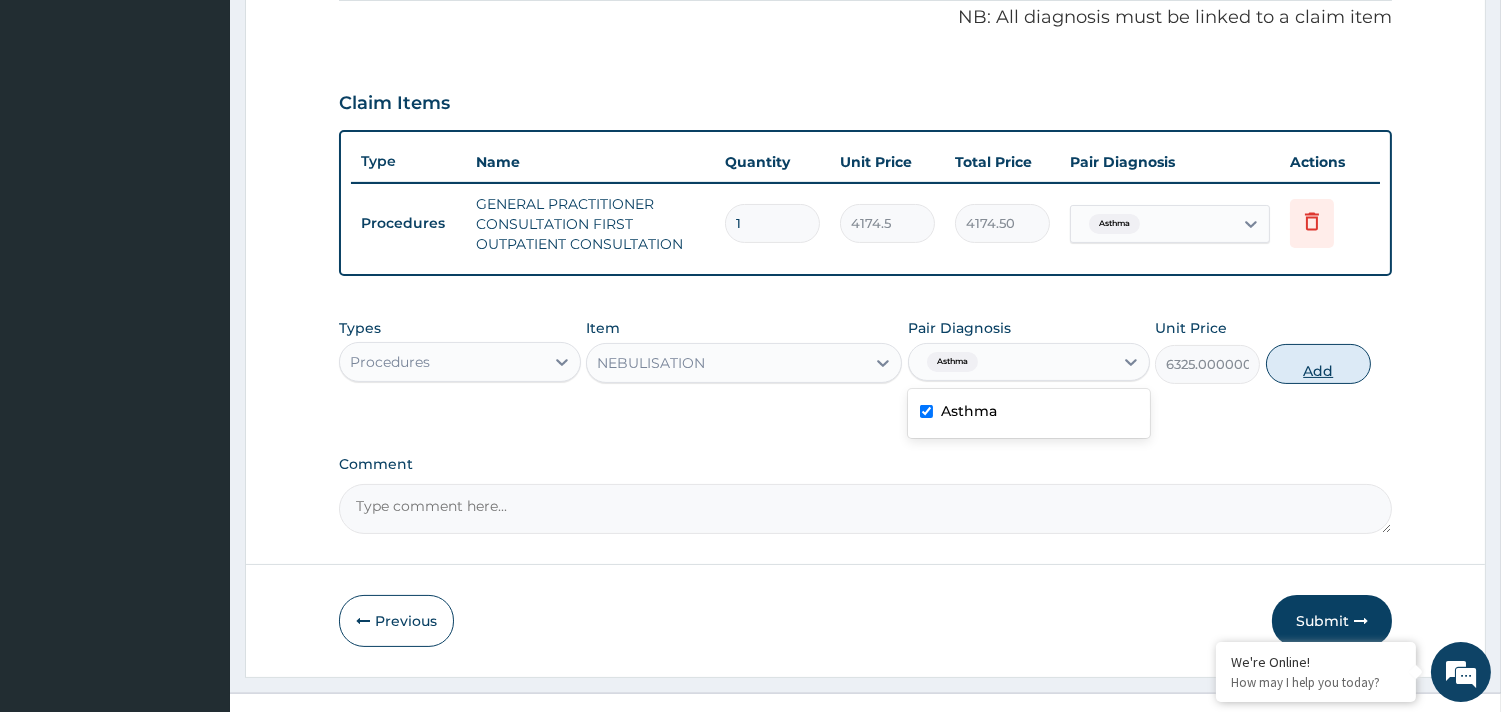 click on "Add" at bounding box center (1318, 364) 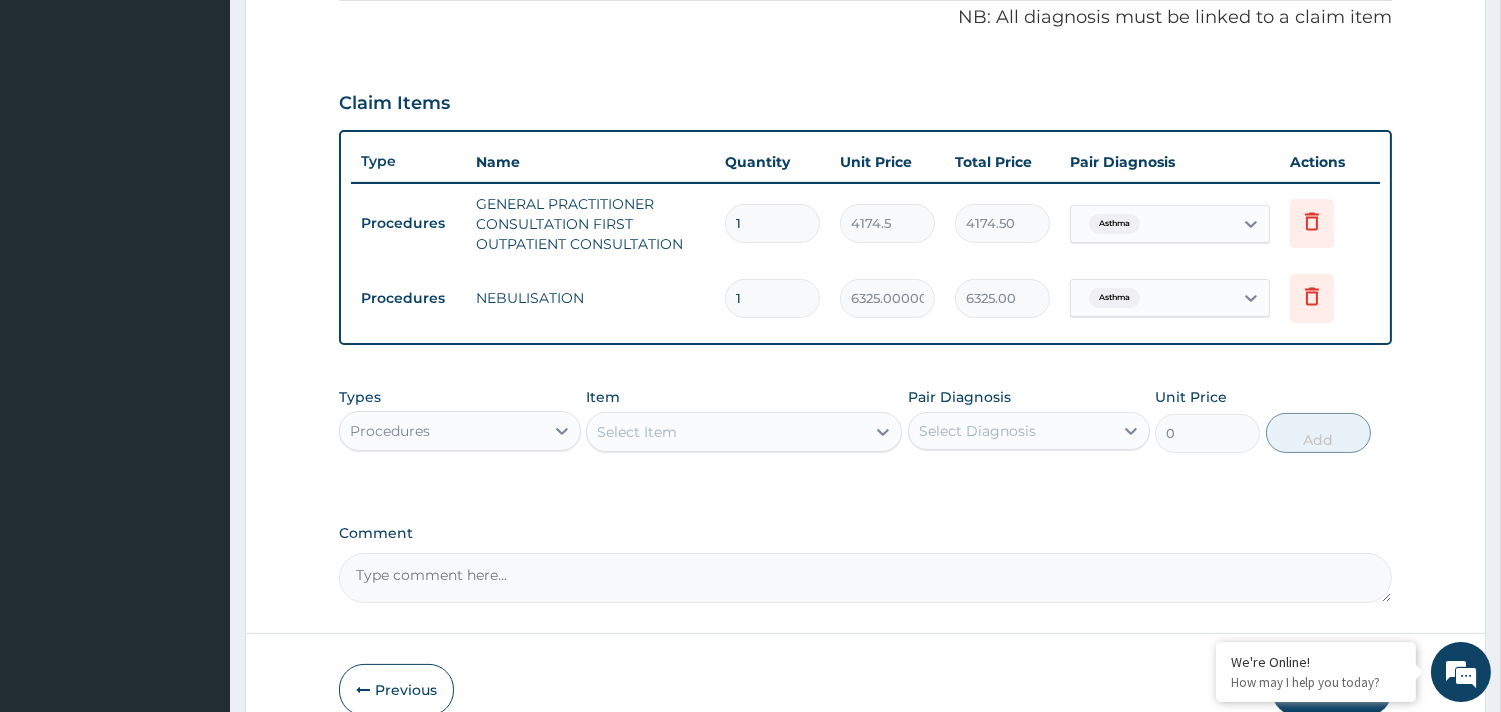 click on "Procedures" at bounding box center (442, 431) 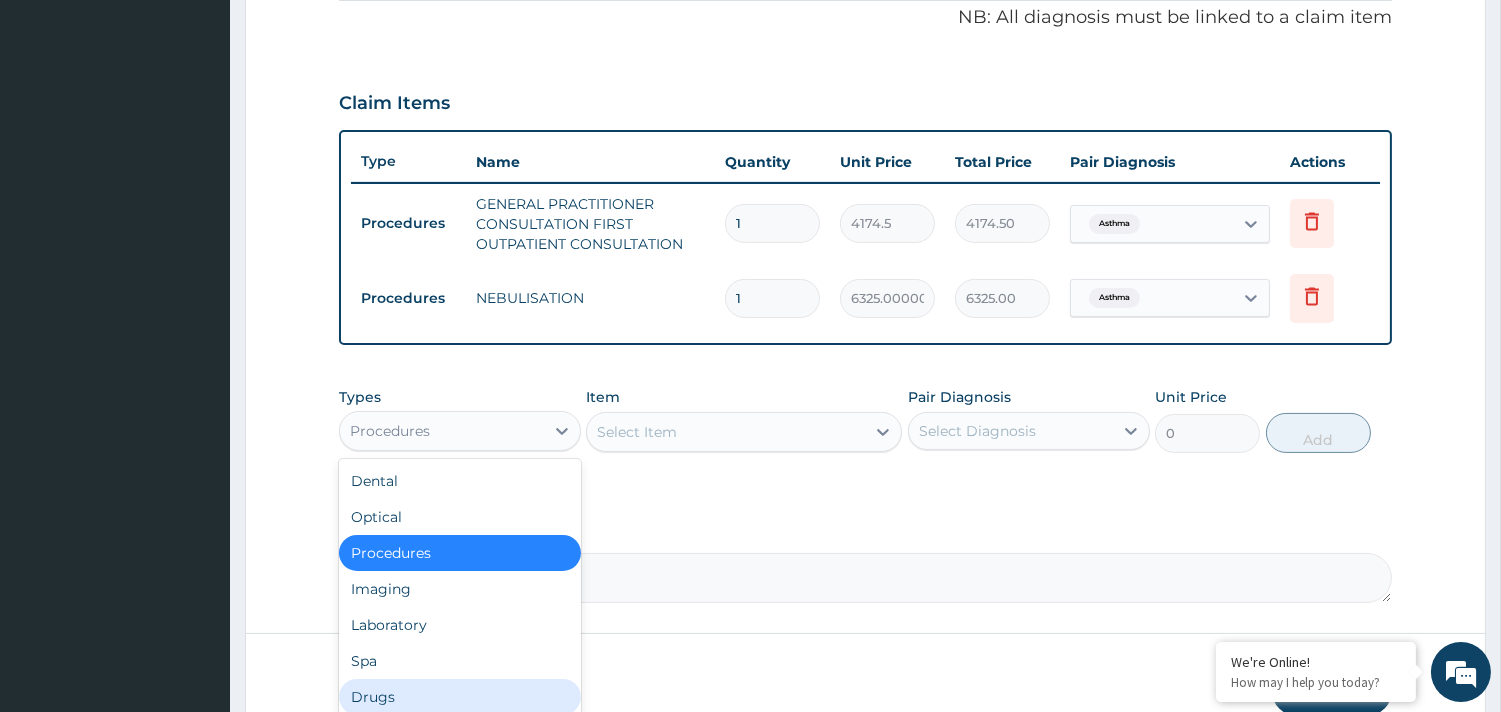 click on "Drugs" at bounding box center [460, 697] 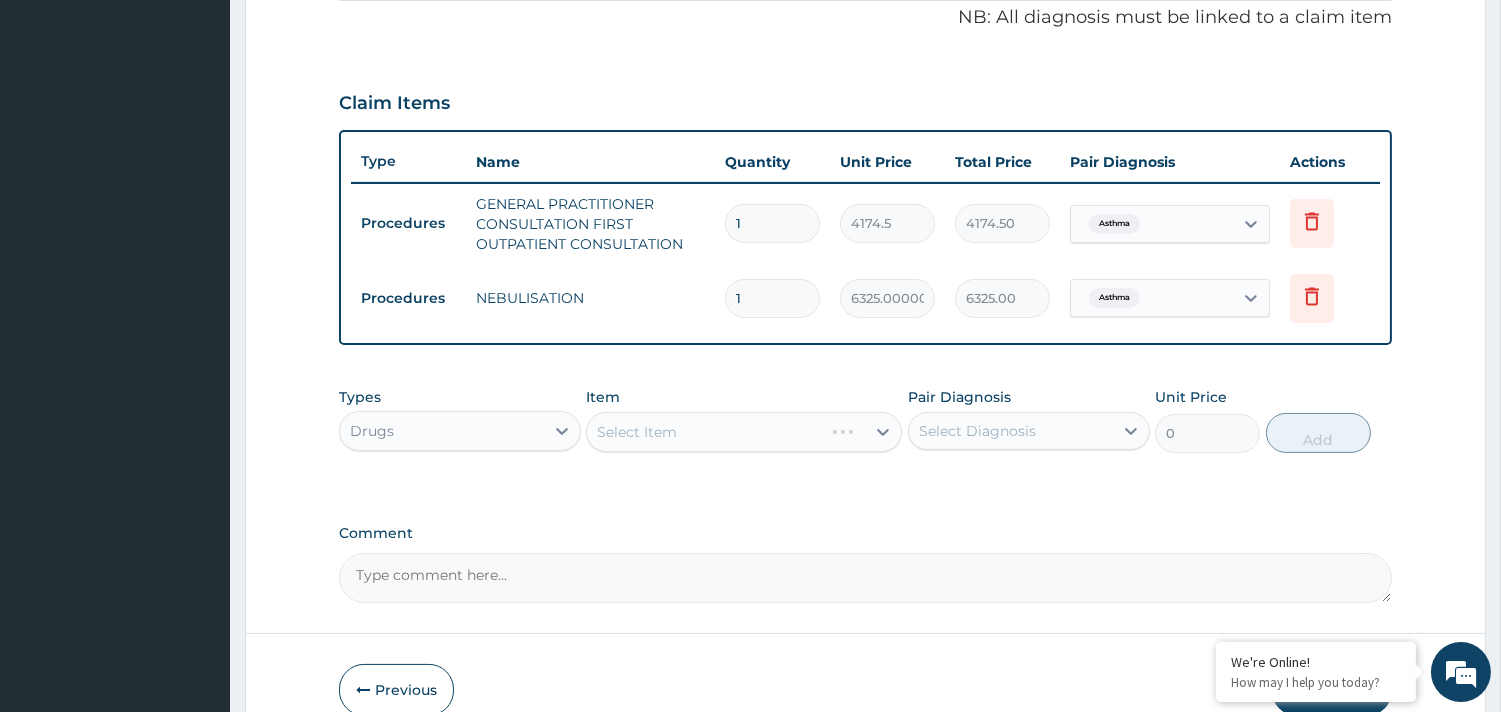 click on "Select Item" at bounding box center (744, 432) 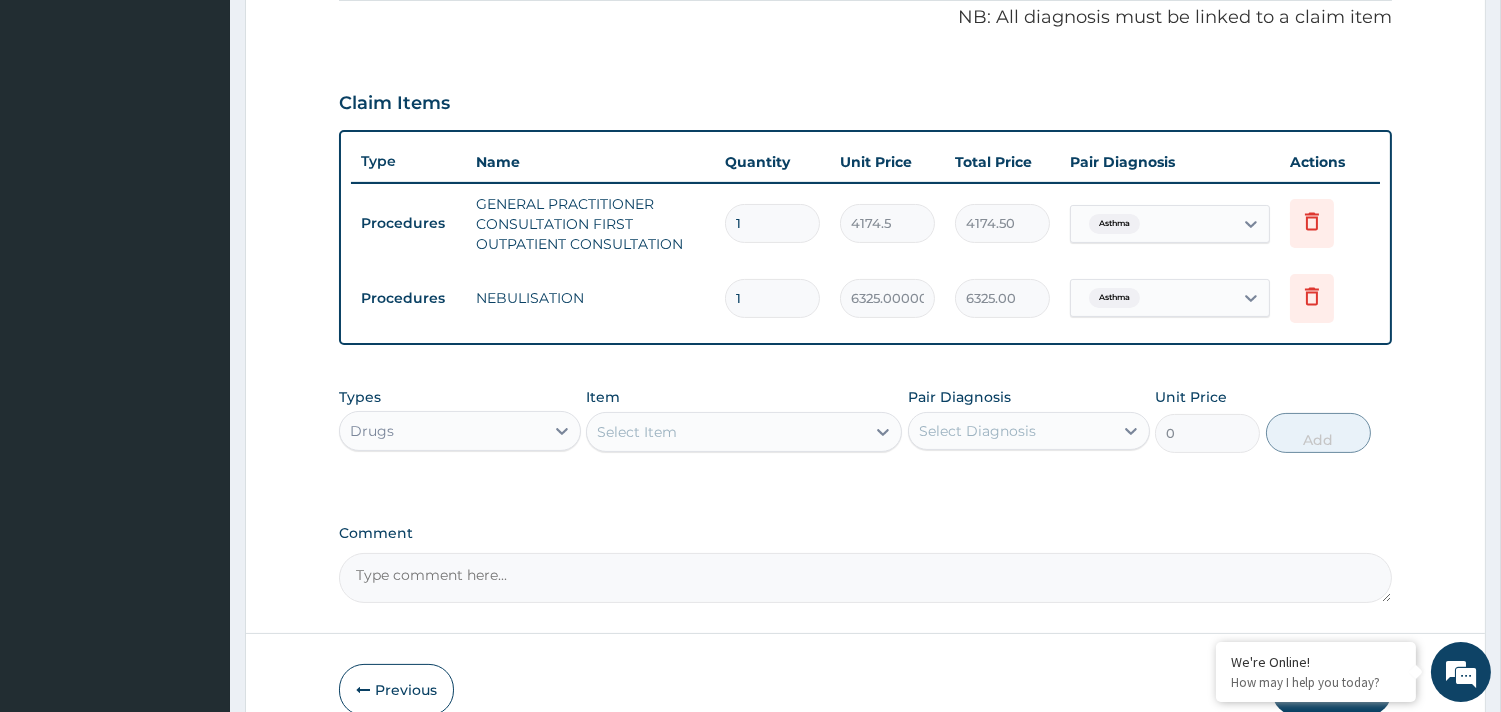 drag, startPoint x: 620, startPoint y: 411, endPoint x: 614, endPoint y: 428, distance: 18.027756 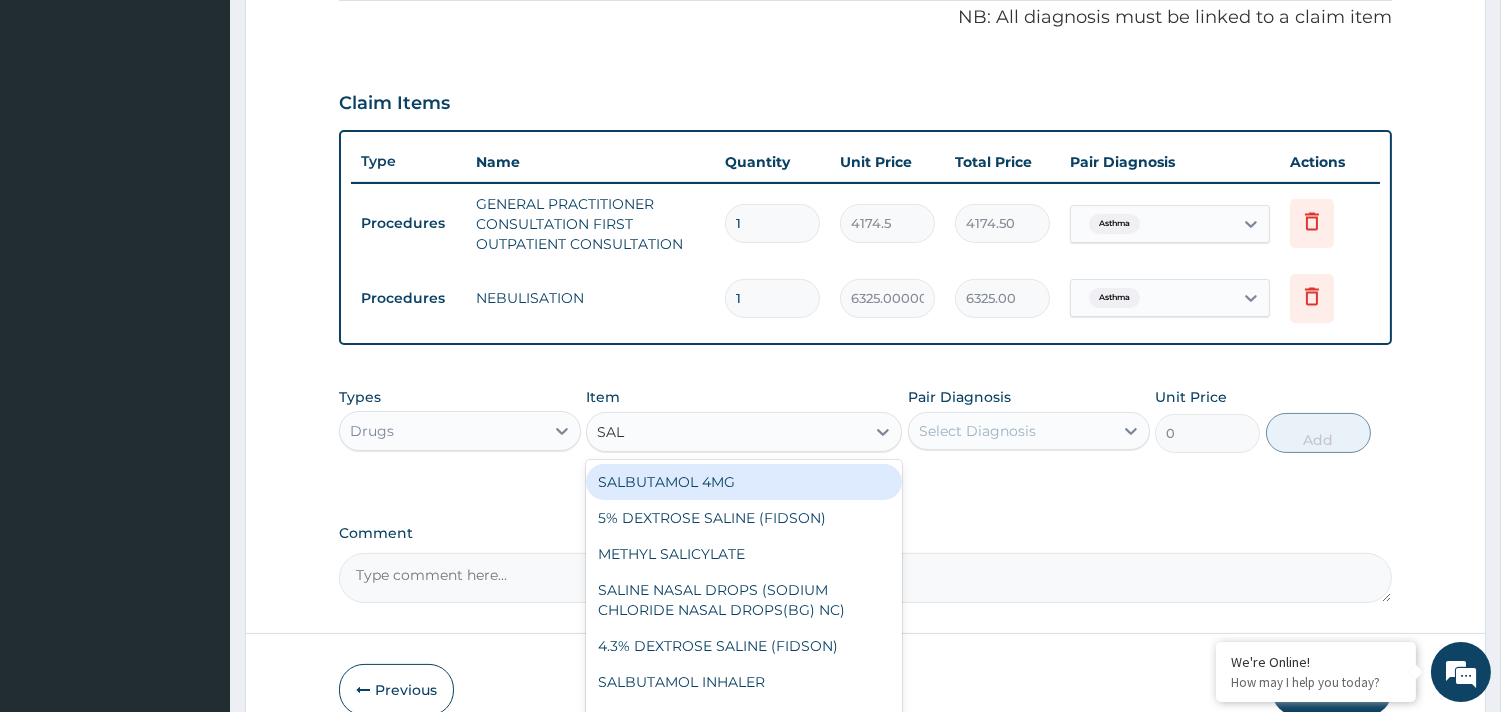 type on "SALB" 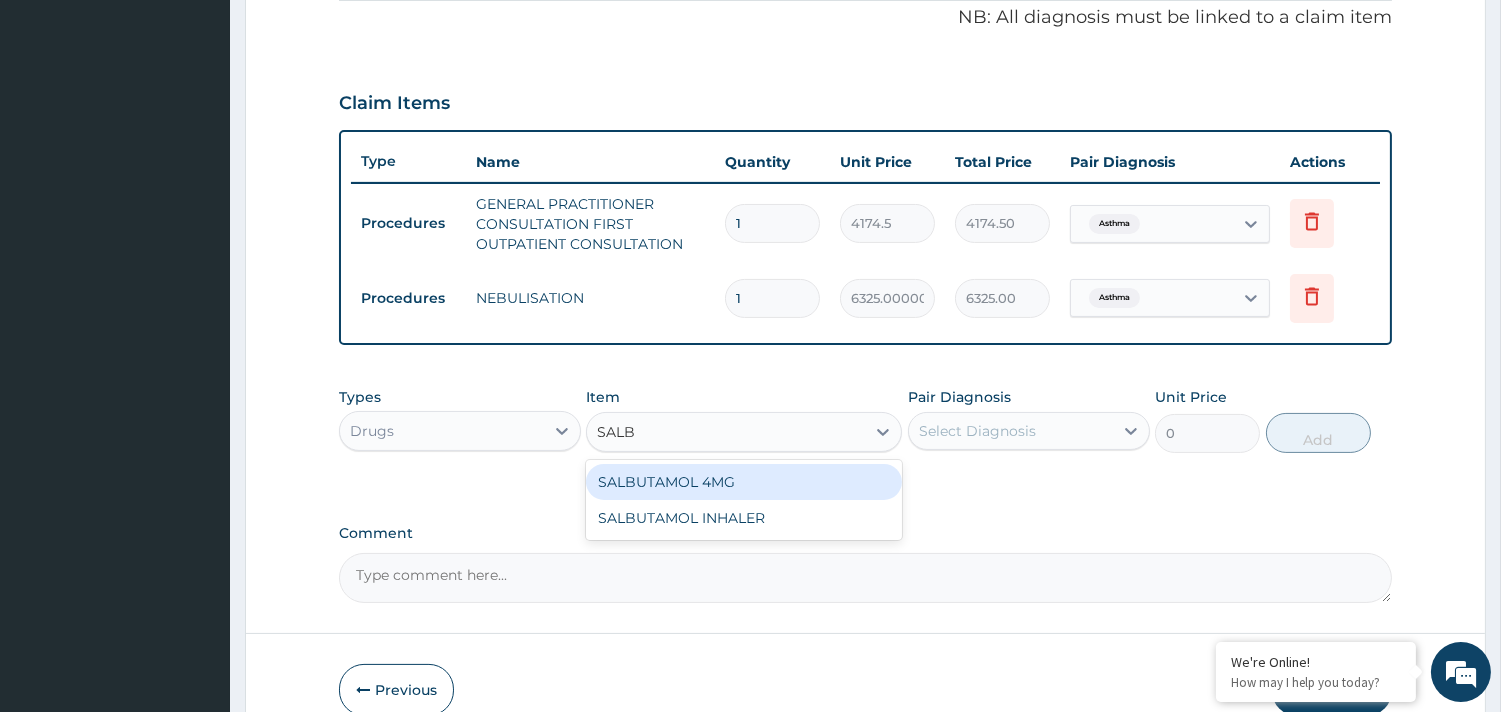 drag, startPoint x: 684, startPoint y: 481, endPoint x: 696, endPoint y: 504, distance: 25.942244 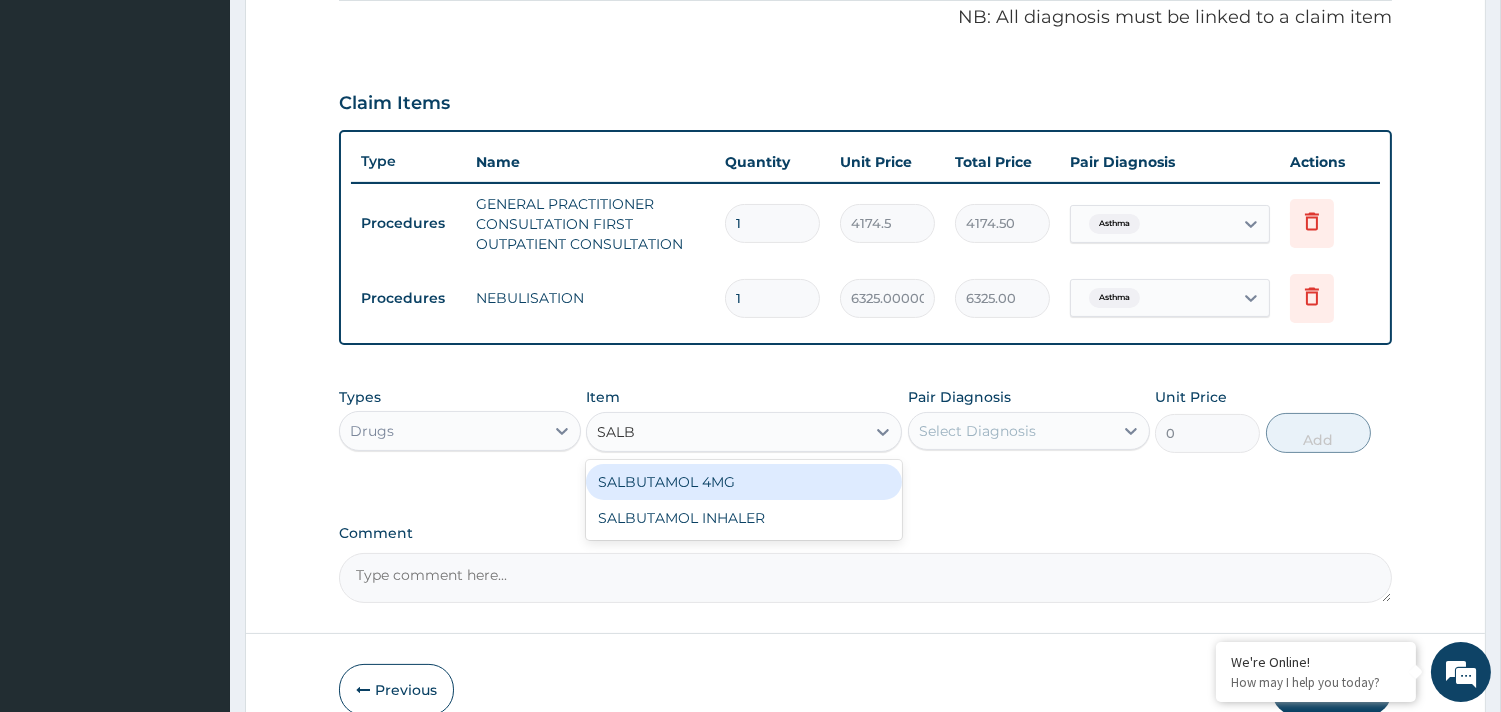 click on "SALBUTAMOL 4MG SALBUTAMOL INHALER" at bounding box center [744, 500] 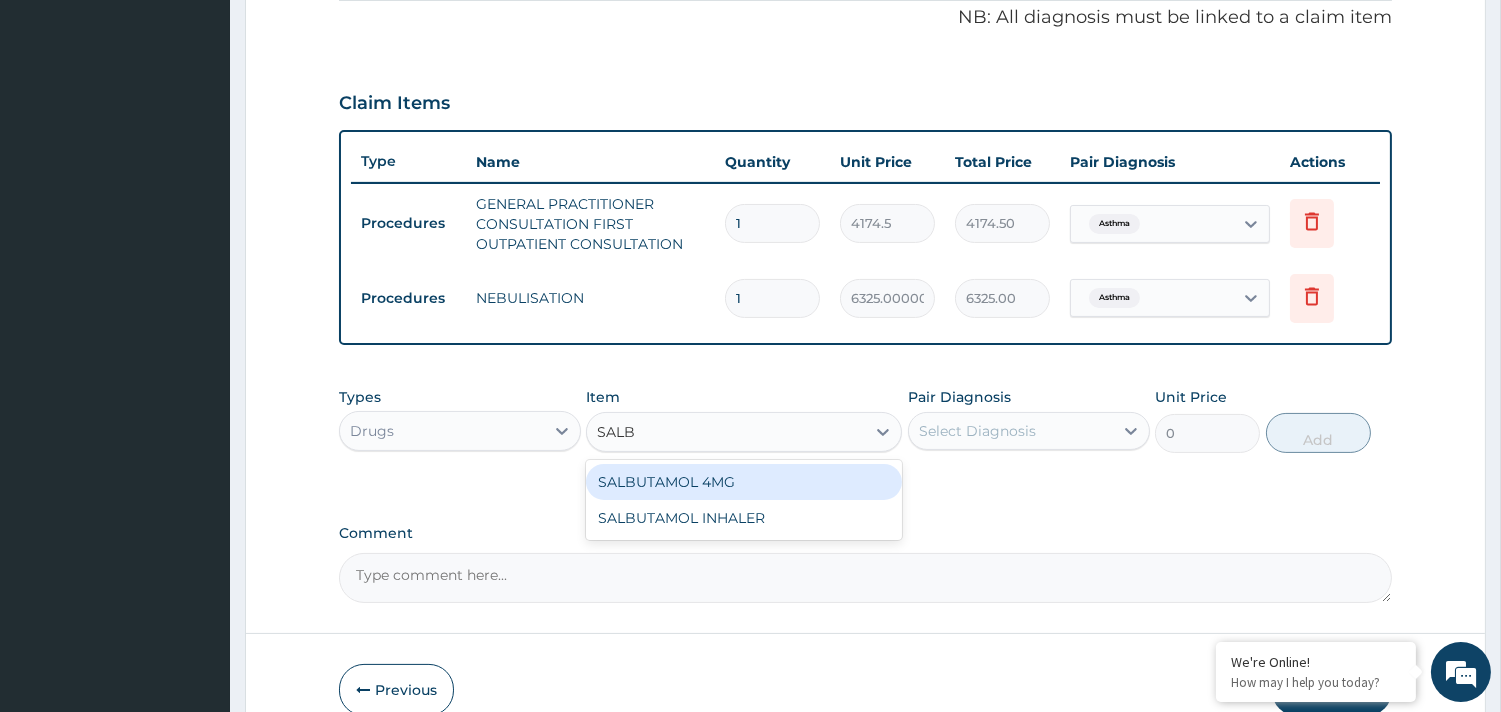 click on "SALBUTAMOL 4MG" at bounding box center (744, 482) 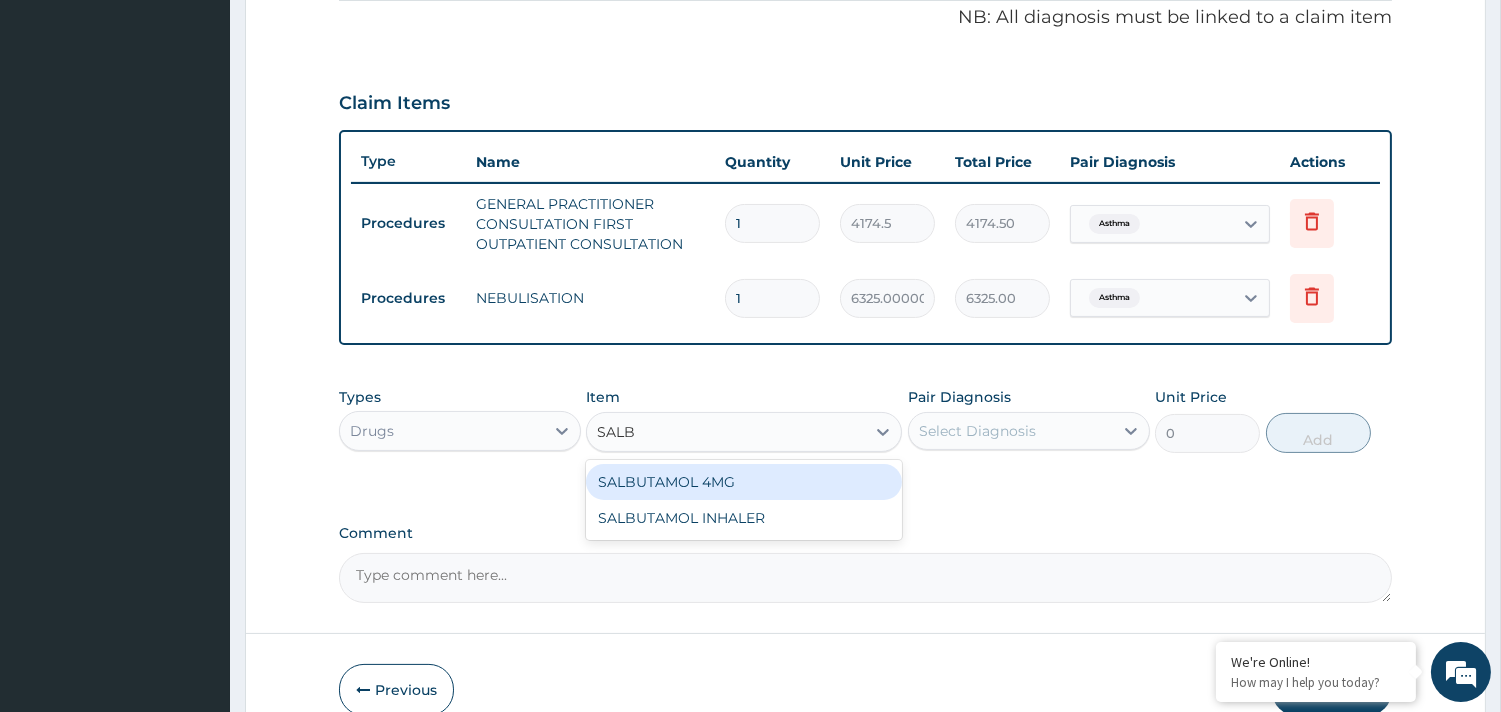 type 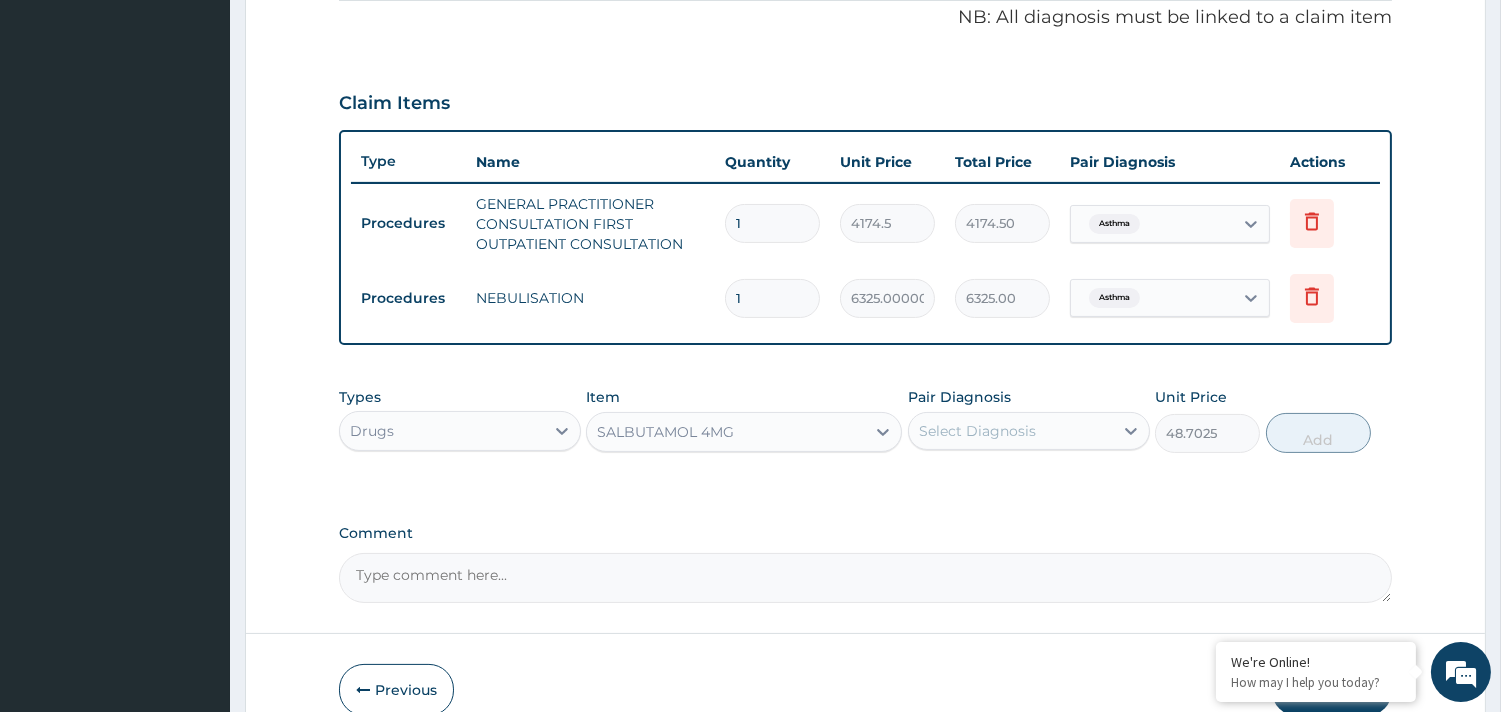 click on "Select Diagnosis" at bounding box center [977, 431] 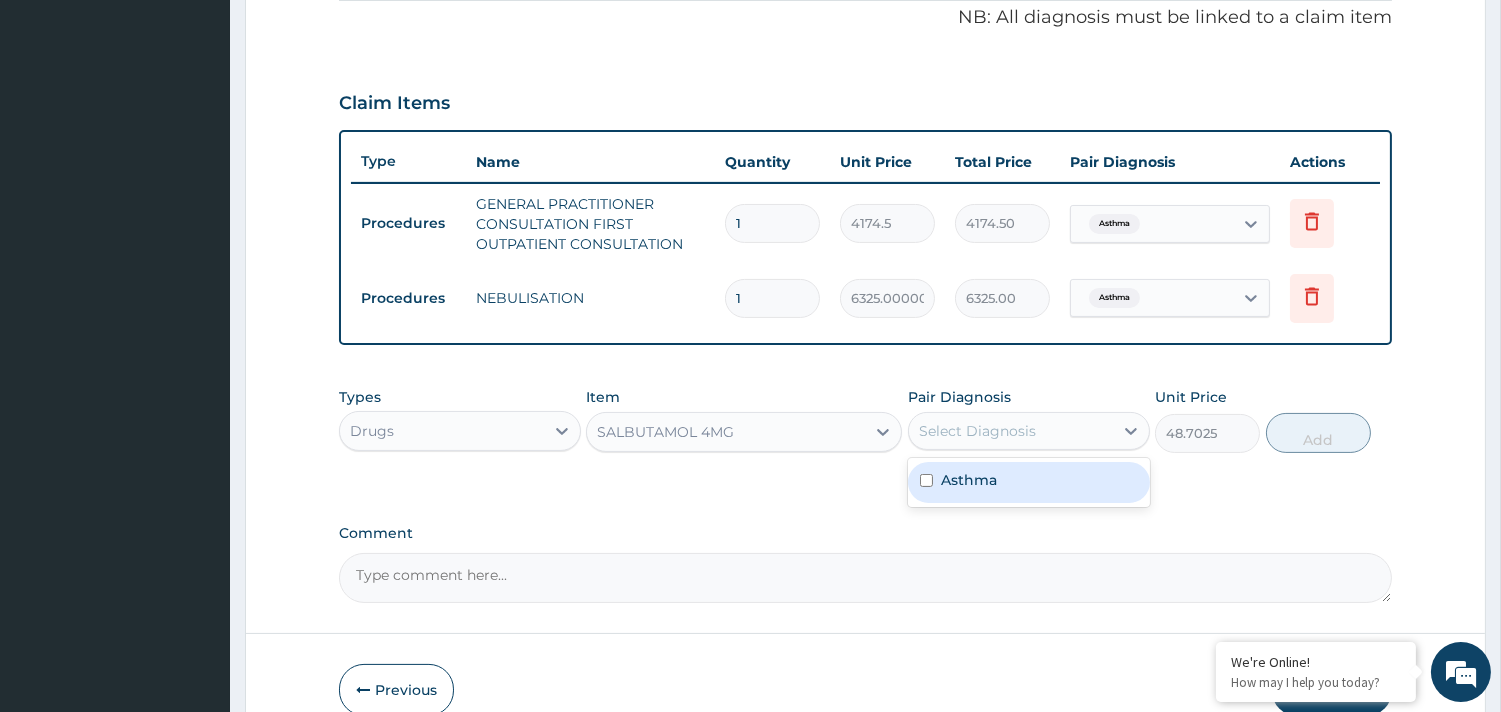 click on "Asthma" at bounding box center (969, 480) 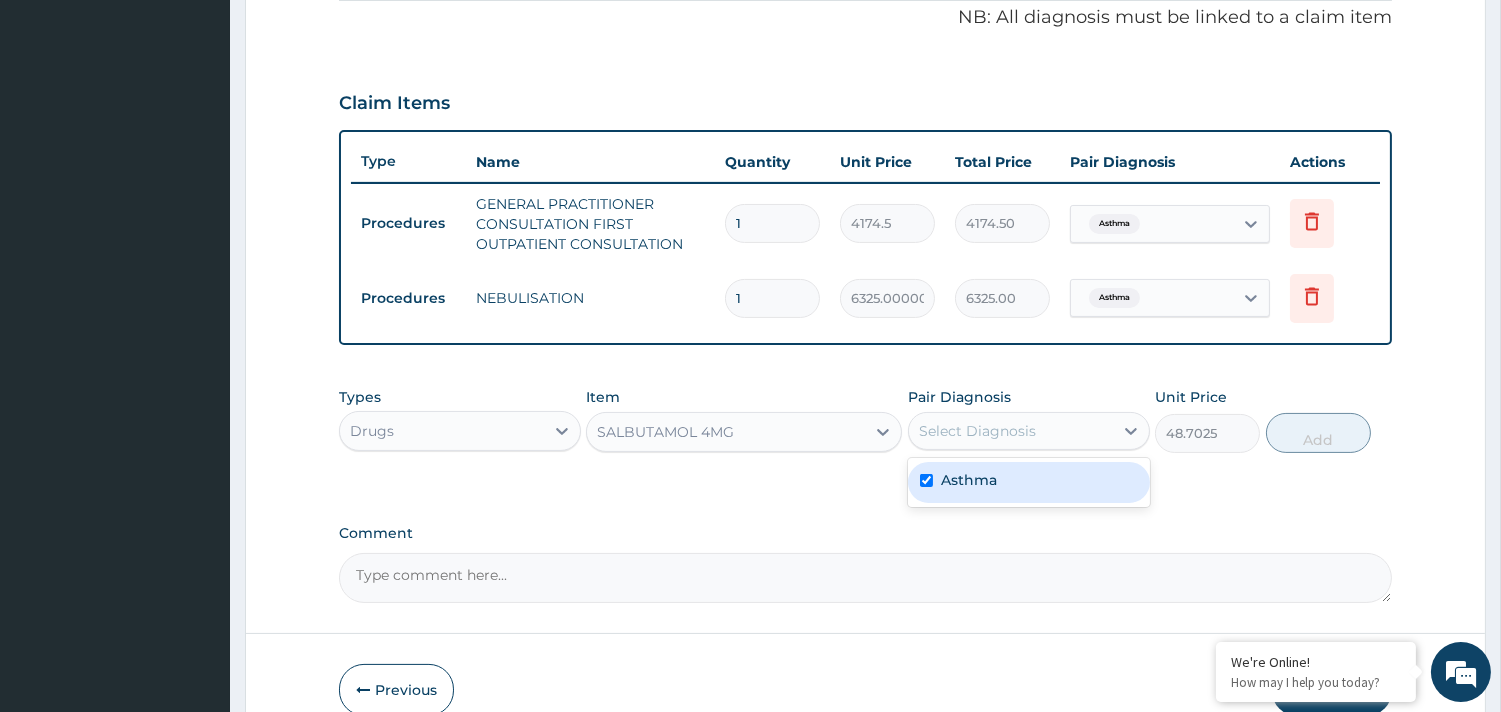 checkbox on "true" 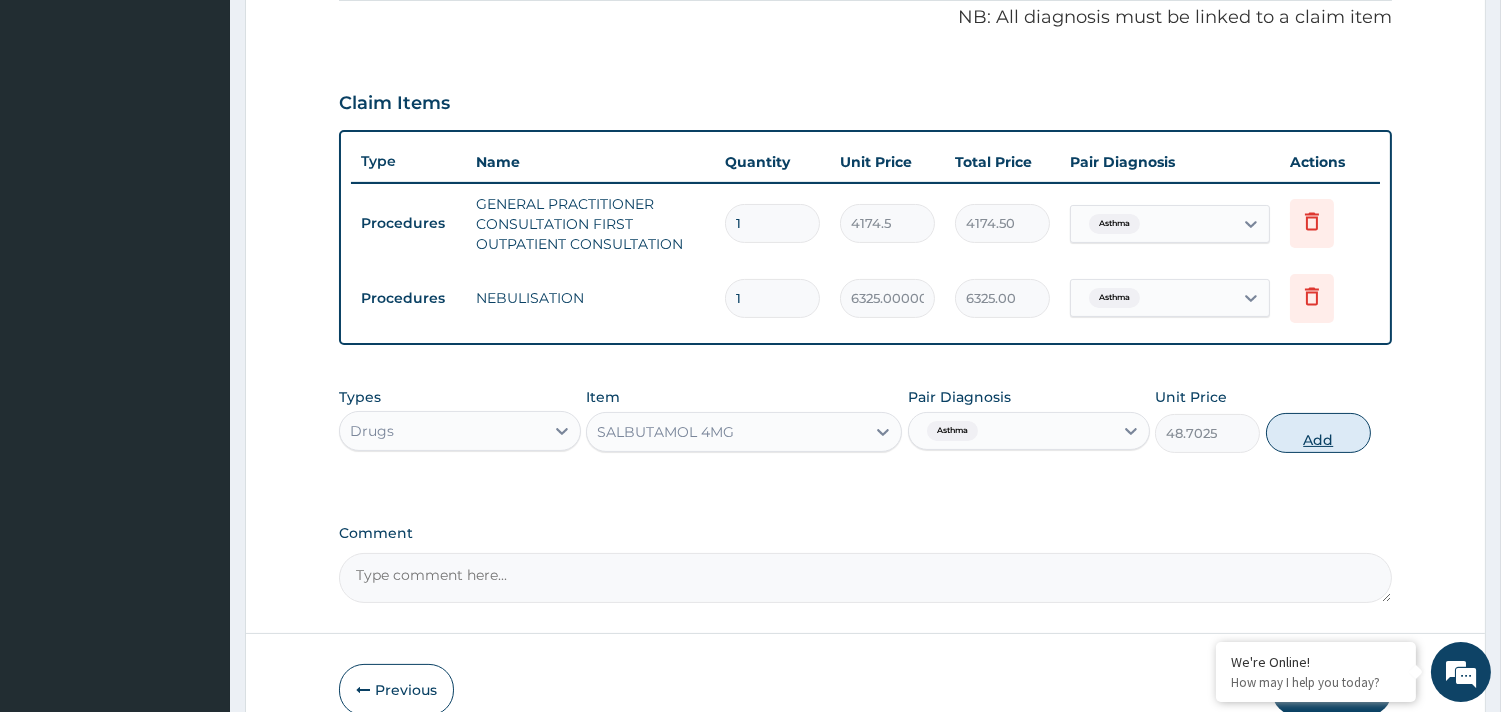 click on "Add" at bounding box center (1318, 433) 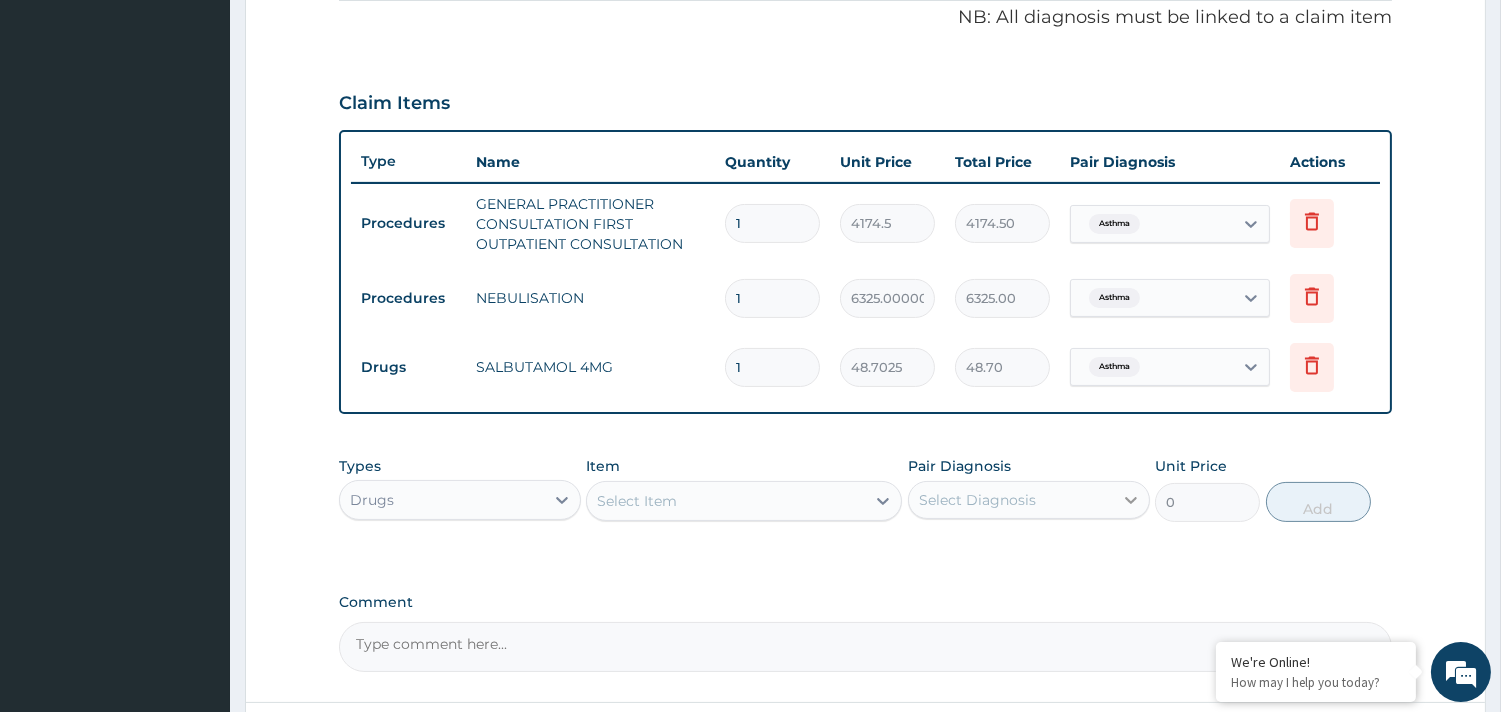 type 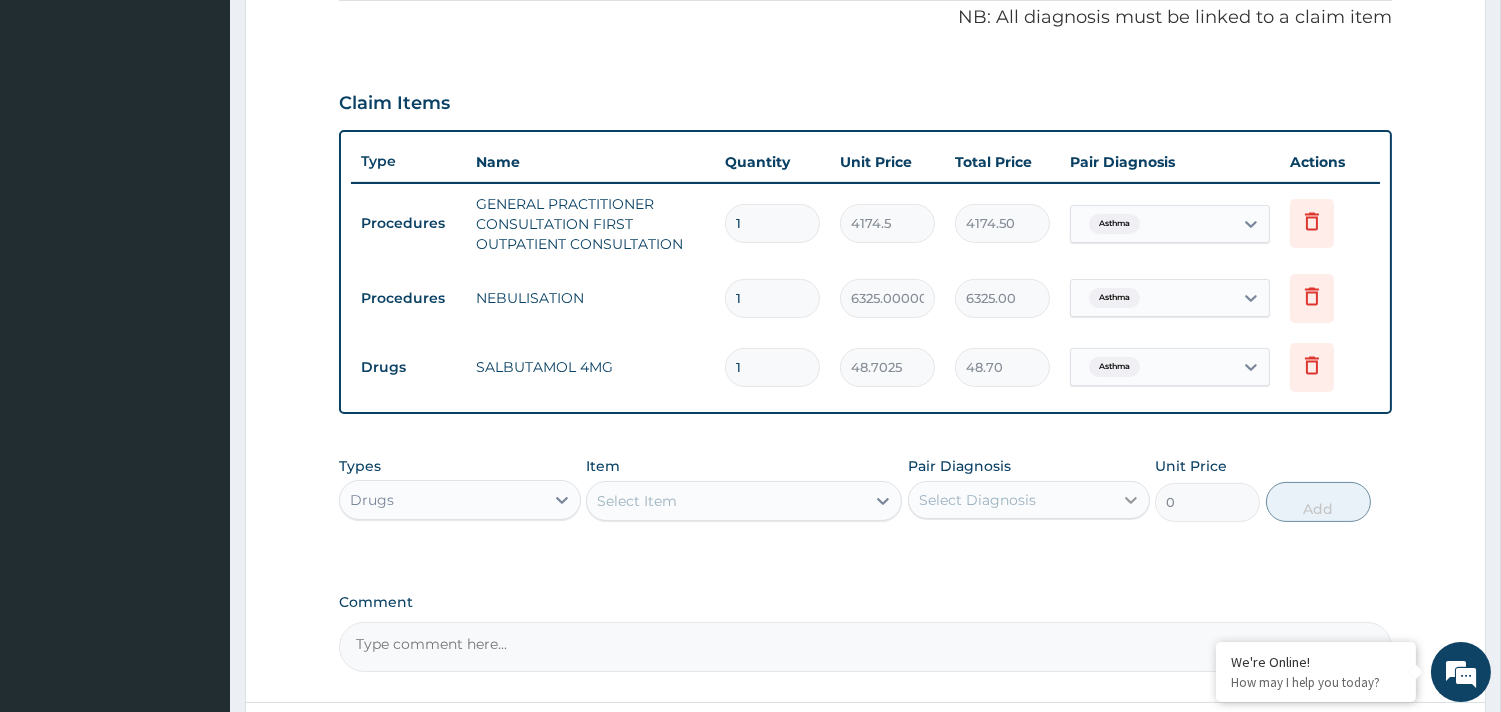 type on "0.00" 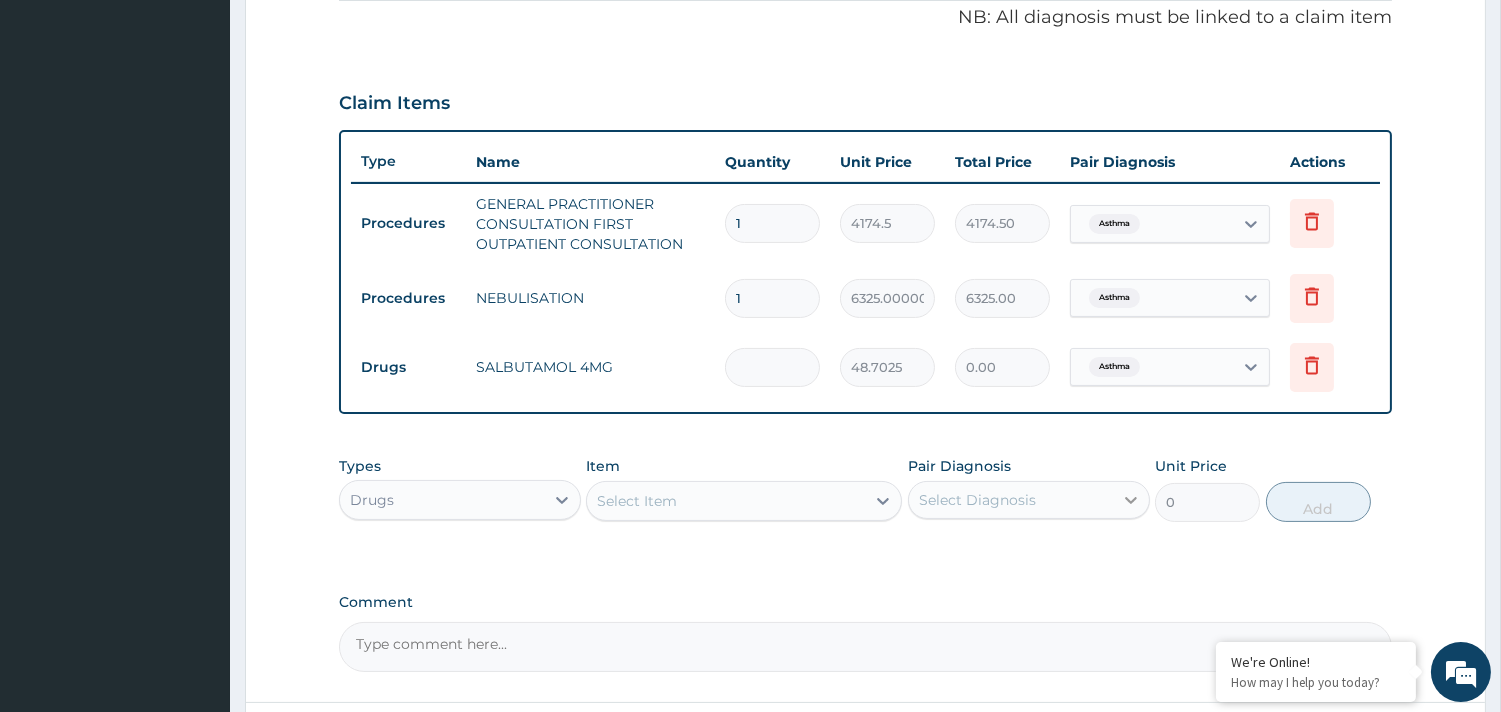 type on "5" 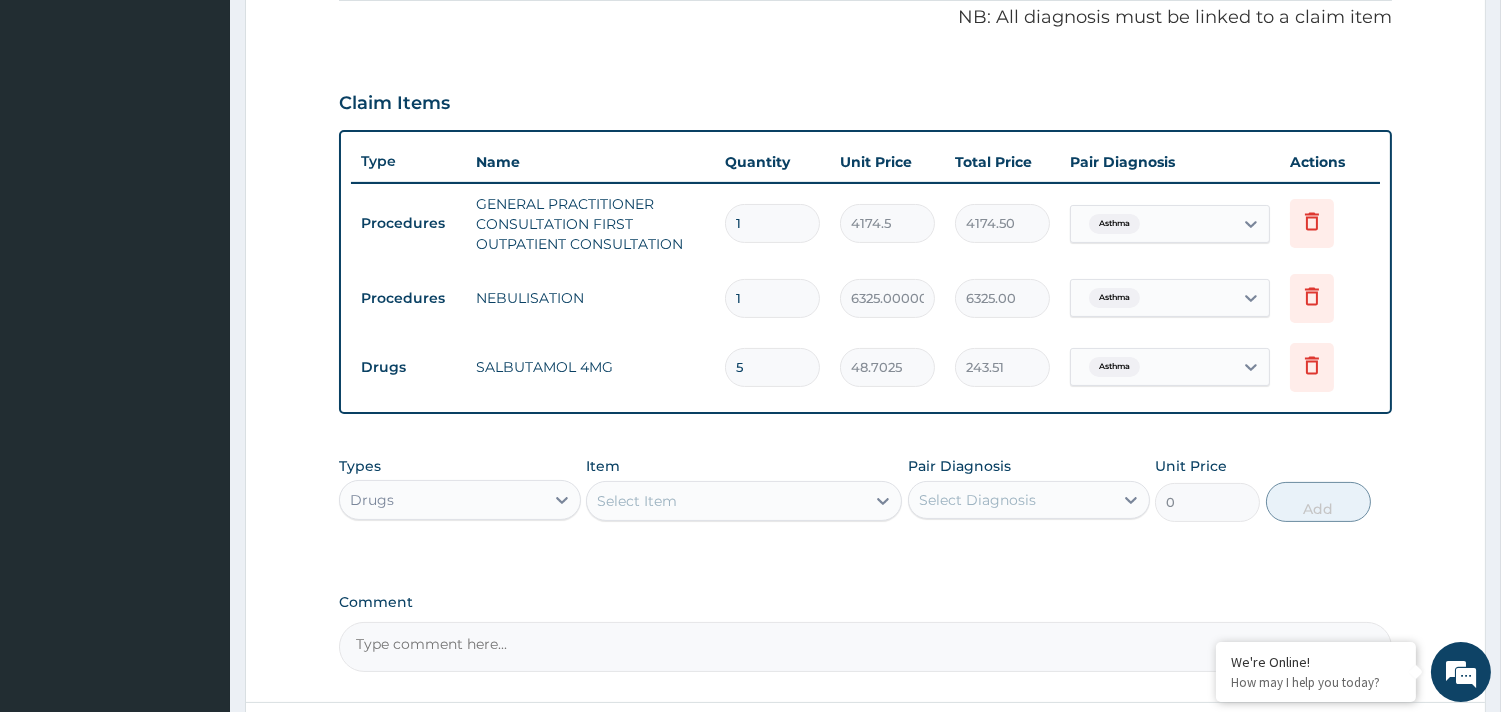 type on "5" 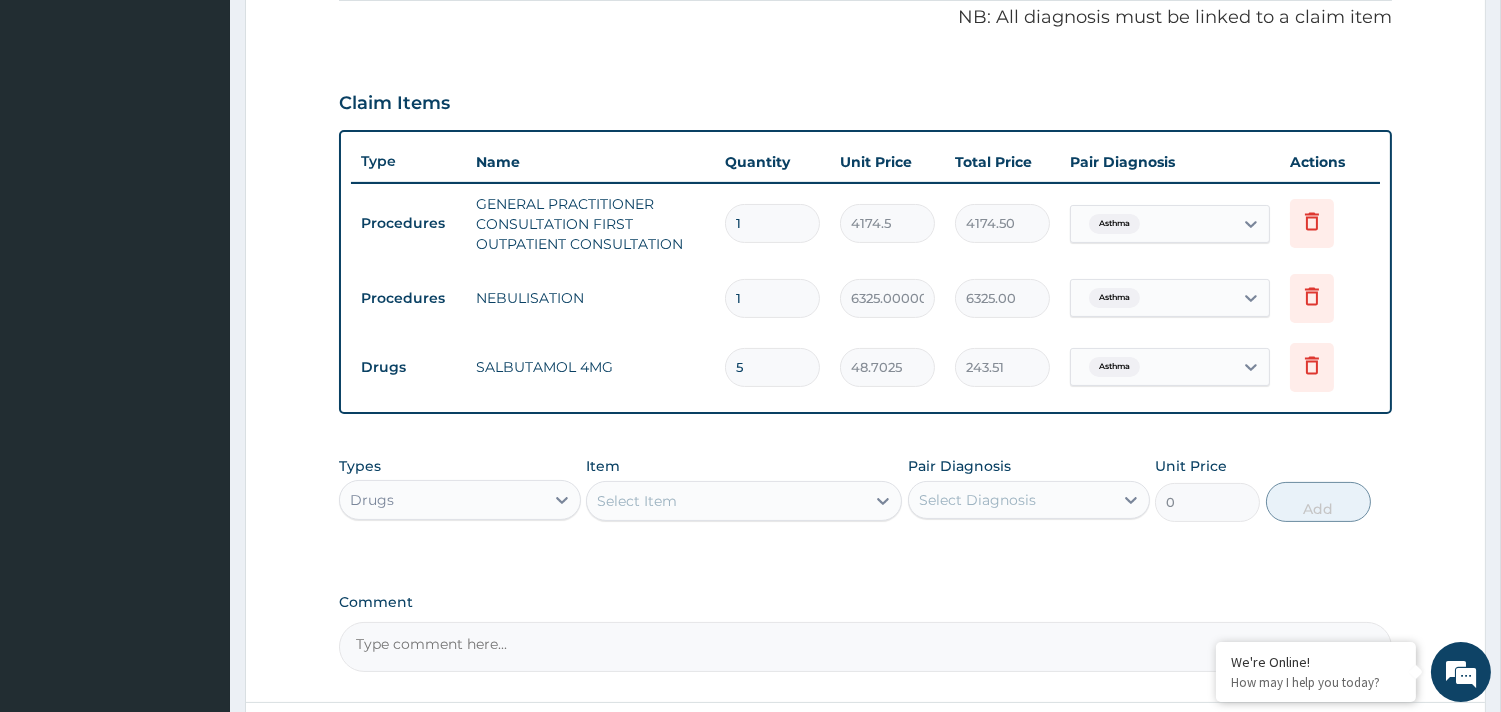 click on "Select Item" at bounding box center (637, 501) 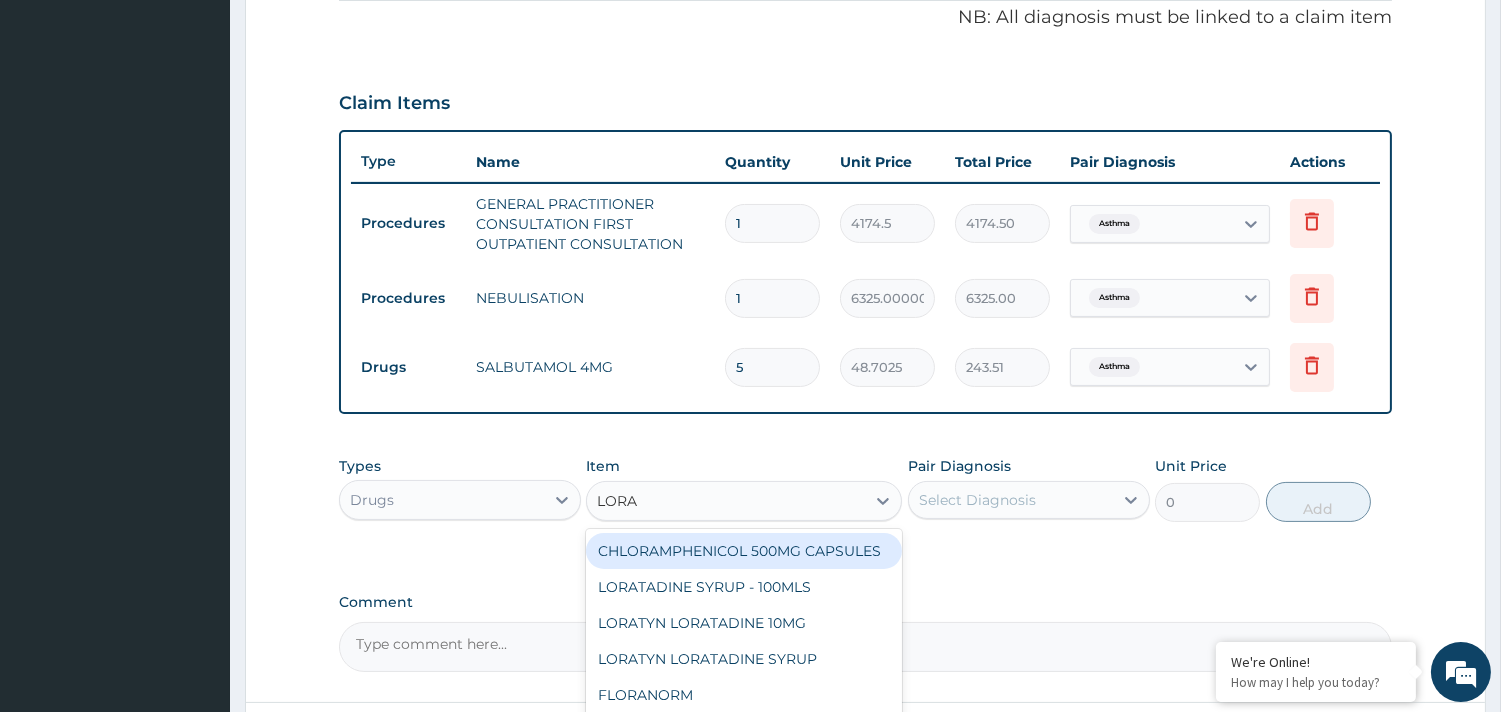 type on "LORAT" 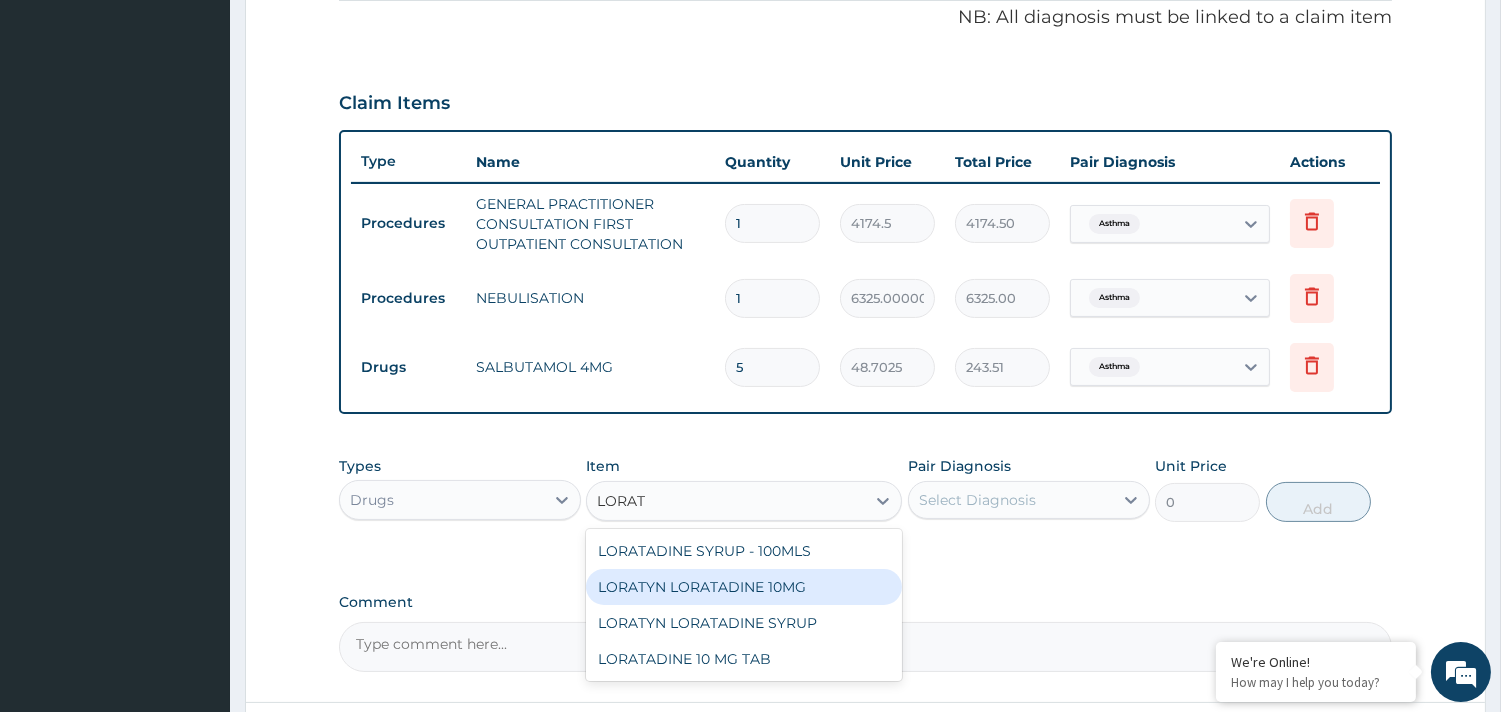 click on "LORATYN LORATADINE 10MG" at bounding box center (744, 587) 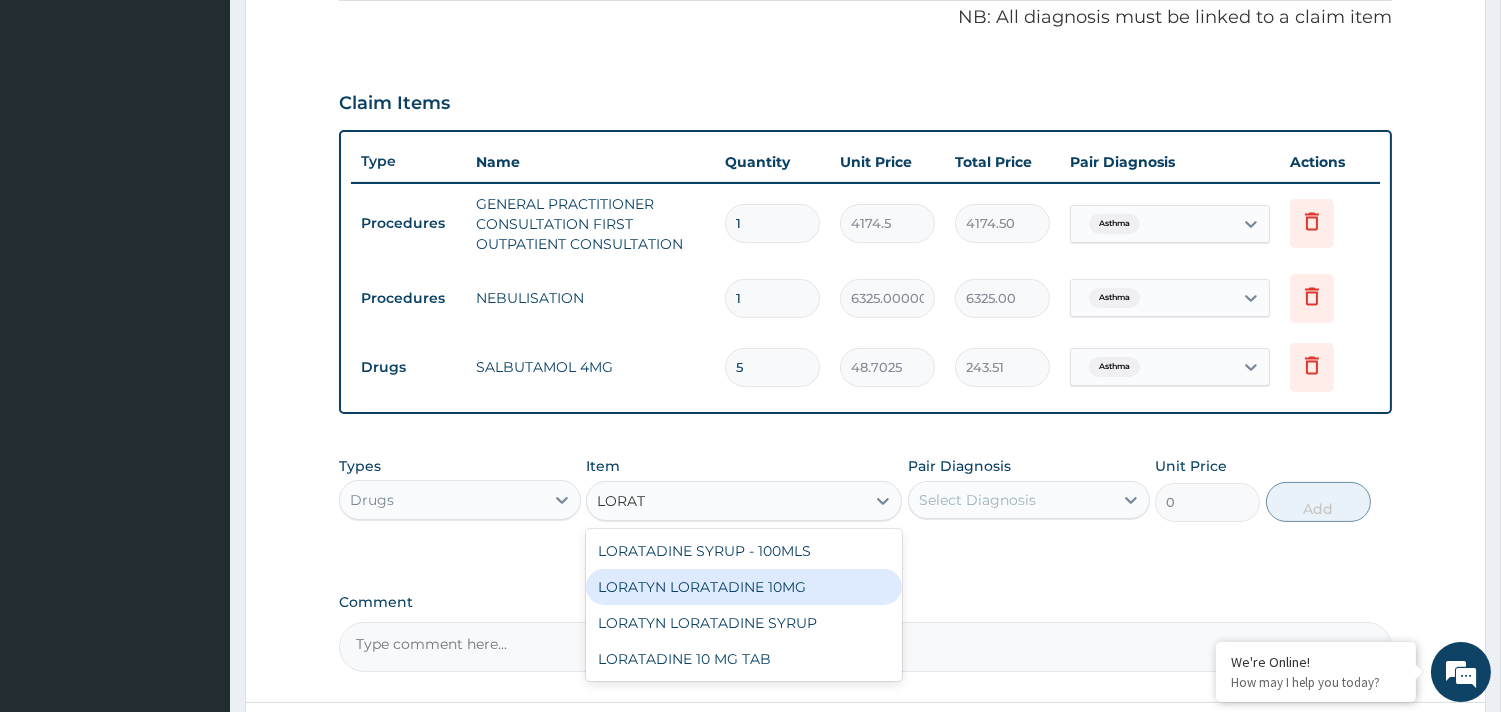 type 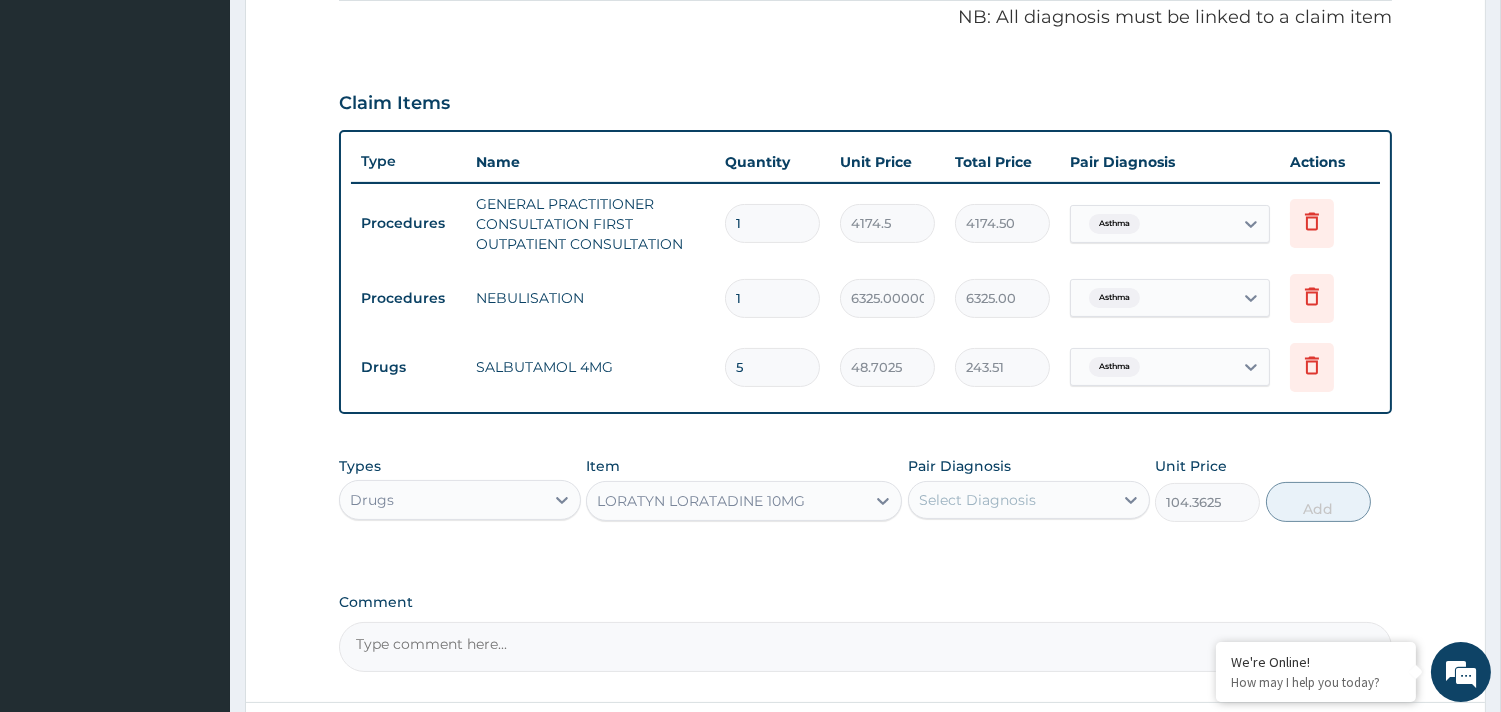 click on "Select Diagnosis" at bounding box center (977, 500) 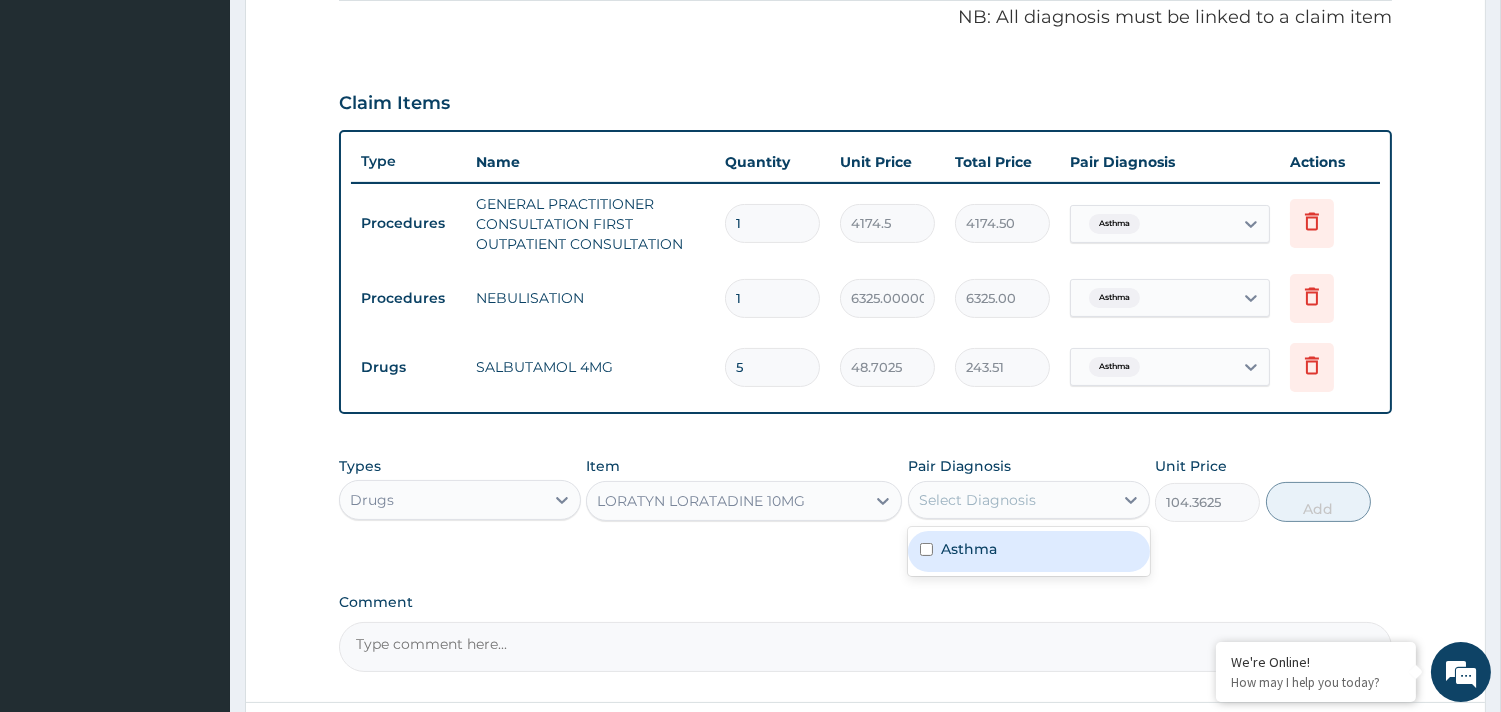 click on "Asthma" at bounding box center [1029, 551] 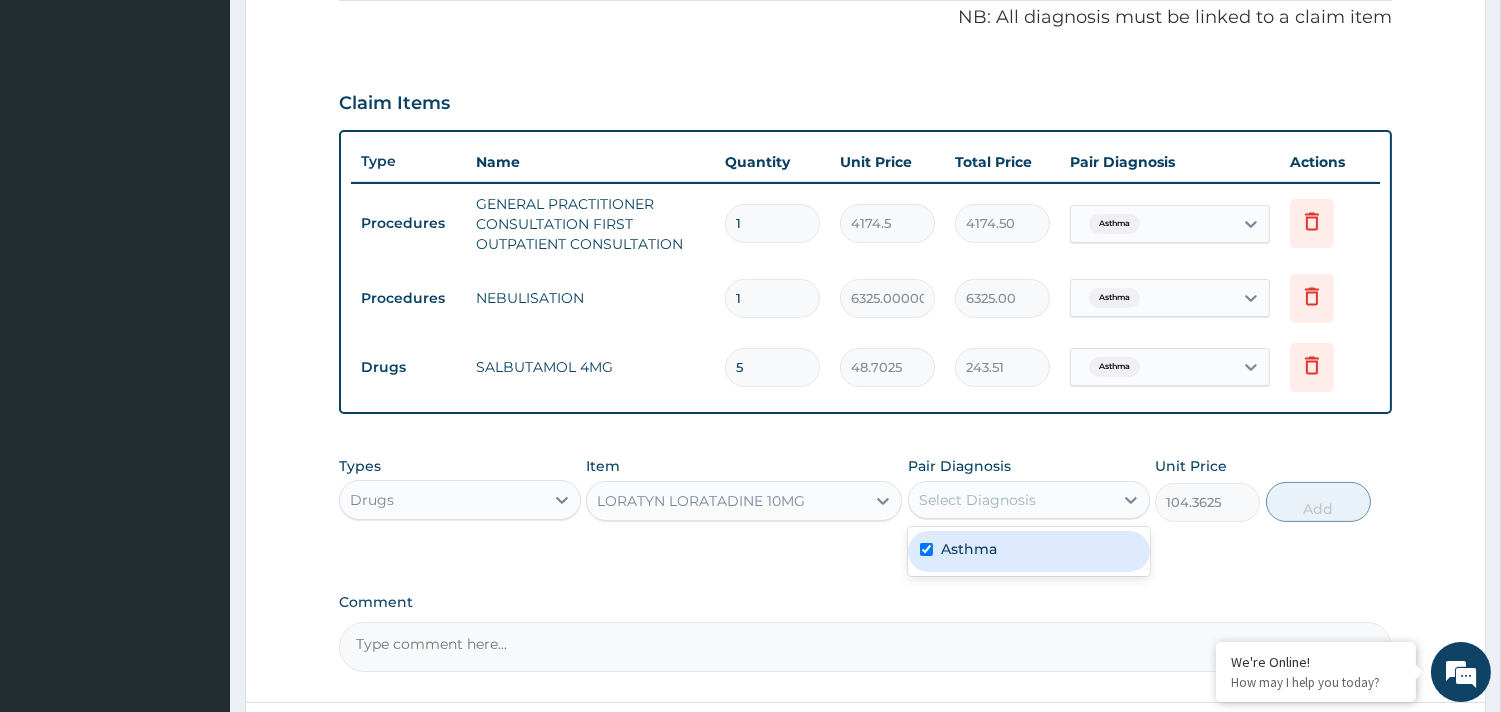 checkbox on "true" 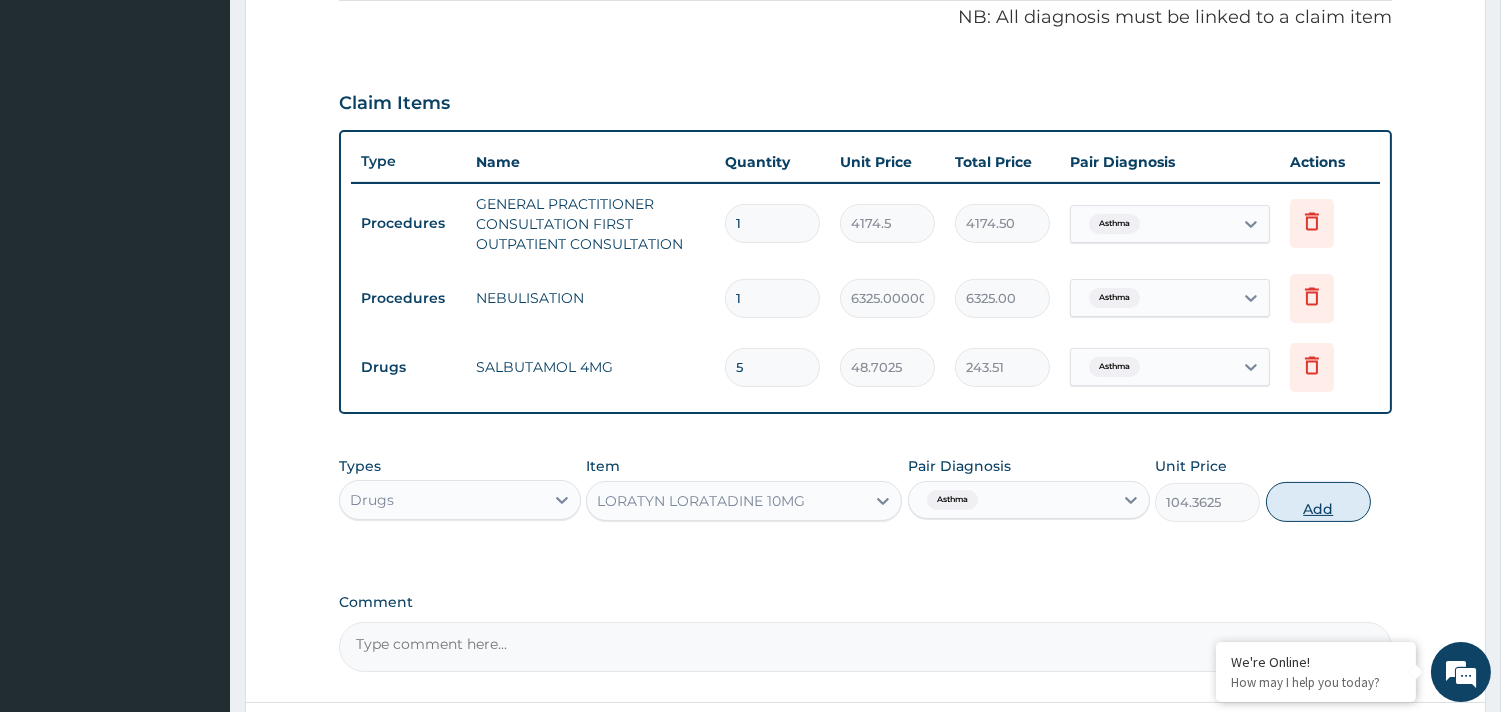 click on "Add" at bounding box center [1318, 502] 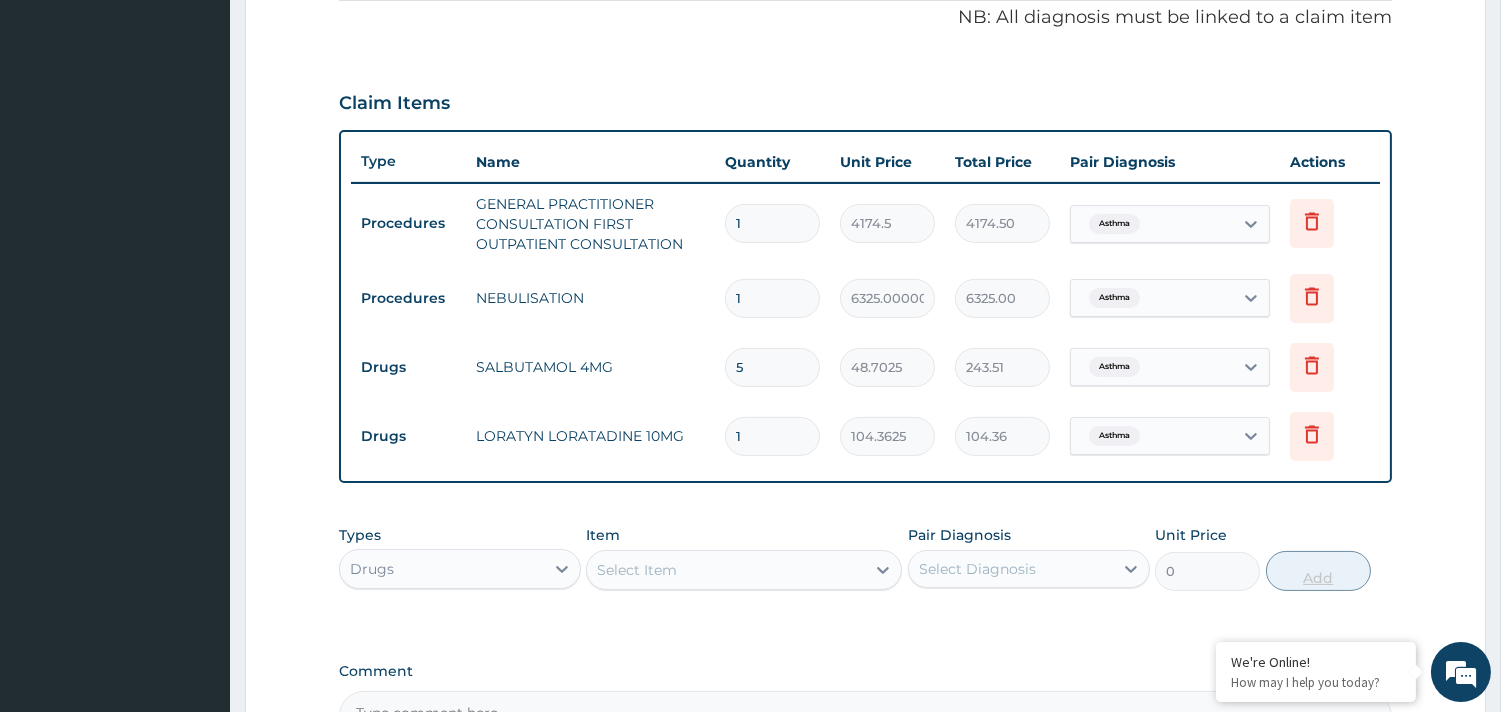 type 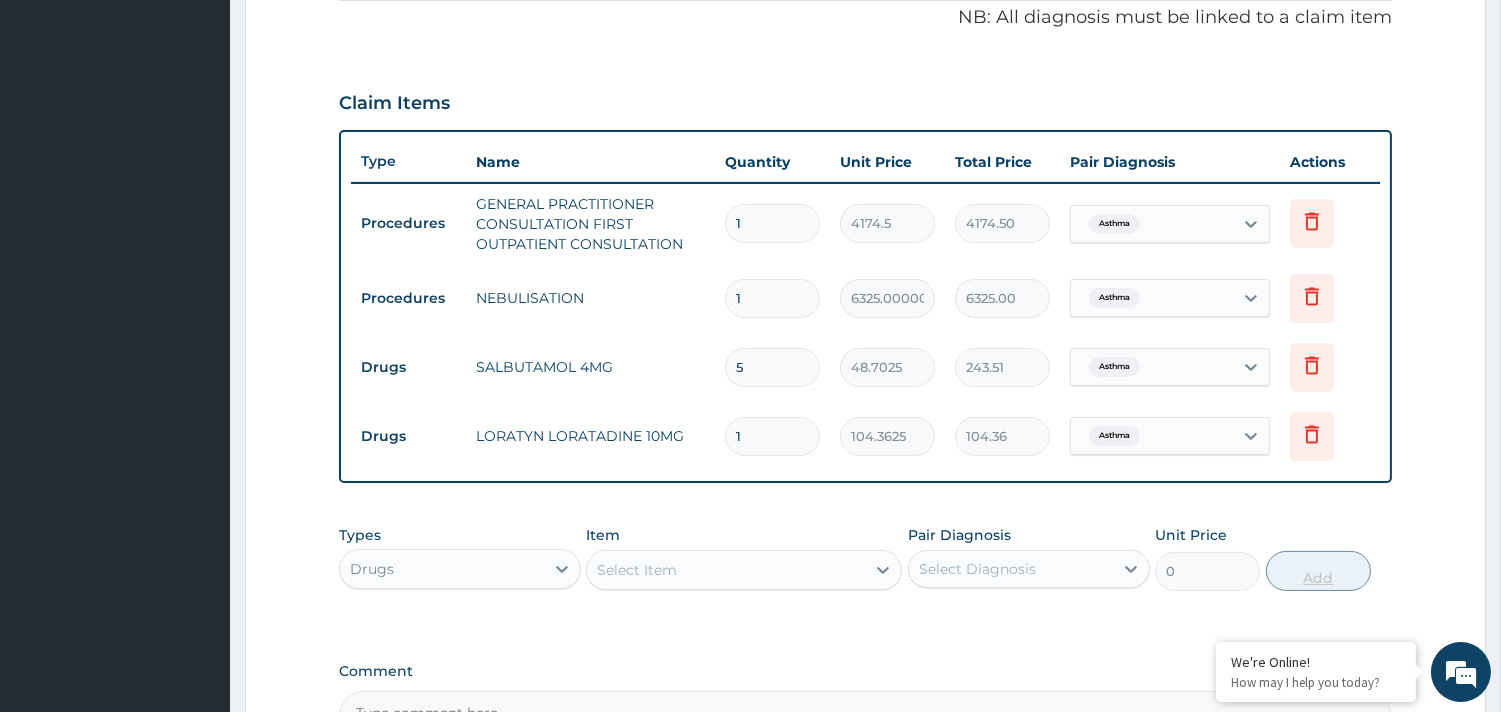 type on "0.00" 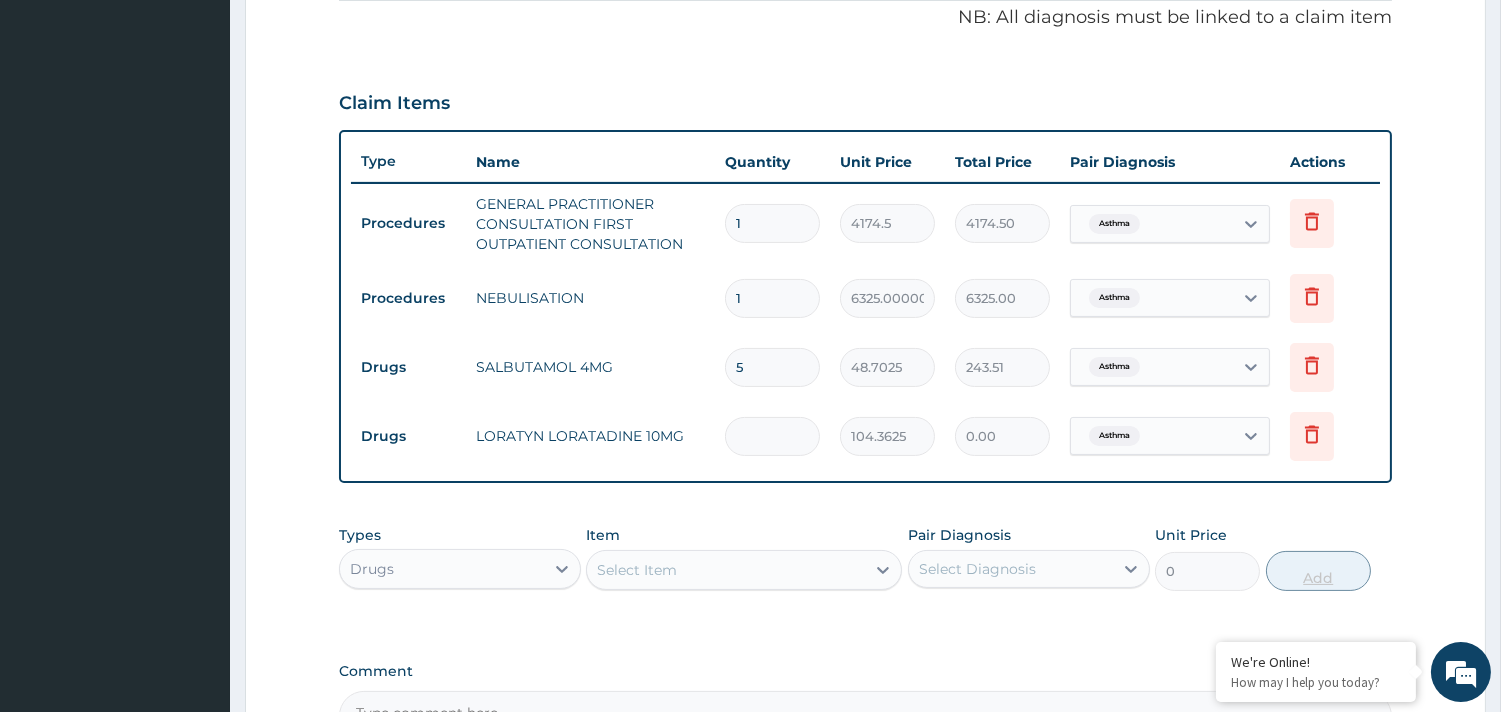 type on "5" 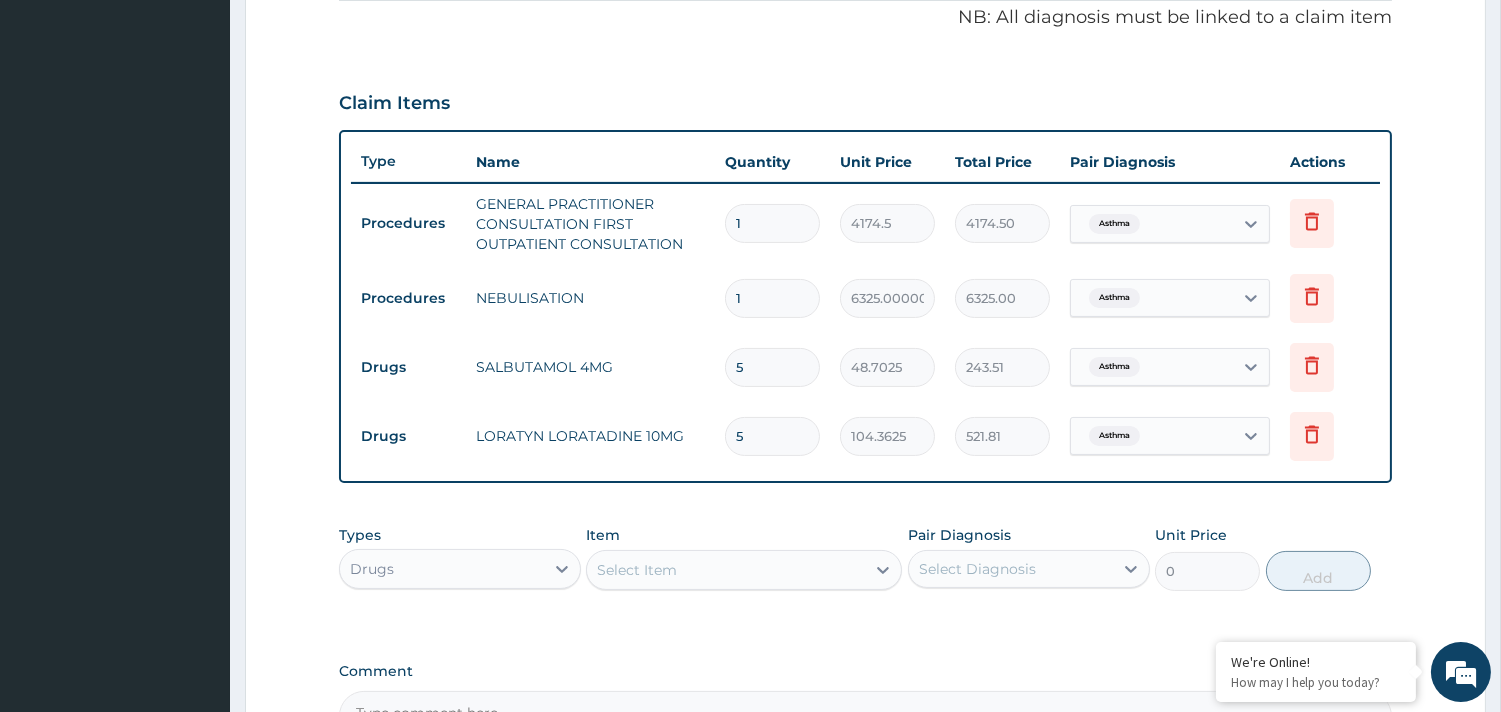 type on "5" 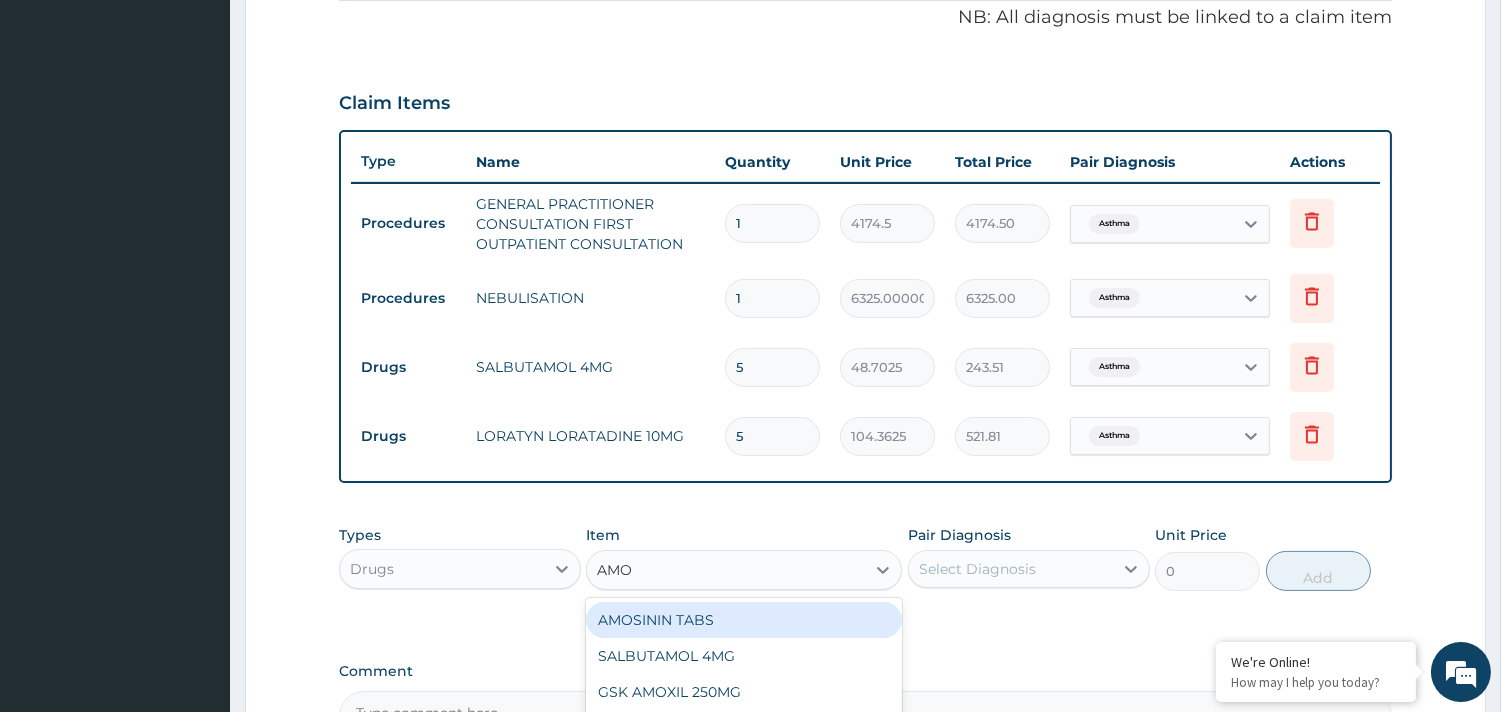 type on "AMOX" 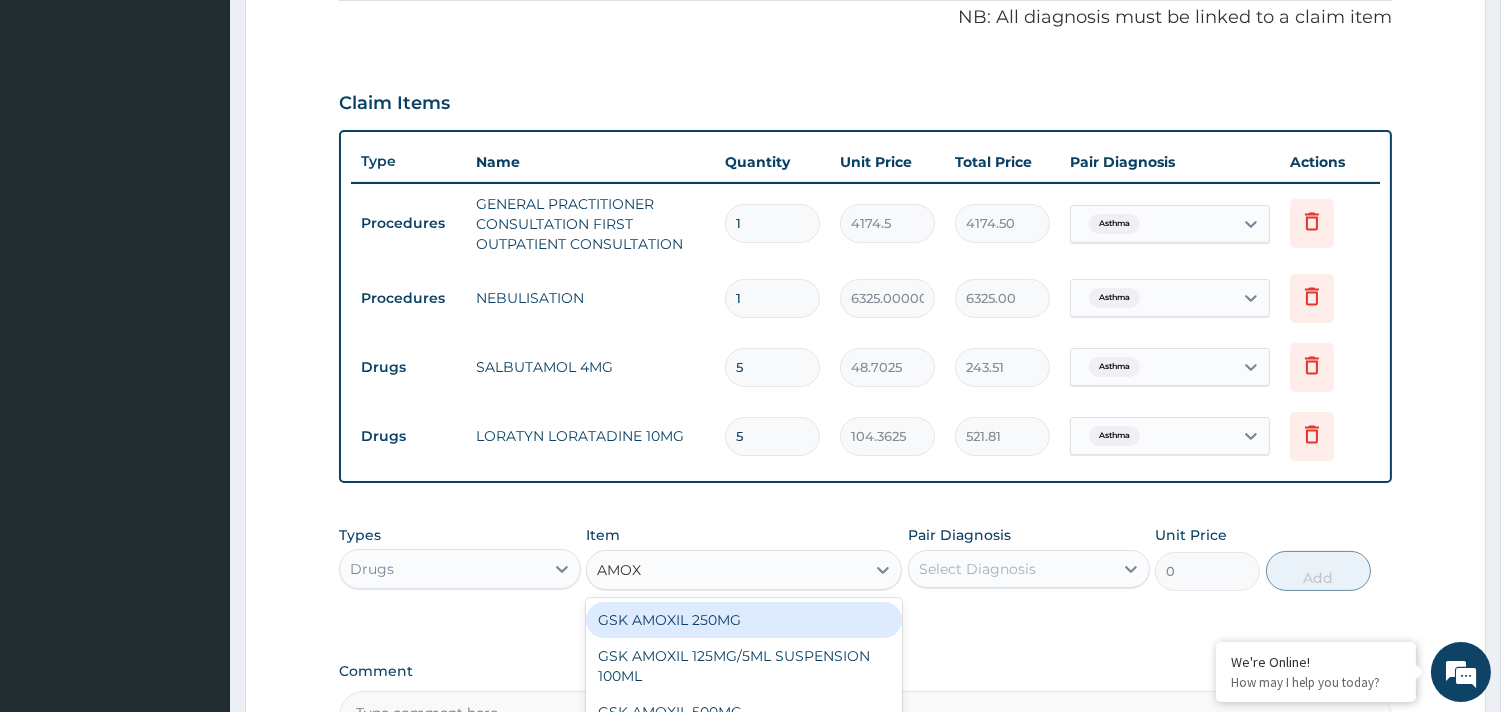 click on "GSK AMOXIL 250MG" at bounding box center [744, 620] 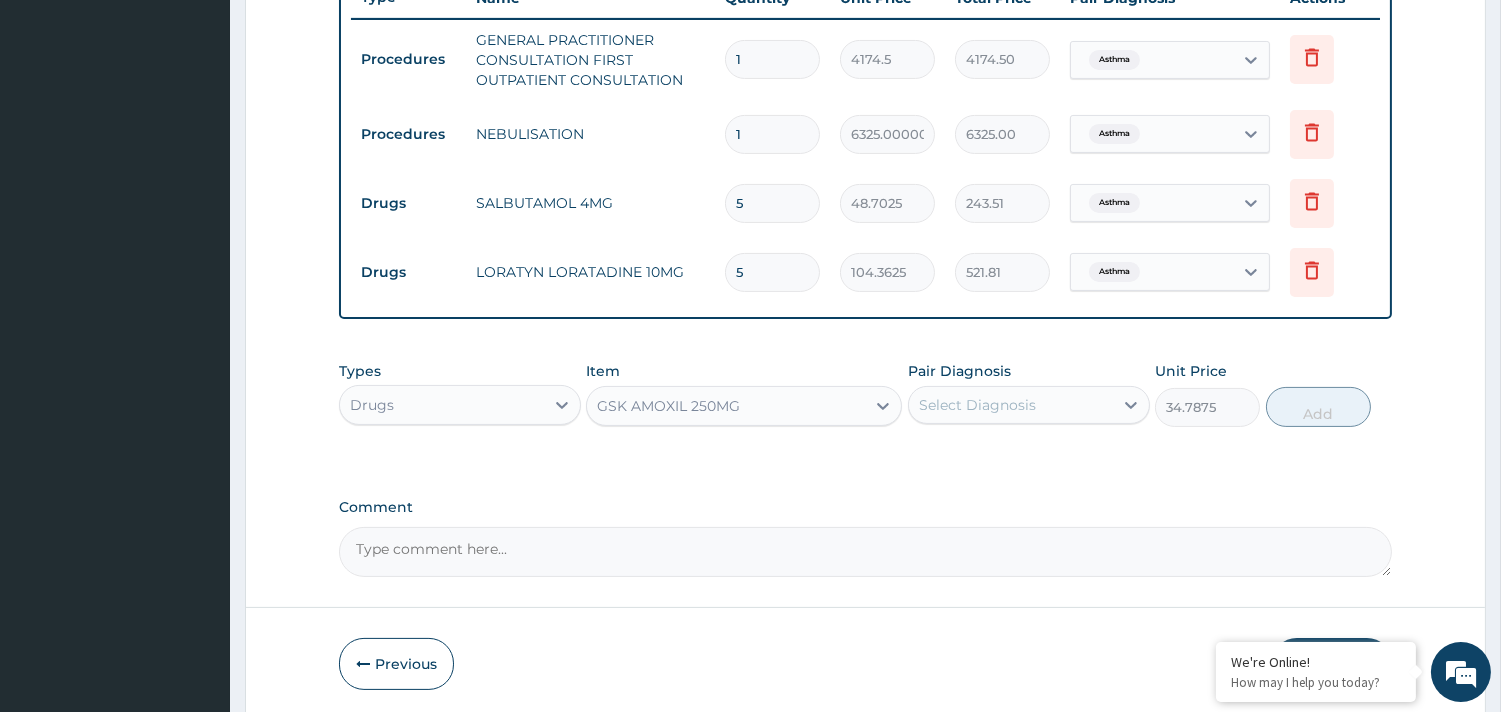 scroll, scrollTop: 836, scrollLeft: 0, axis: vertical 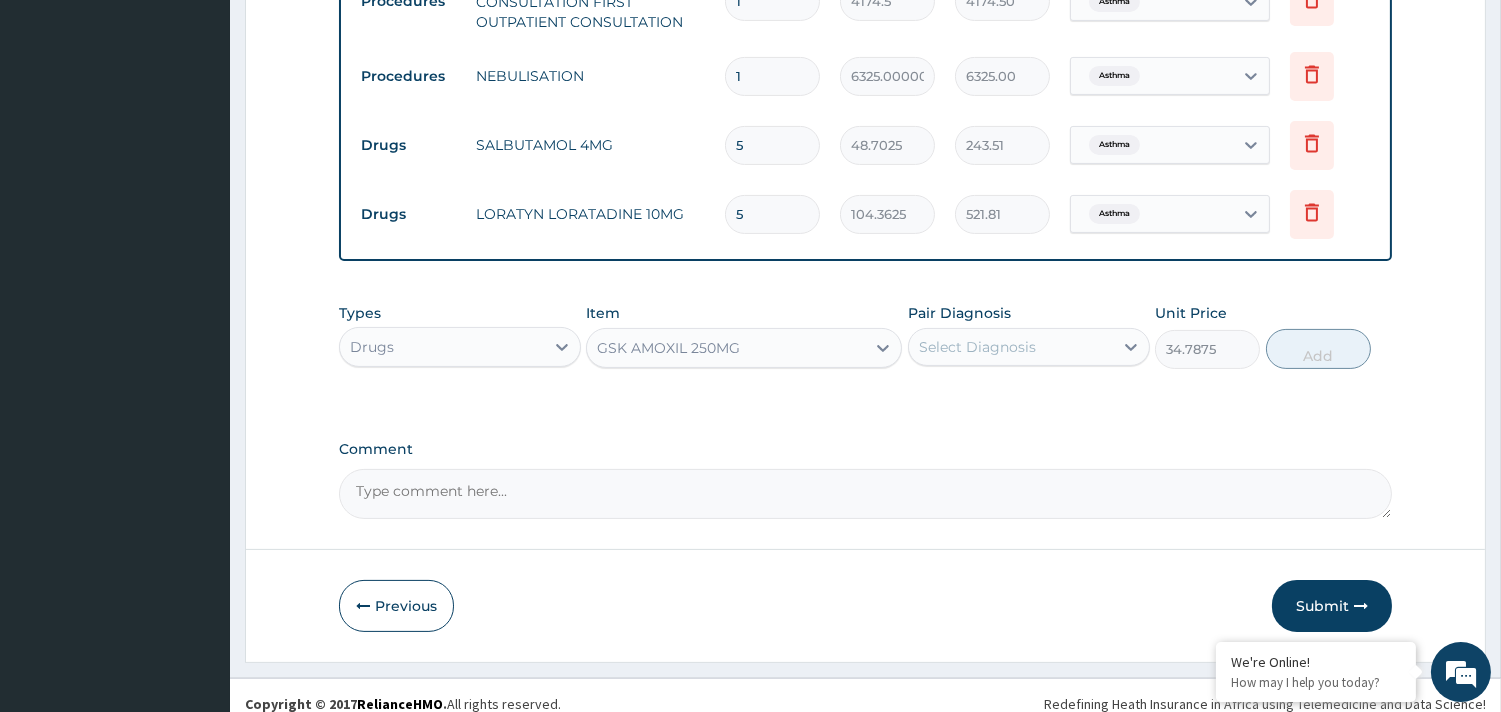 click on "GSK AMOXIL 250MG" at bounding box center (726, 348) 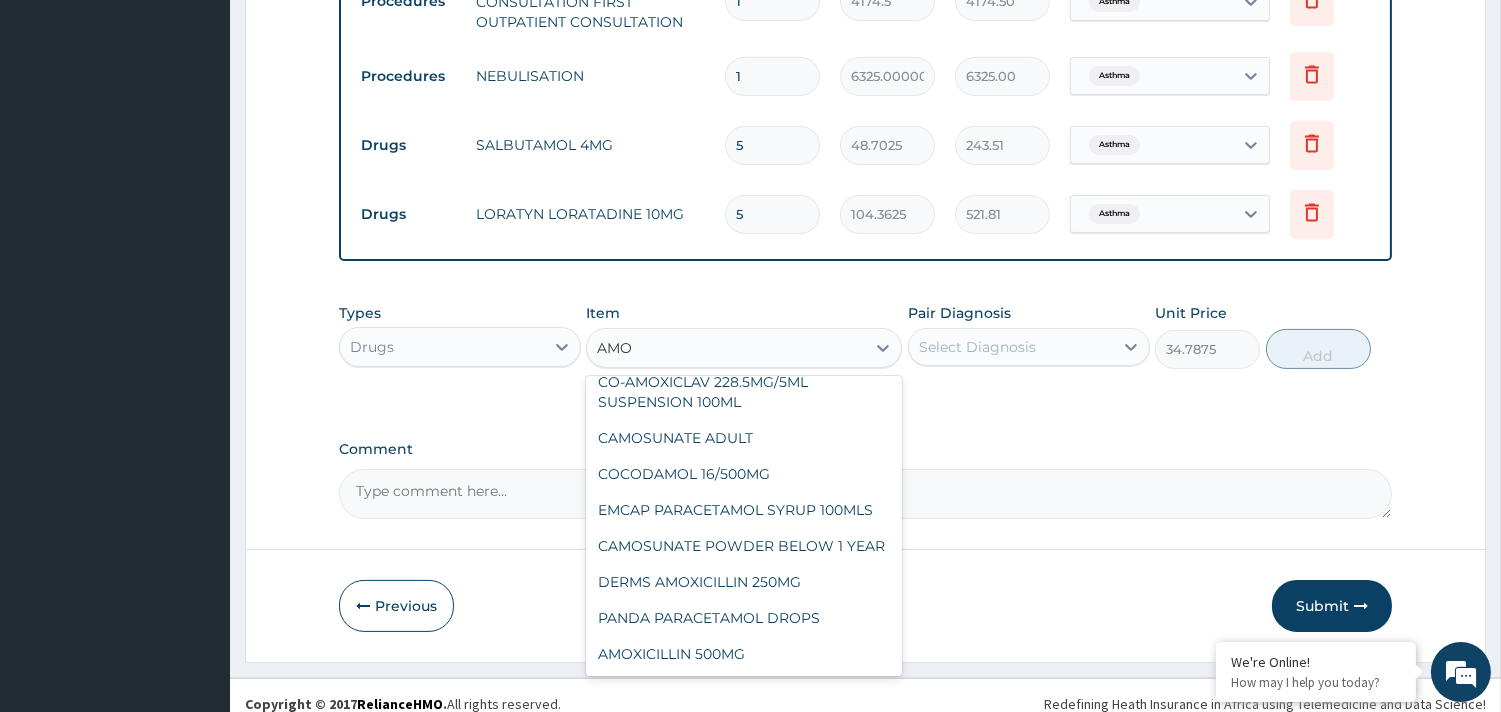 scroll, scrollTop: 40, scrollLeft: 0, axis: vertical 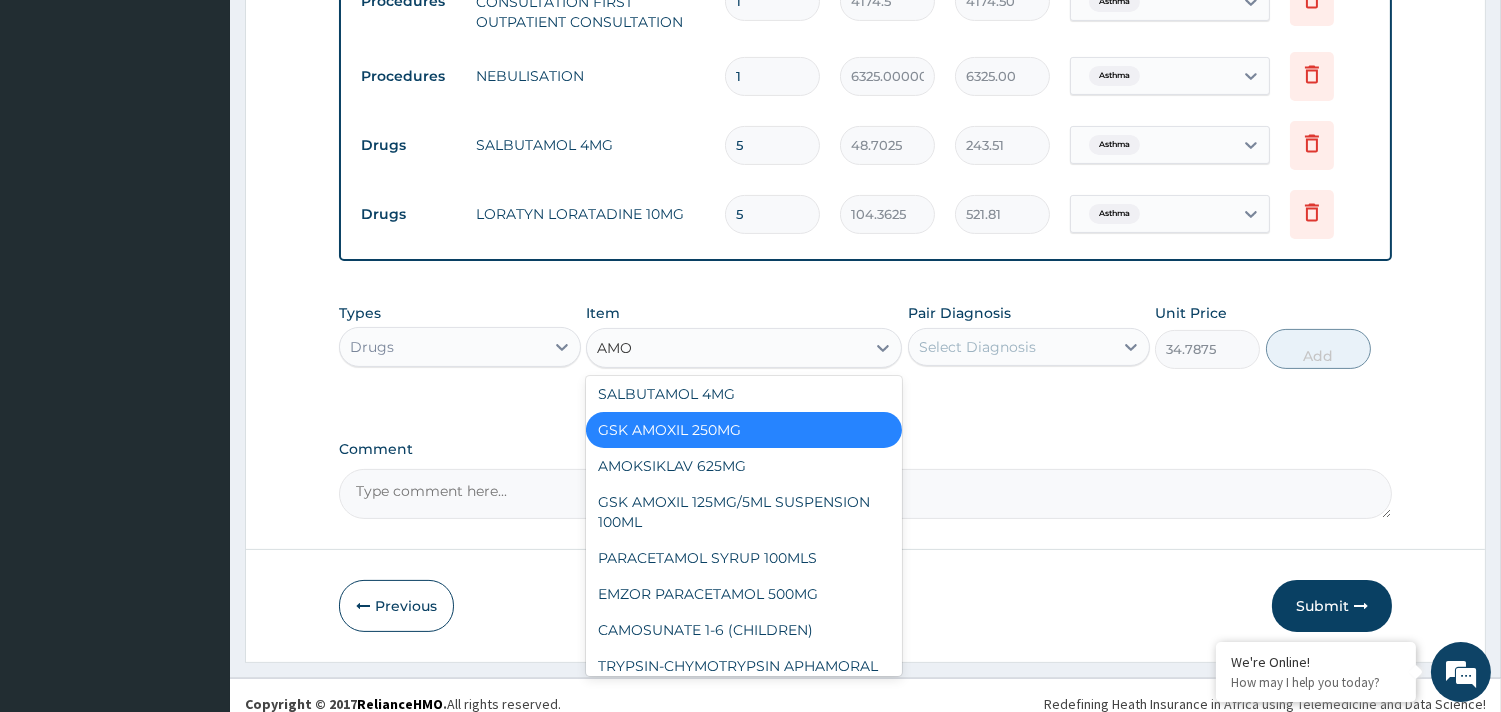 type on "AMOX" 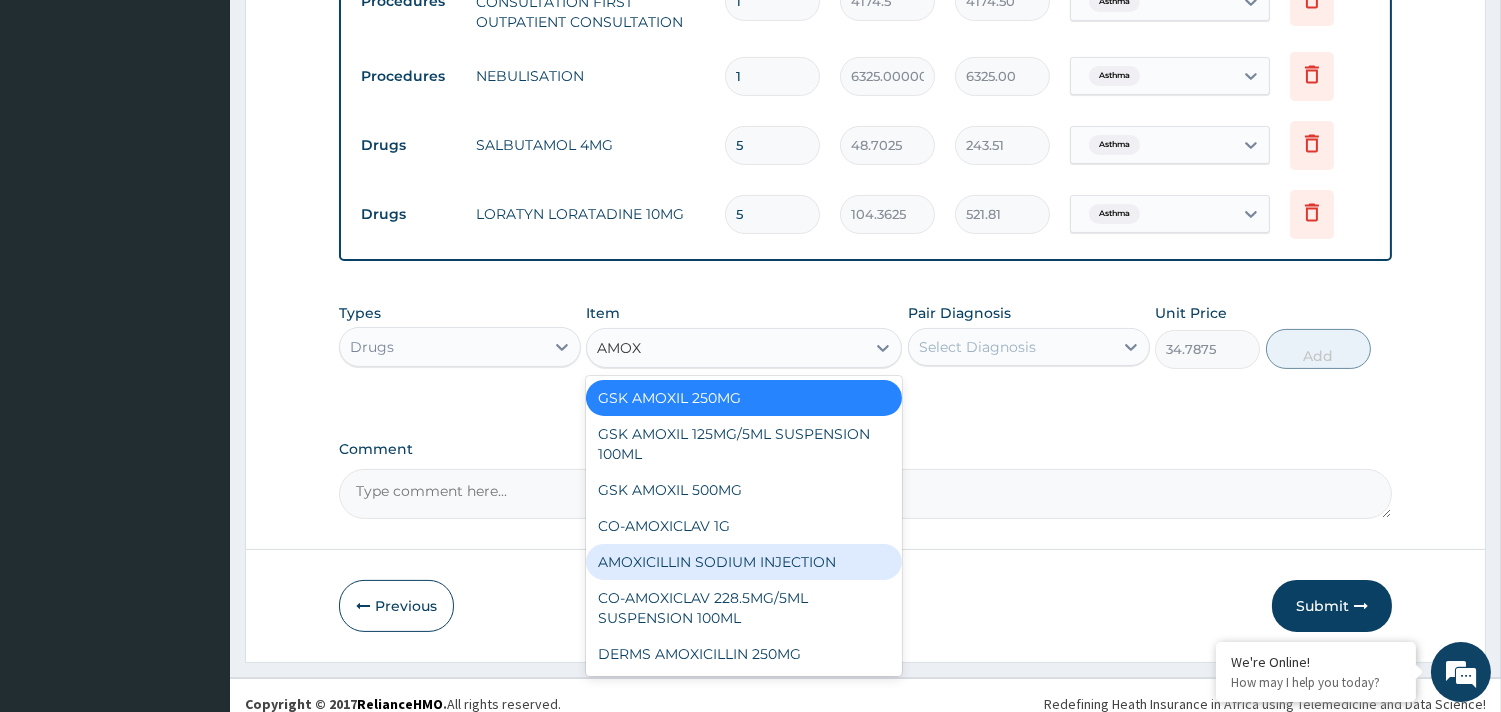 scroll, scrollTop: 35, scrollLeft: 0, axis: vertical 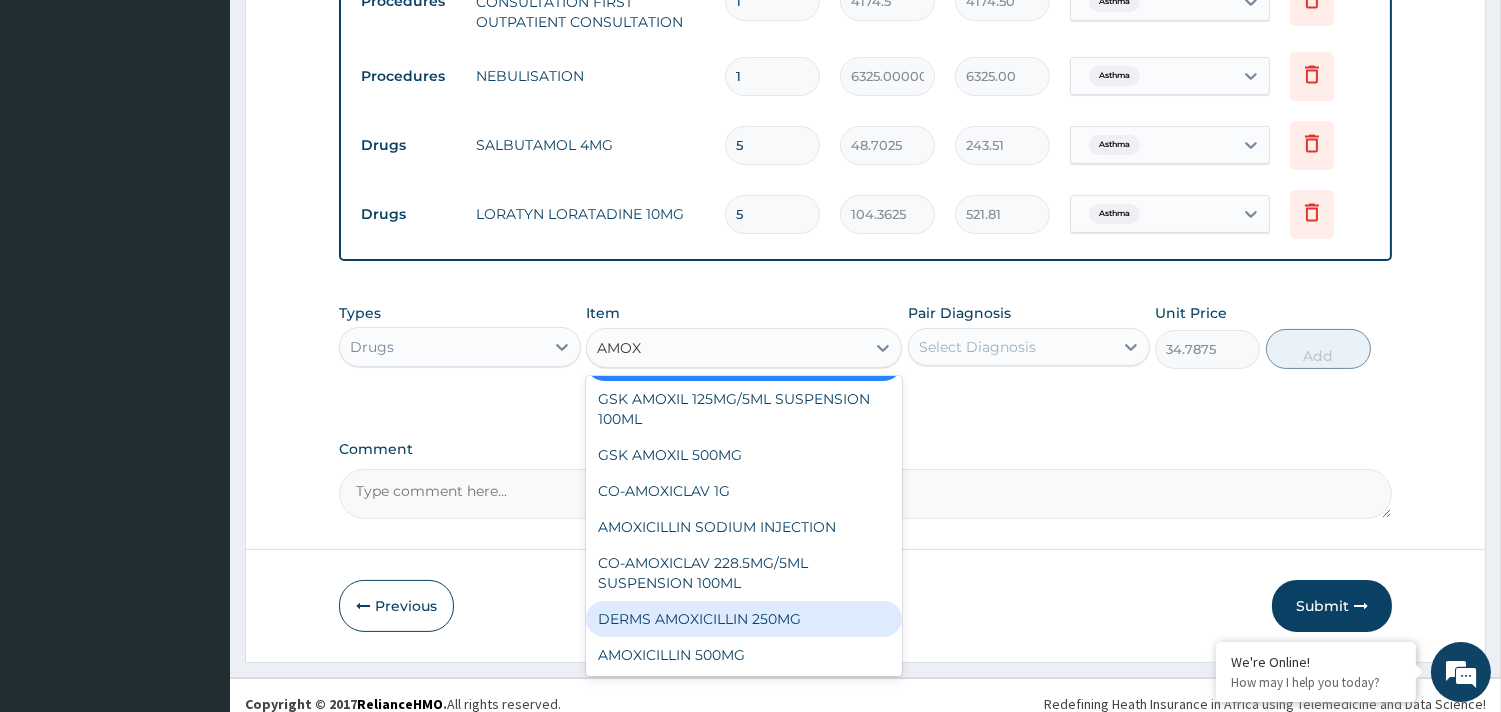 click on "DERMS AMOXICILLIN 250MG" at bounding box center [744, 619] 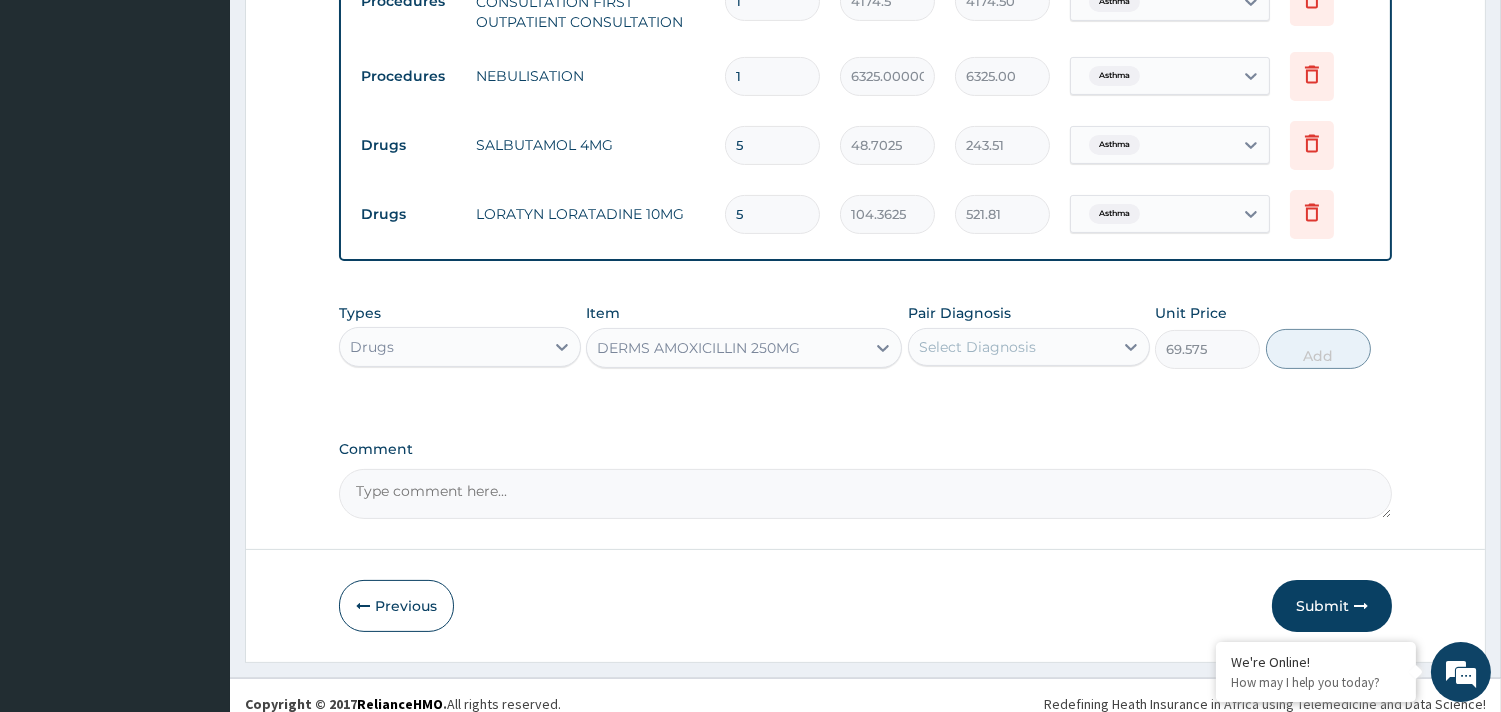 click on "Select Diagnosis" at bounding box center (977, 347) 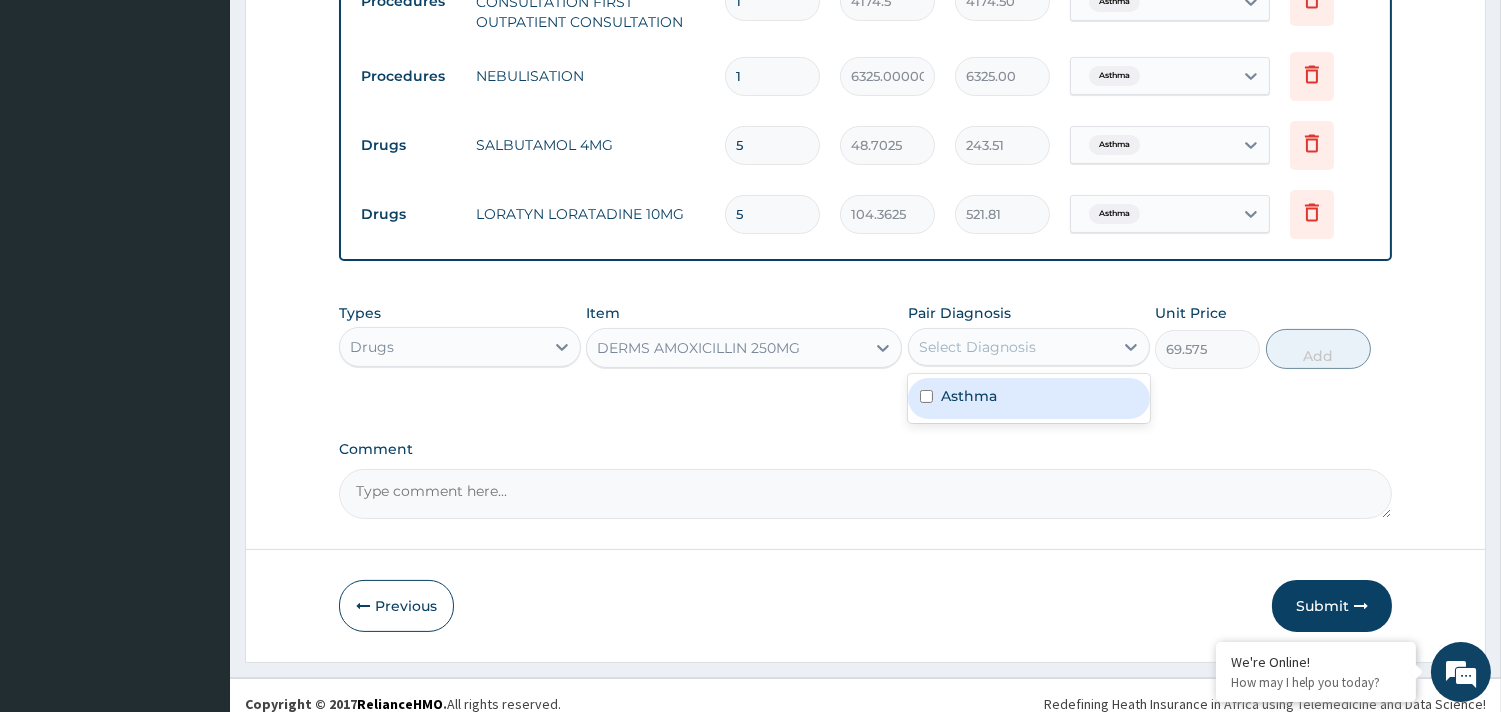 click on "Asthma" at bounding box center (969, 396) 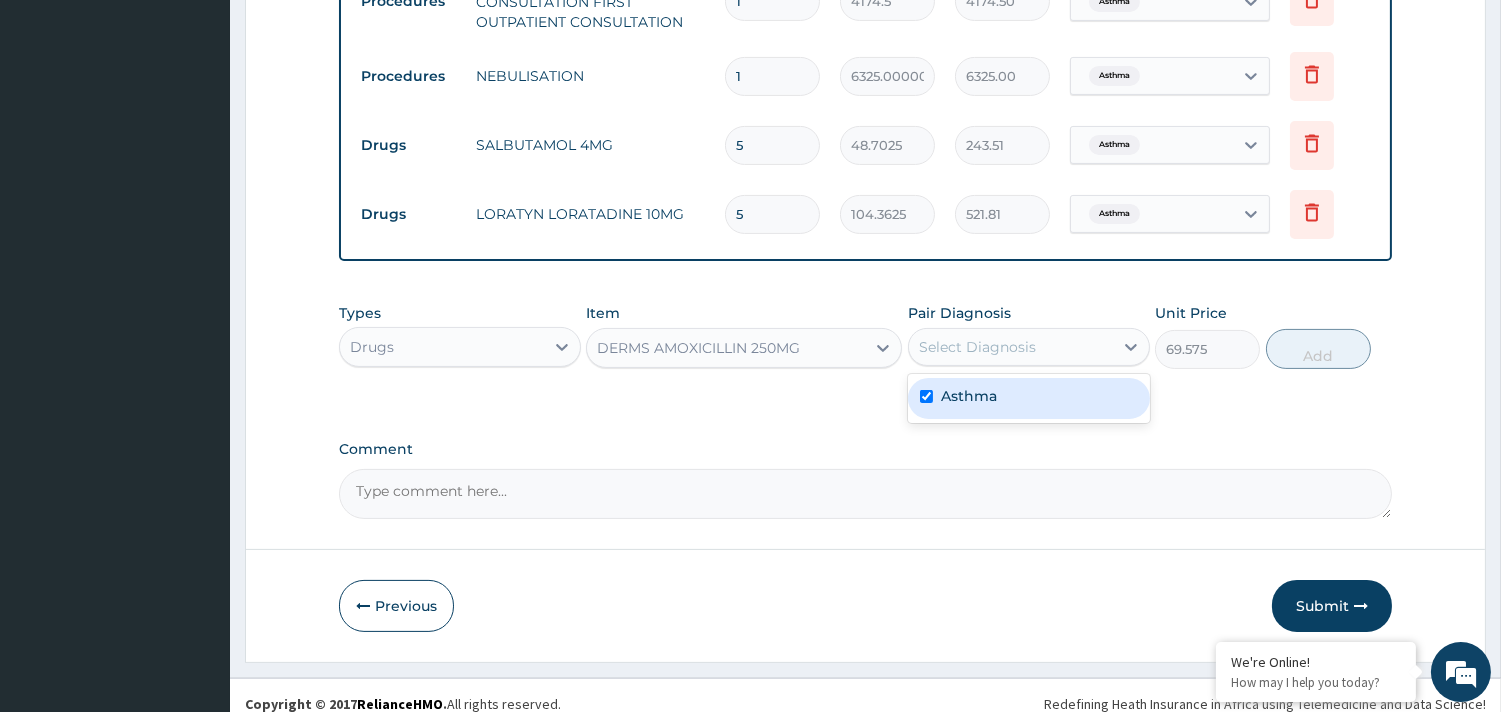 checkbox on "true" 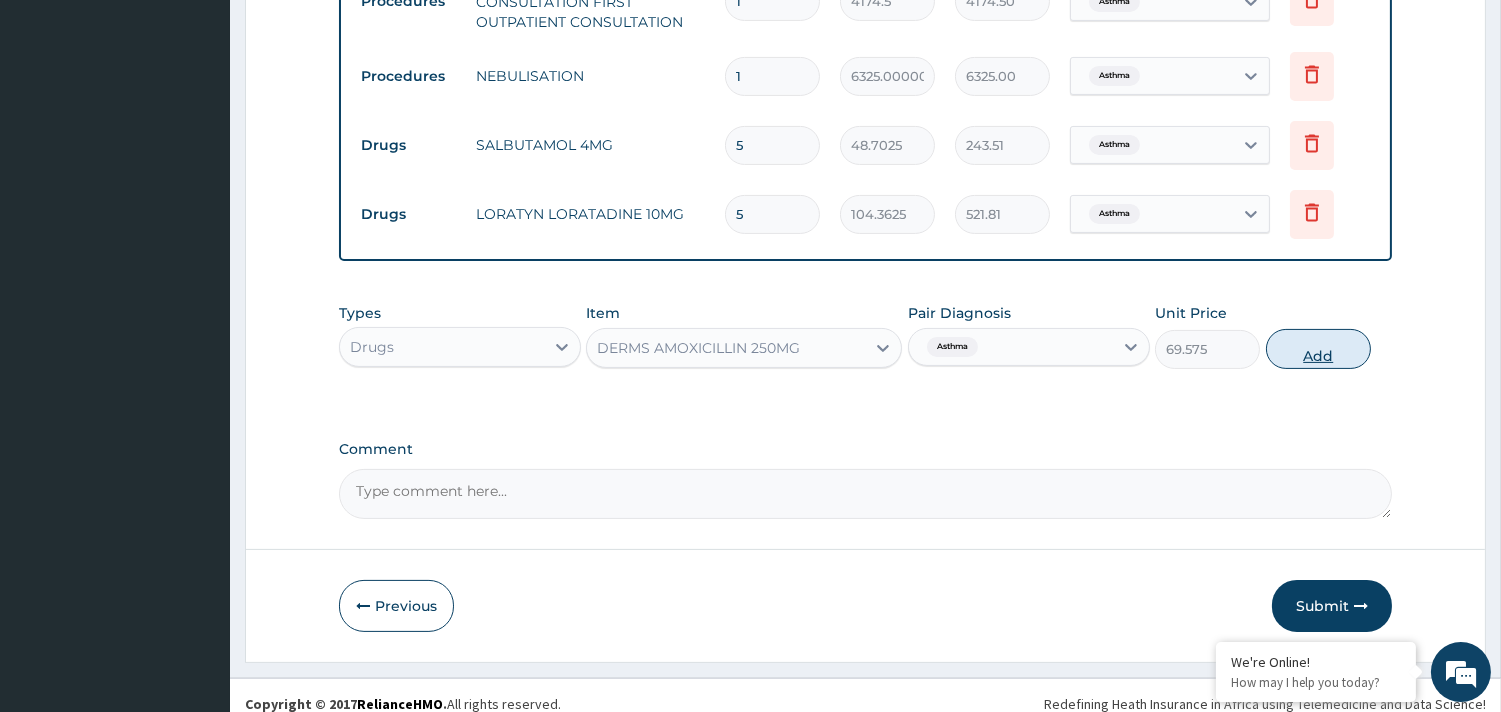 click on "Add" at bounding box center [1318, 349] 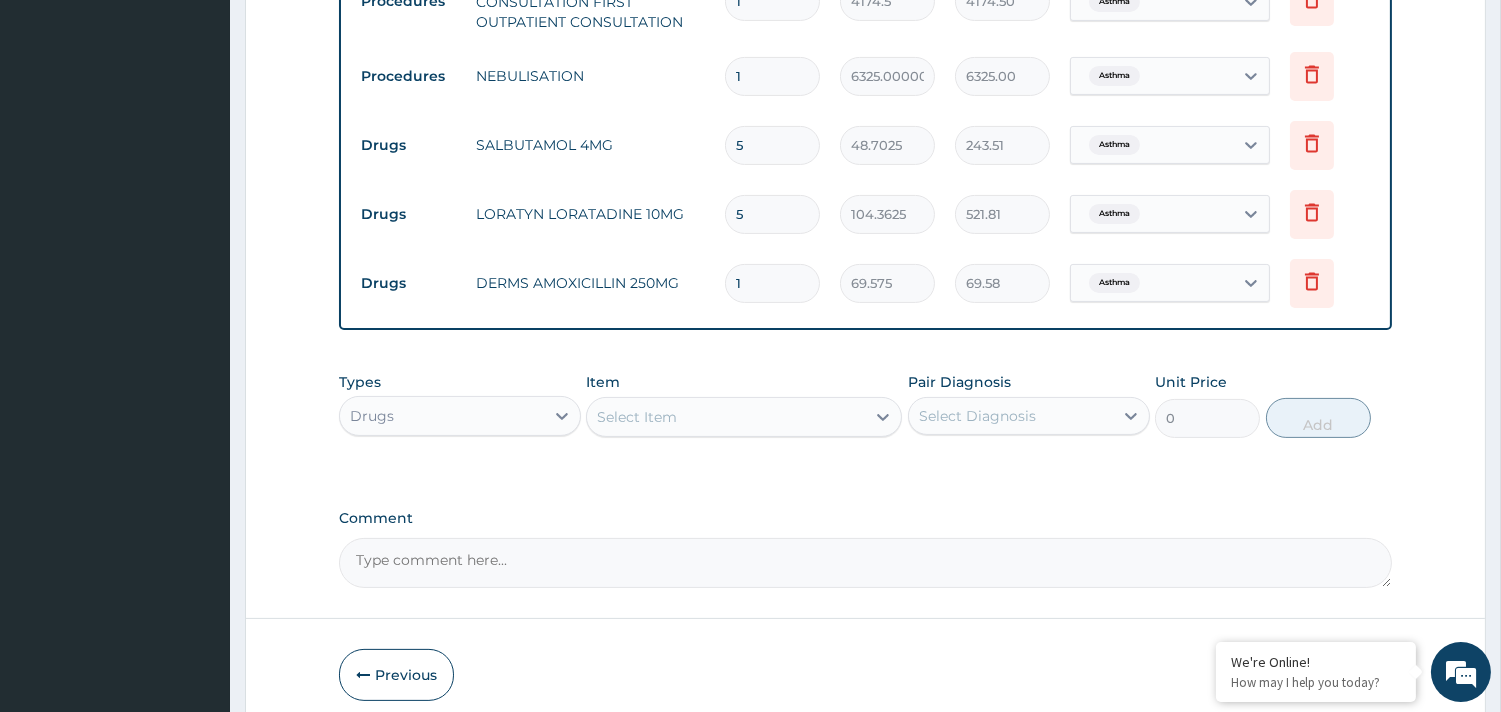 click on "1" at bounding box center (772, 283) 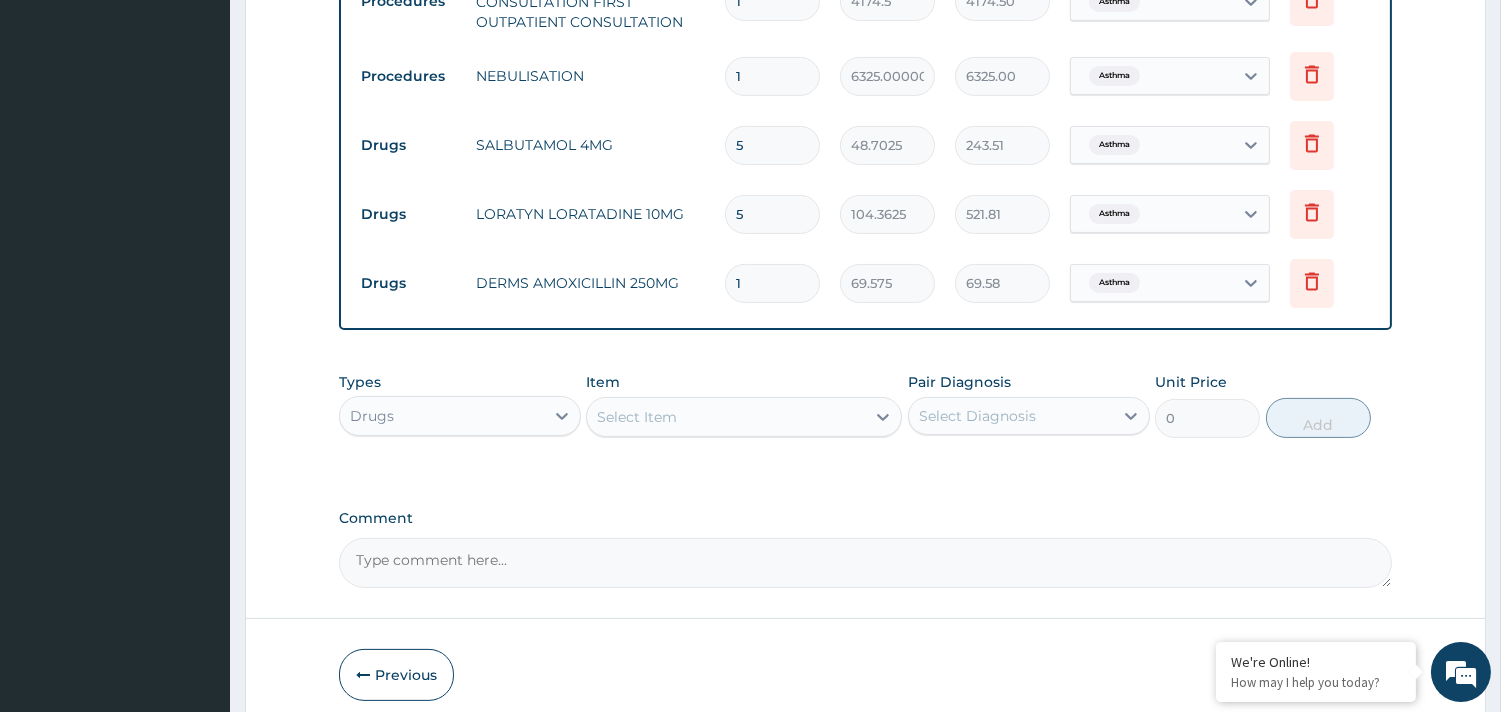 type on "15" 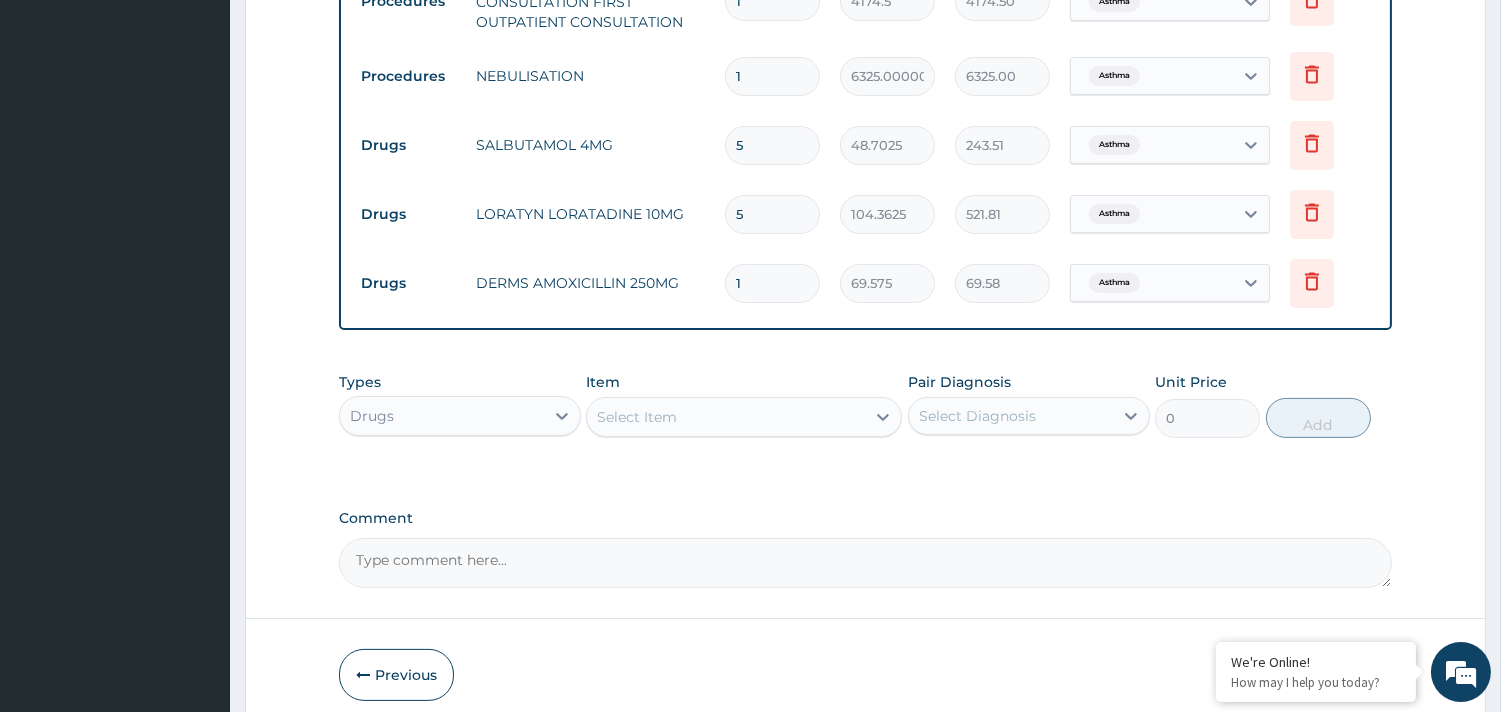 type on "1043.63" 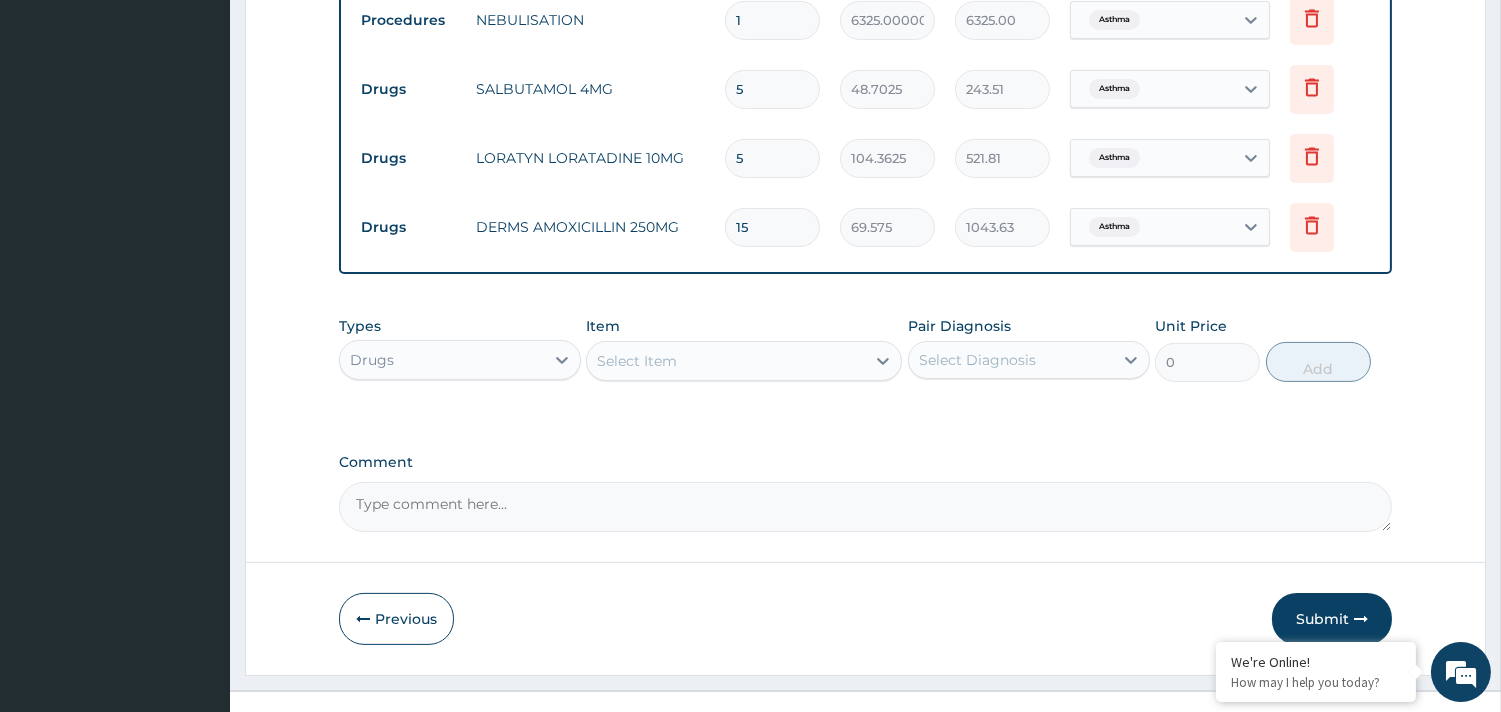 scroll, scrollTop: 922, scrollLeft: 0, axis: vertical 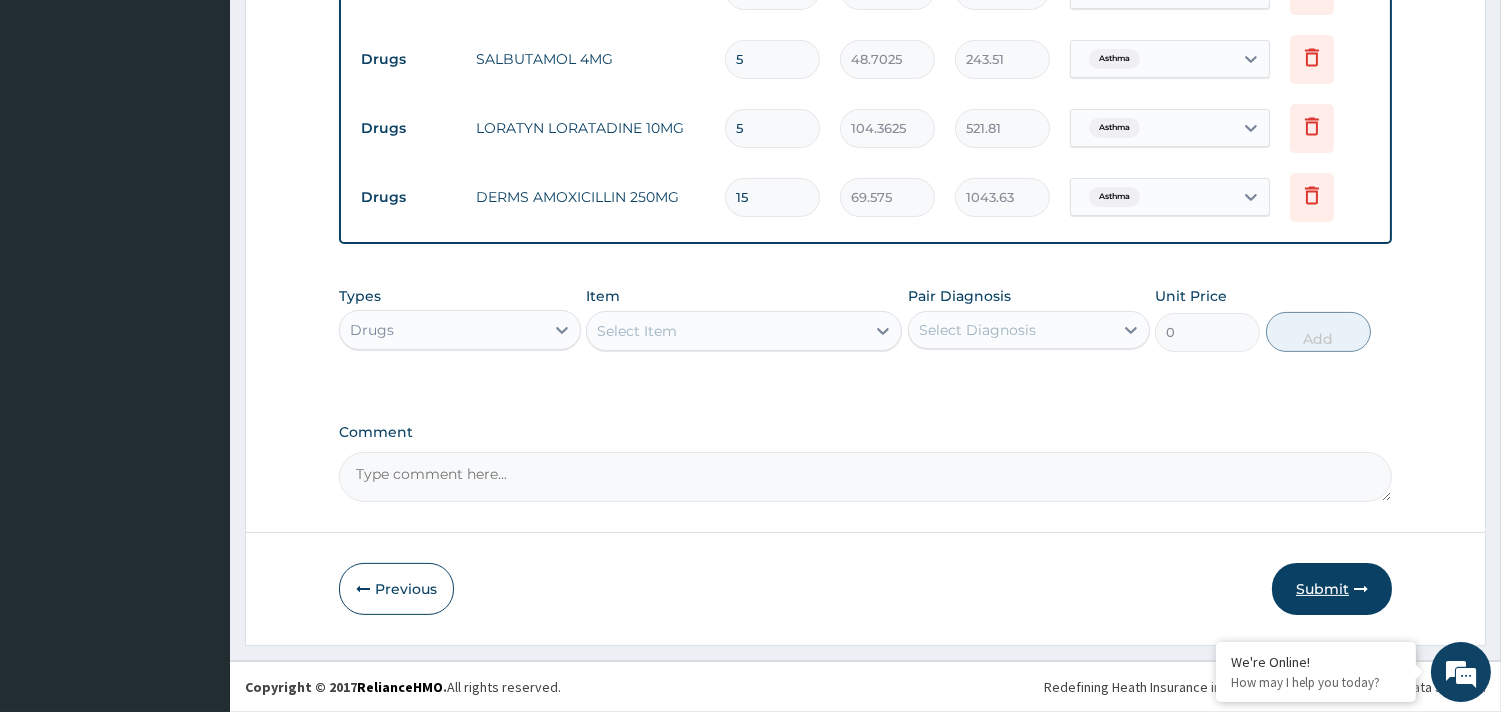 type on "15" 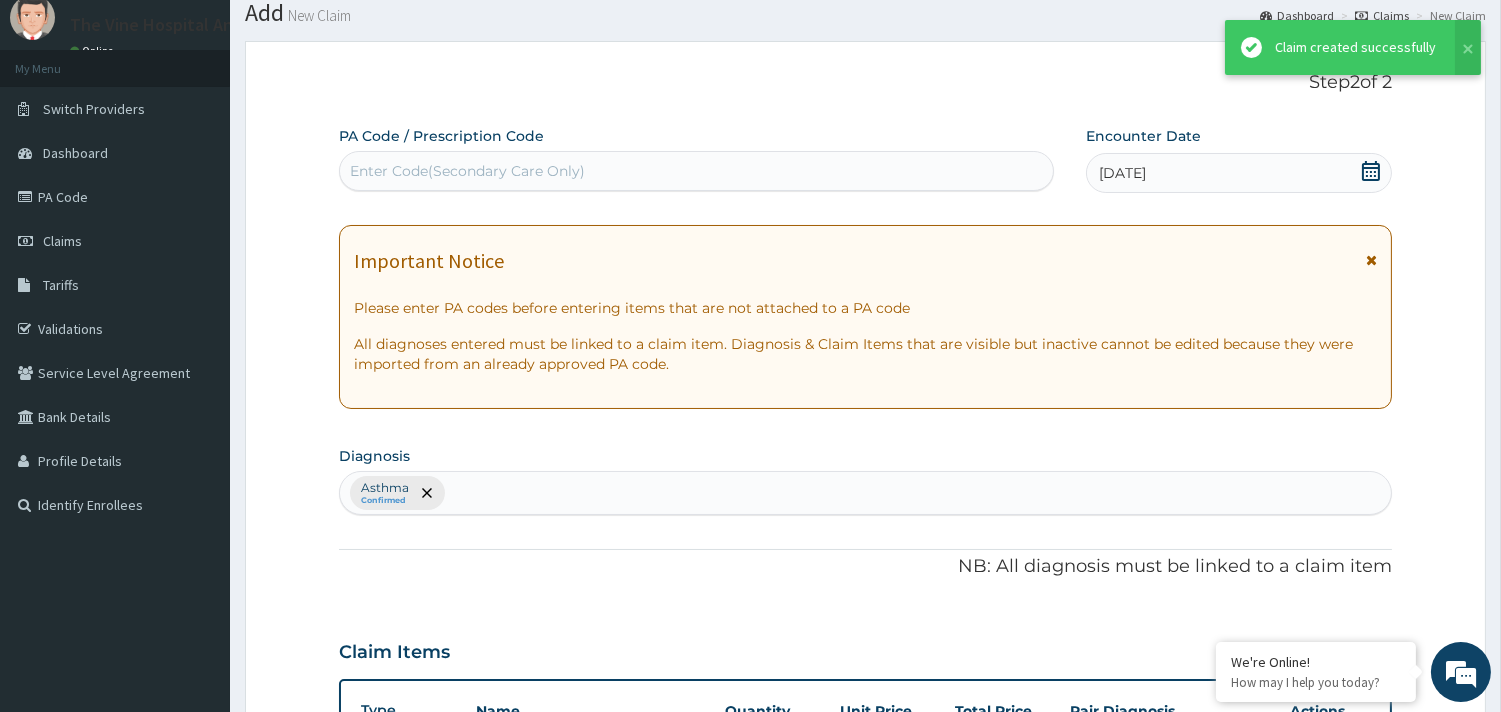 scroll, scrollTop: 922, scrollLeft: 0, axis: vertical 